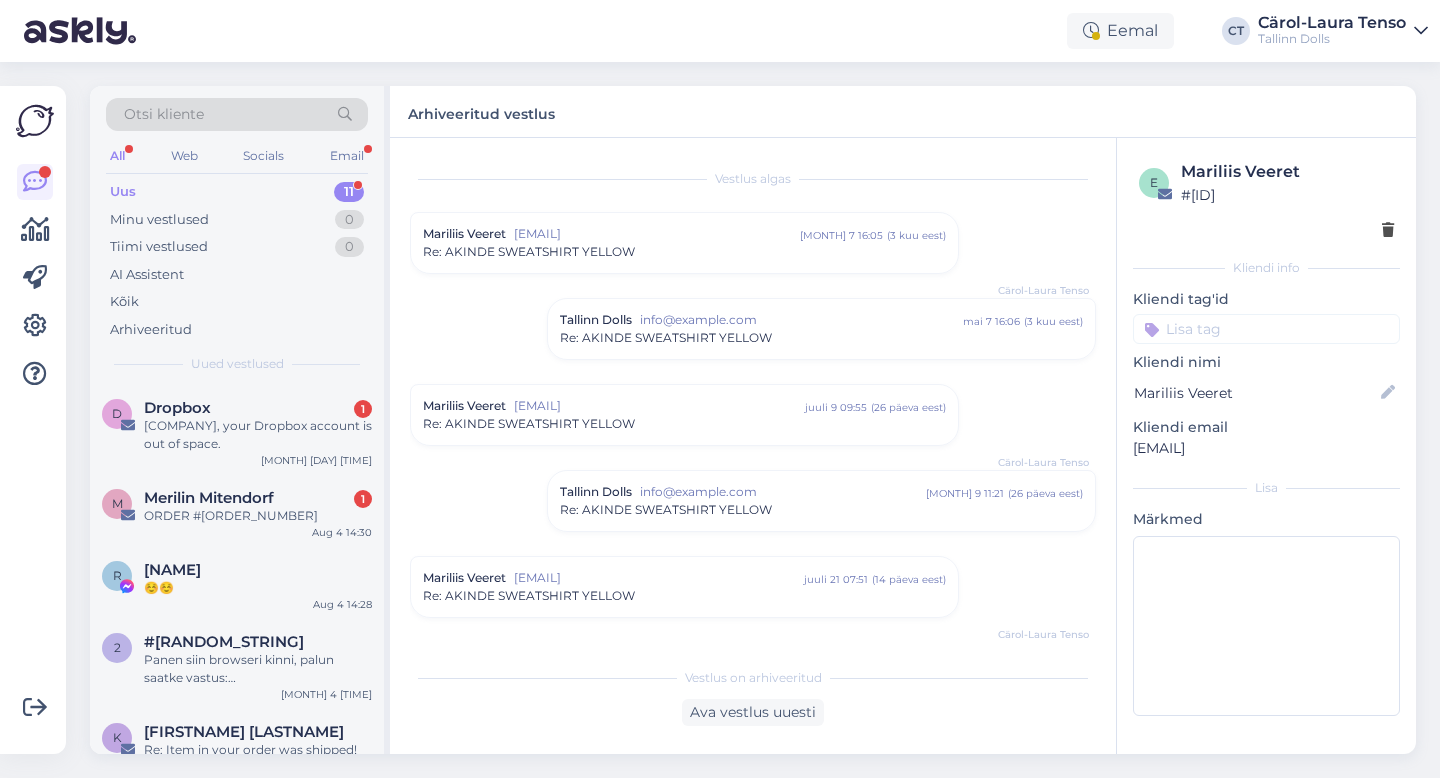 scroll, scrollTop: 0, scrollLeft: 0, axis: both 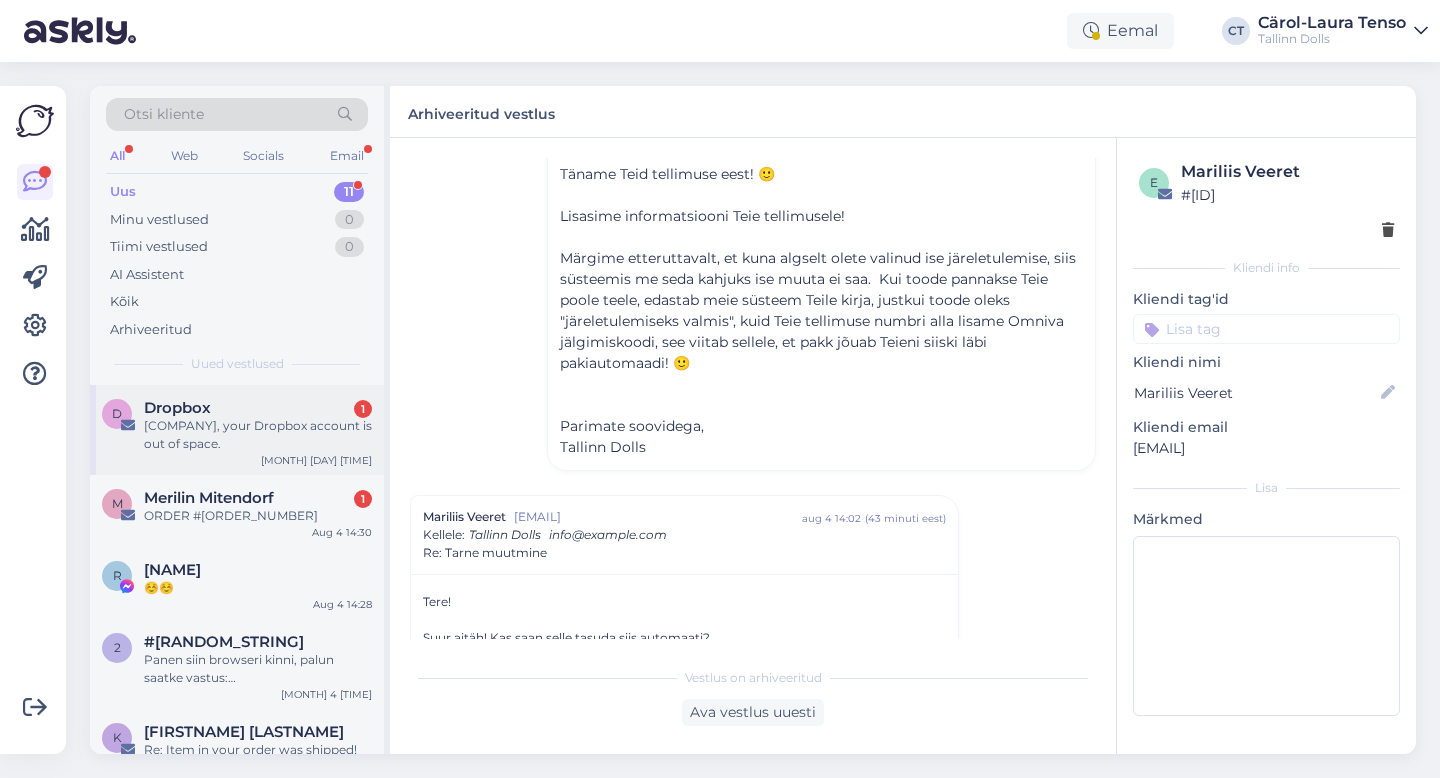click on "D Dropbox 1 [CITY], your Dropbox account is out of space. [MONTH] [DAY] [TIME]" at bounding box center [237, 430] 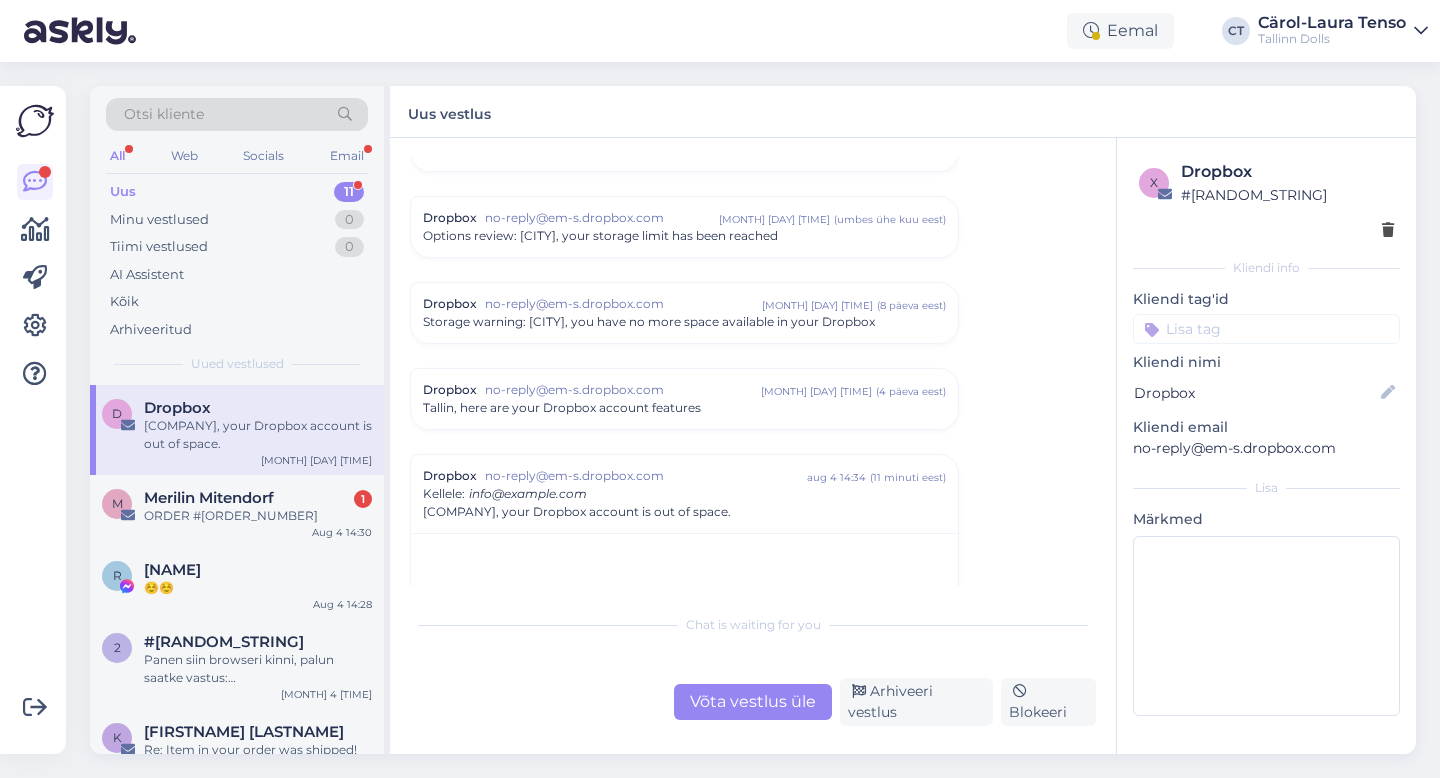 click on "Võta vestlus üle Arhiveeri vestlus Blokeeri" at bounding box center [753, 702] 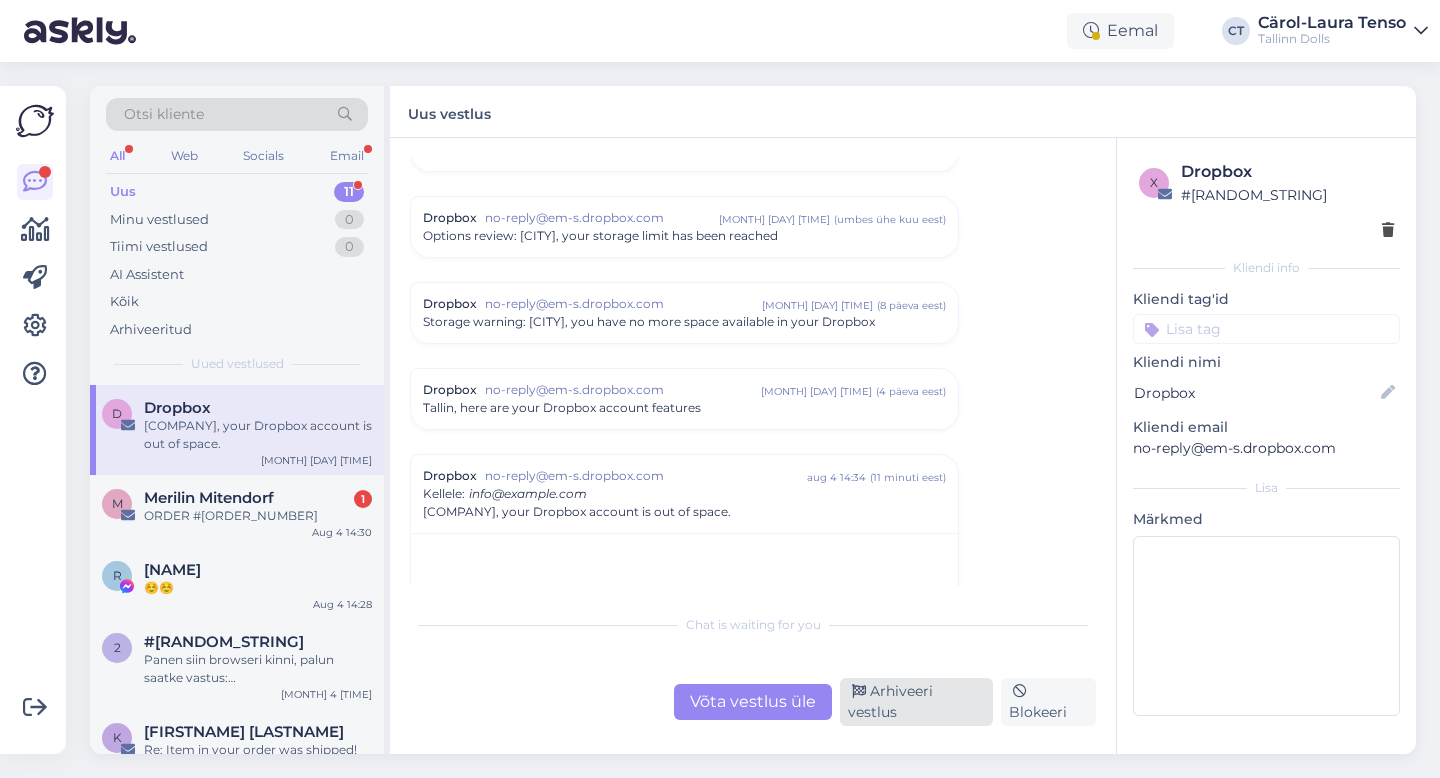 click on "Arhiveeri vestlus" at bounding box center (916, 702) 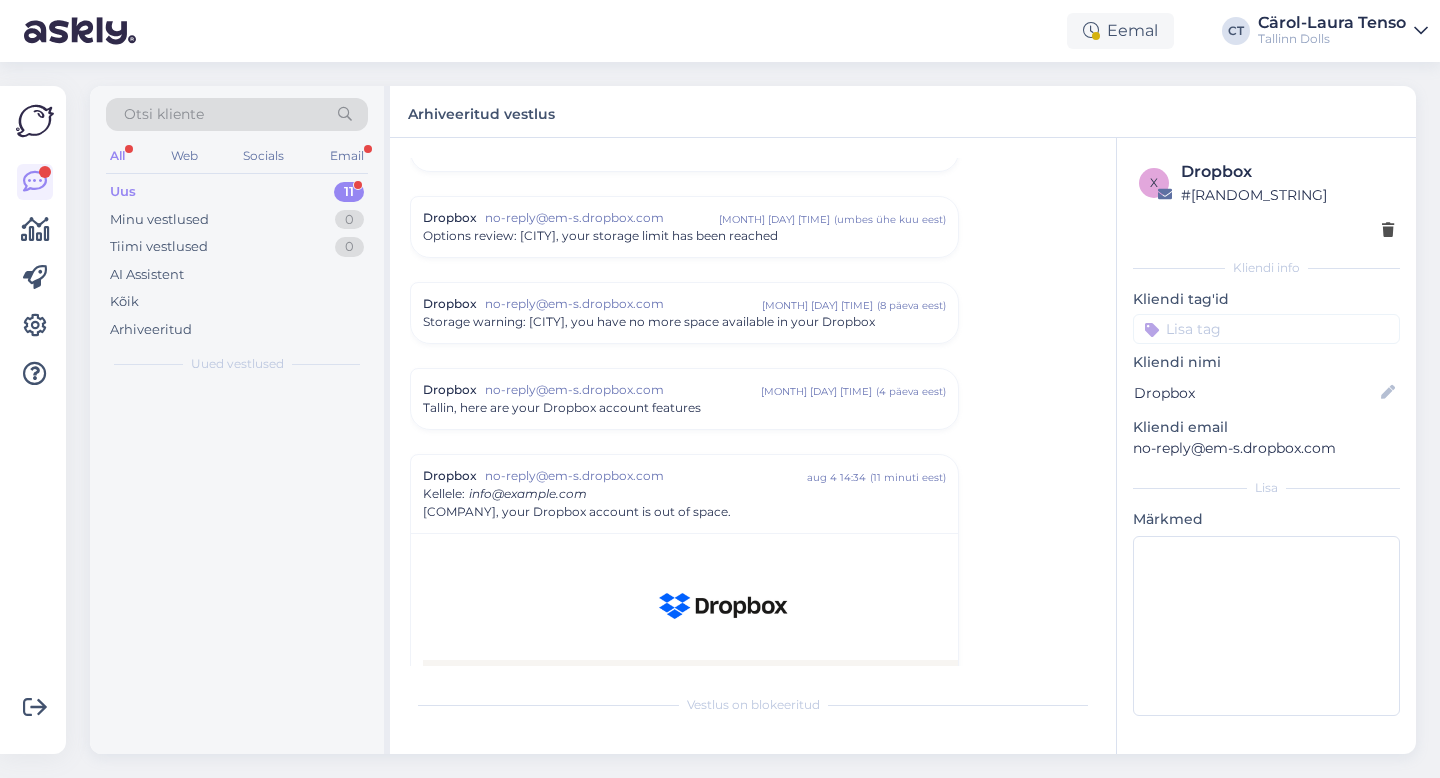 scroll, scrollTop: 1172, scrollLeft: 0, axis: vertical 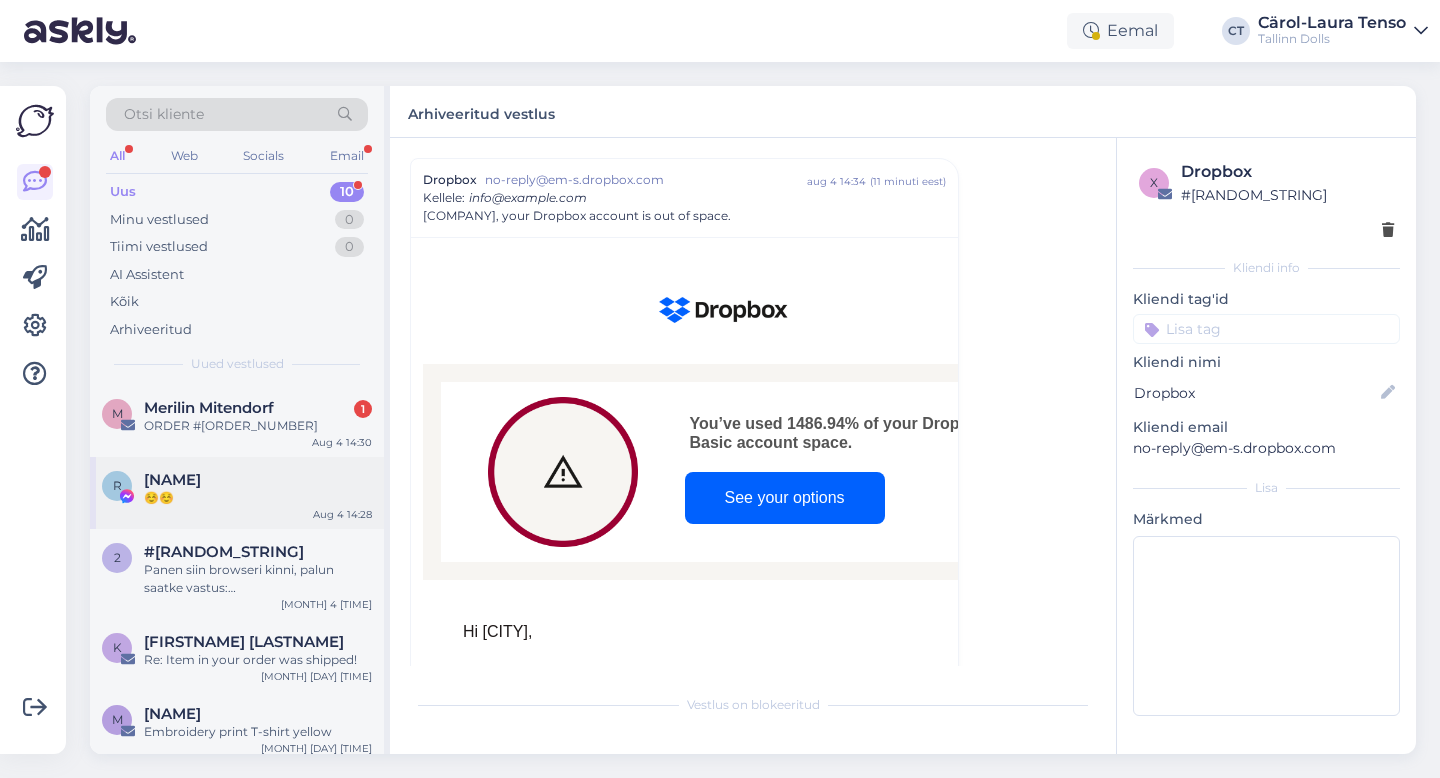 click on "R Reelika Konist ☺️☺️ Aug 4 14:28" at bounding box center [237, 493] 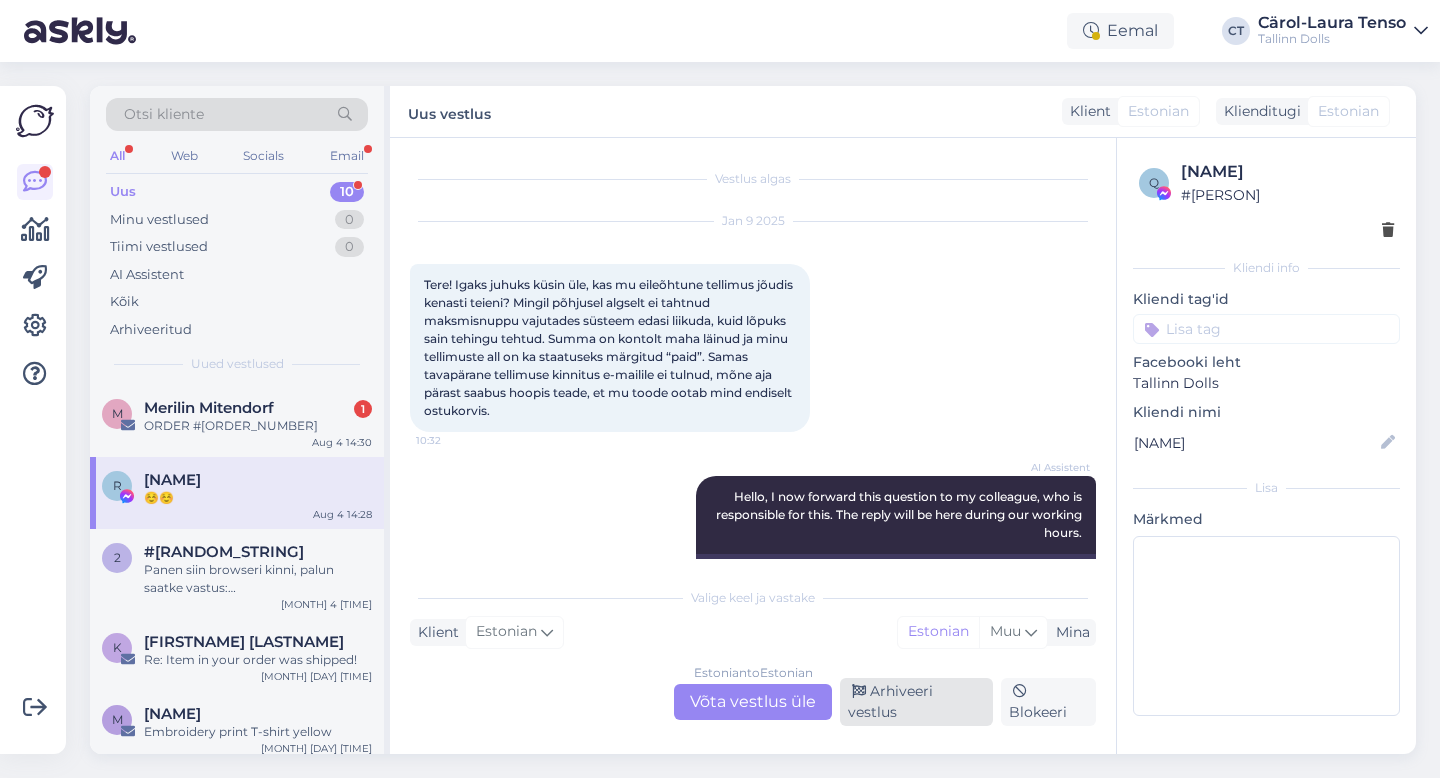 scroll, scrollTop: 7927, scrollLeft: 0, axis: vertical 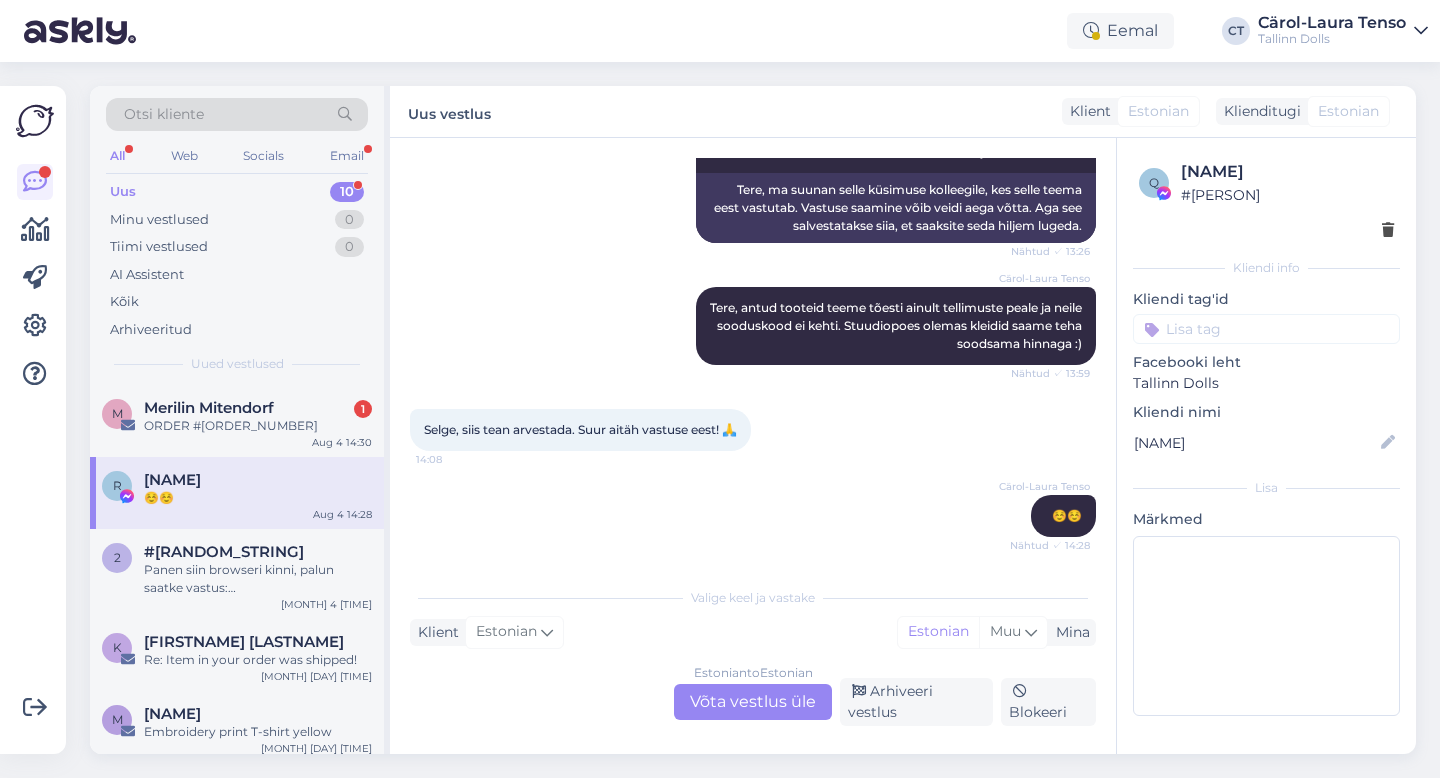 click on "Estonian  to  Estonian Võta vestlus üle Arhiveeri vestlus Blokeeri" at bounding box center (753, 702) 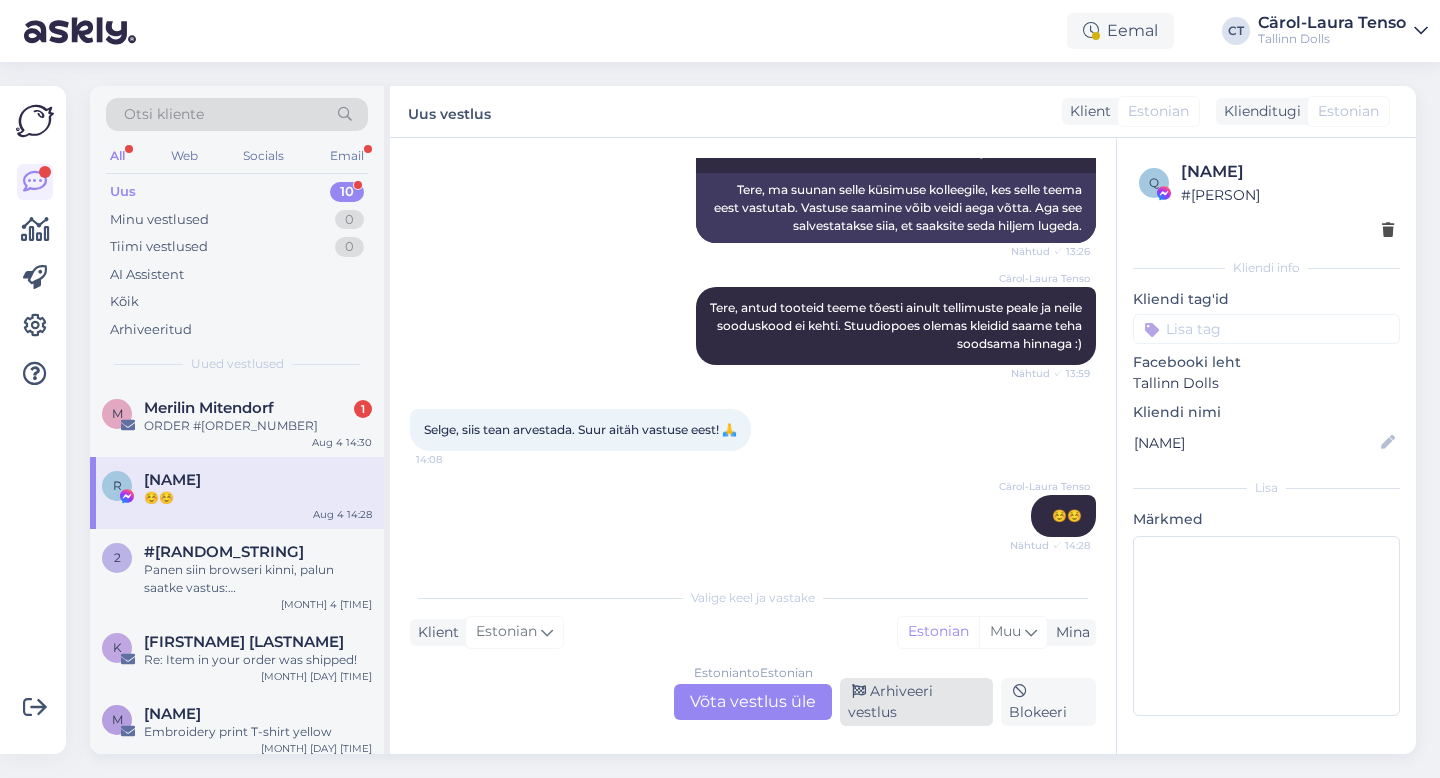 click on "Arhiveeri vestlus" at bounding box center [916, 702] 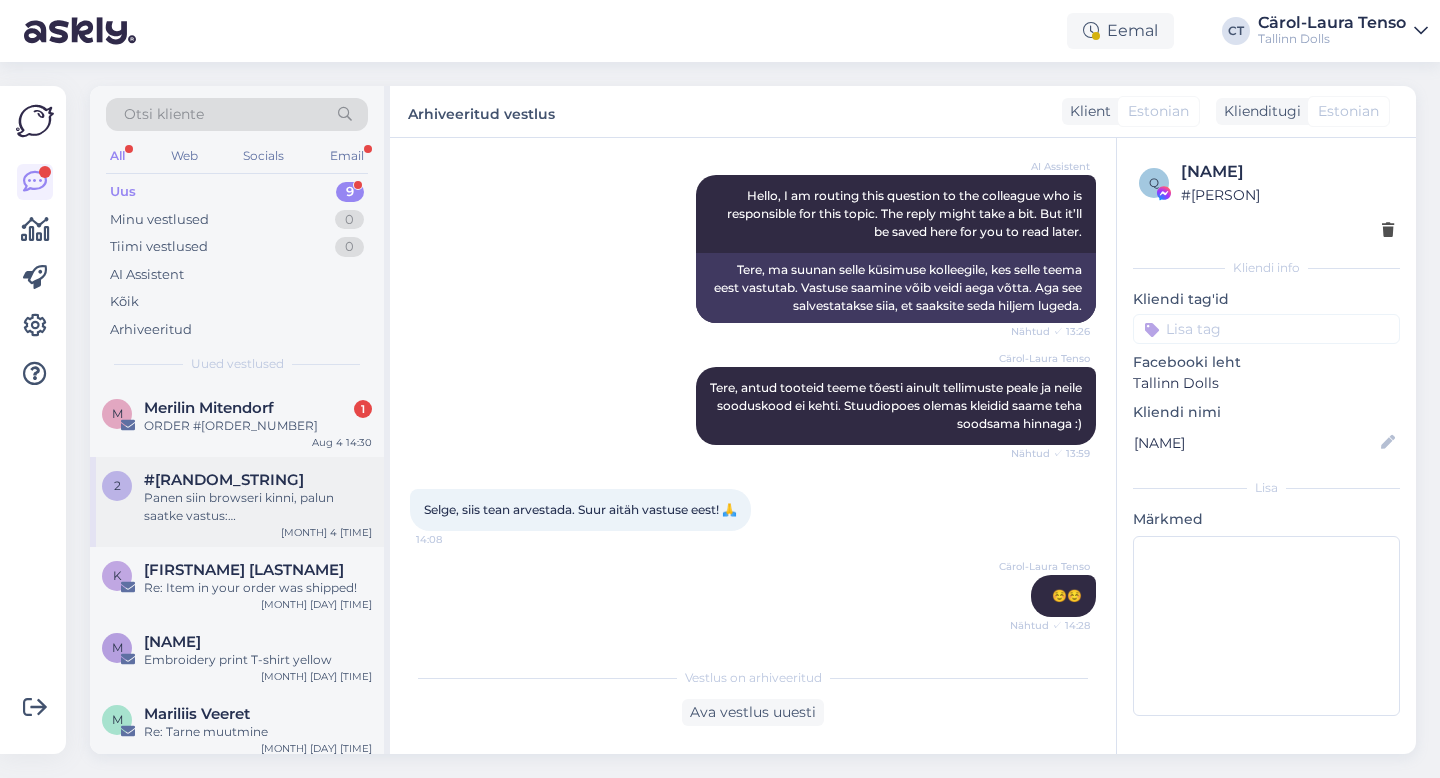 click on "Panen siin browseri kinni, palun saatke vastus: liina.lukk@hotmail.com" at bounding box center [258, 507] 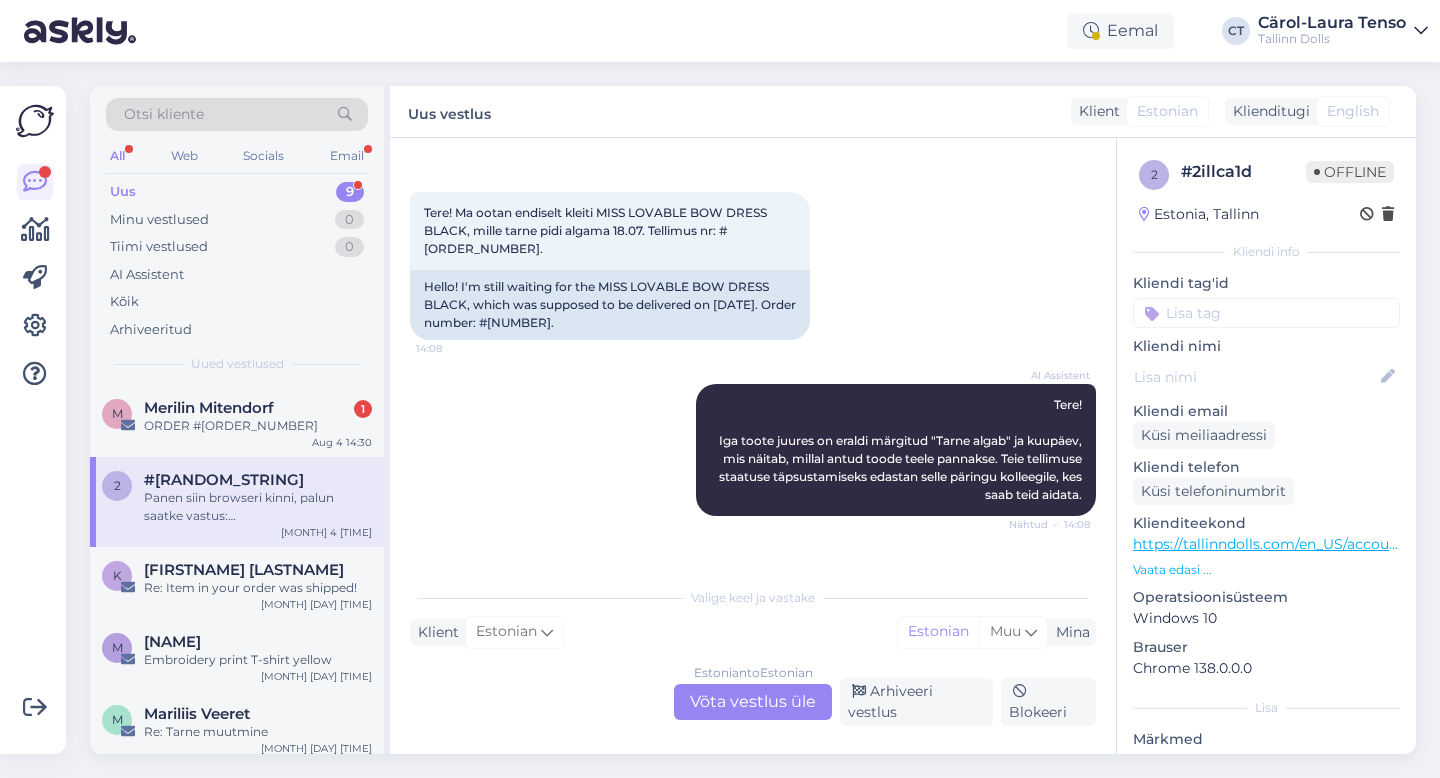 scroll, scrollTop: 58, scrollLeft: 0, axis: vertical 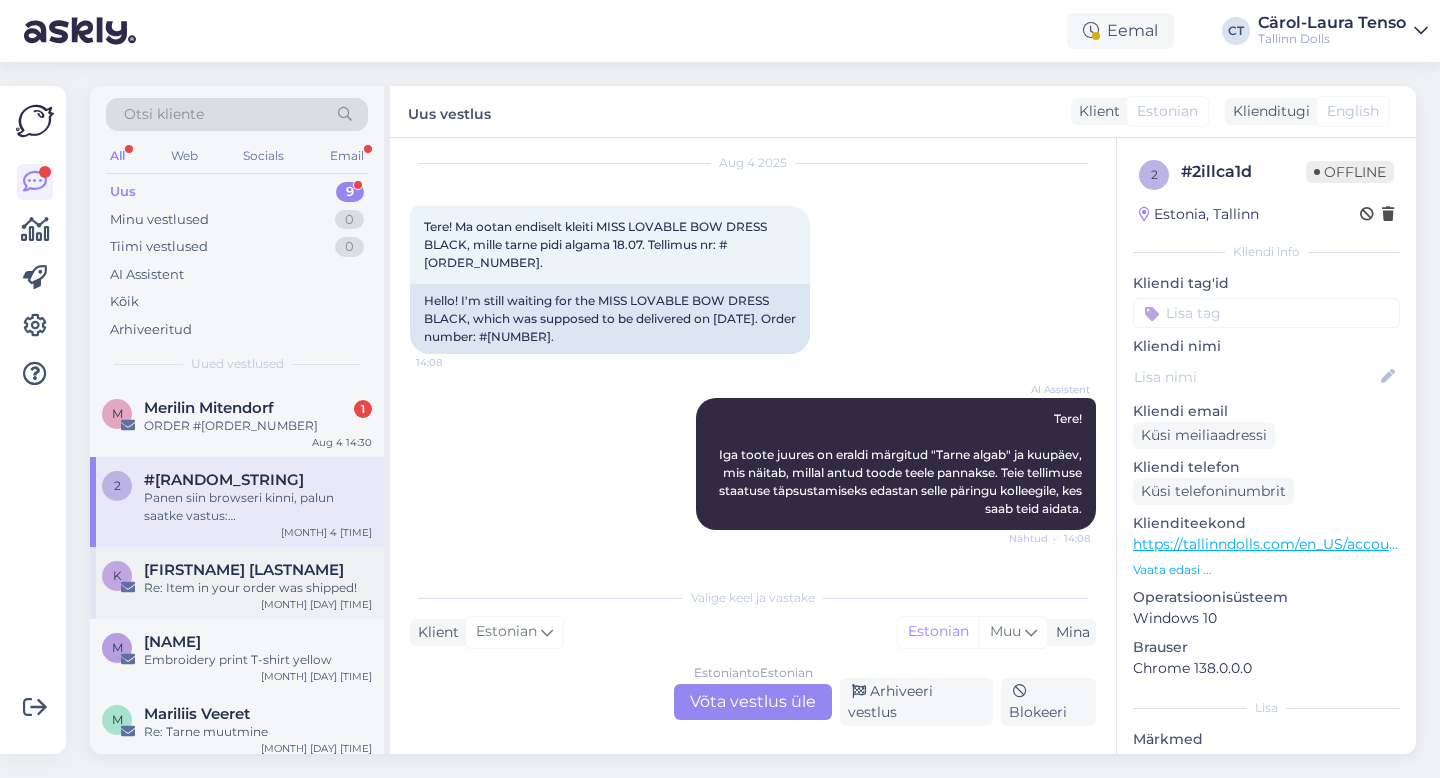 click on "Re: Item in your order was shipped!" at bounding box center [258, 588] 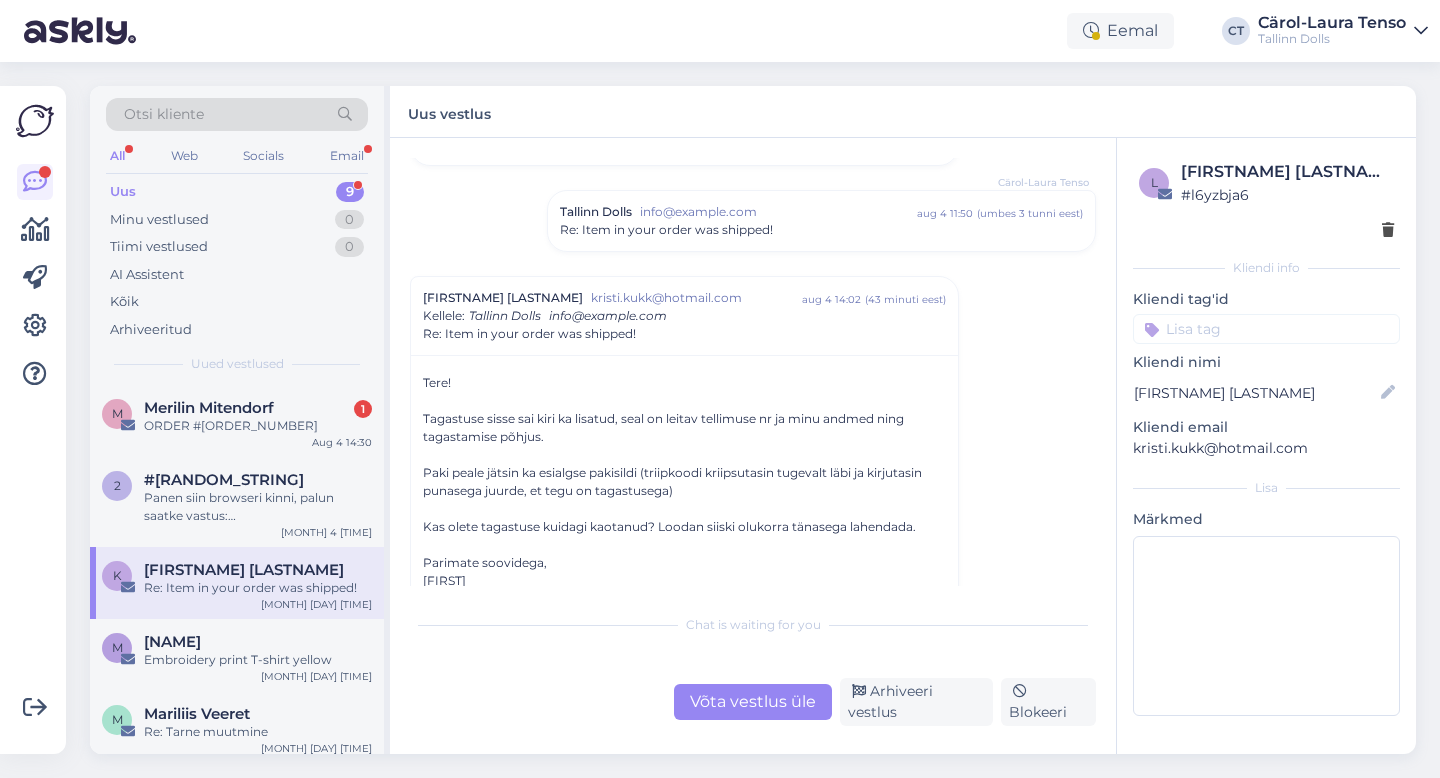 scroll, scrollTop: 494, scrollLeft: 0, axis: vertical 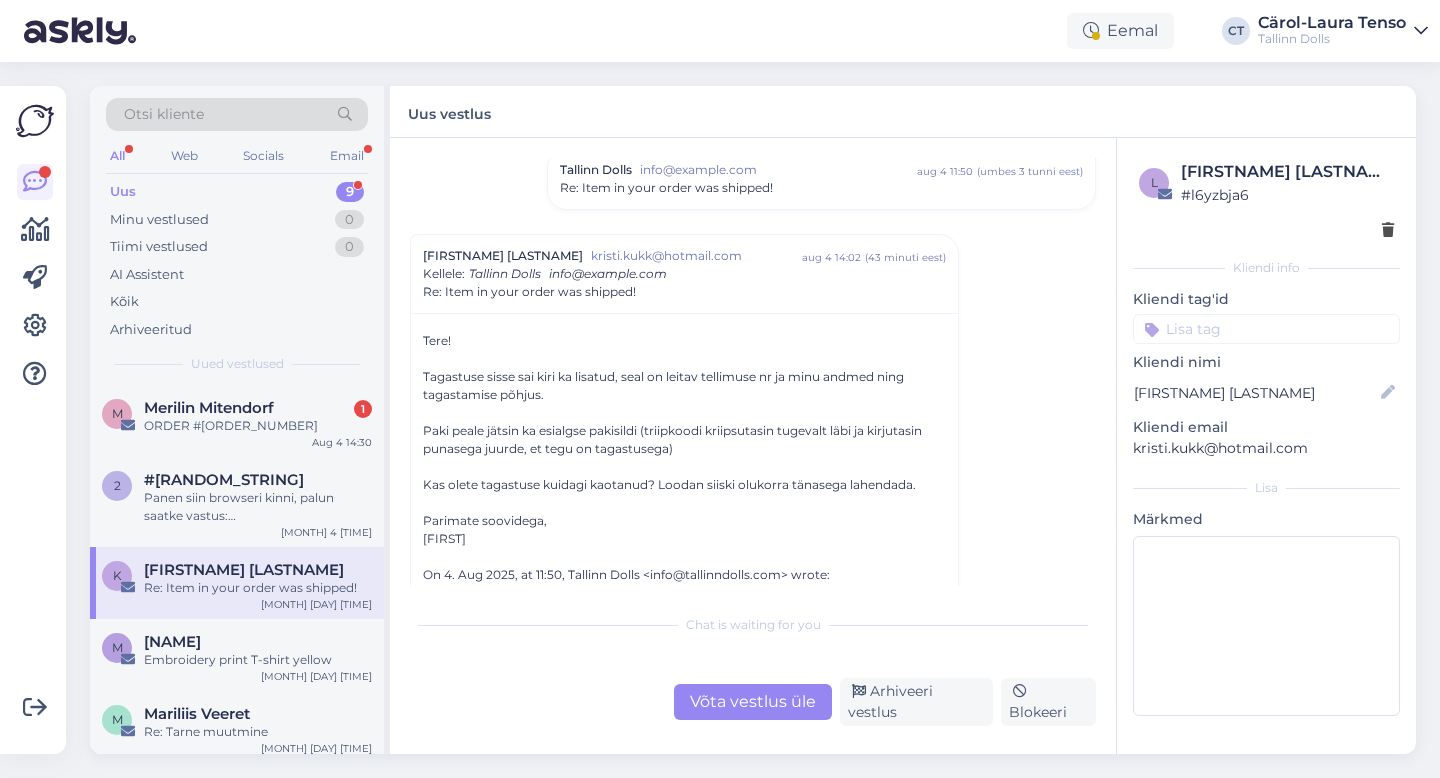 click on "Võta vestlus üle" at bounding box center [753, 702] 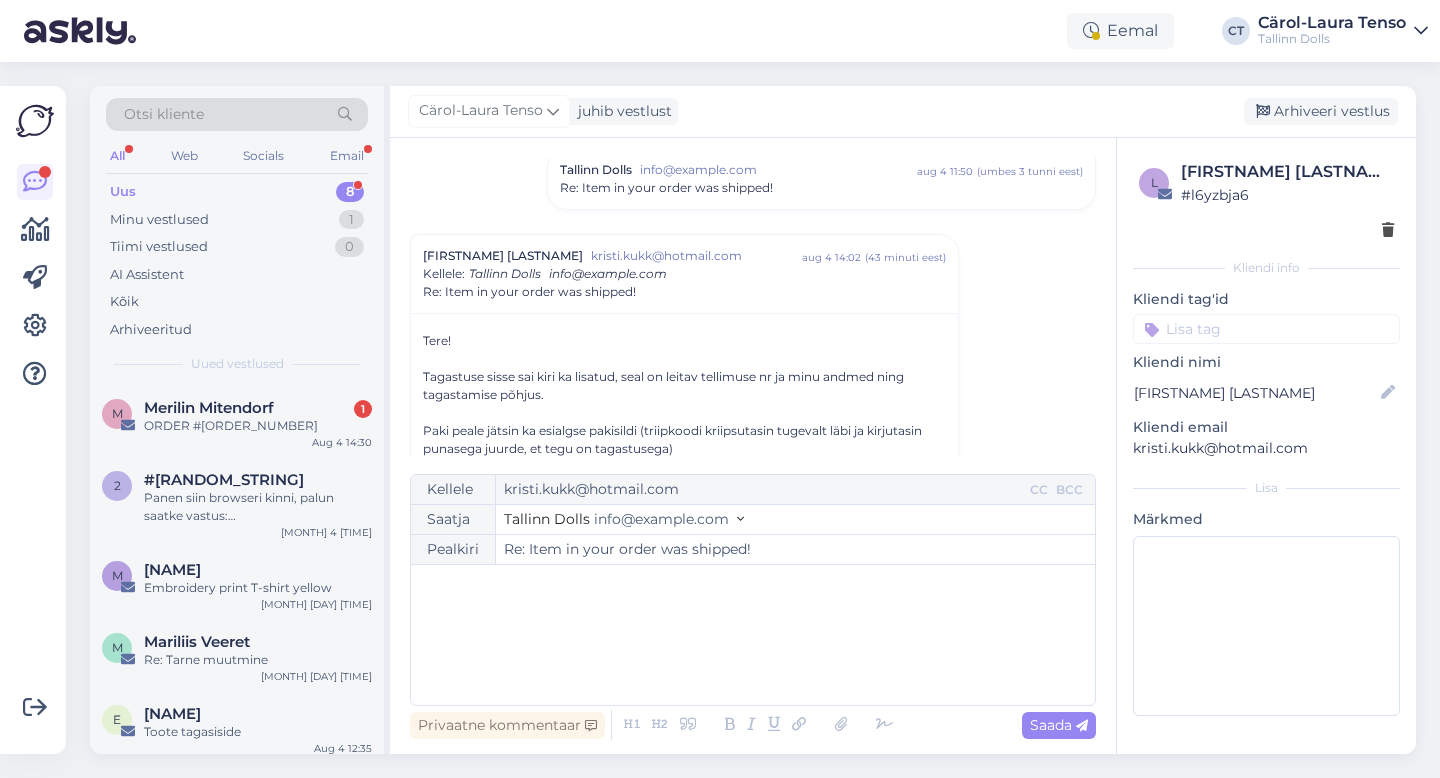 scroll, scrollTop: 570, scrollLeft: 0, axis: vertical 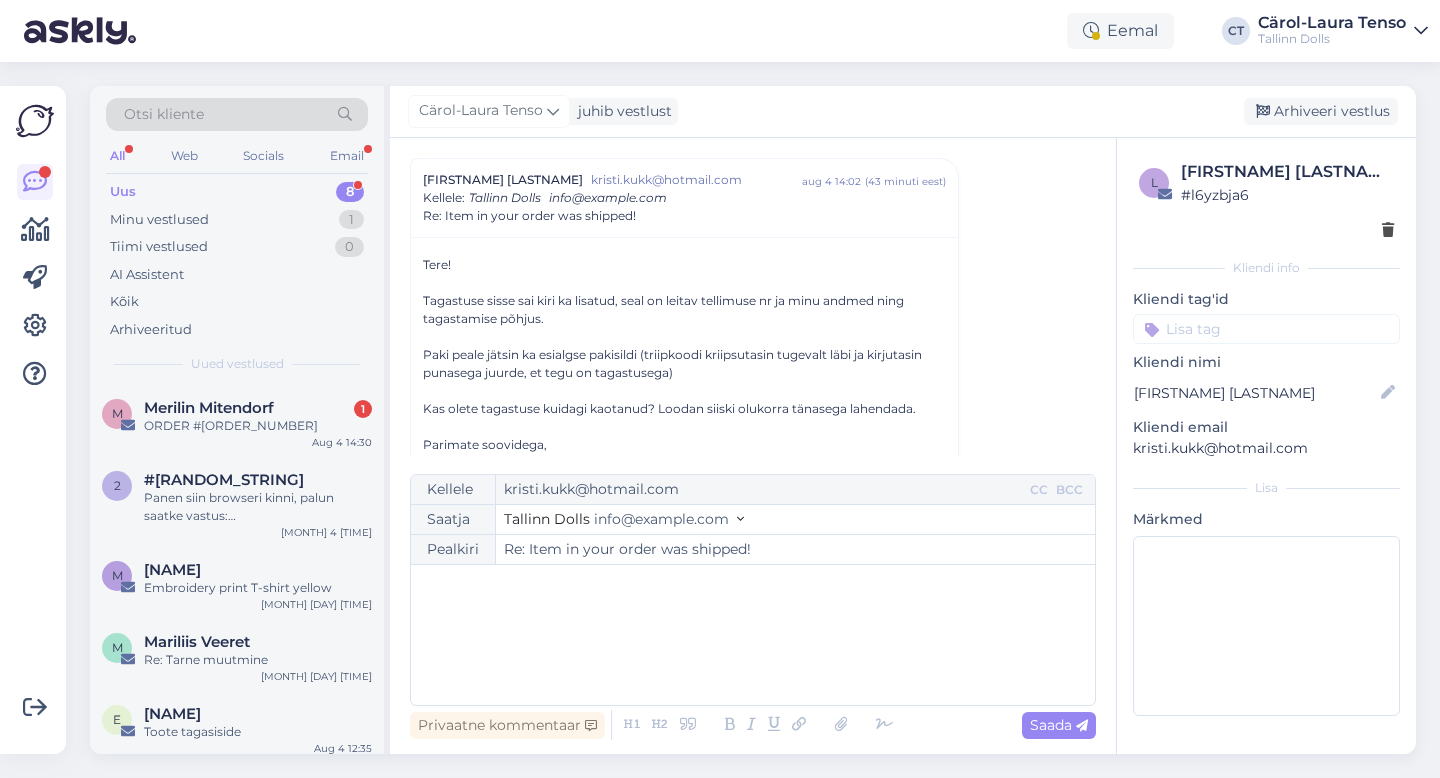 click on "﻿" at bounding box center (753, 635) 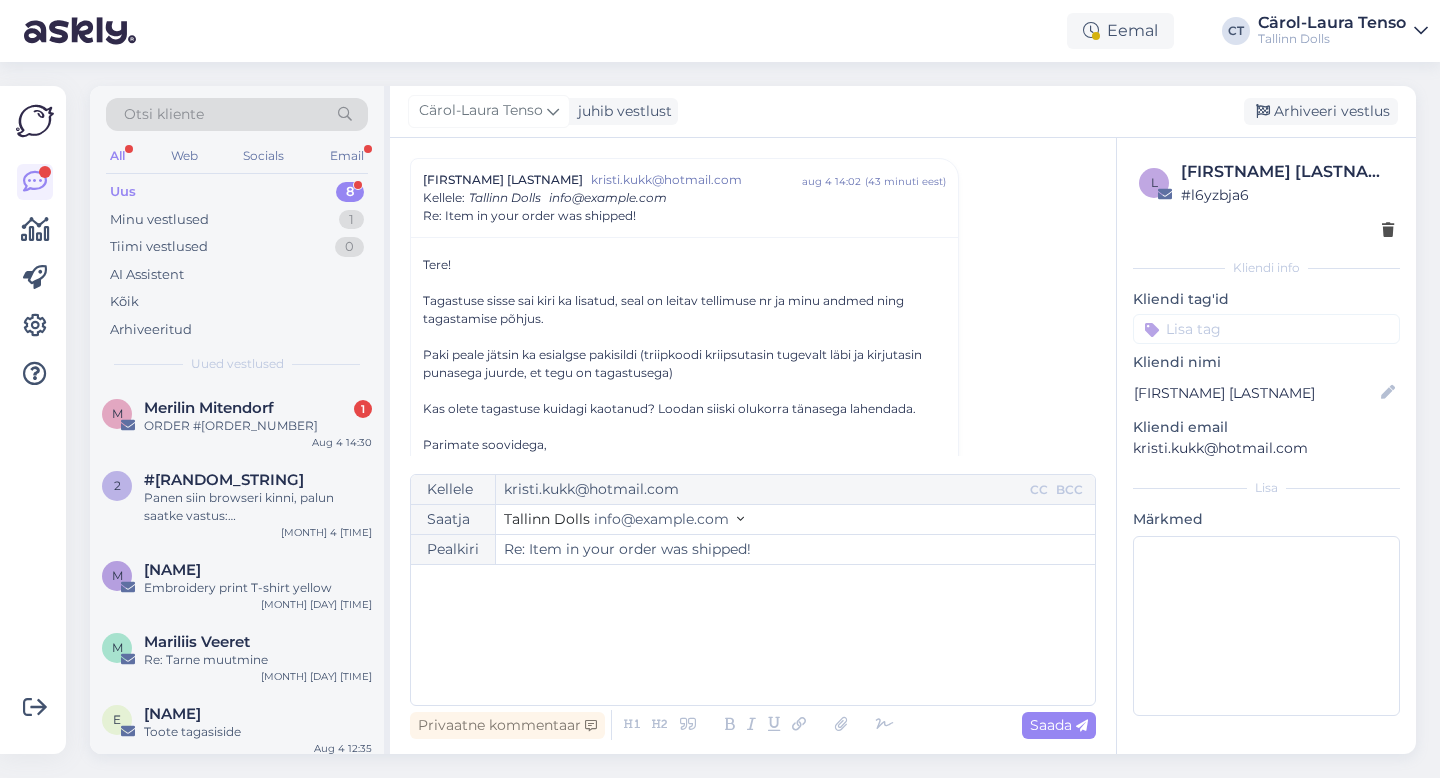 type 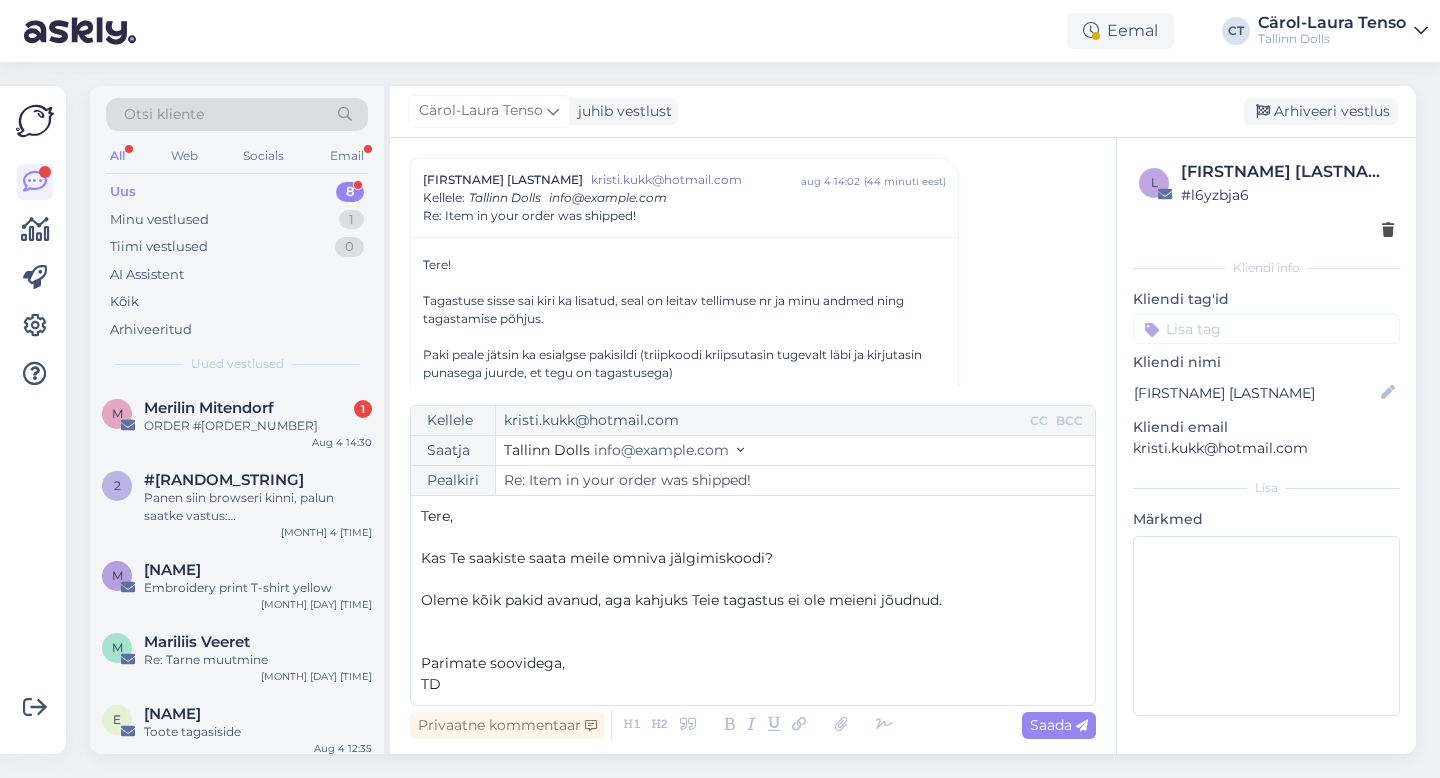 click on "Oleme kõik pakid avanud, aga kahjuks Teie tagastus ei ole meieni jõudnud." at bounding box center [753, 600] 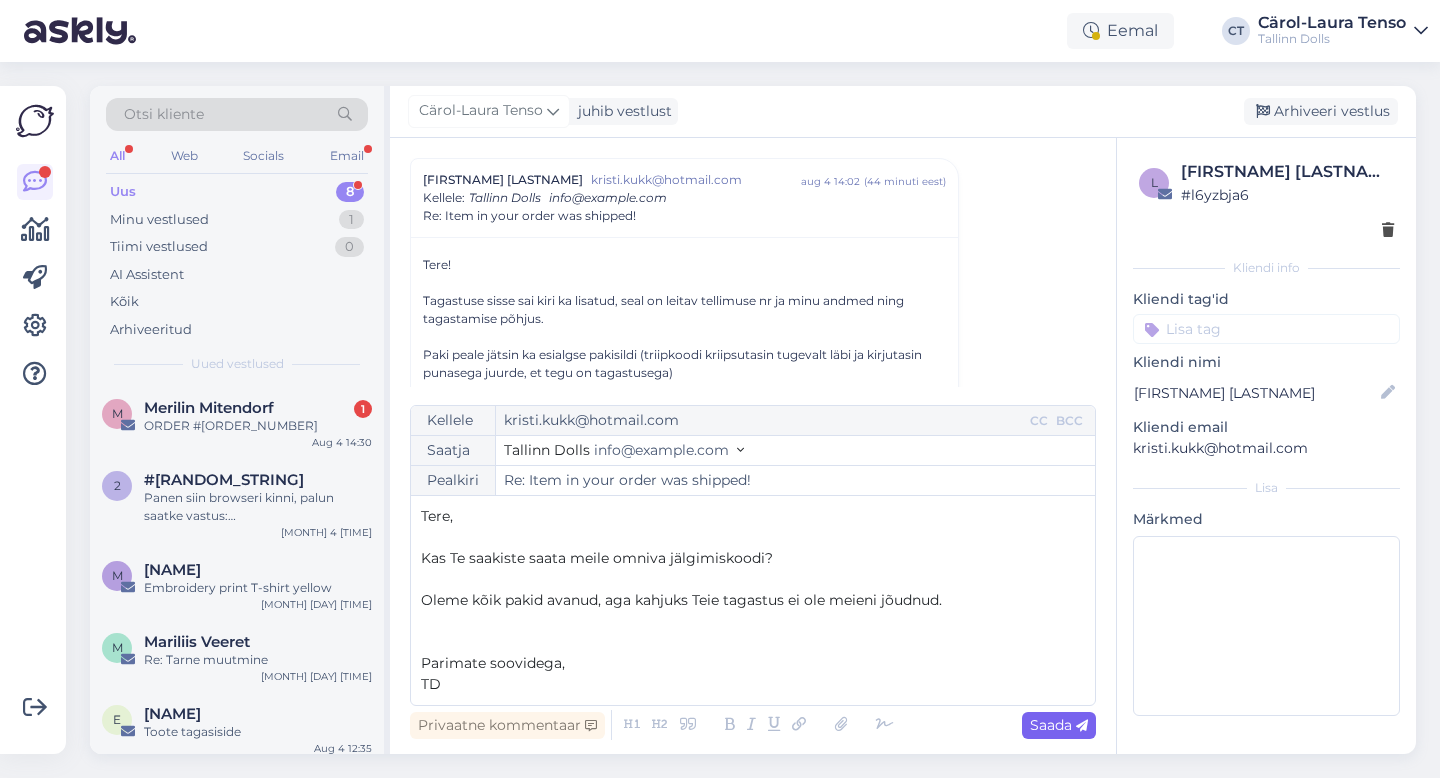 click on "Saada" at bounding box center (1059, 725) 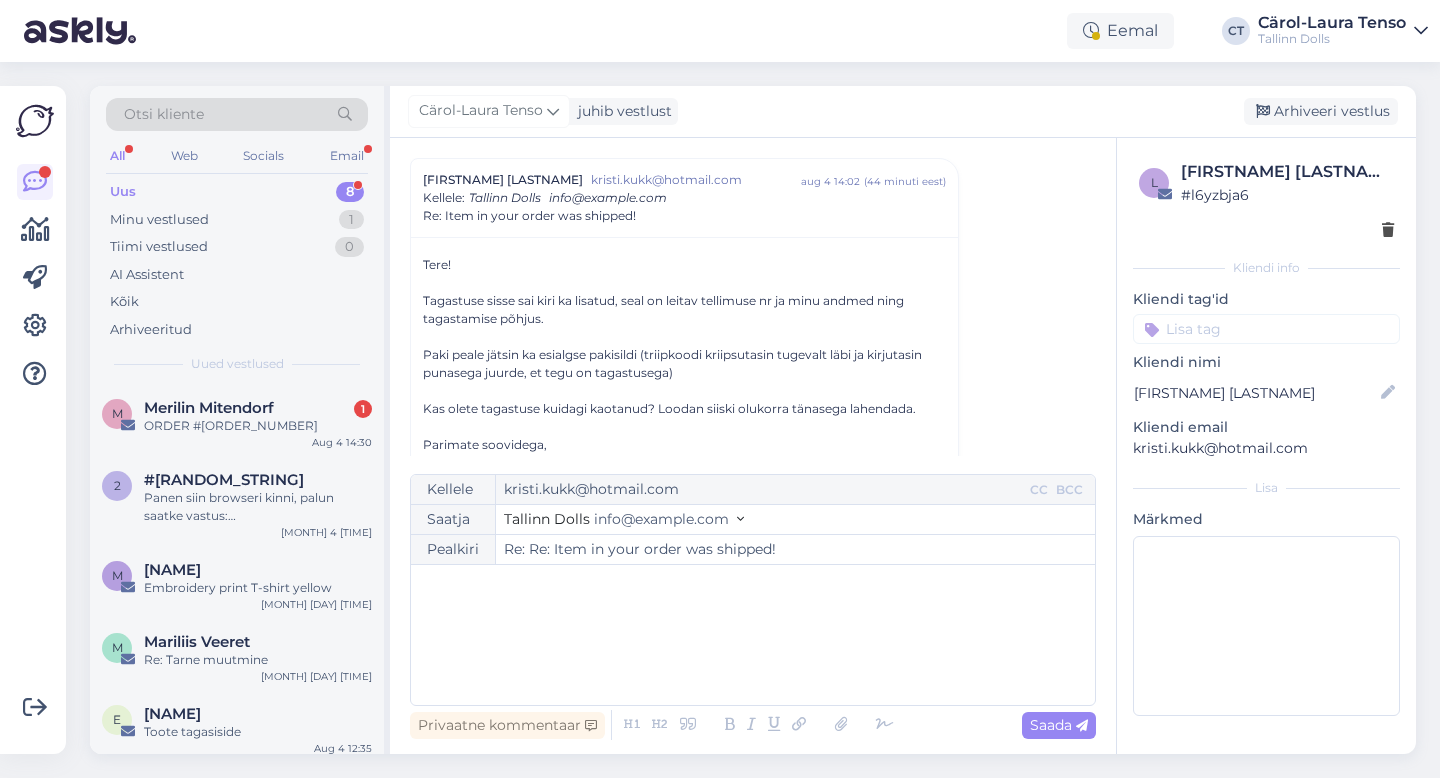 type on "Re: Item in your order was shipped!" 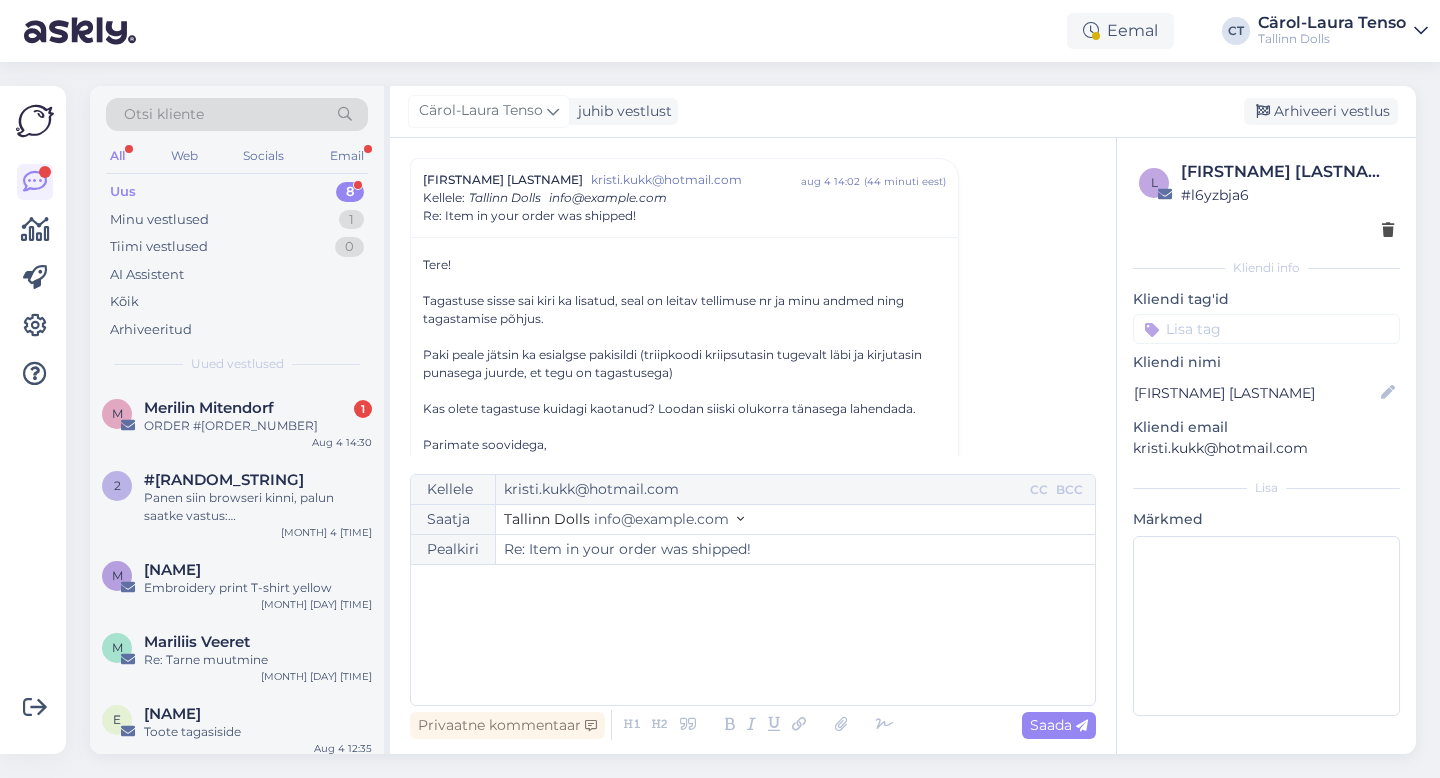 scroll, scrollTop: 1018, scrollLeft: 0, axis: vertical 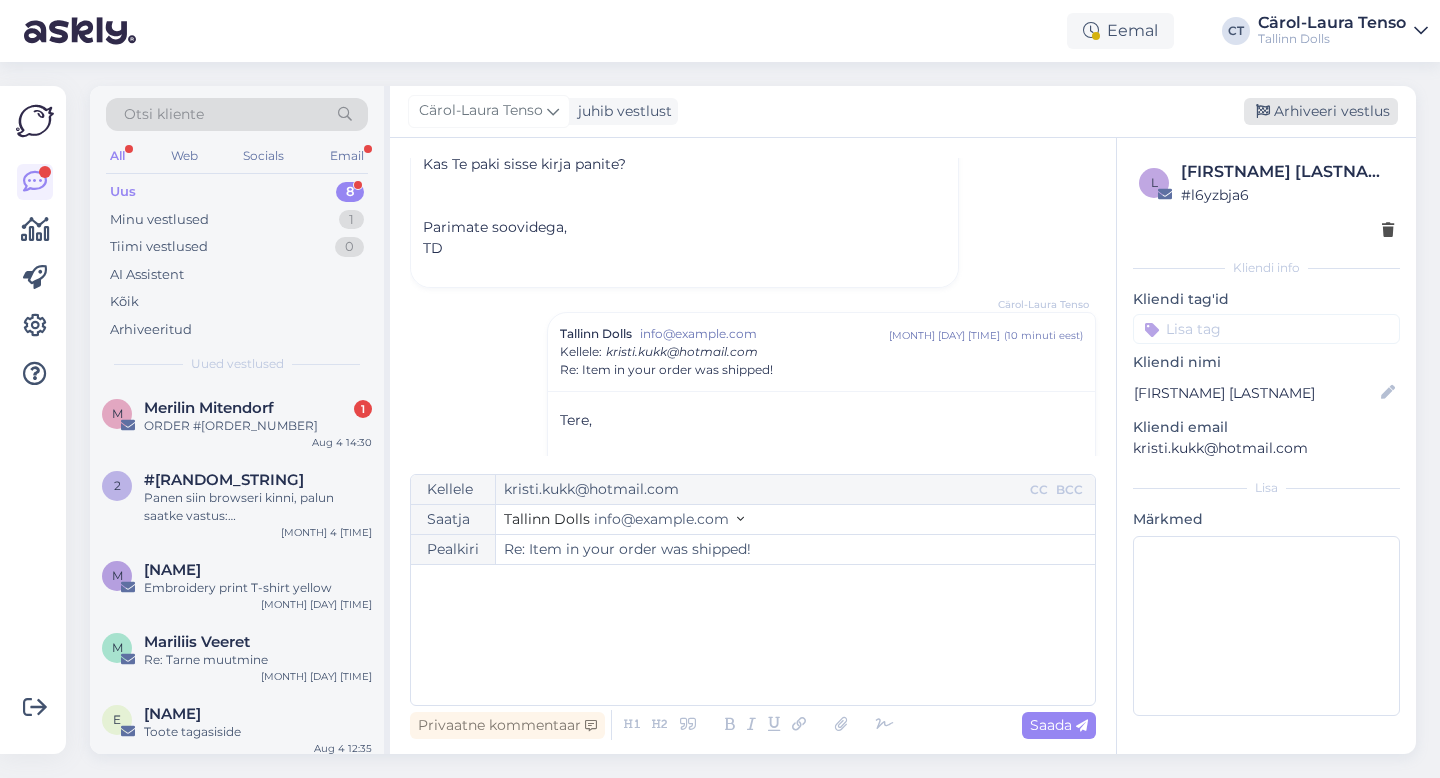click on "Arhiveeri vestlus" at bounding box center [1321, 111] 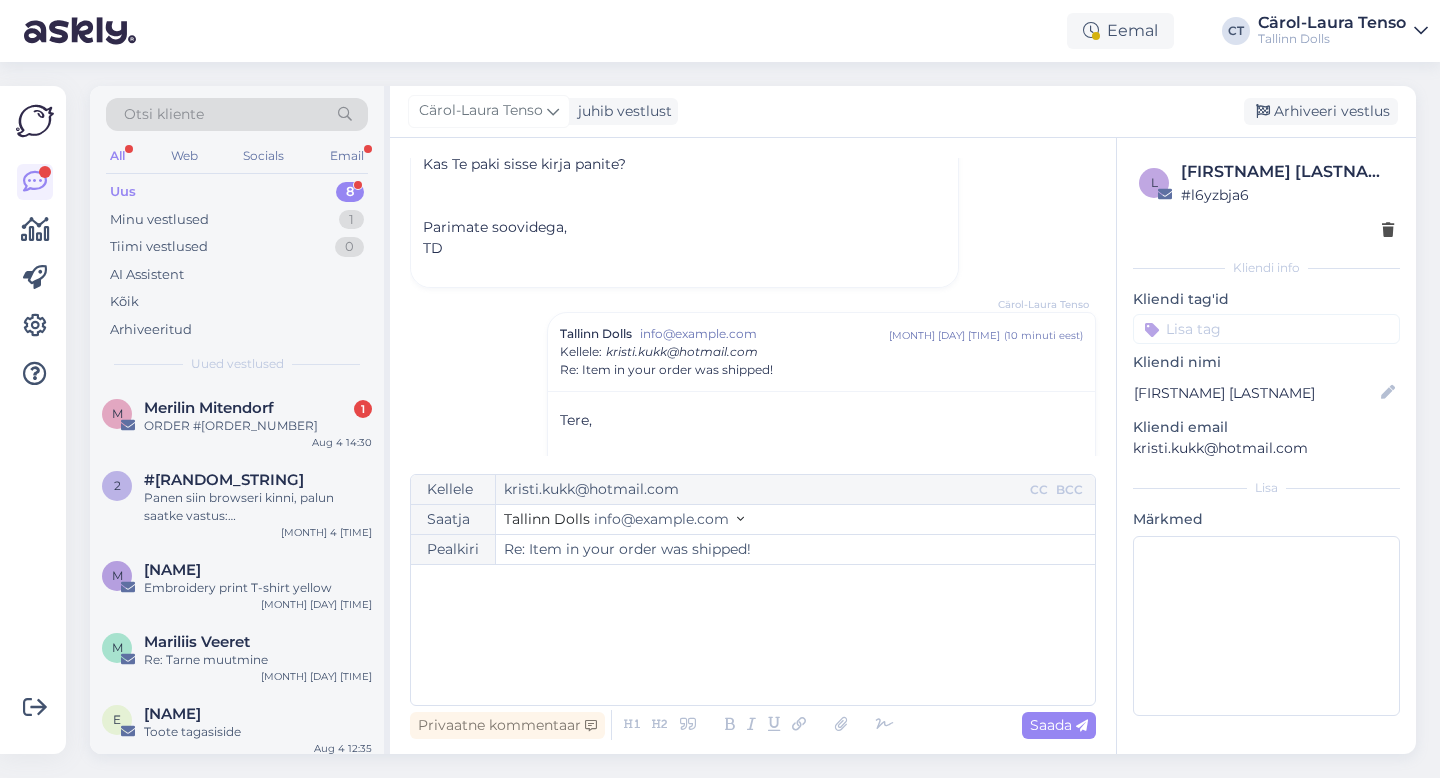 scroll, scrollTop: 1024, scrollLeft: 0, axis: vertical 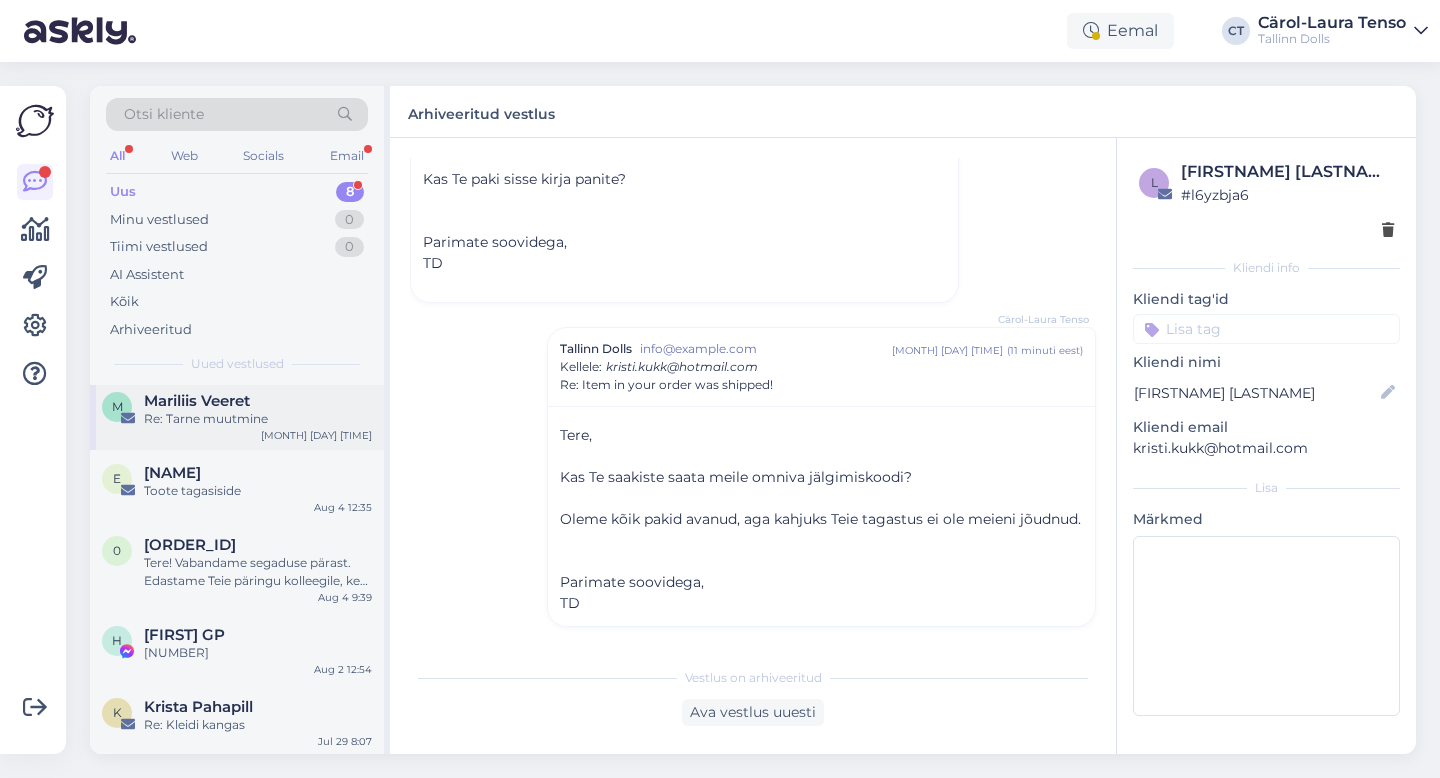 click on "[INITIAL] [PERSON] Re: Tarne muutmine [MONTH] [DAY] [TIME]" at bounding box center [237, 414] 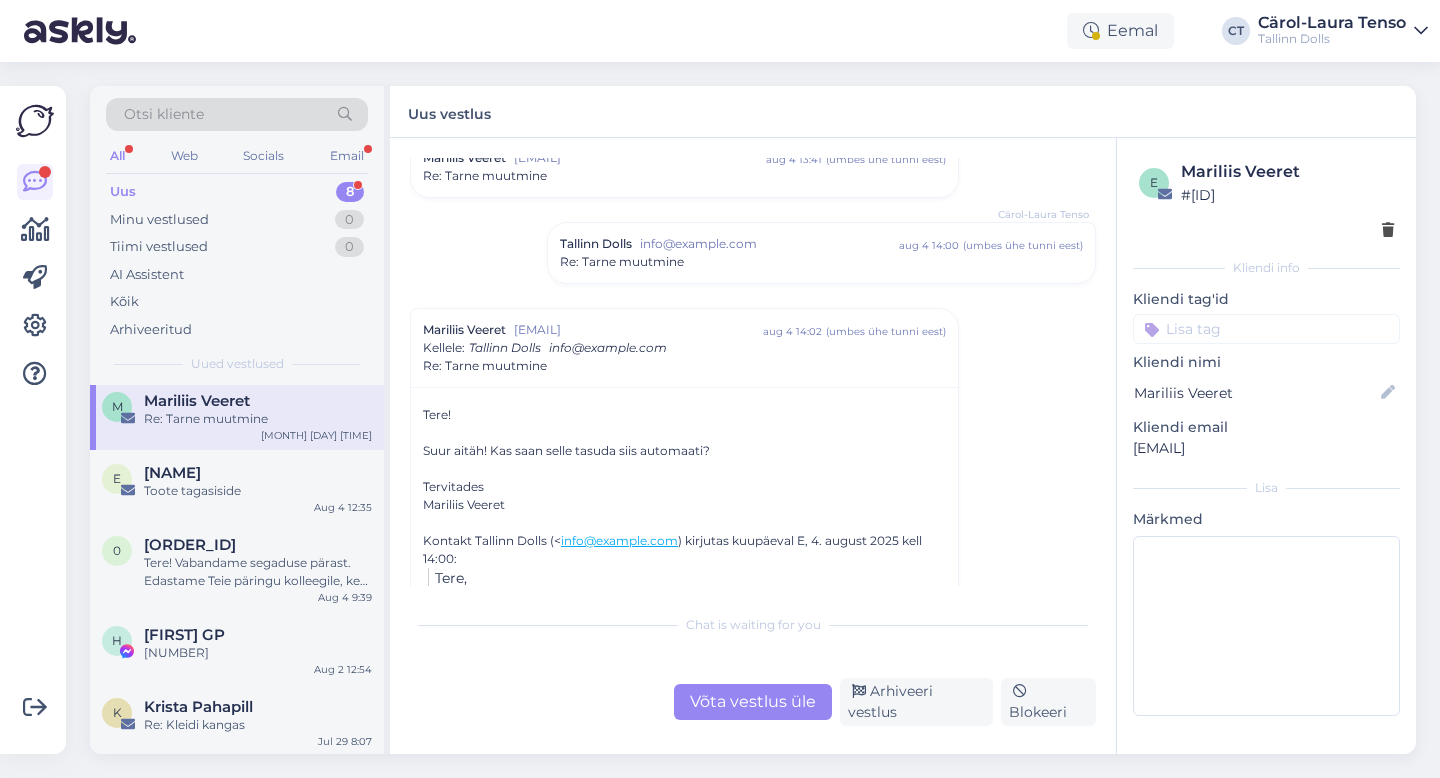 scroll, scrollTop: 852, scrollLeft: 0, axis: vertical 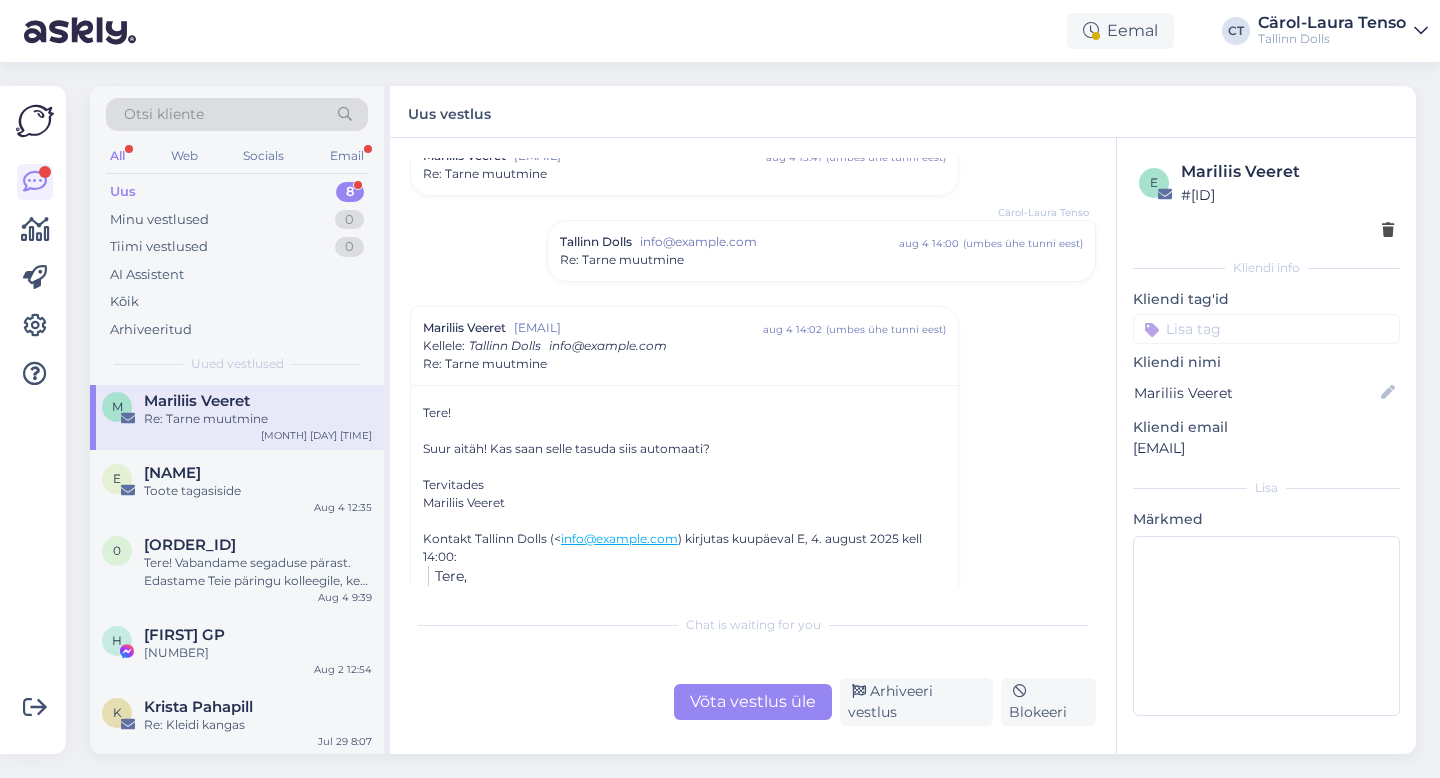 click on "Võta vestlus üle" at bounding box center (753, 702) 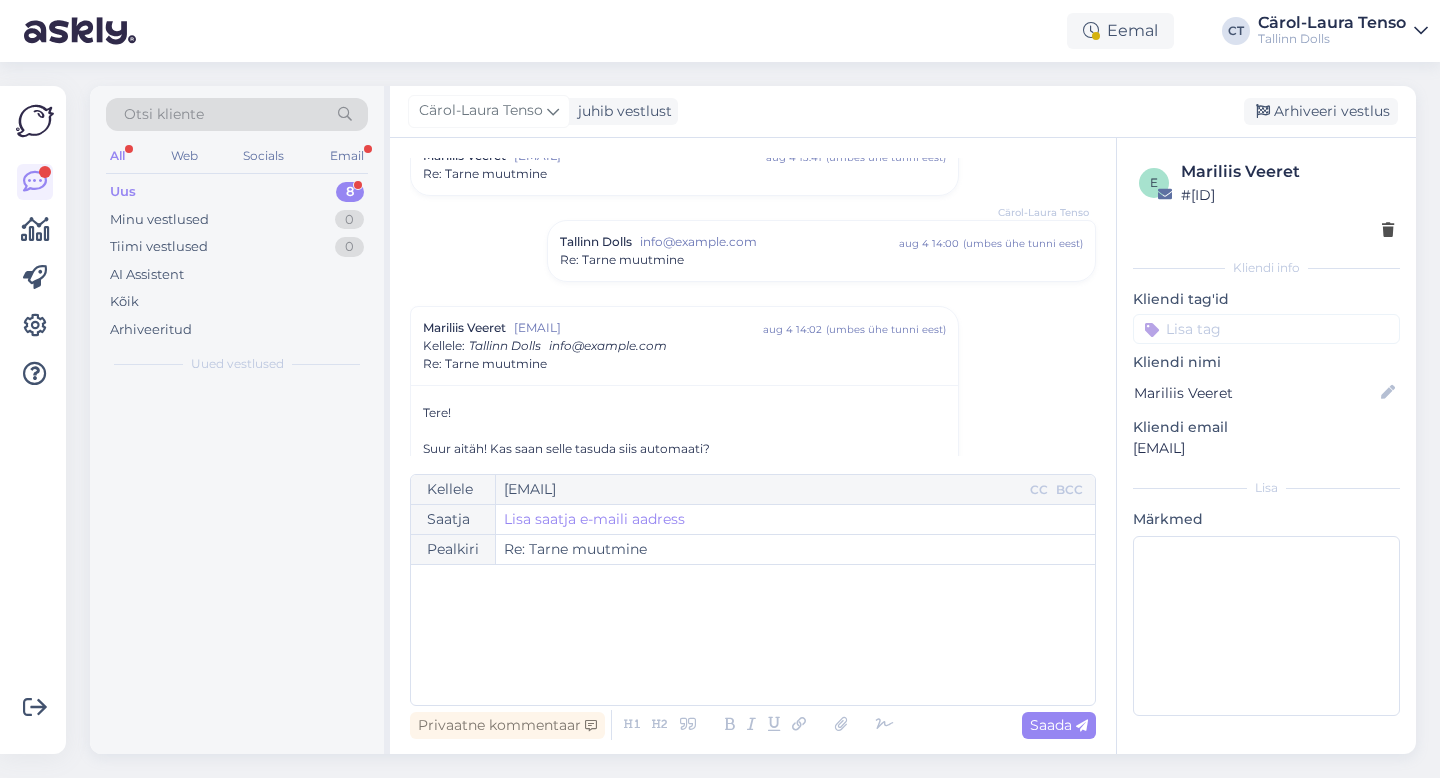 scroll, scrollTop: 1000, scrollLeft: 0, axis: vertical 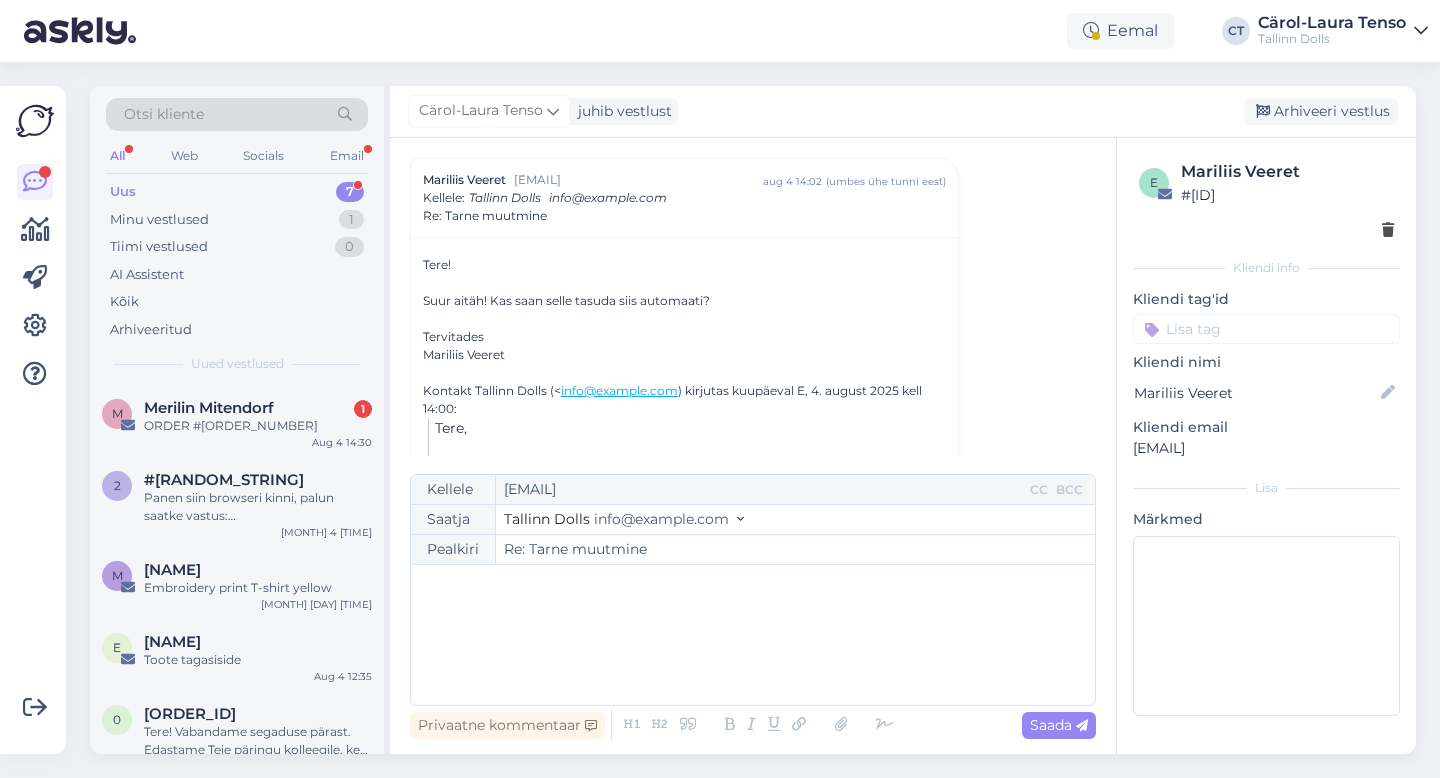 click on "﻿" at bounding box center (753, 635) 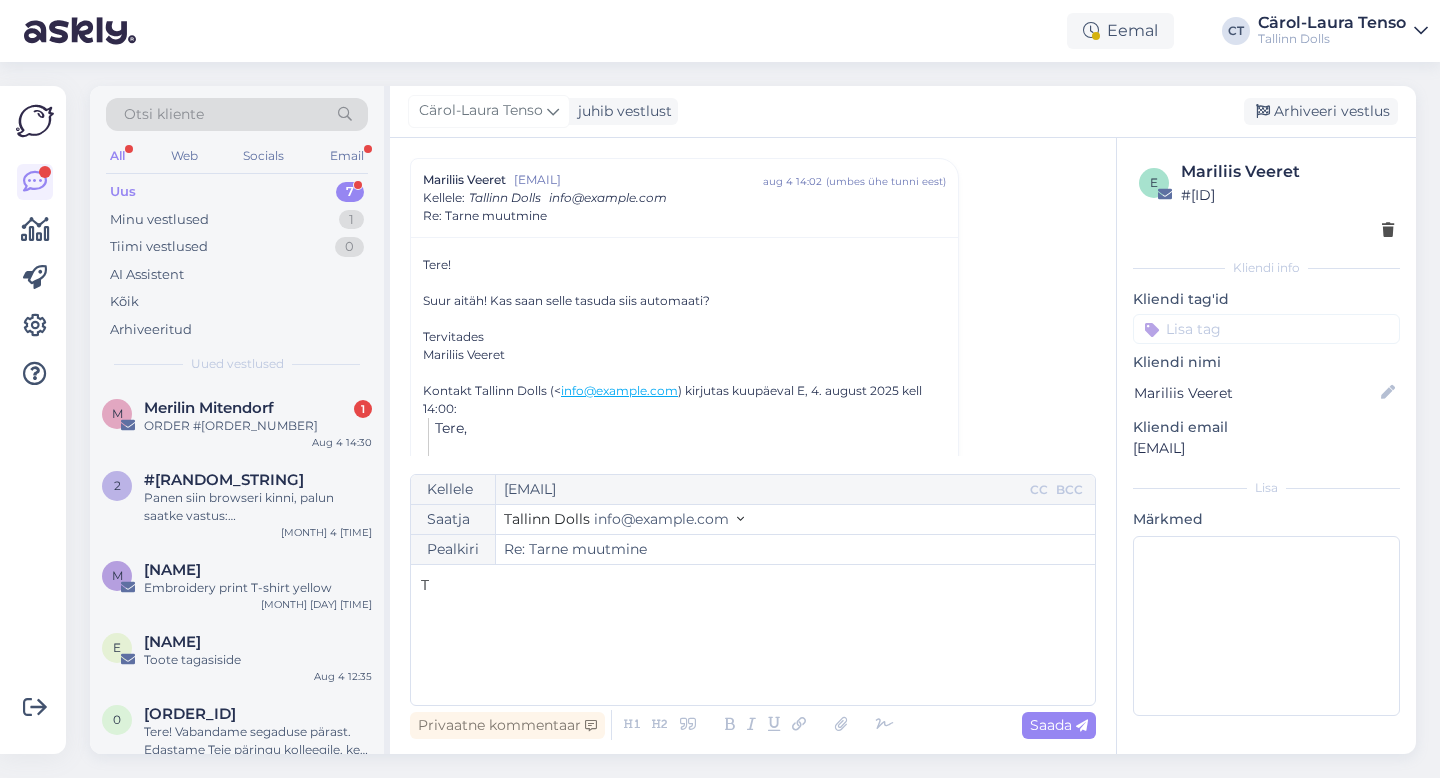 type 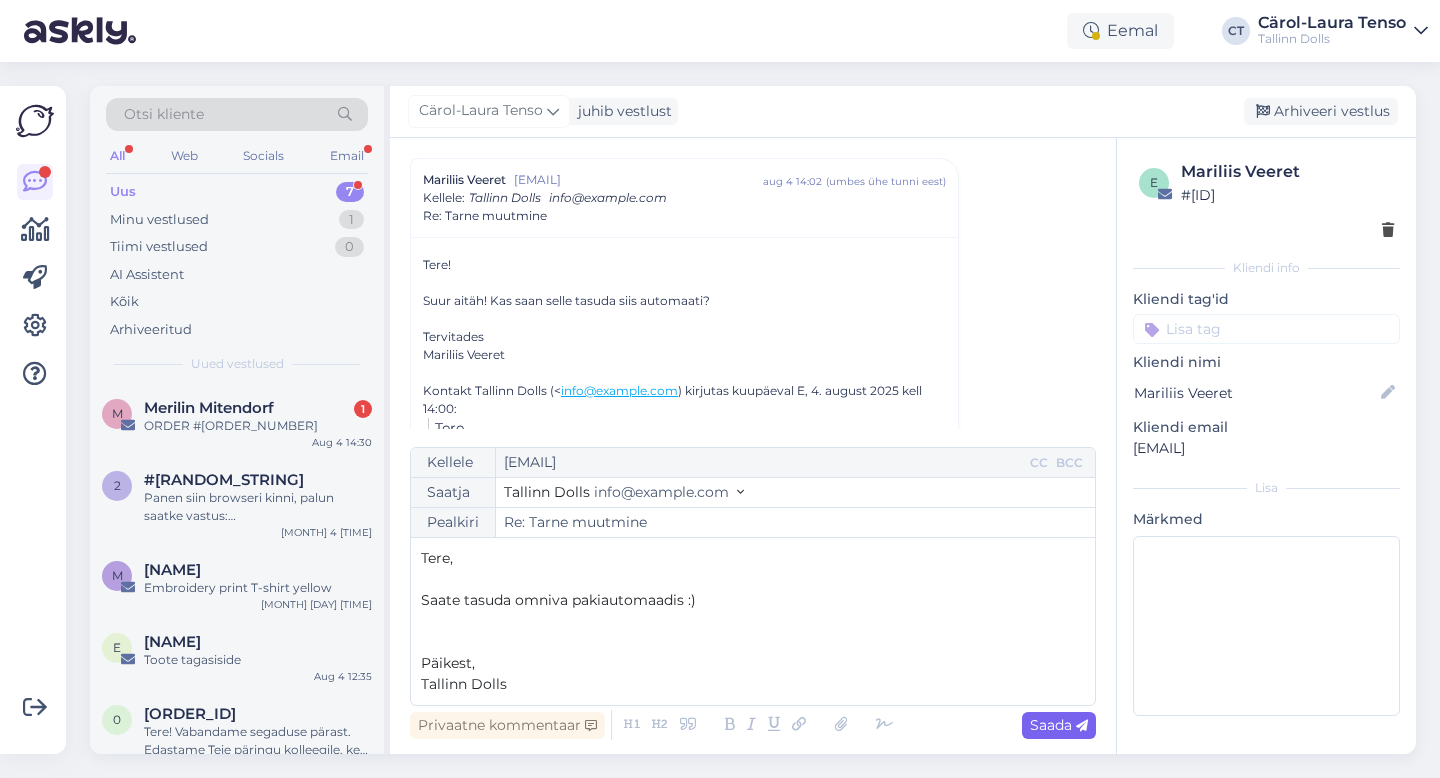 click on "Saada" at bounding box center (1059, 725) 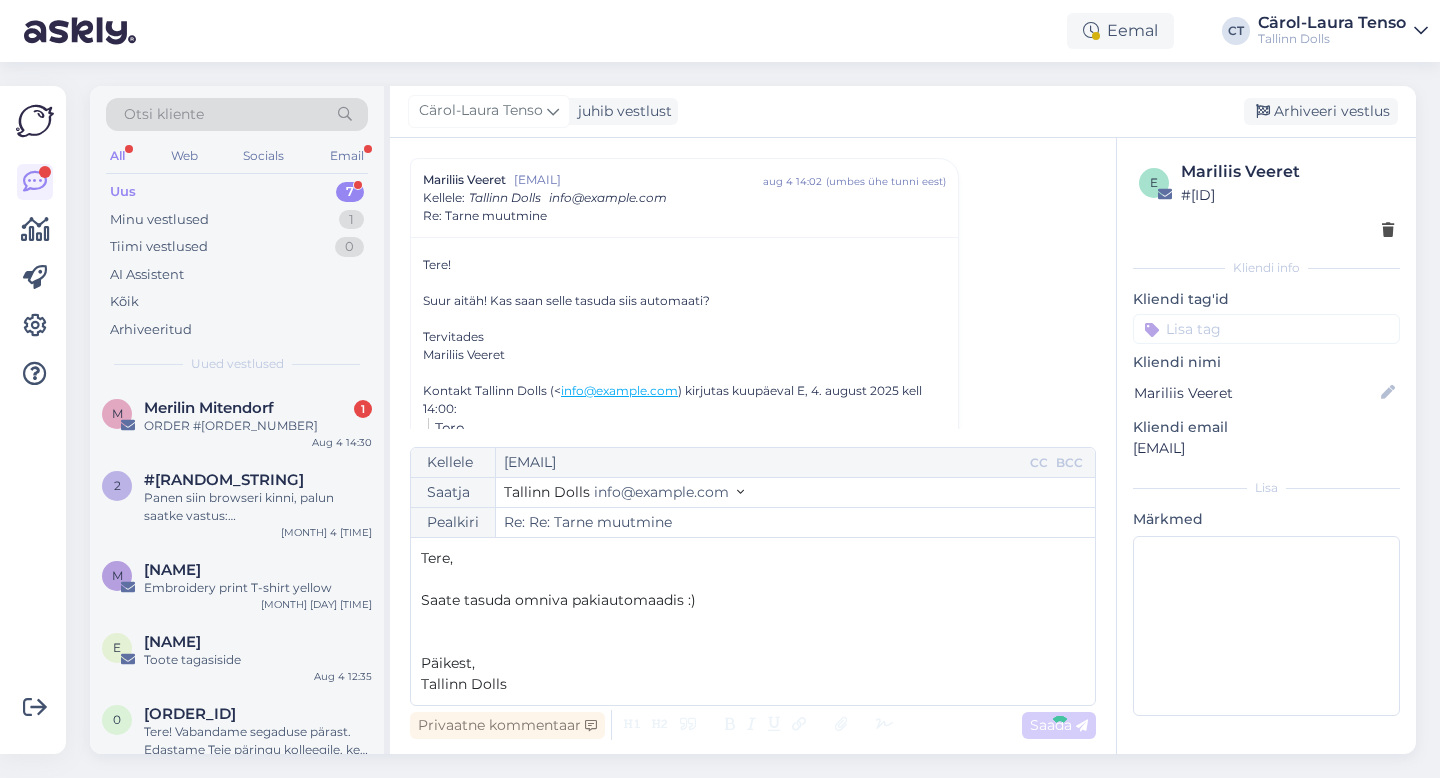 type on "Re: Tarne muutmine" 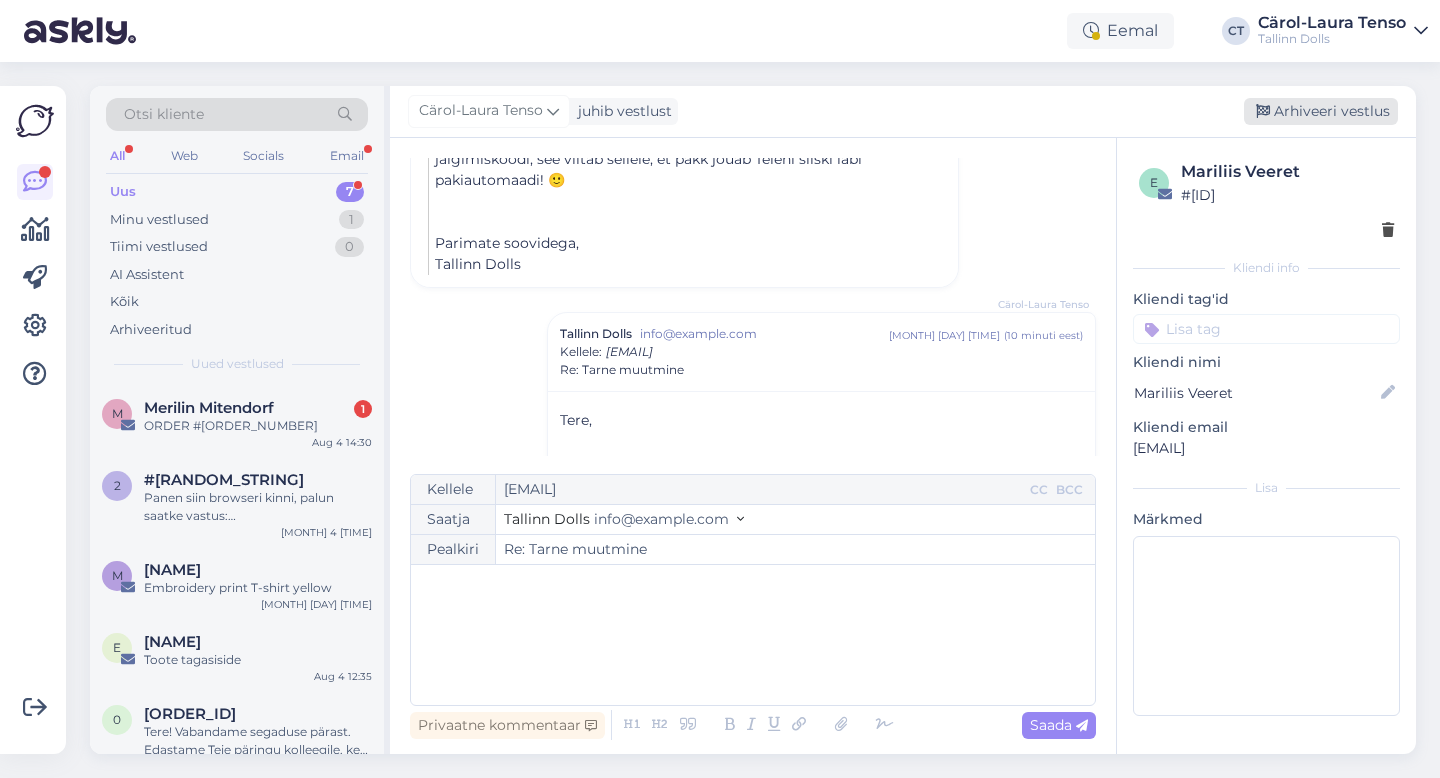 click on "Arhiveeri vestlus" at bounding box center [1321, 111] 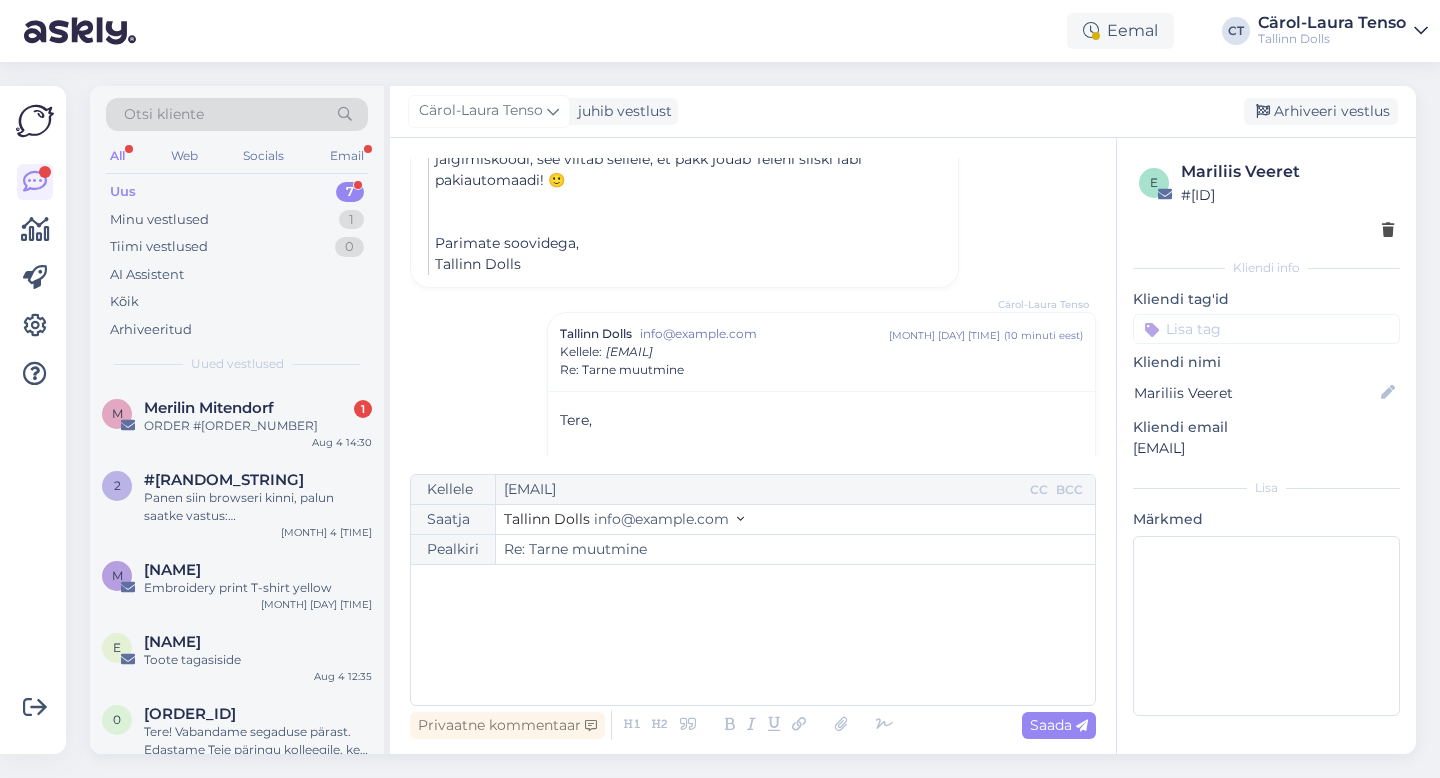 scroll, scrollTop: 1422, scrollLeft: 0, axis: vertical 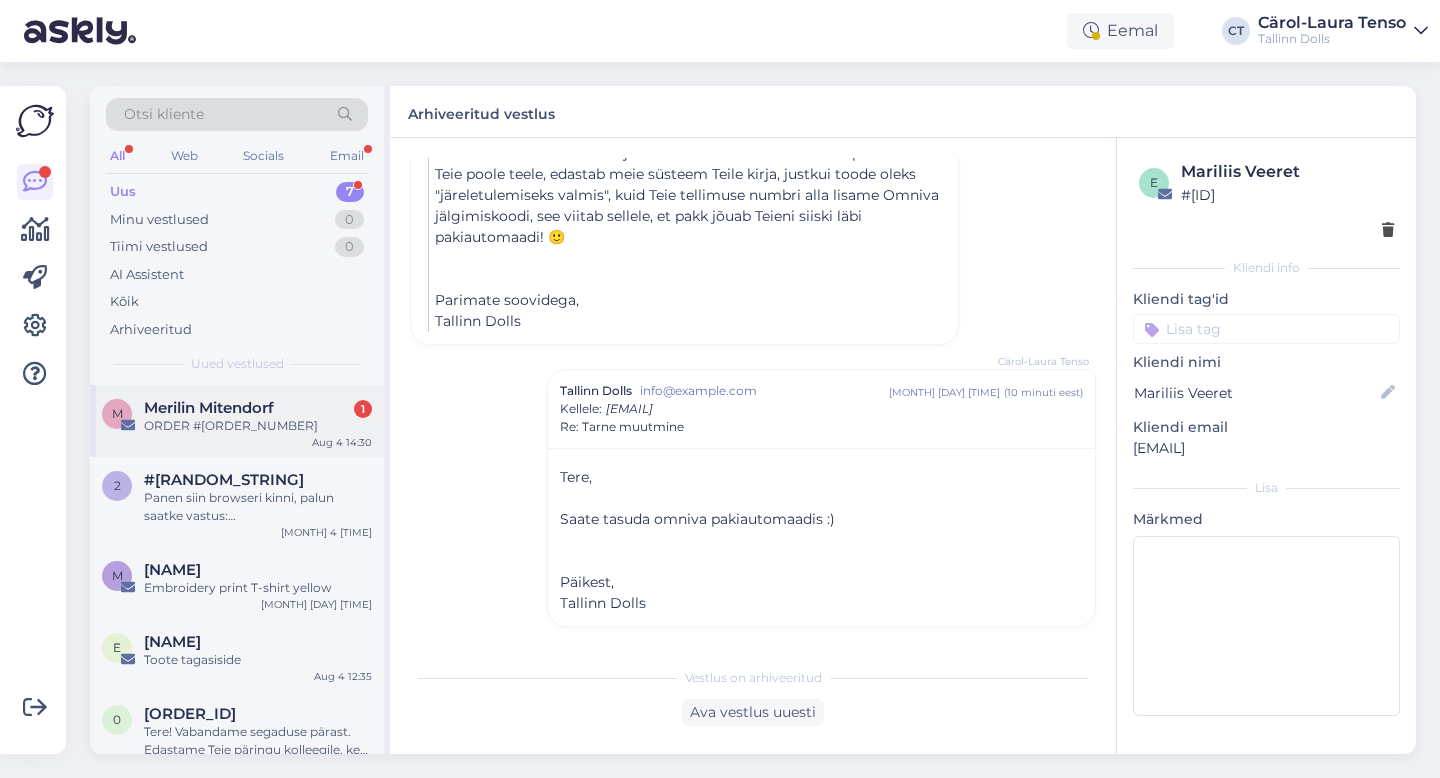 click on "M [LAST] [FIRST] 1 ORDER #[ORDER] Aug 4 14:30" at bounding box center (237, 421) 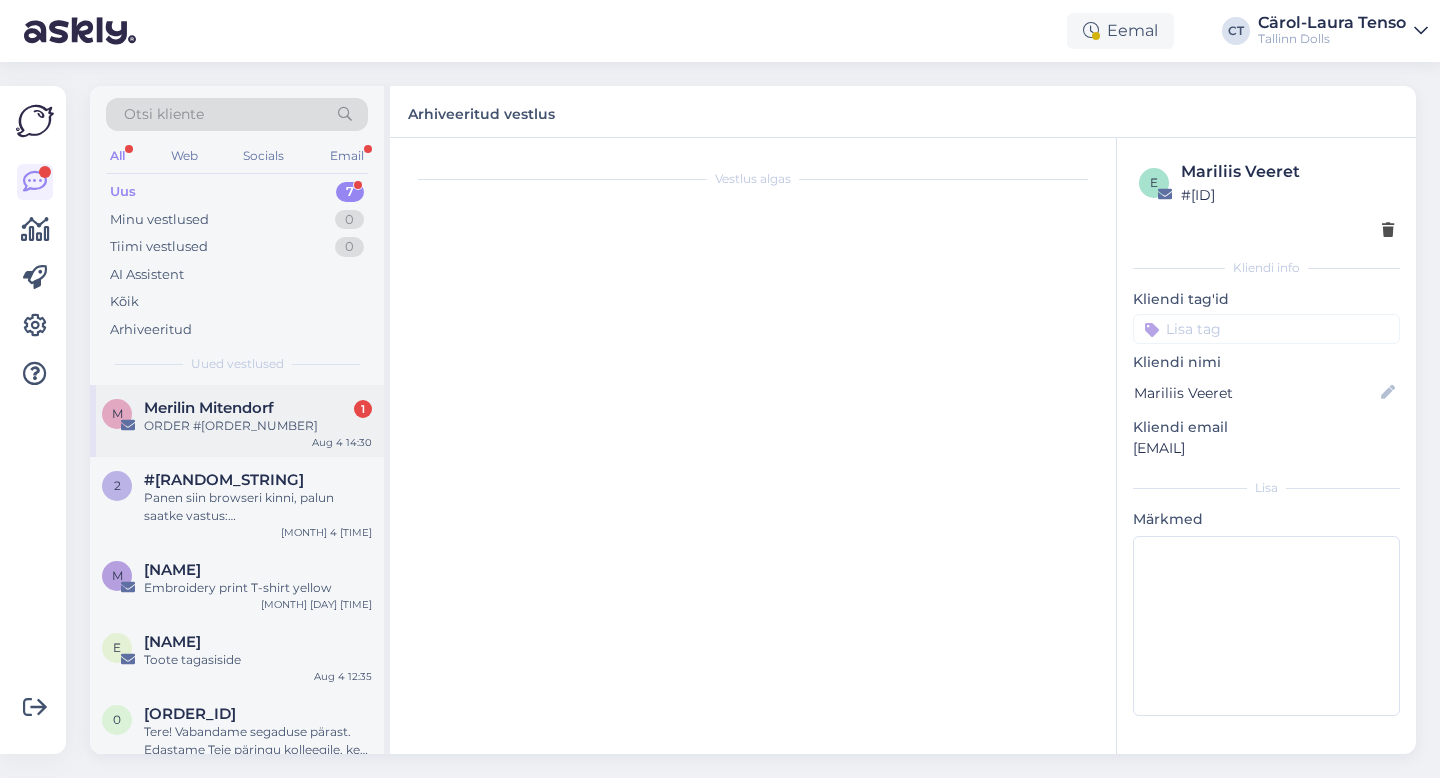 scroll, scrollTop: 0, scrollLeft: 0, axis: both 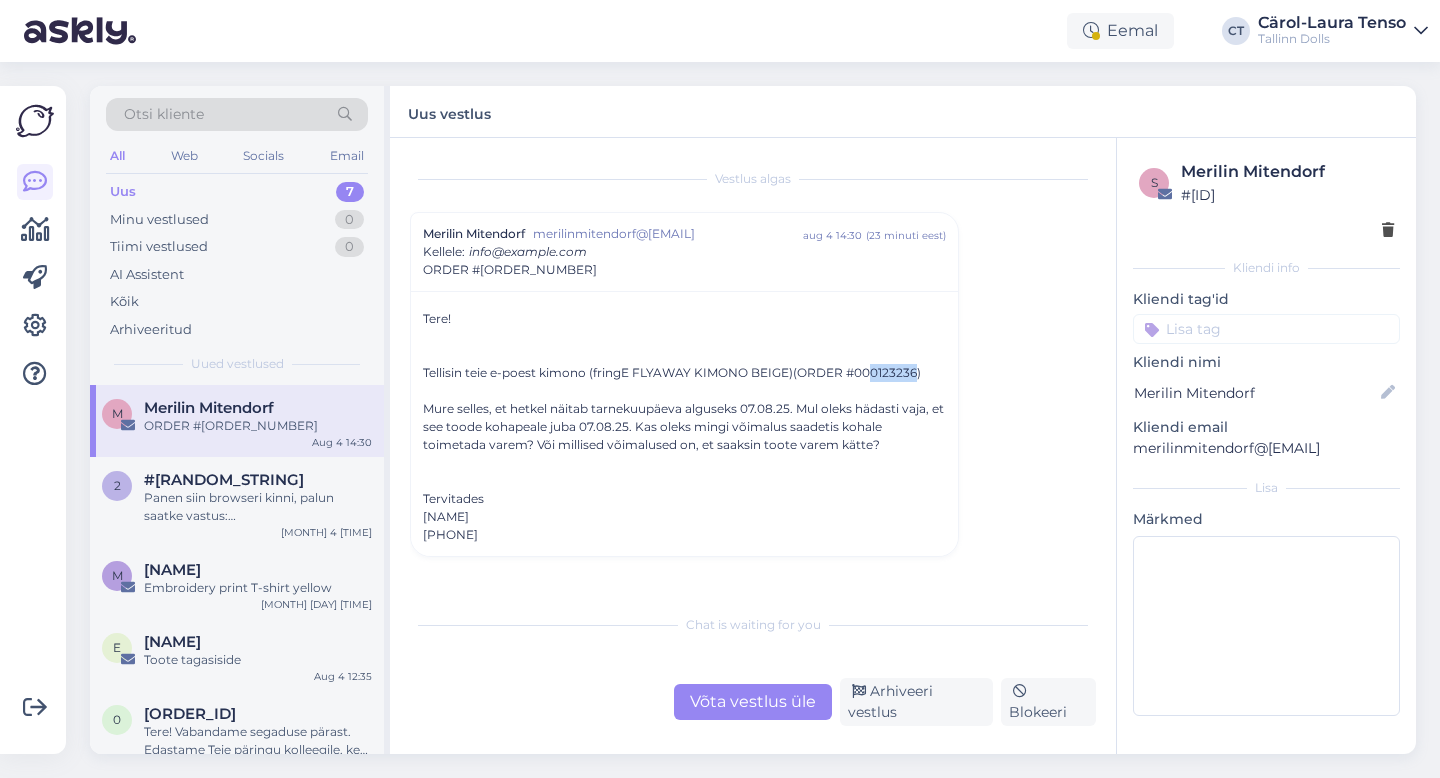 drag, startPoint x: 928, startPoint y: 374, endPoint x: 881, endPoint y: 369, distance: 47.26521 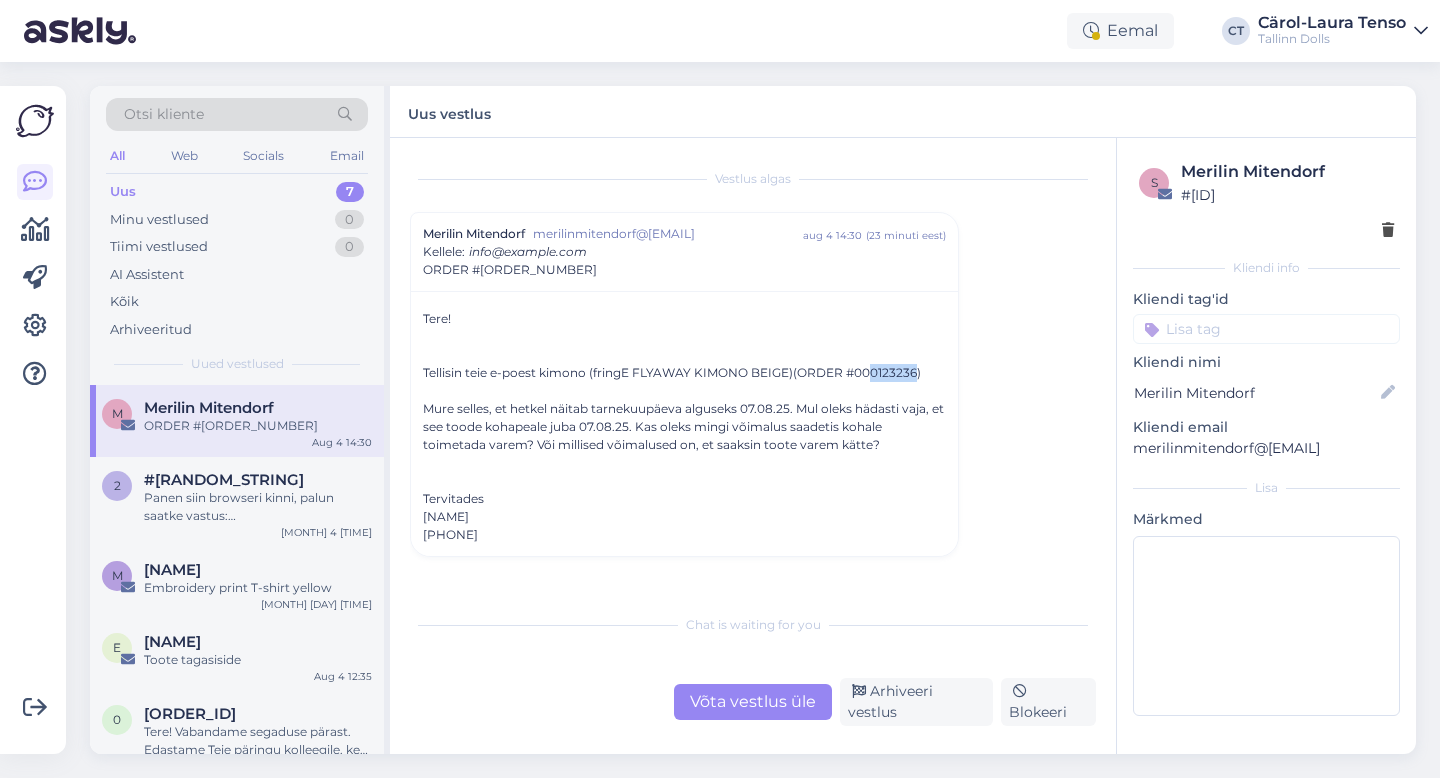 click on "Tellisin teie e-poest kimono (fringE FLYAWAY KIMONO BEIGE)(ORDER #000123236)" at bounding box center [684, 373] 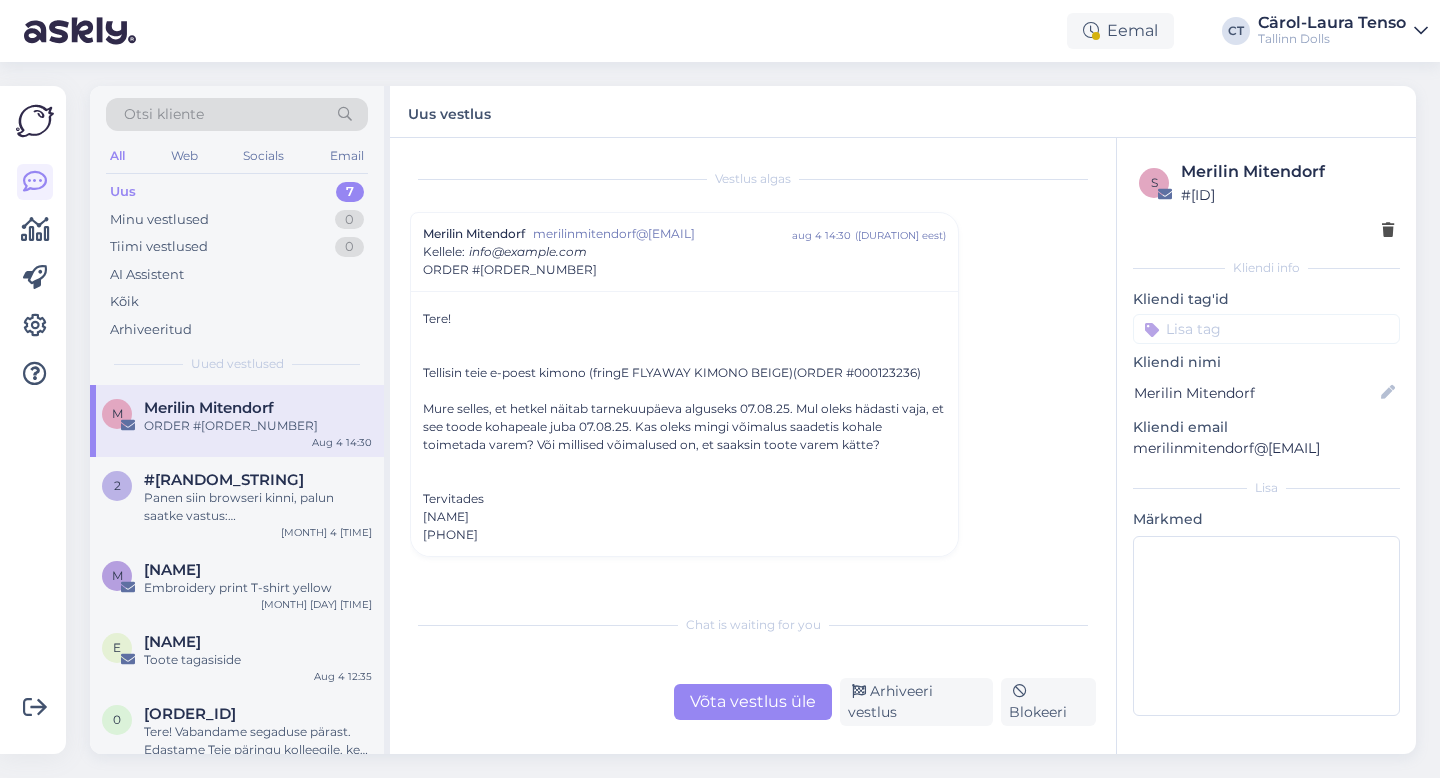 click on "Võta vestlus üle" at bounding box center (753, 702) 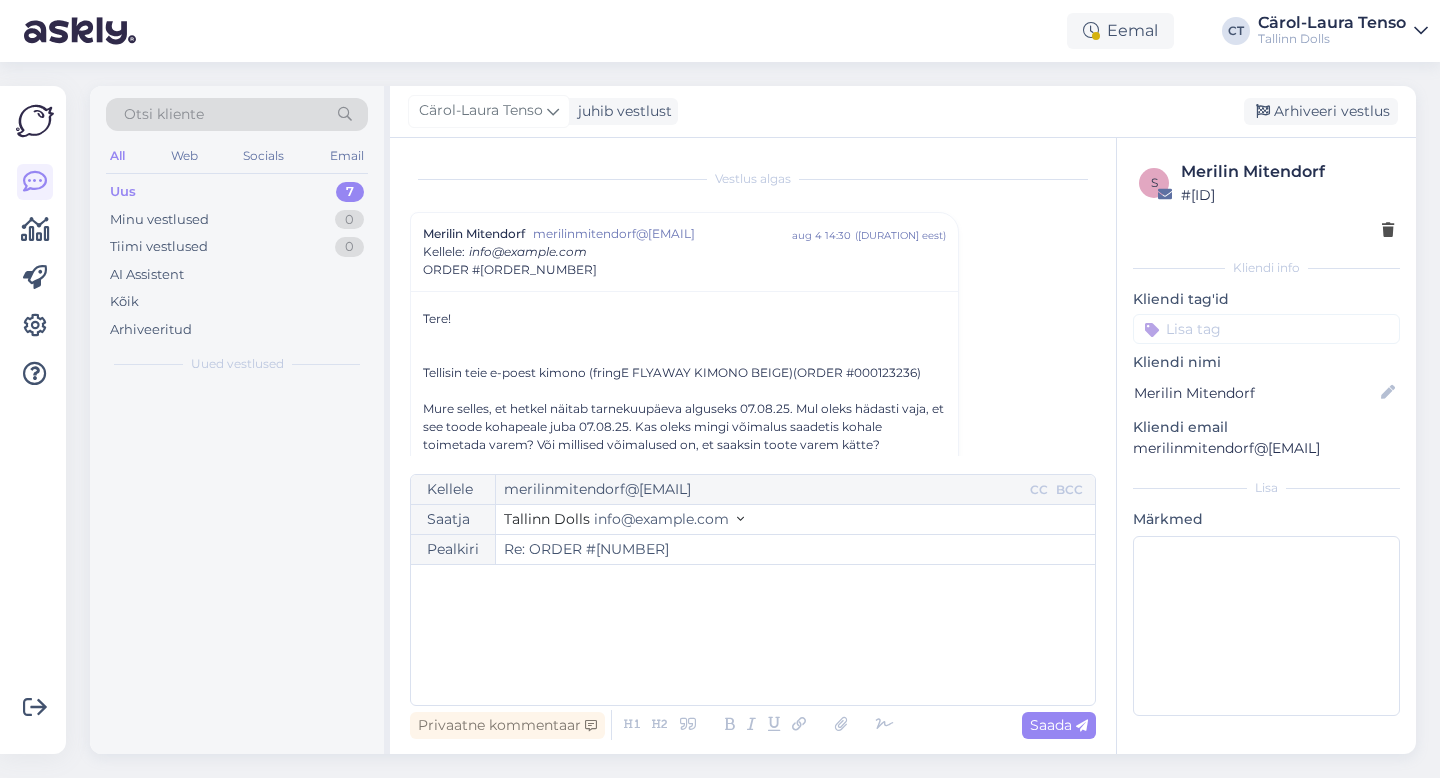 scroll, scrollTop: 54, scrollLeft: 0, axis: vertical 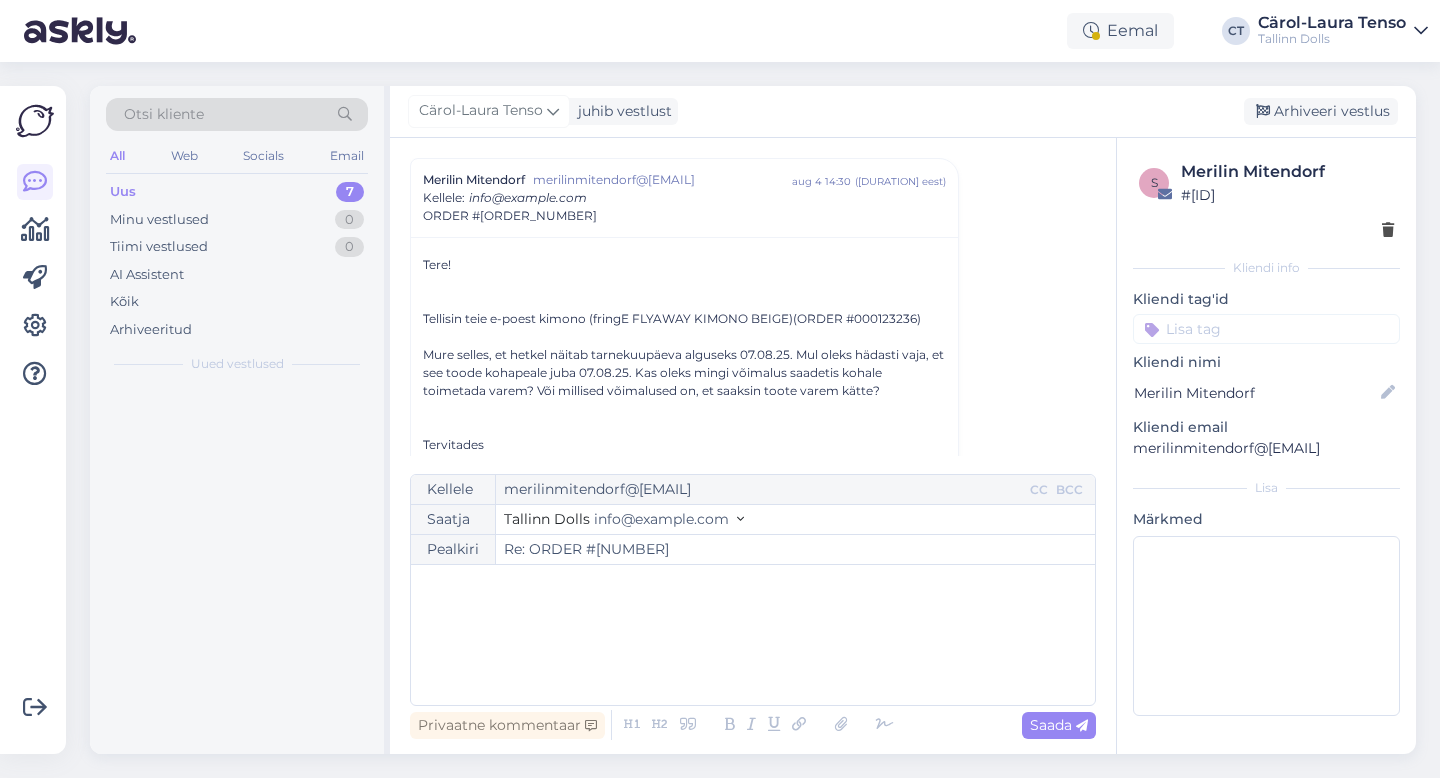 click on "﻿" at bounding box center (753, 635) 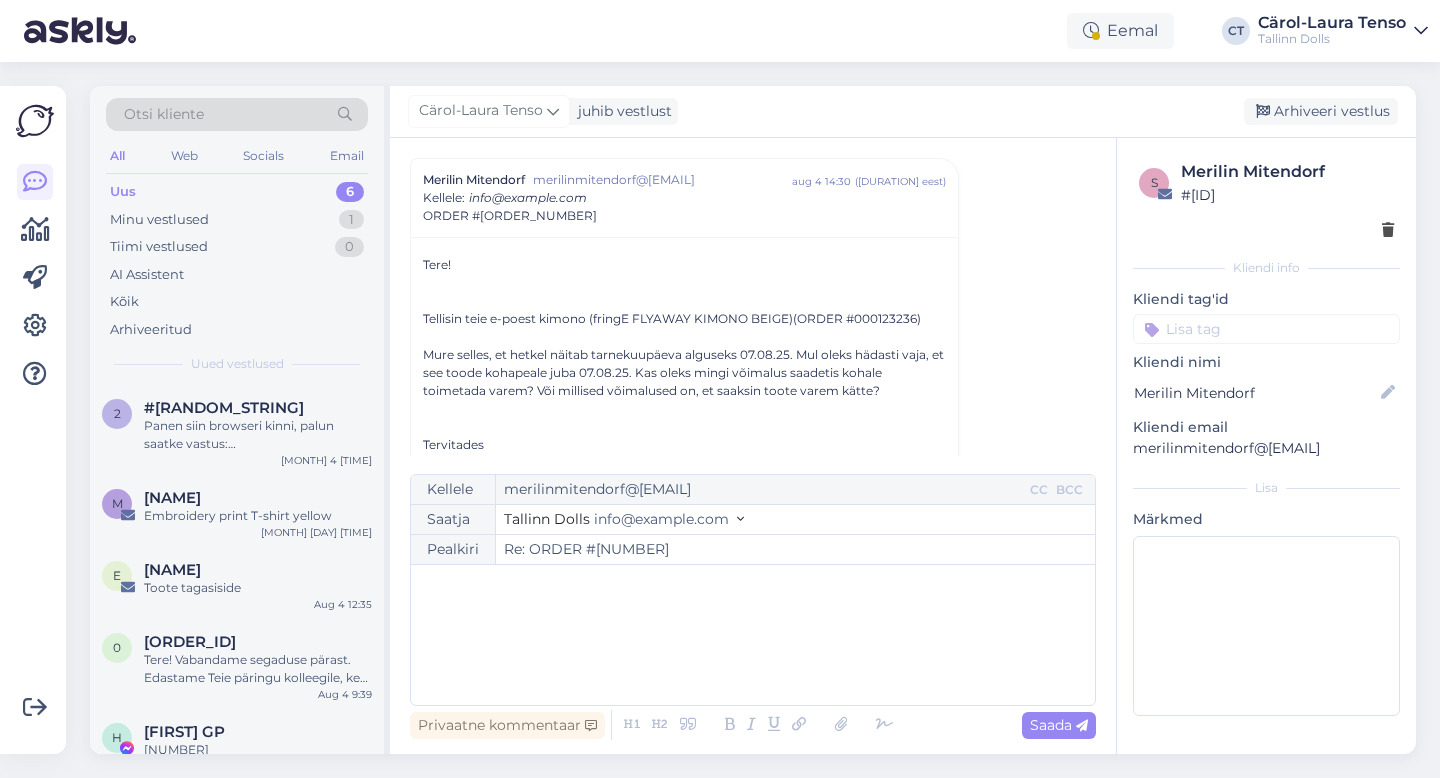 click on "﻿" at bounding box center (753, 635) 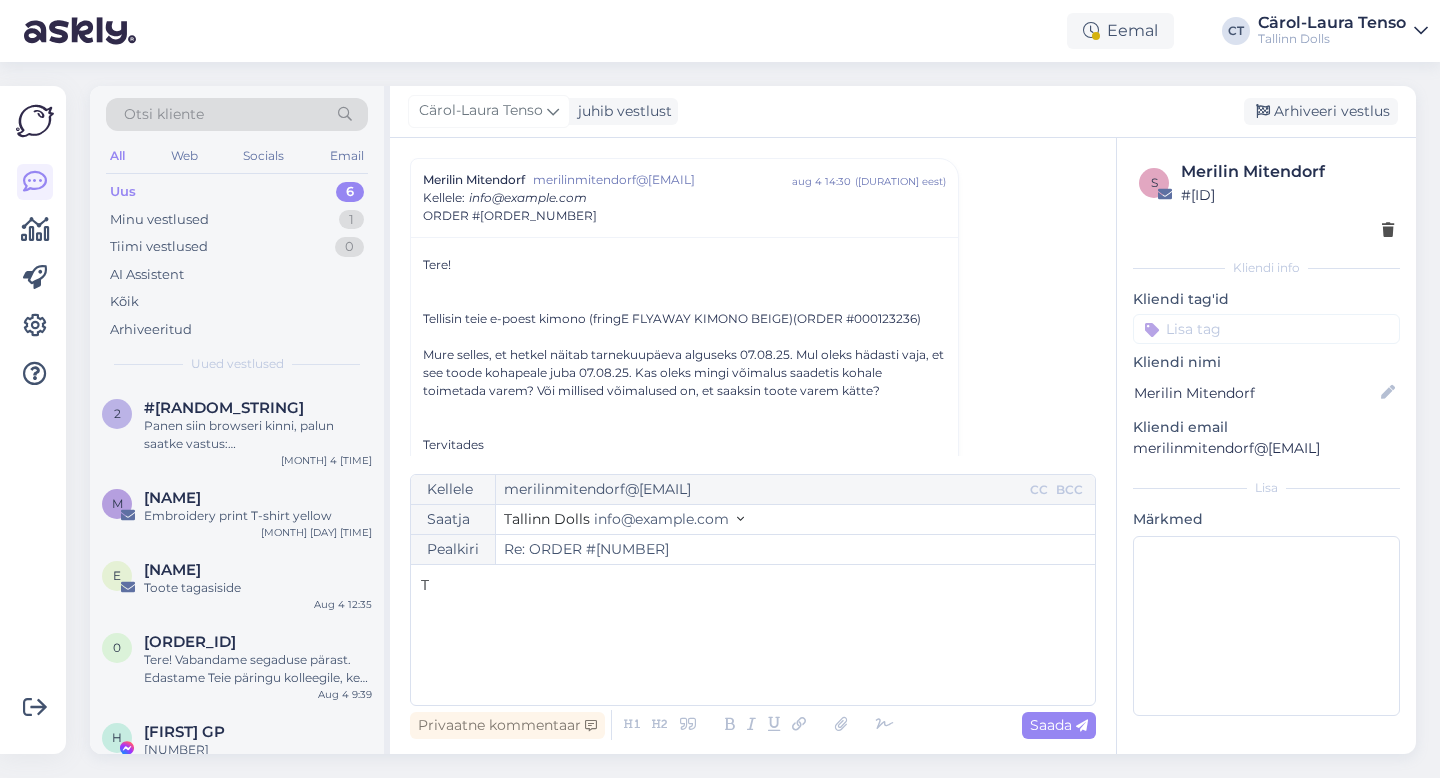 type 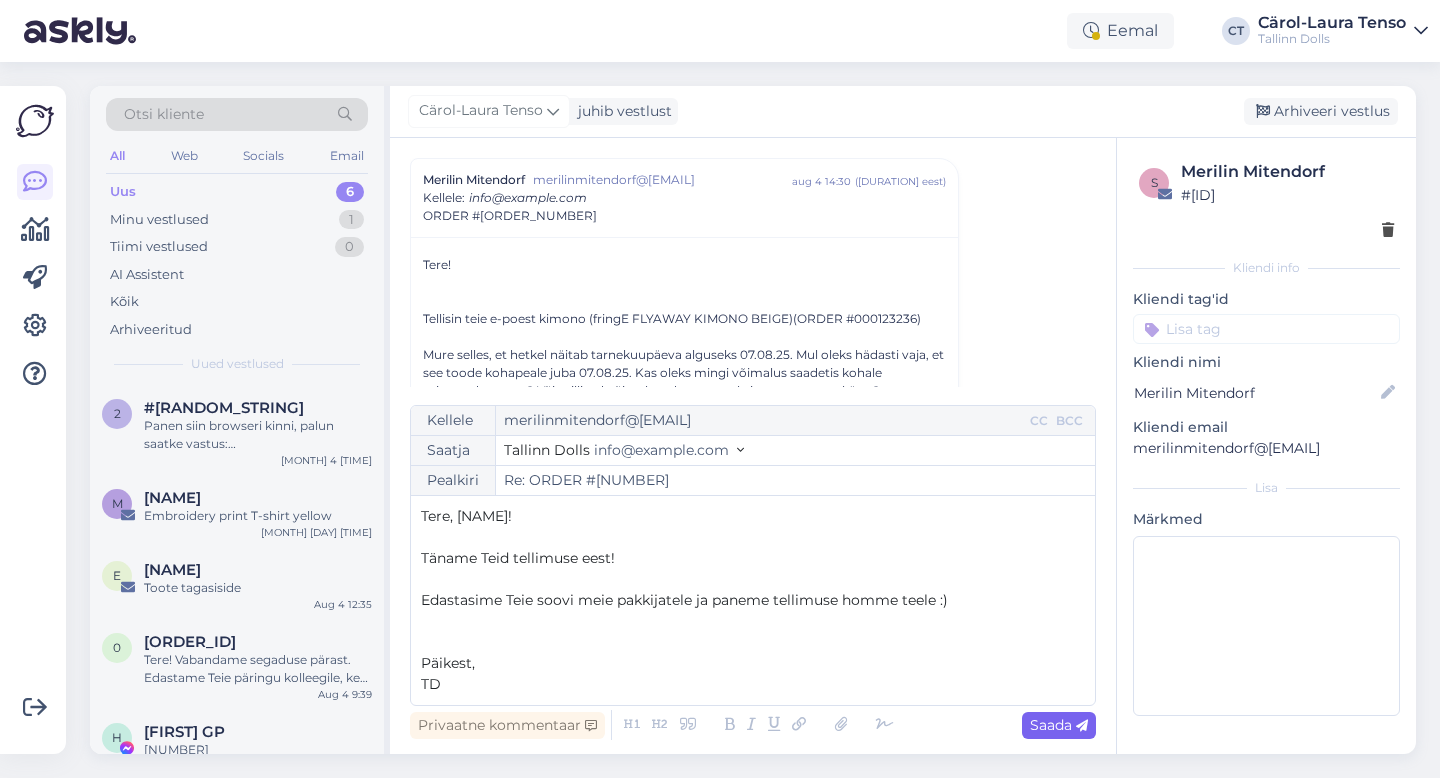 click at bounding box center (1082, 726) 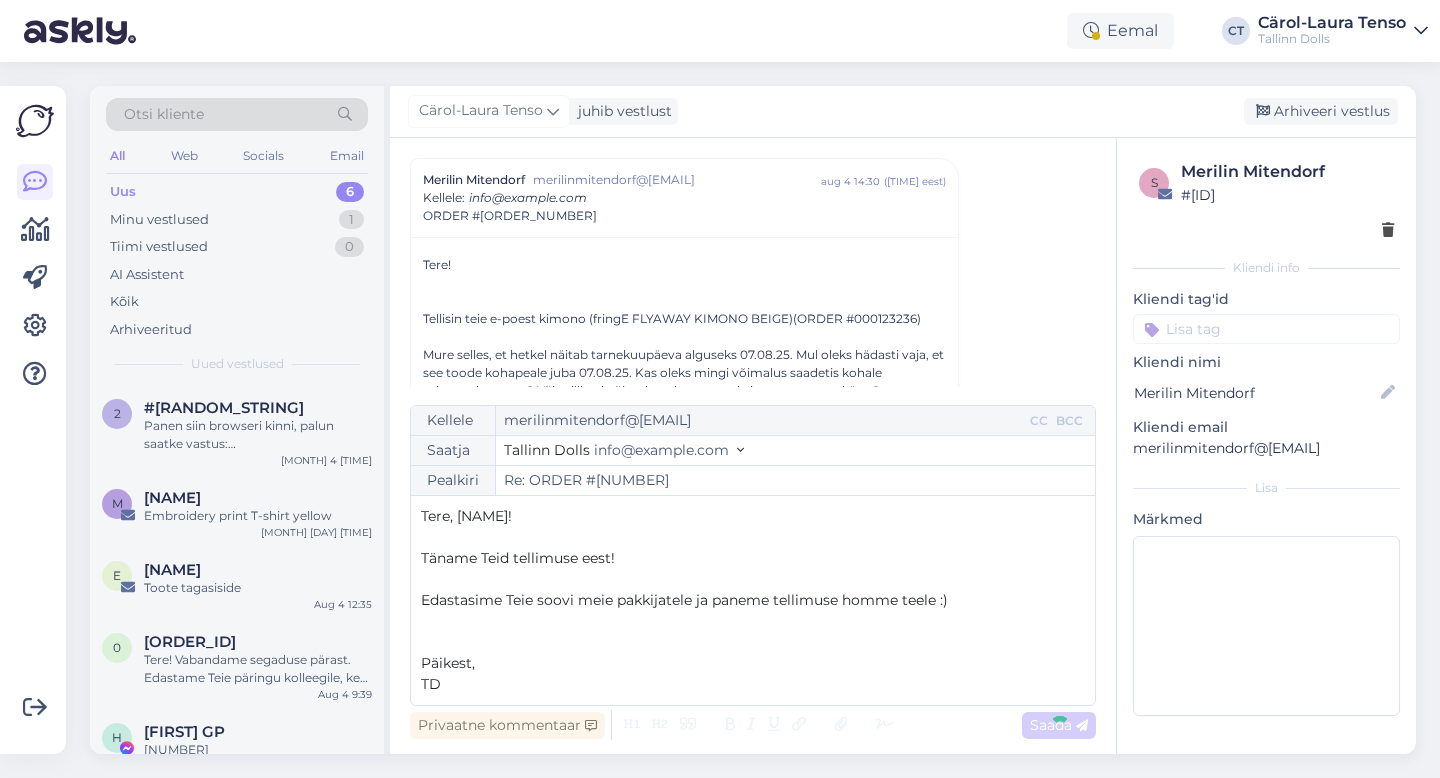 type on "Re: Re: ORDER #000123236" 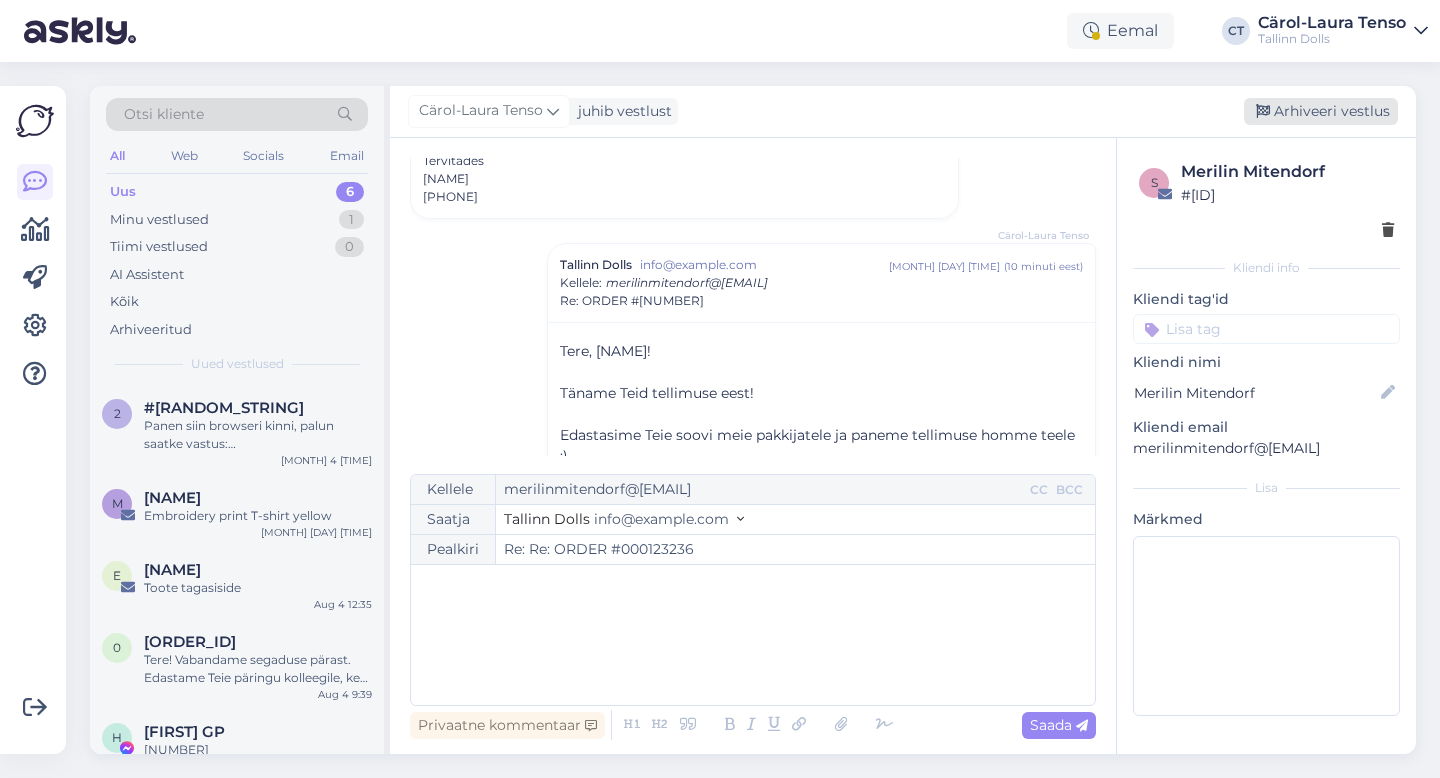click on "Arhiveeri vestlus" at bounding box center (1321, 111) 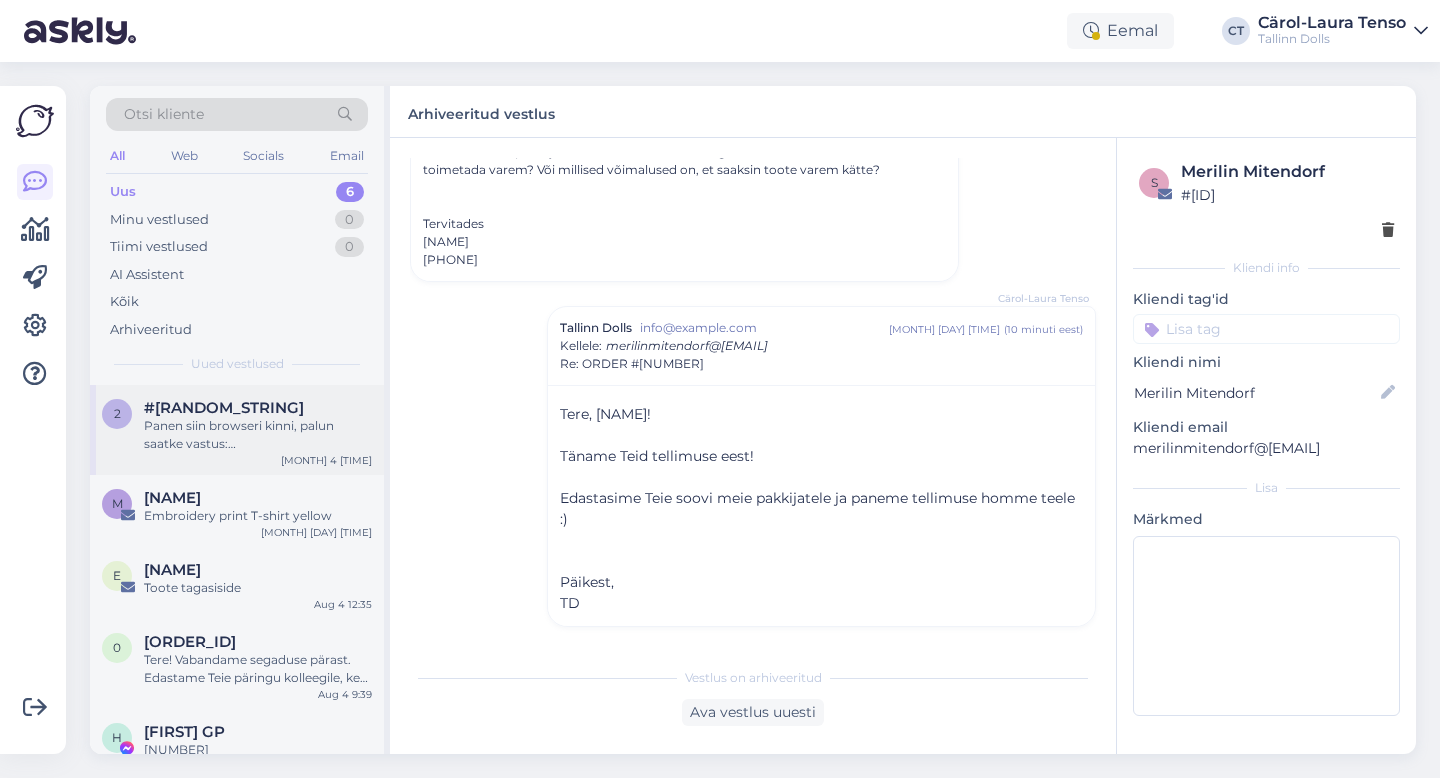 click on "Panen siin browseri kinni, palun saatke vastus: liina.lukk@hotmail.com" at bounding box center [258, 435] 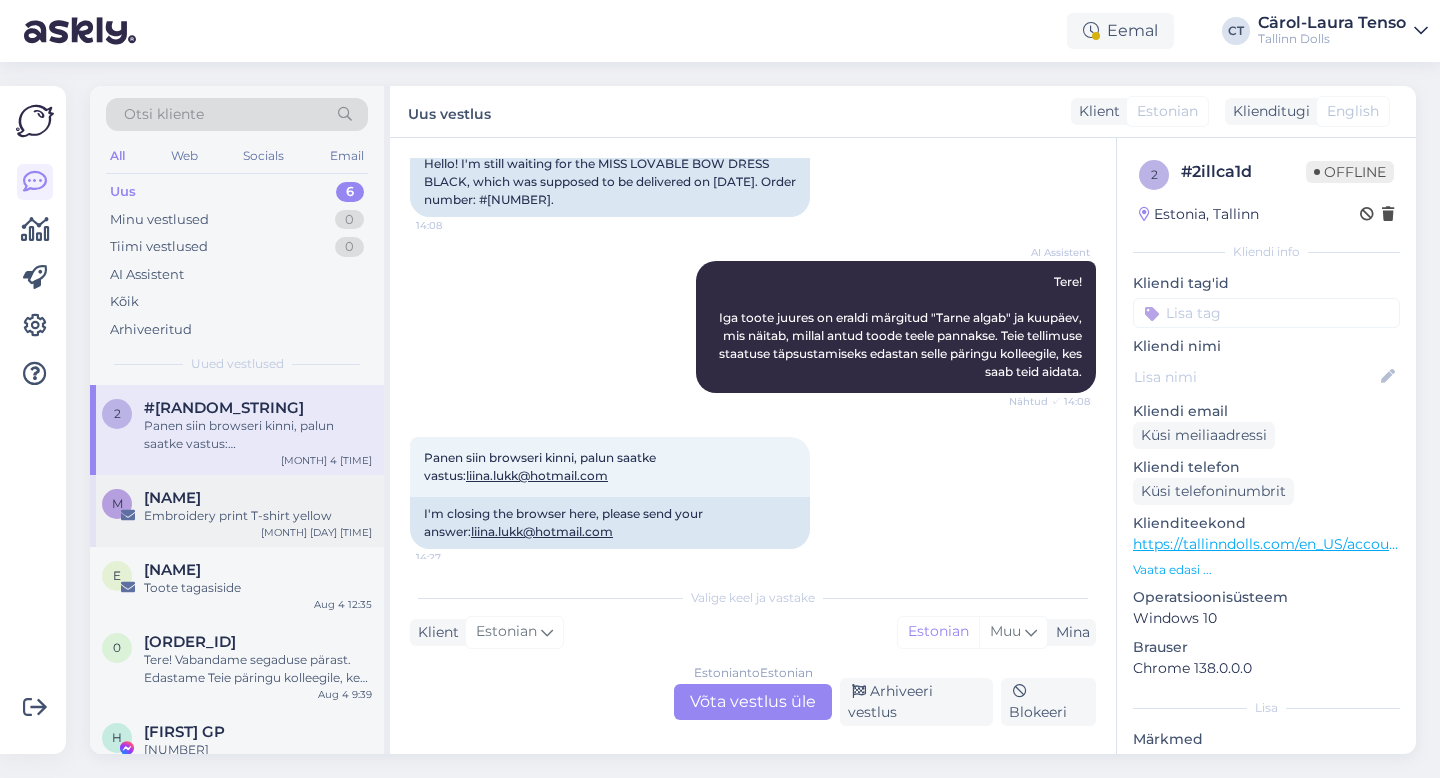 click on "M [LAST] [FIRST] print T-shirt yellow Aug 4 14:02" at bounding box center [237, 511] 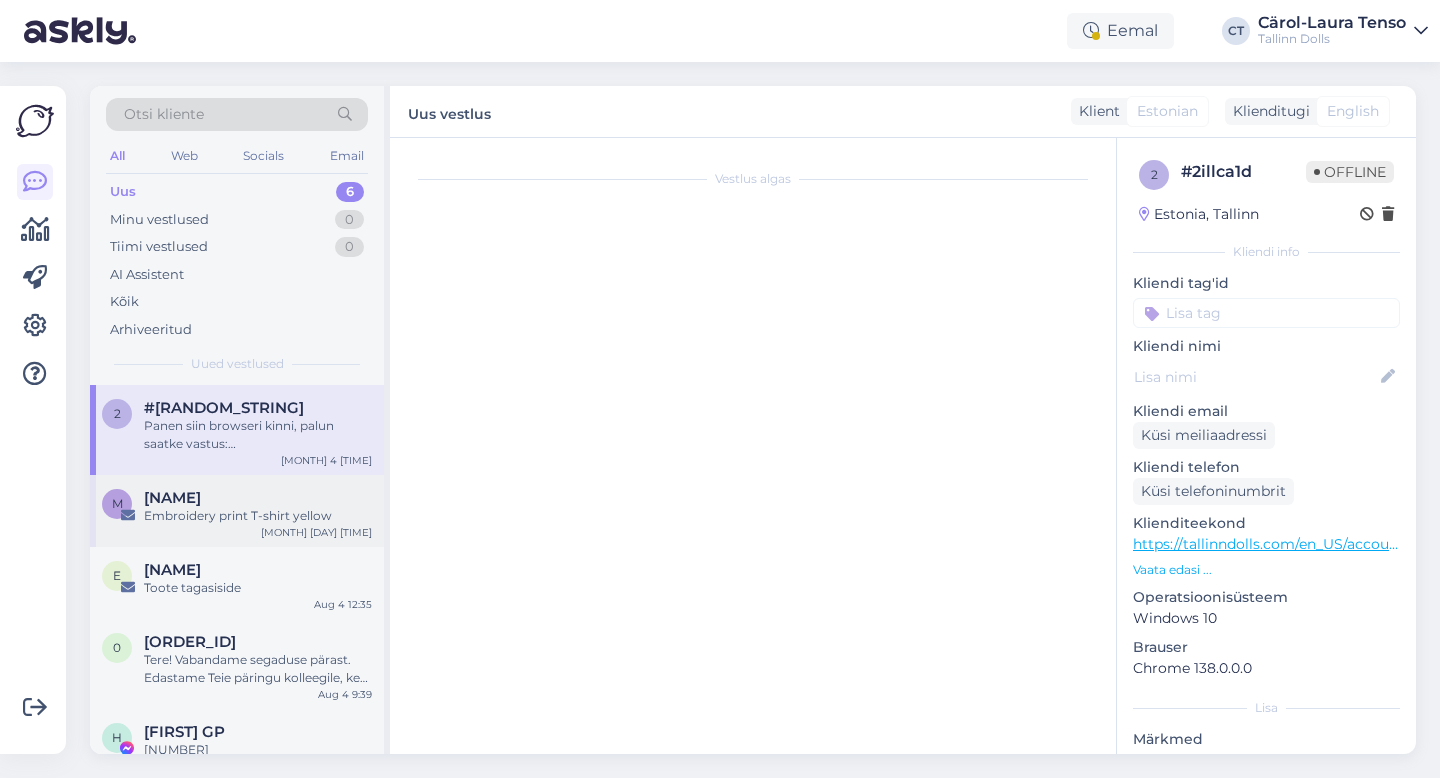 scroll, scrollTop: 0, scrollLeft: 0, axis: both 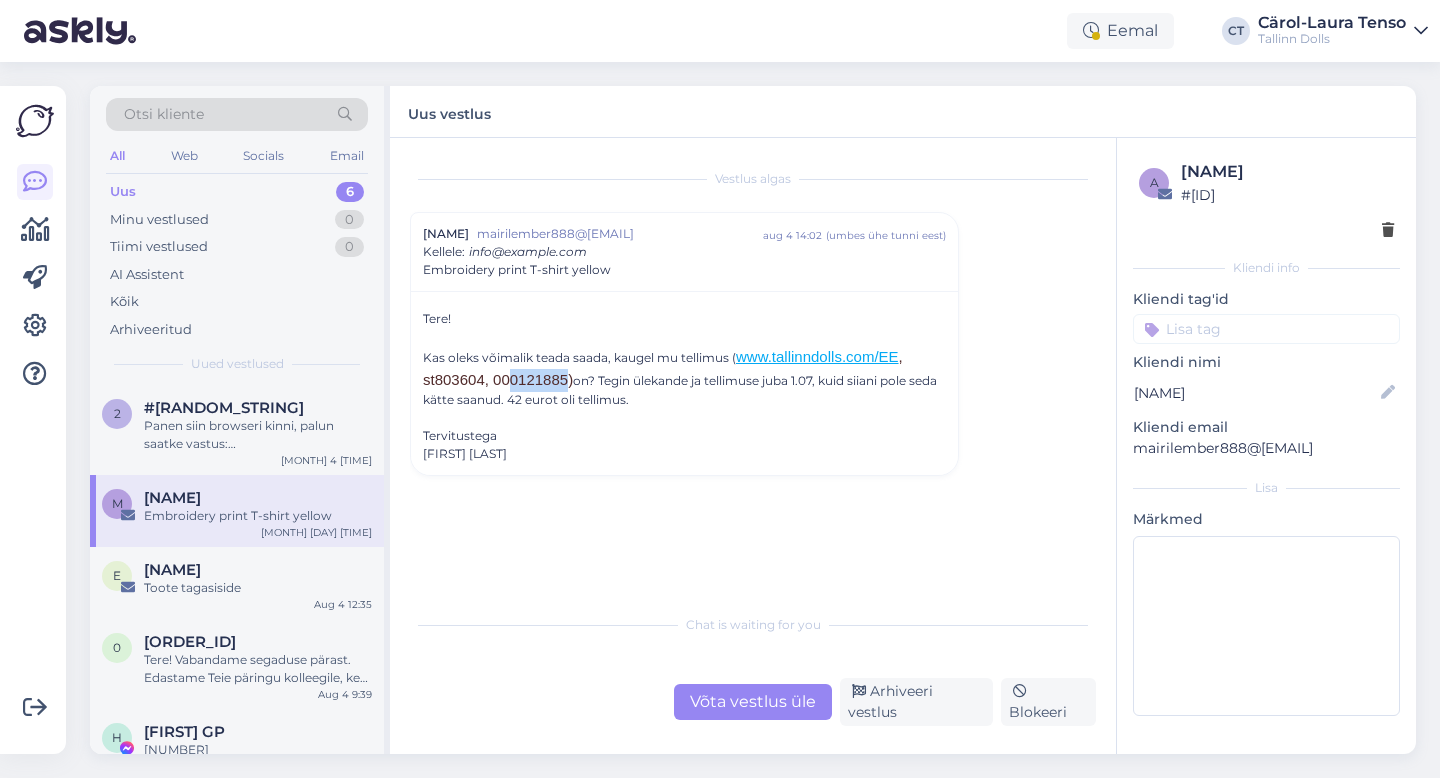 drag, startPoint x: 567, startPoint y: 378, endPoint x: 513, endPoint y: 378, distance: 54 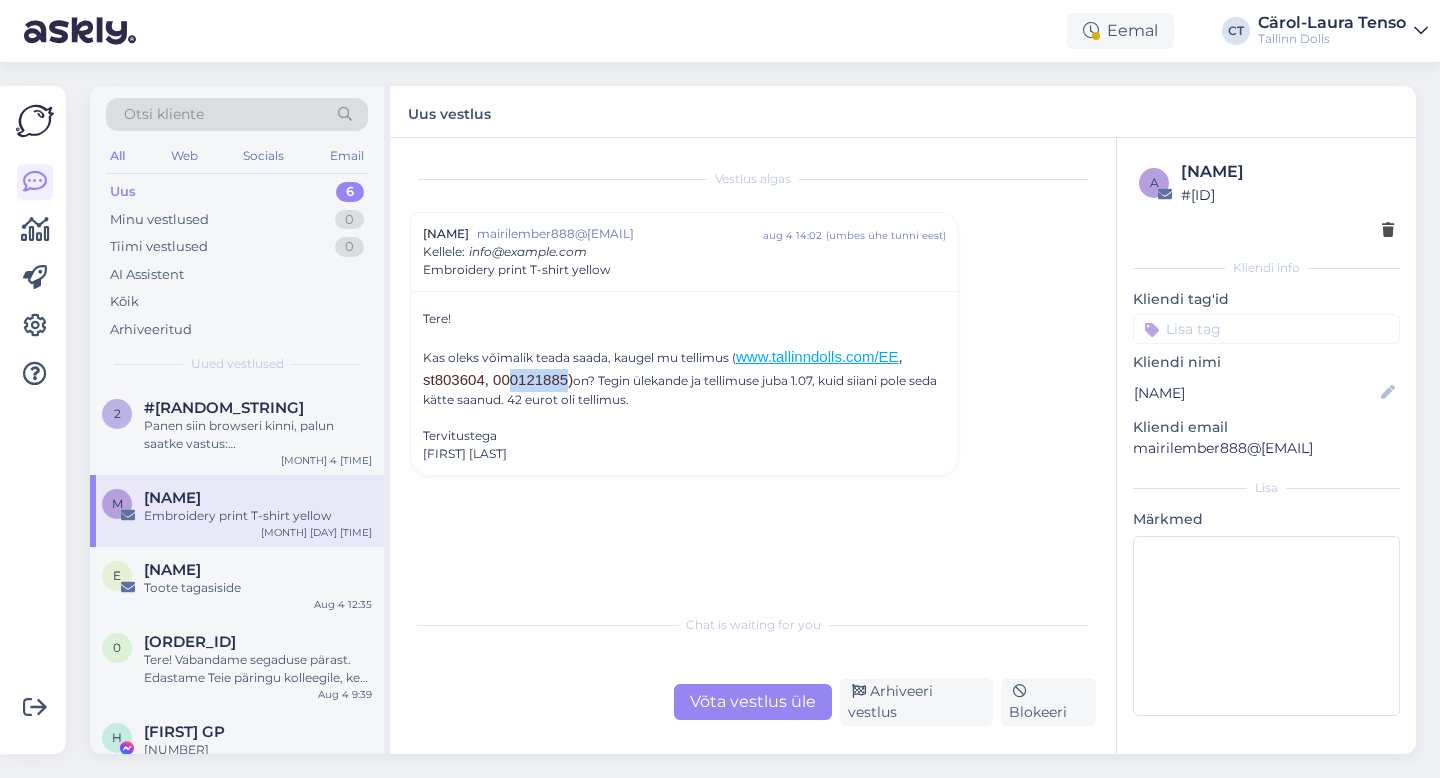 click on "www.tallinndolls.com/EE , st803604, 000121885)" at bounding box center [663, 368] 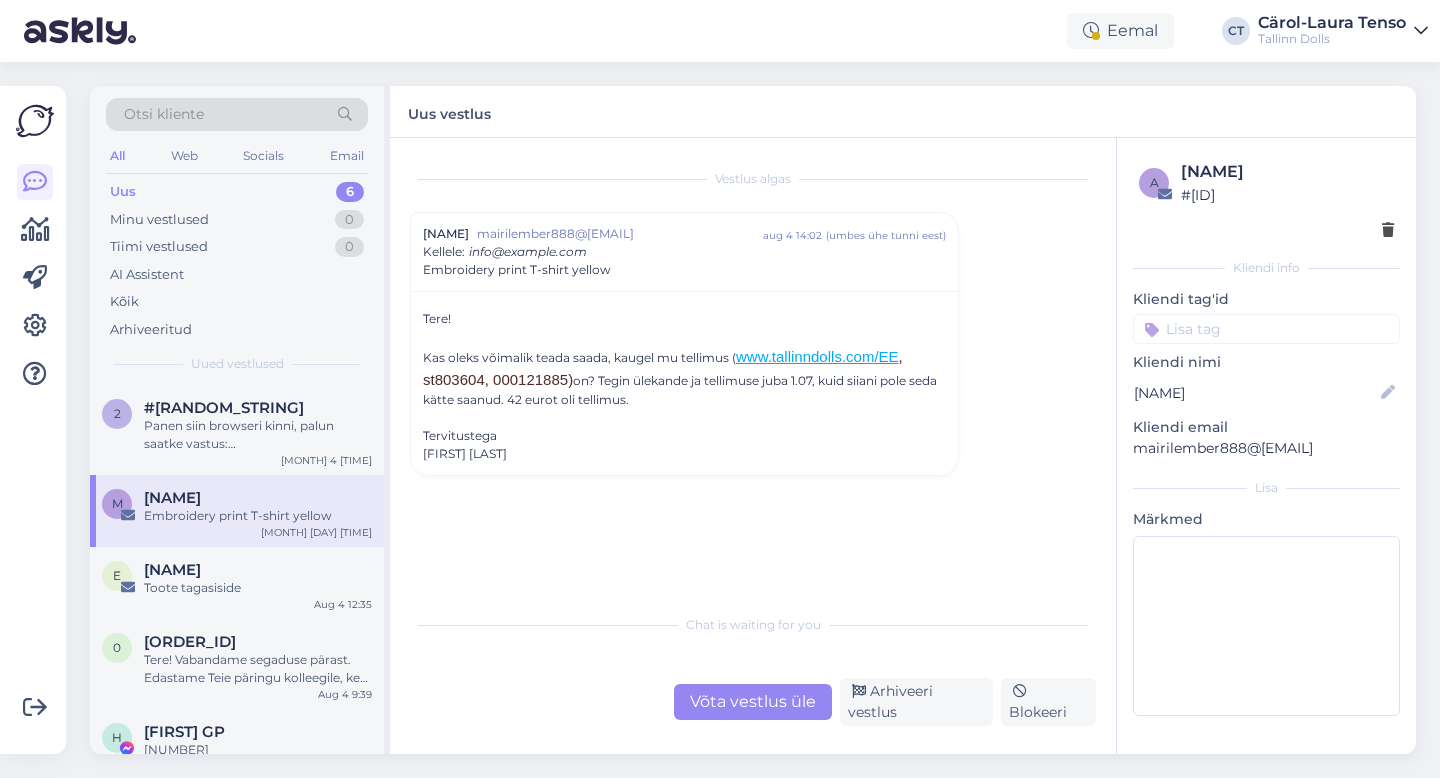 click on "Võta vestlus üle" at bounding box center [753, 702] 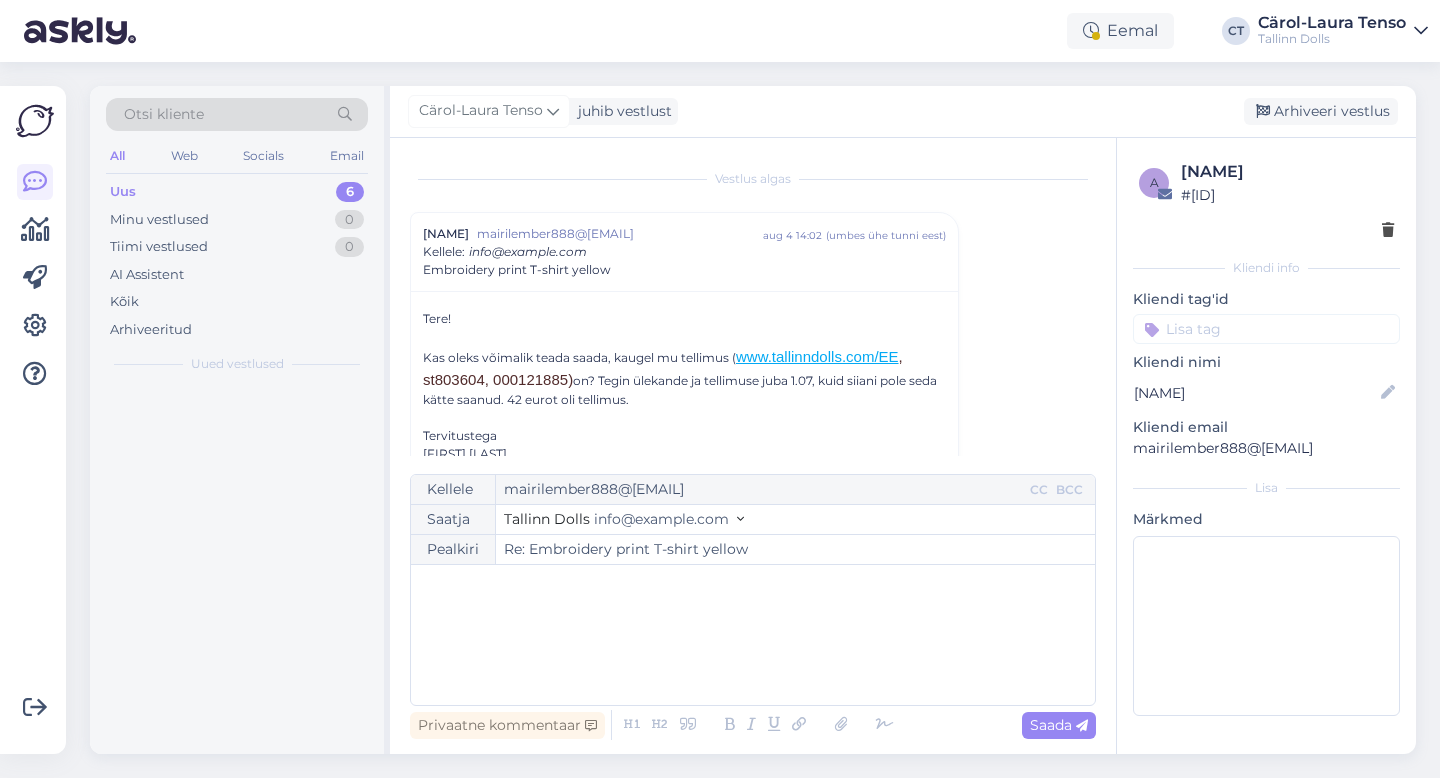 scroll, scrollTop: 32, scrollLeft: 0, axis: vertical 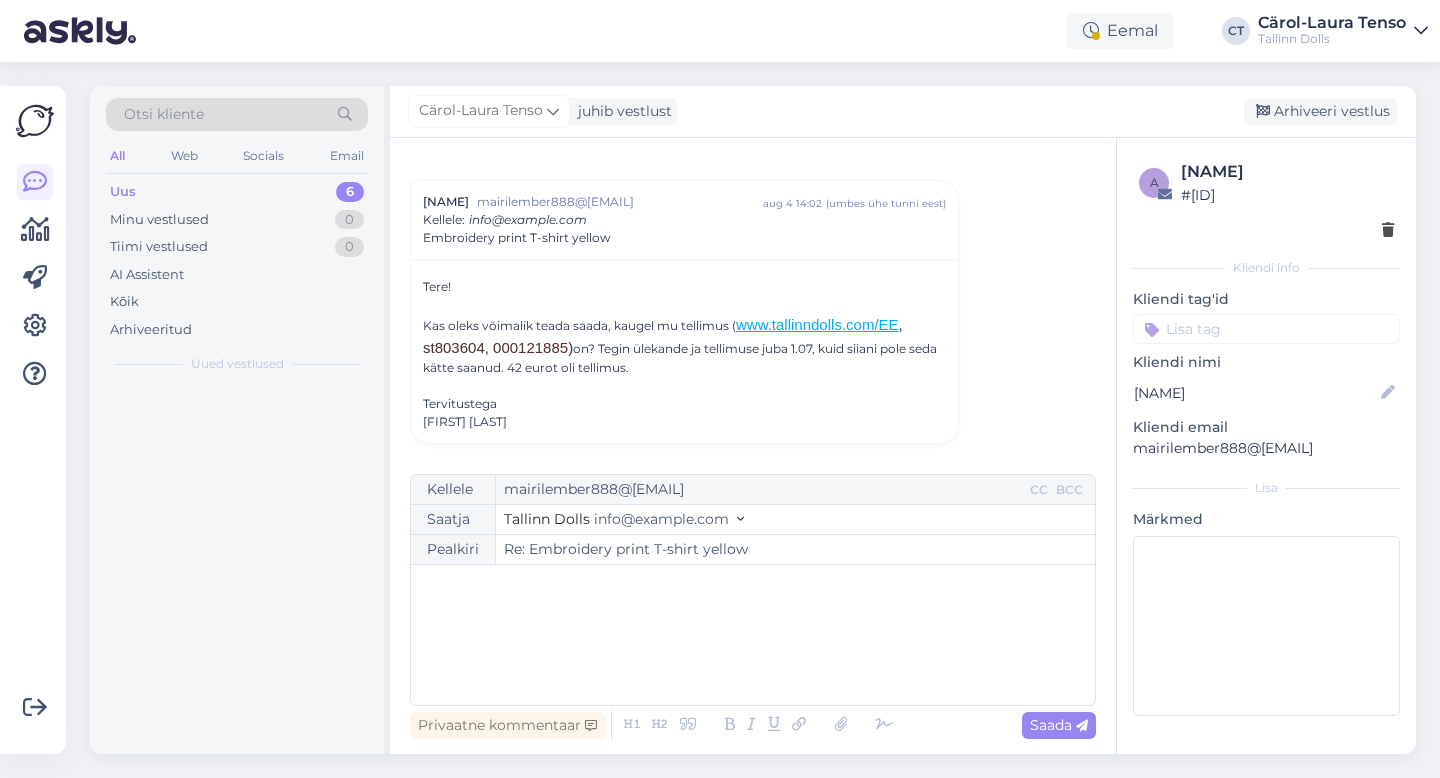 click on "﻿" at bounding box center (753, 635) 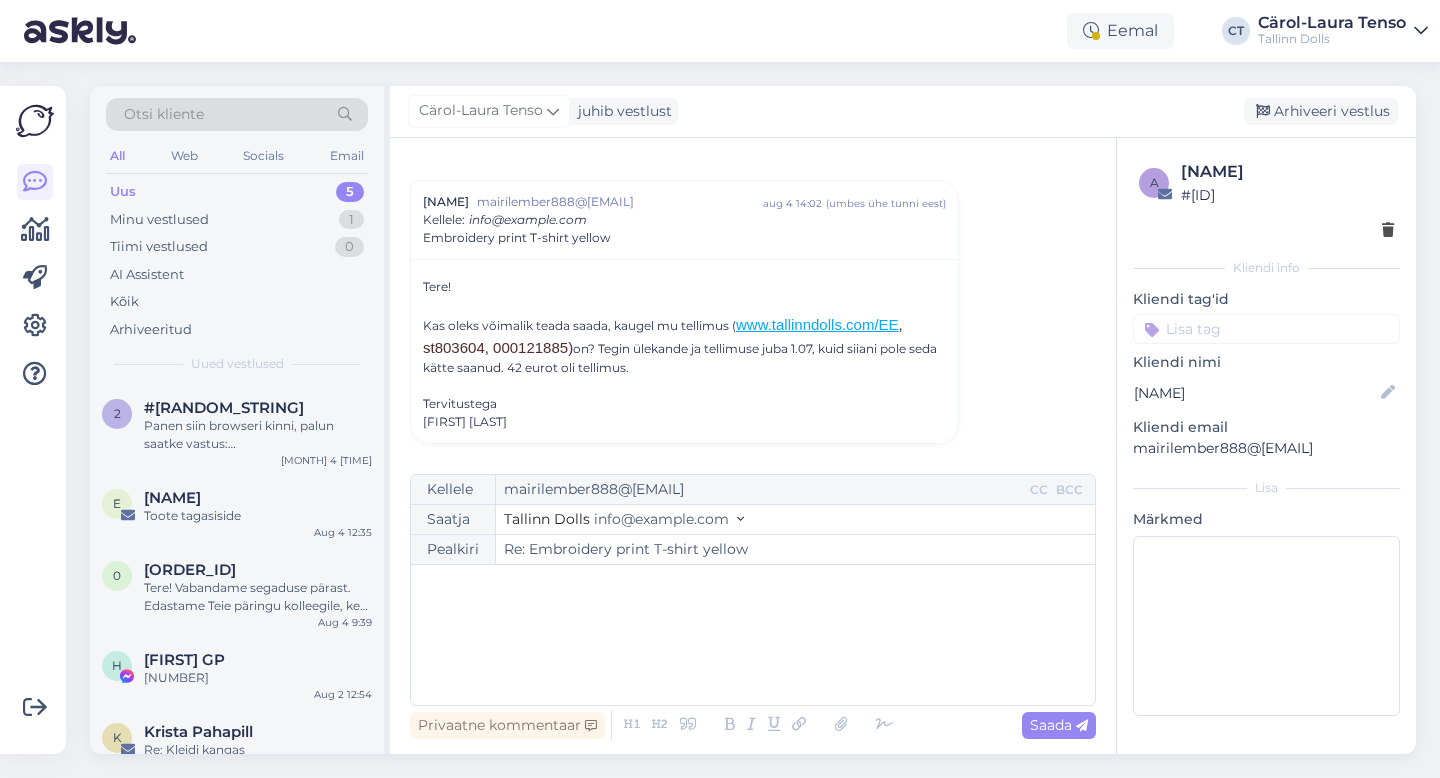 type 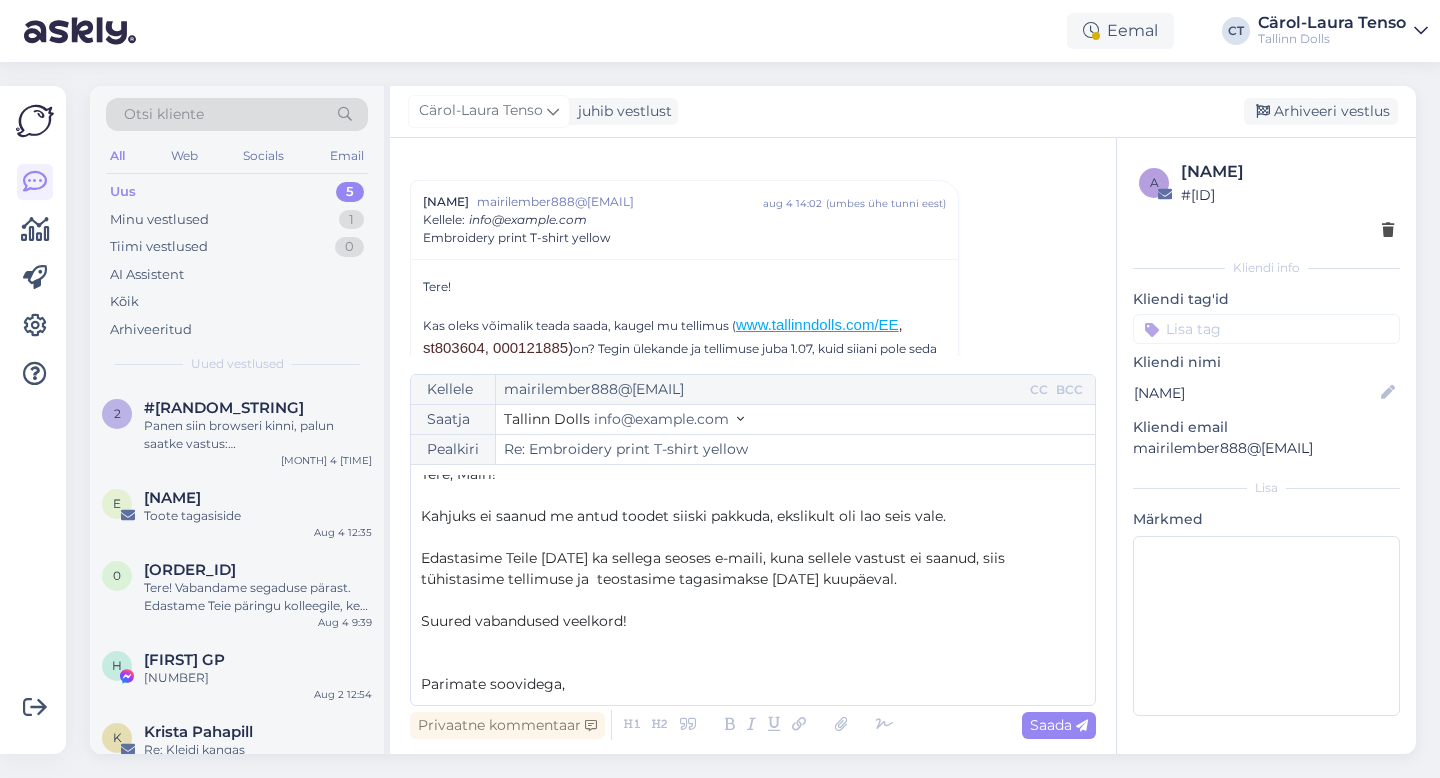 scroll, scrollTop: 32, scrollLeft: 0, axis: vertical 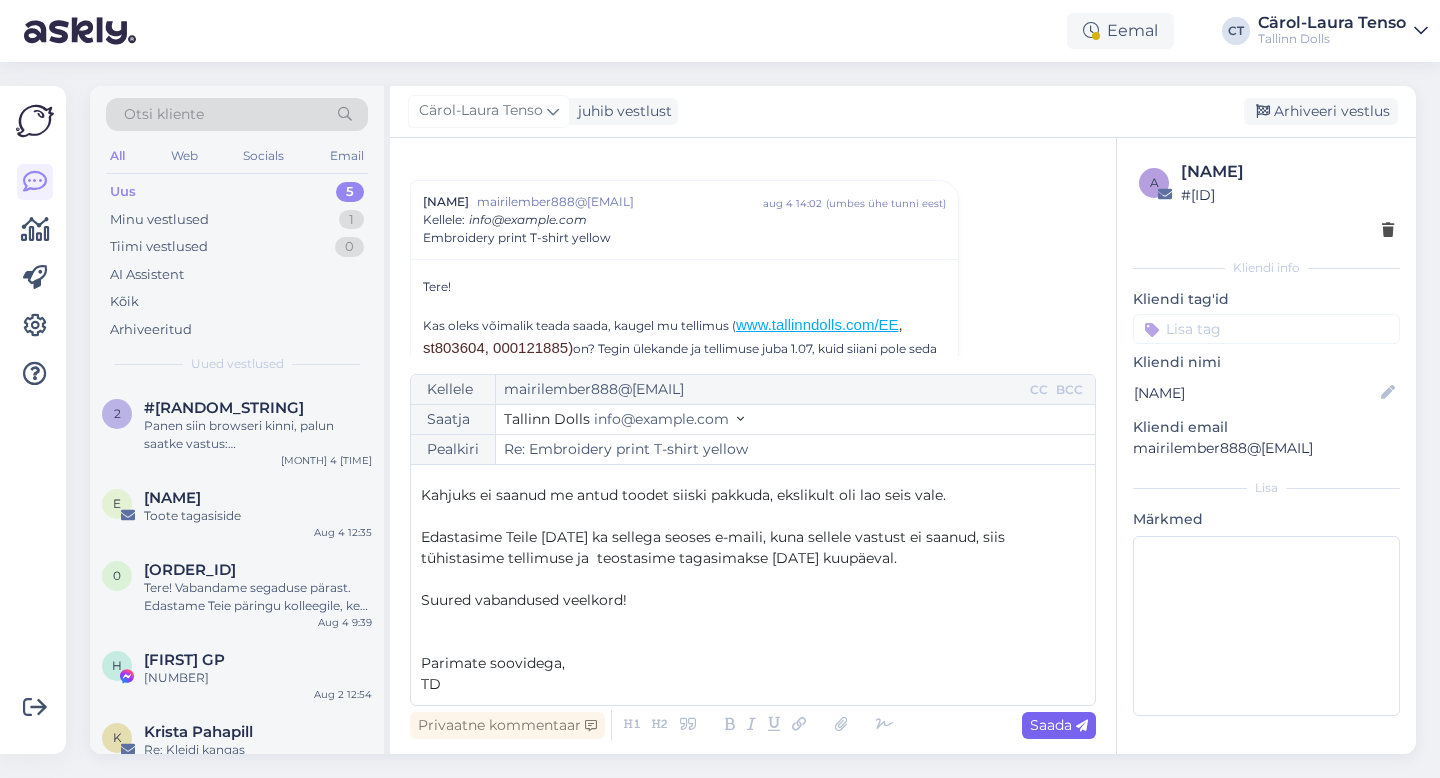 click on "Saada" at bounding box center [1059, 725] 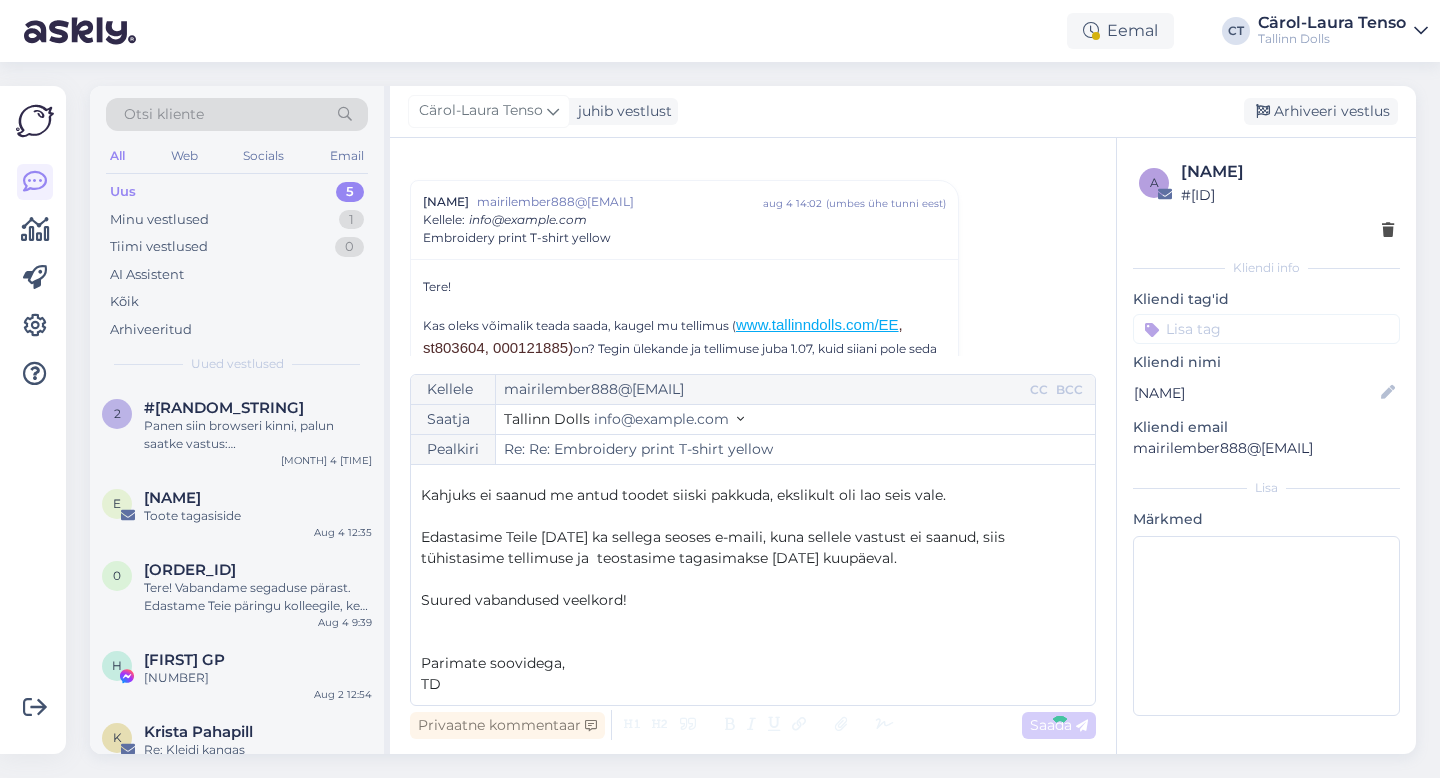 type on "Re: Embroidery print T-shirt yellow" 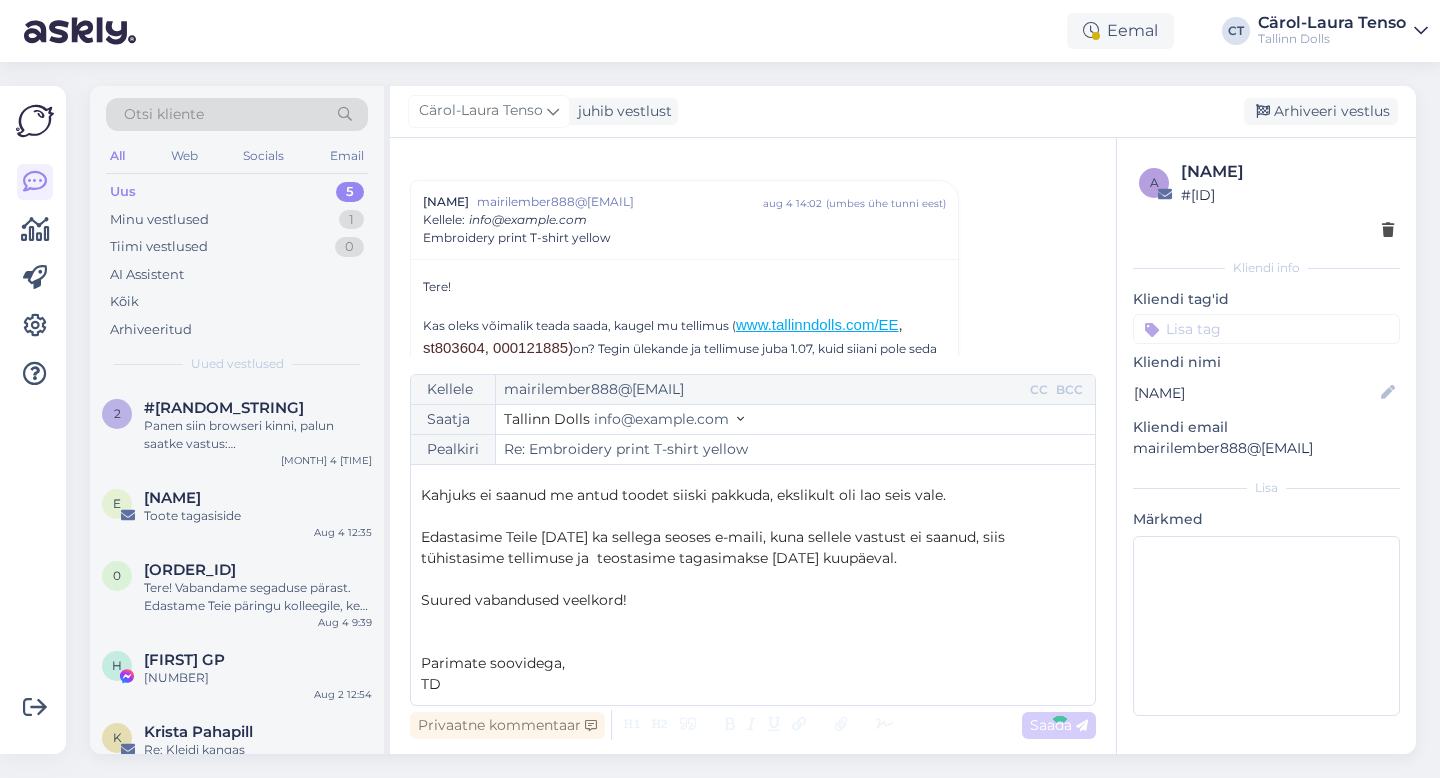 scroll, scrollTop: 0, scrollLeft: 0, axis: both 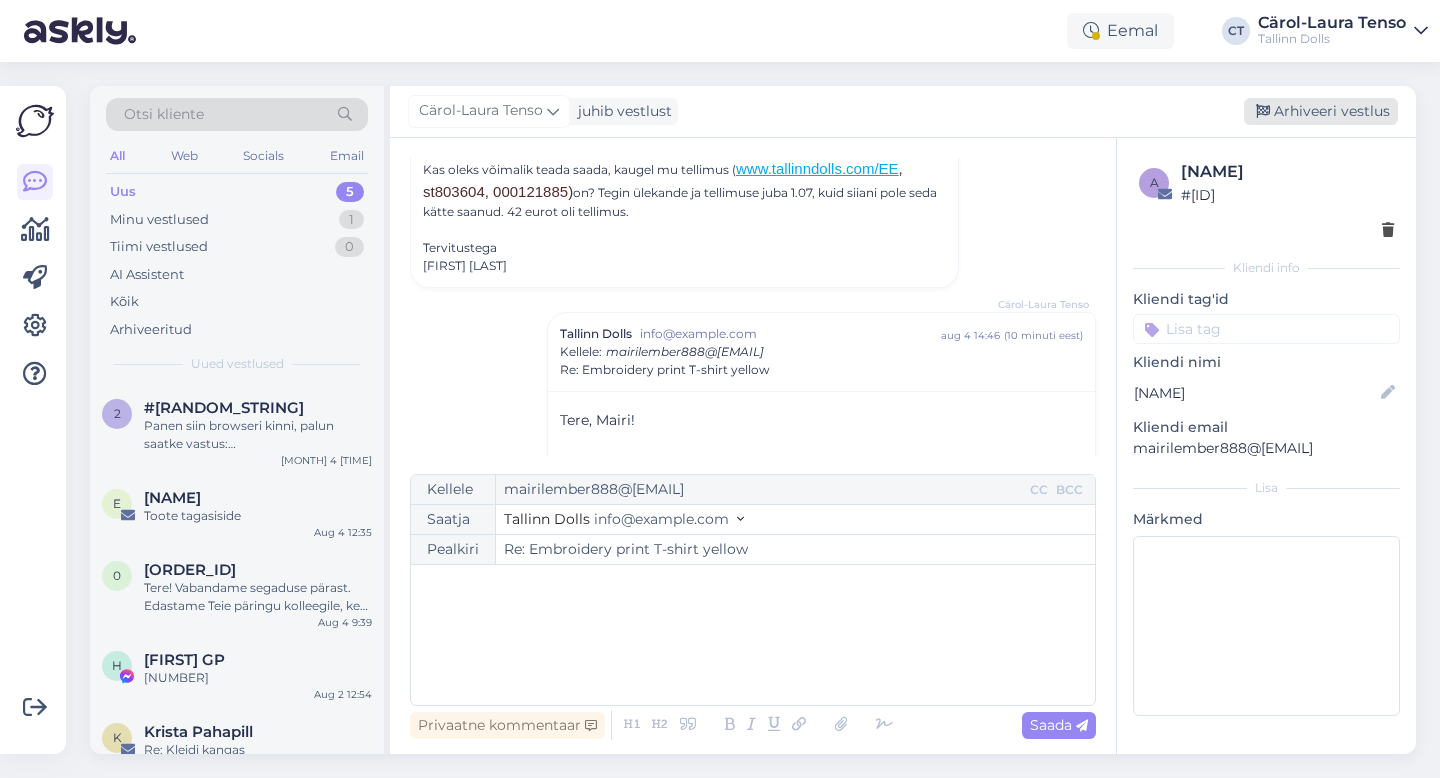 click on "Arhiveeri vestlus" at bounding box center [1321, 111] 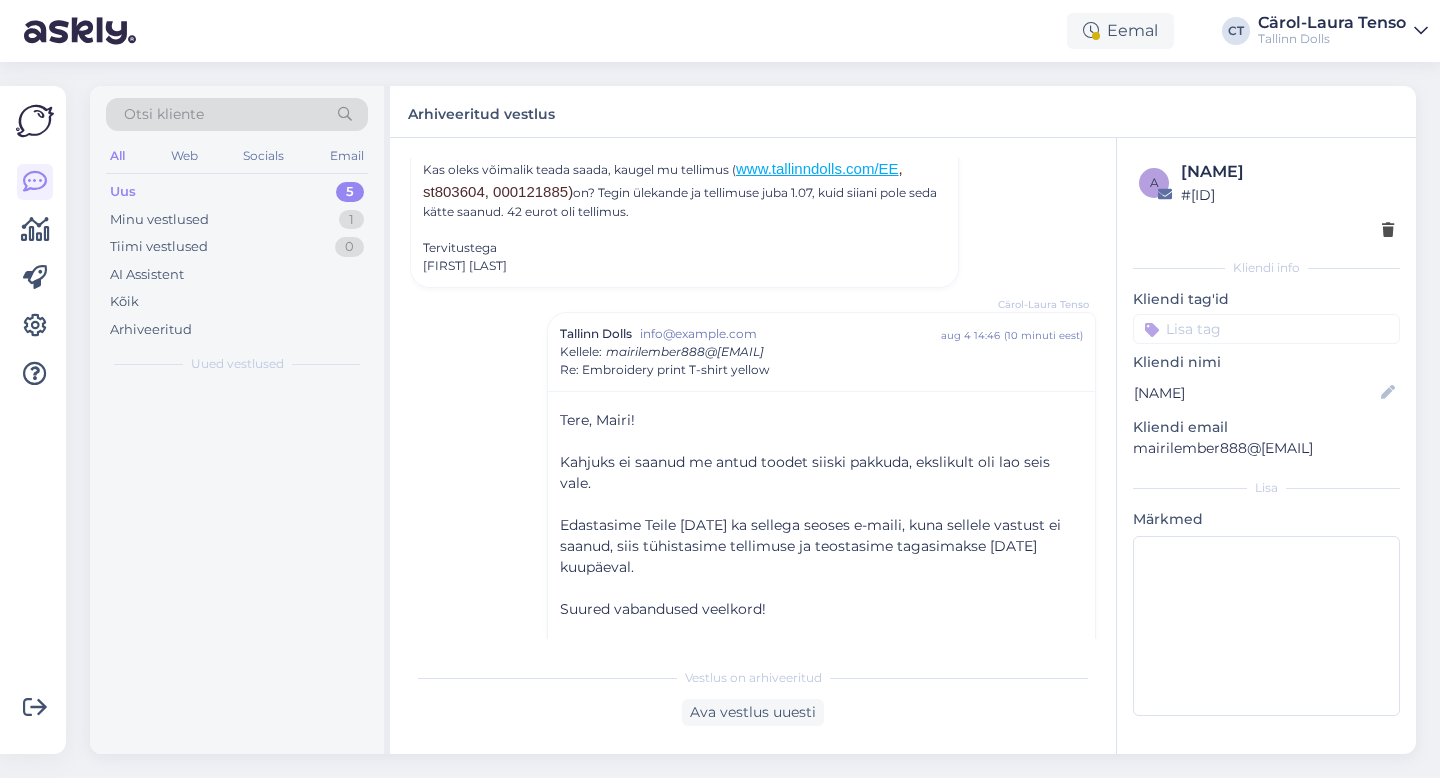 scroll, scrollTop: 278, scrollLeft: 0, axis: vertical 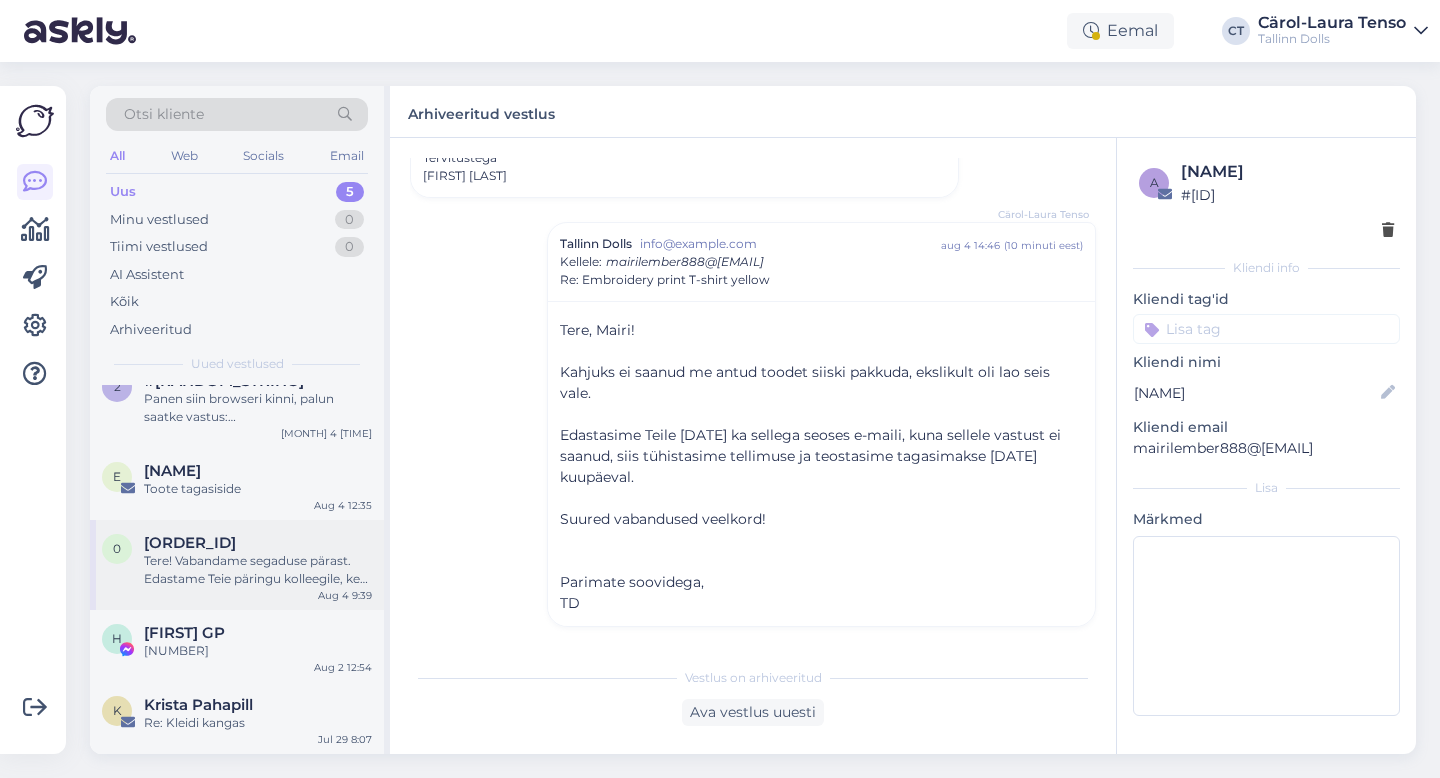 click on "0 #[ORDER] Tere!
Vabandame segaduse pärast. Edastame Teie päringu kolleegile, kes saab olukorda täpsemalt uurida ja Teiega ühendust võtta. Aug 4 9:39" at bounding box center [237, 565] 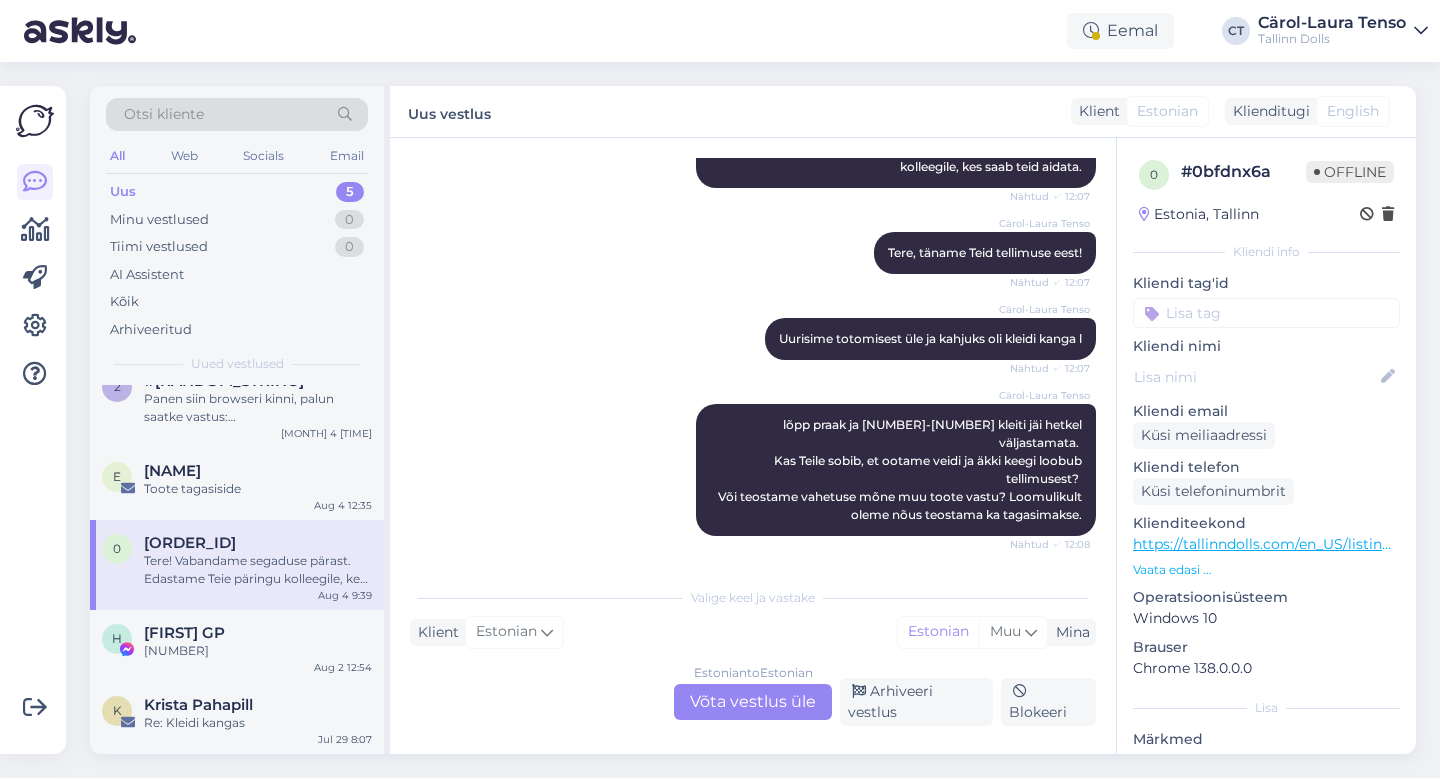 scroll, scrollTop: 0, scrollLeft: 0, axis: both 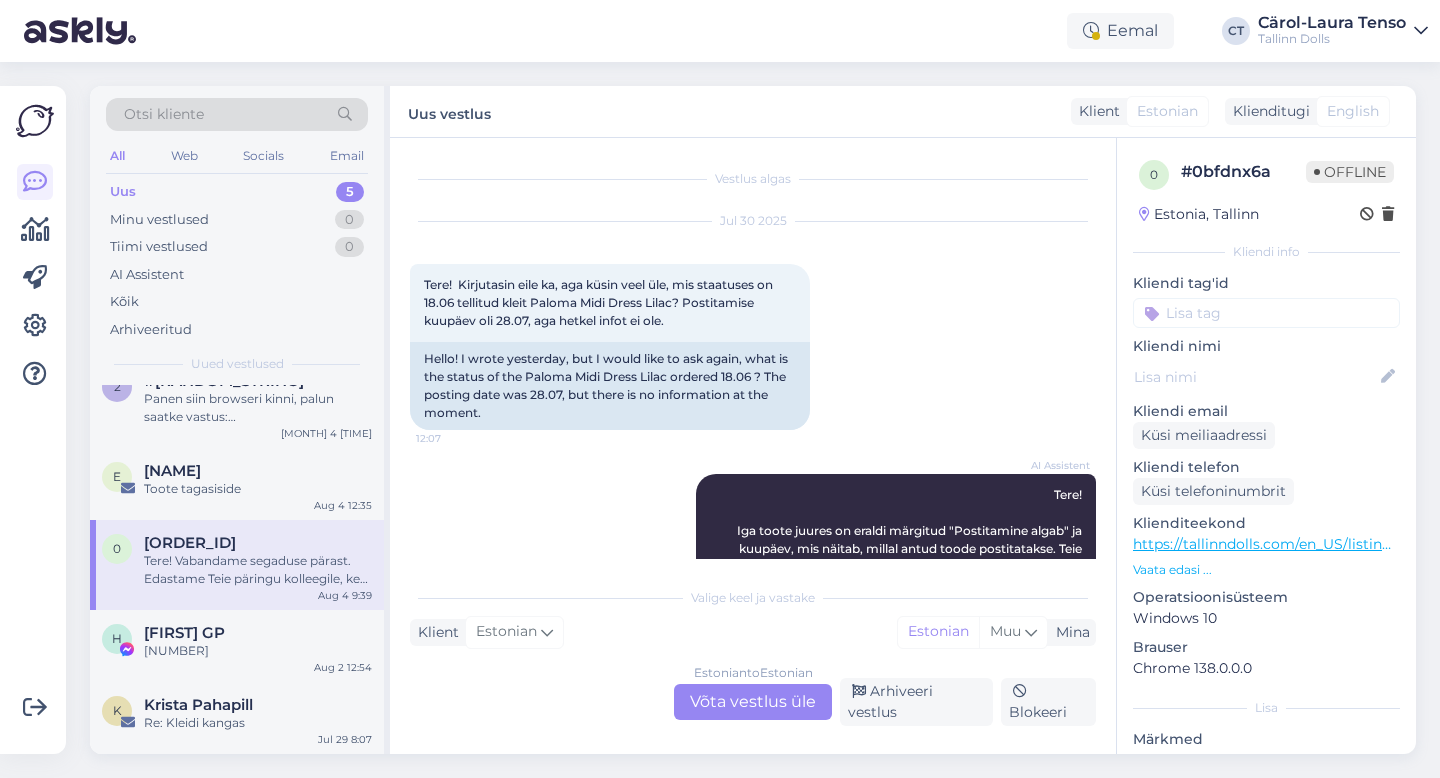 click on "Estonian  to  Estonian Võta vestlus üle" at bounding box center [753, 702] 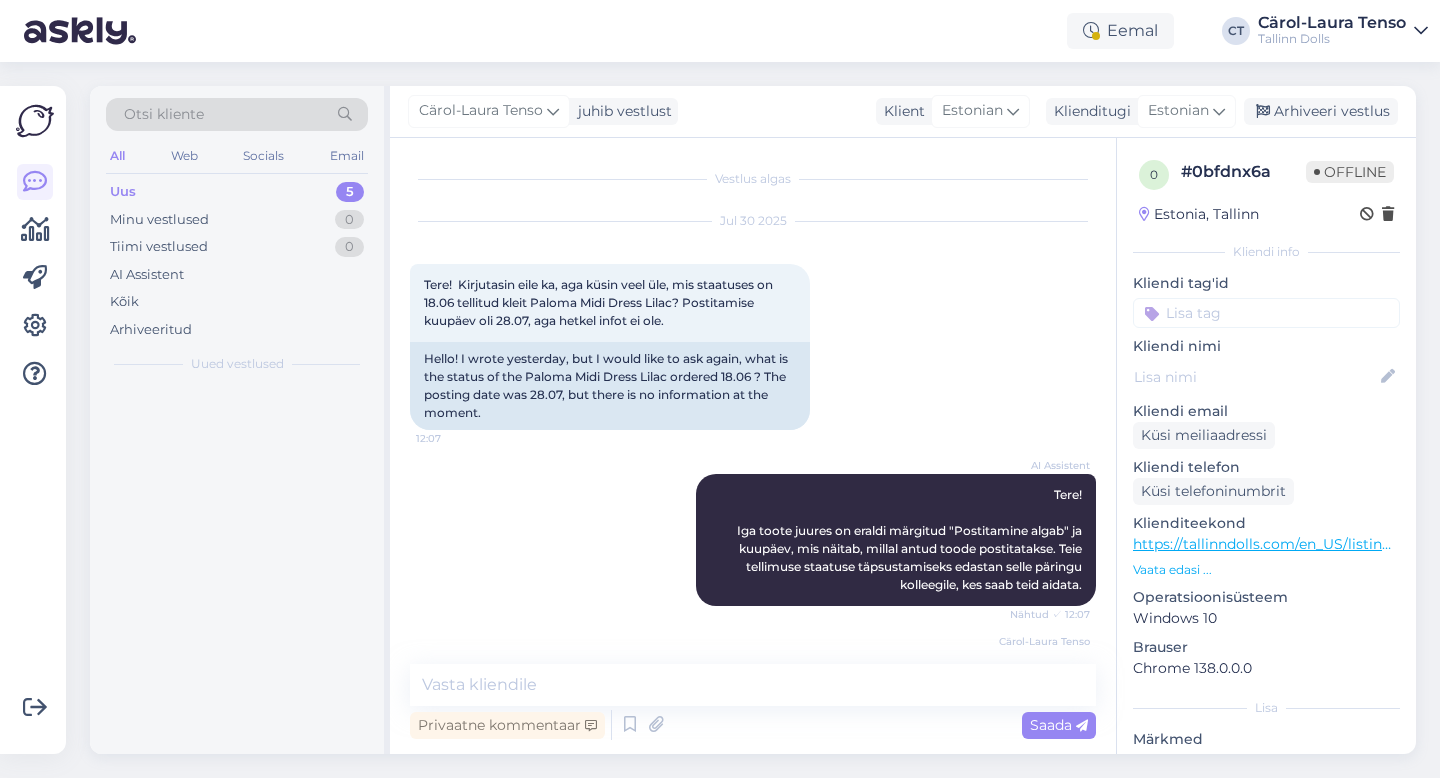 scroll, scrollTop: 0, scrollLeft: 0, axis: both 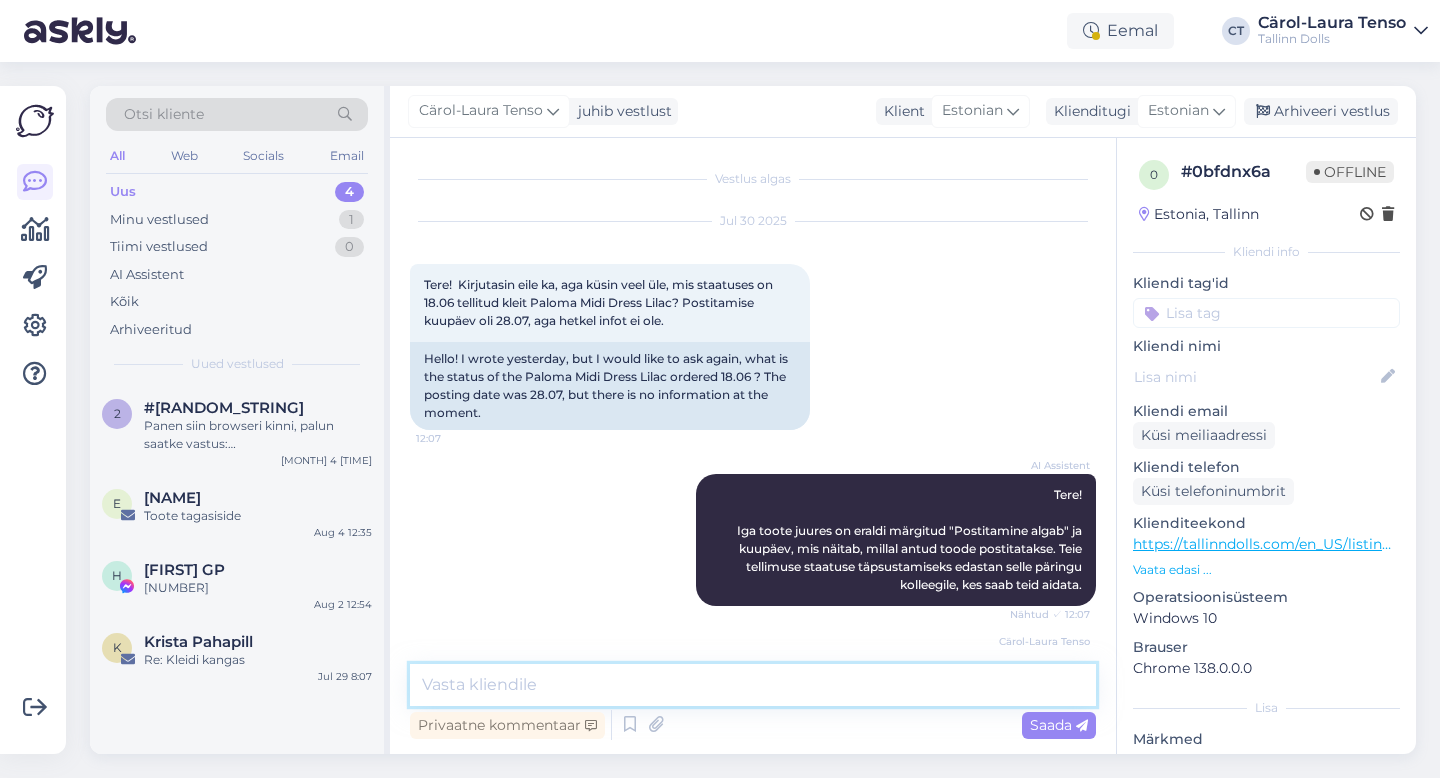 click at bounding box center [753, 685] 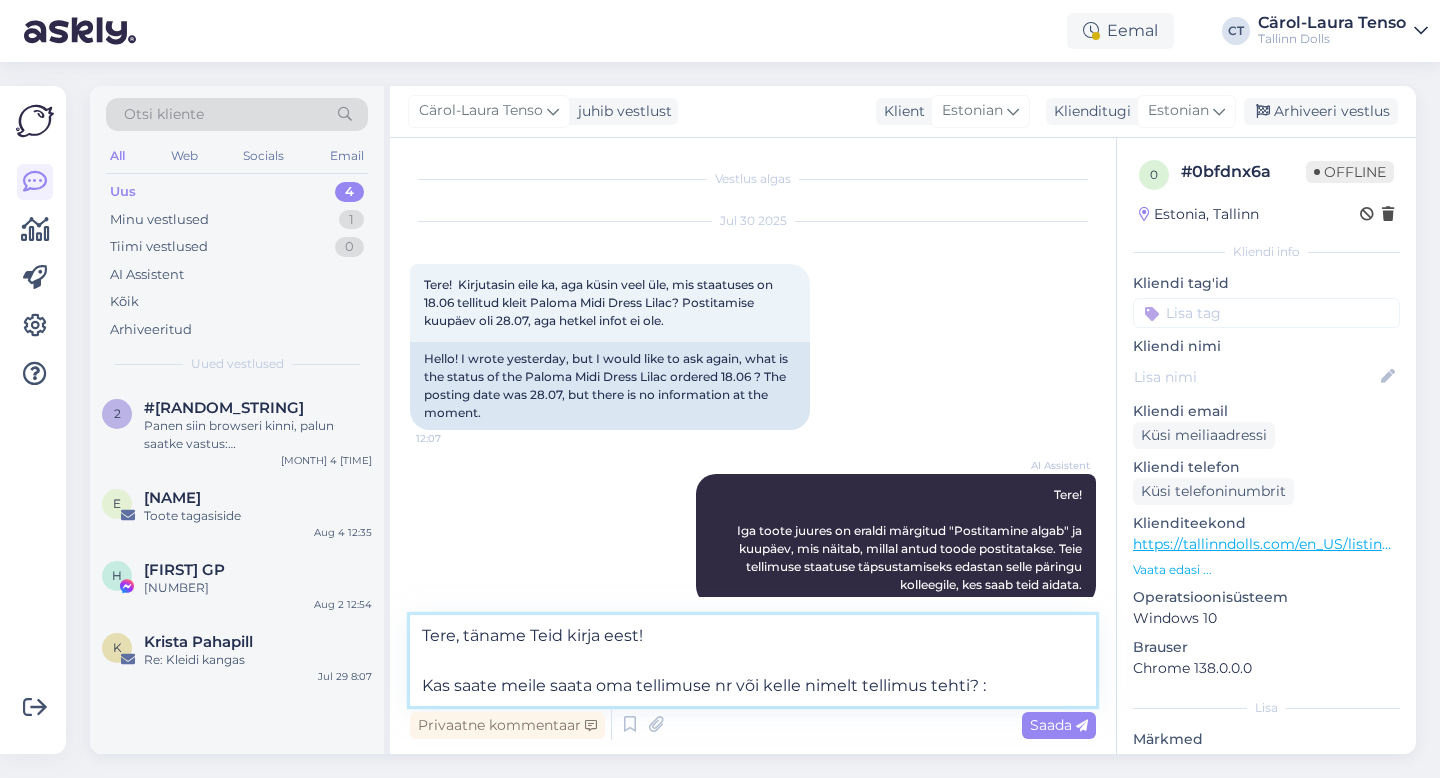 type on "Tere, täname Teid kirja eest!
Kas saate meile saata oma tellimuse nr või kelle nimelt tellimus tehti? :)" 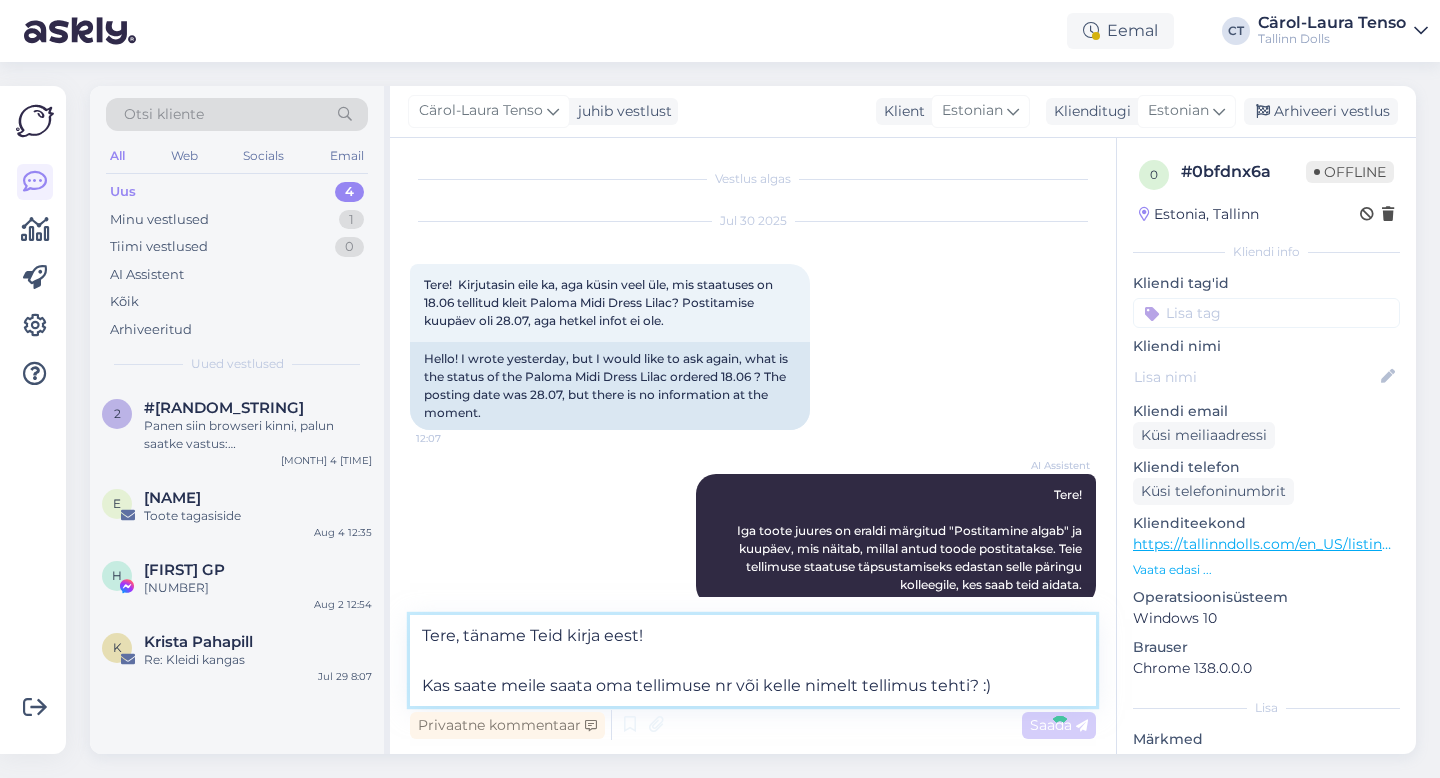type 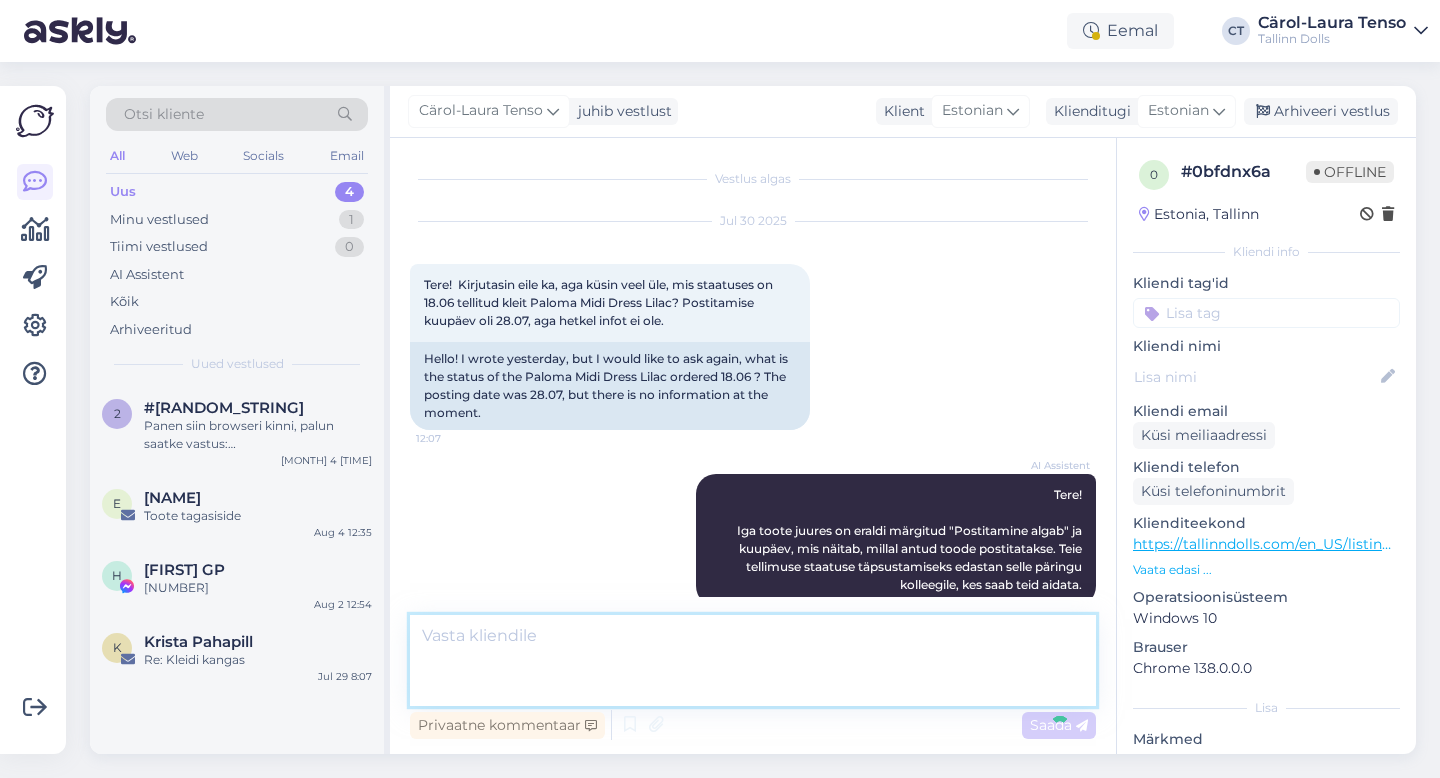 scroll, scrollTop: 1696, scrollLeft: 0, axis: vertical 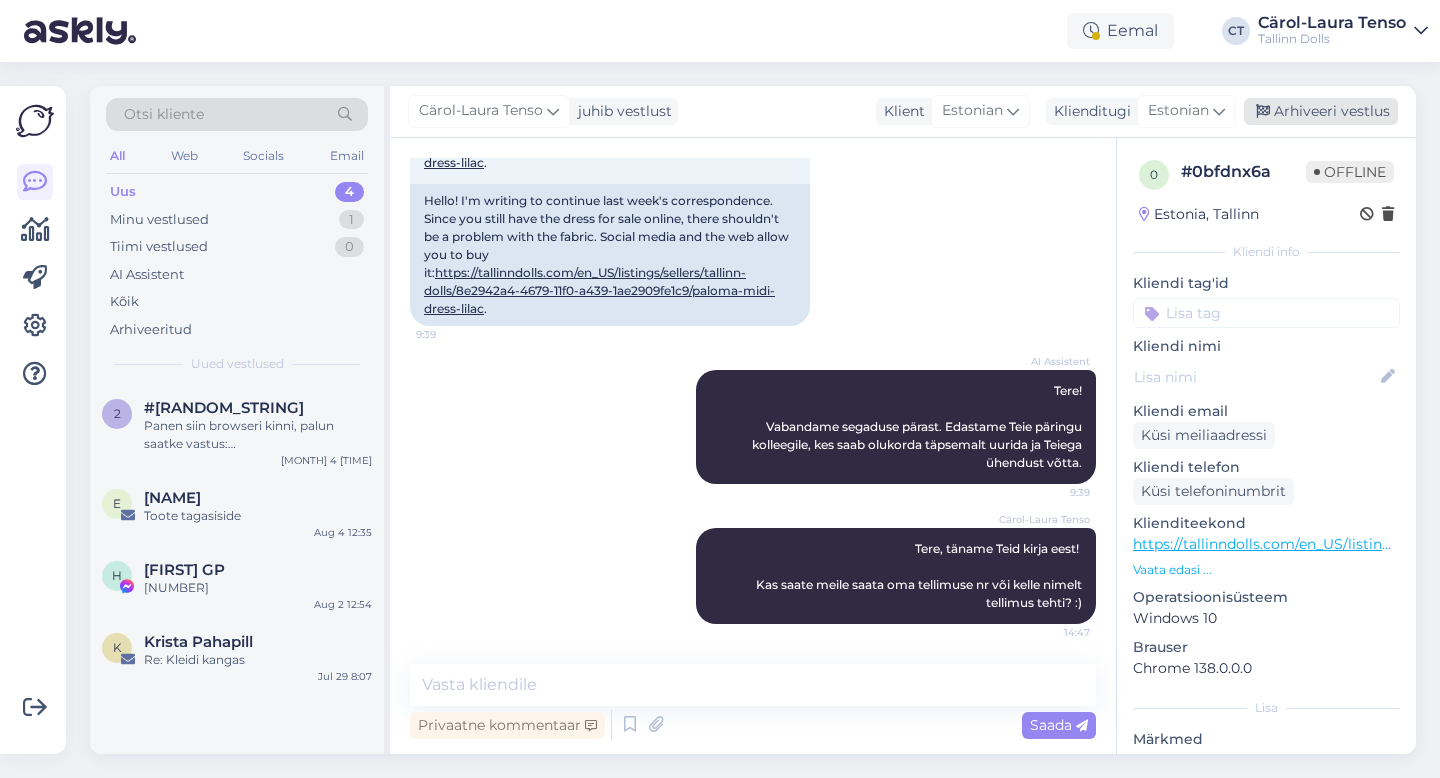 click on "Arhiveeri vestlus" at bounding box center (1321, 111) 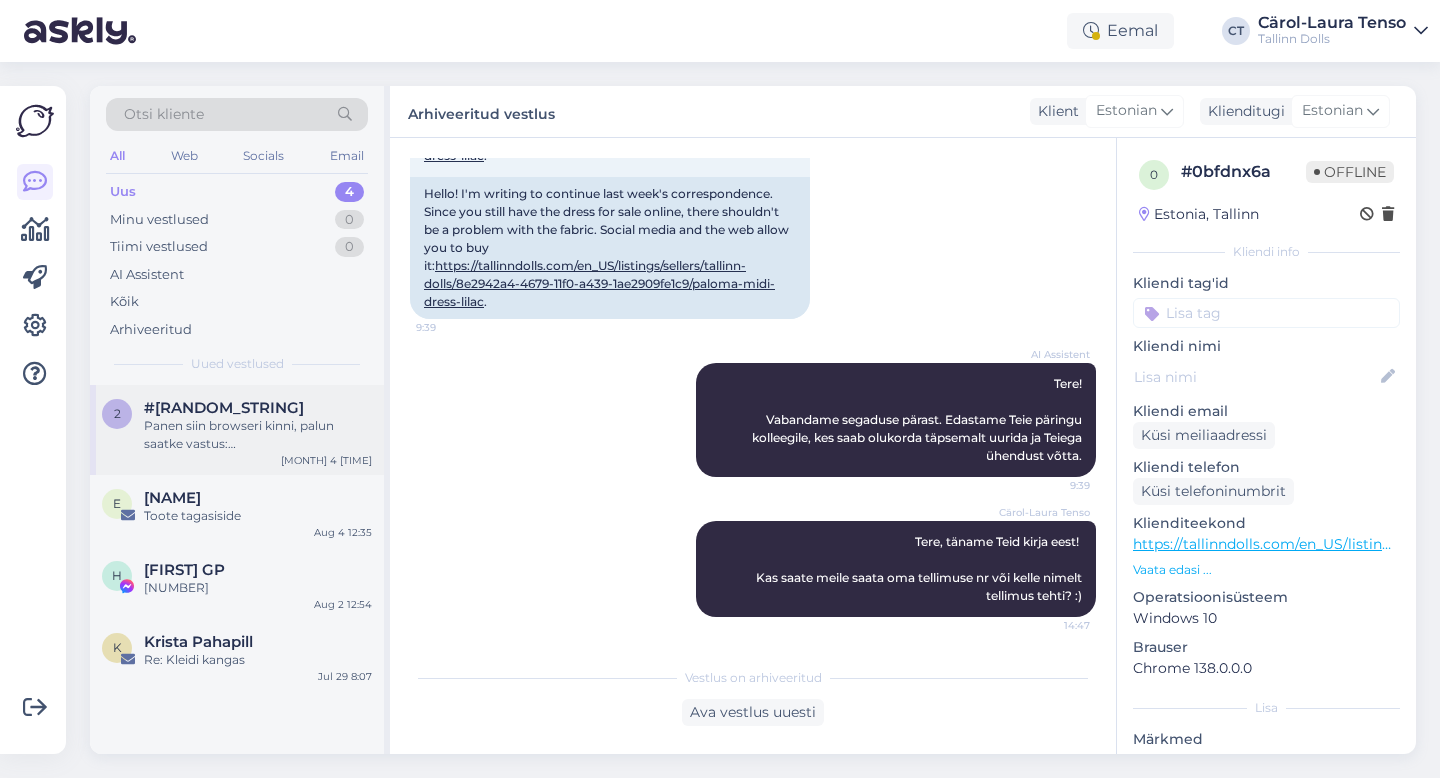 click on "Panen siin browseri kinni, palun saatke vastus: liina.lukk@hotmail.com" at bounding box center (258, 435) 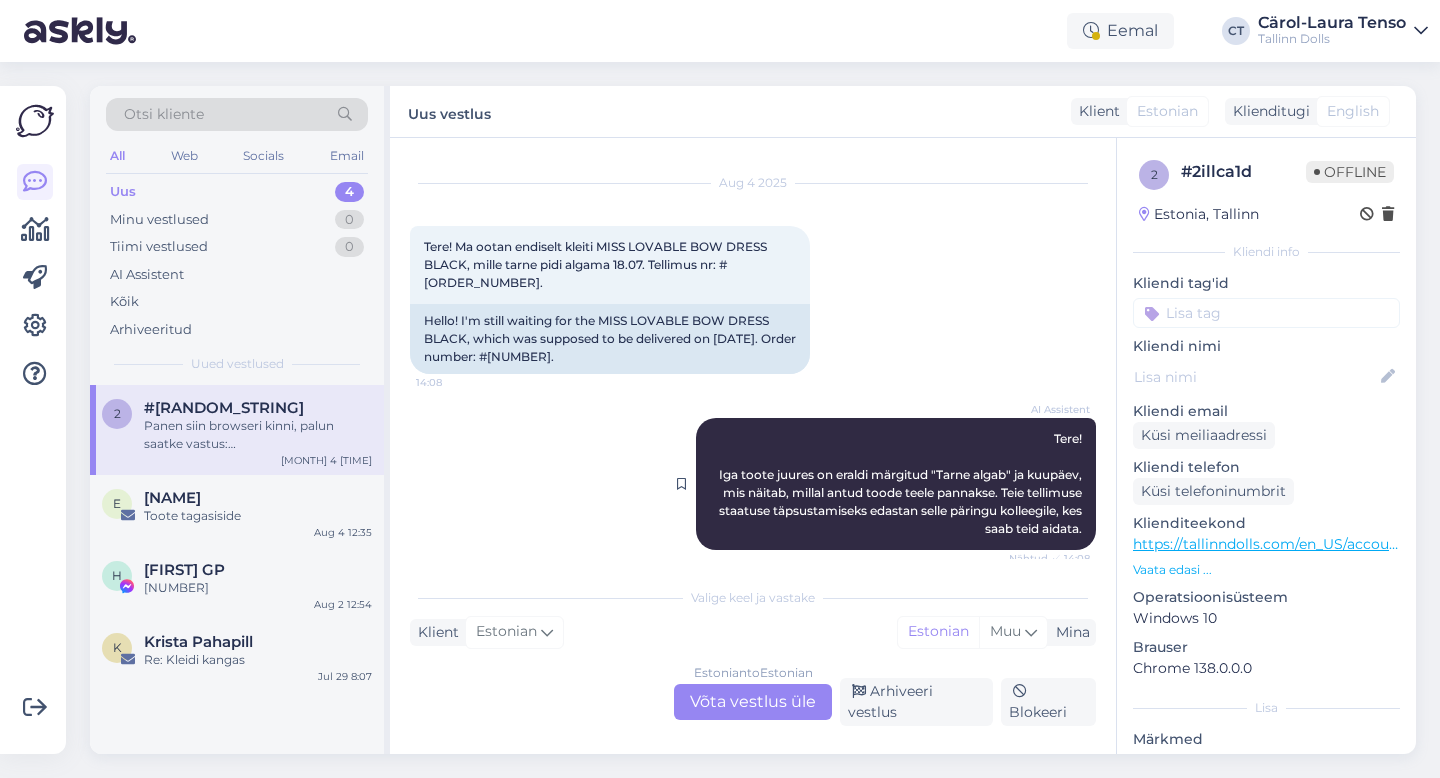 scroll, scrollTop: 195, scrollLeft: 0, axis: vertical 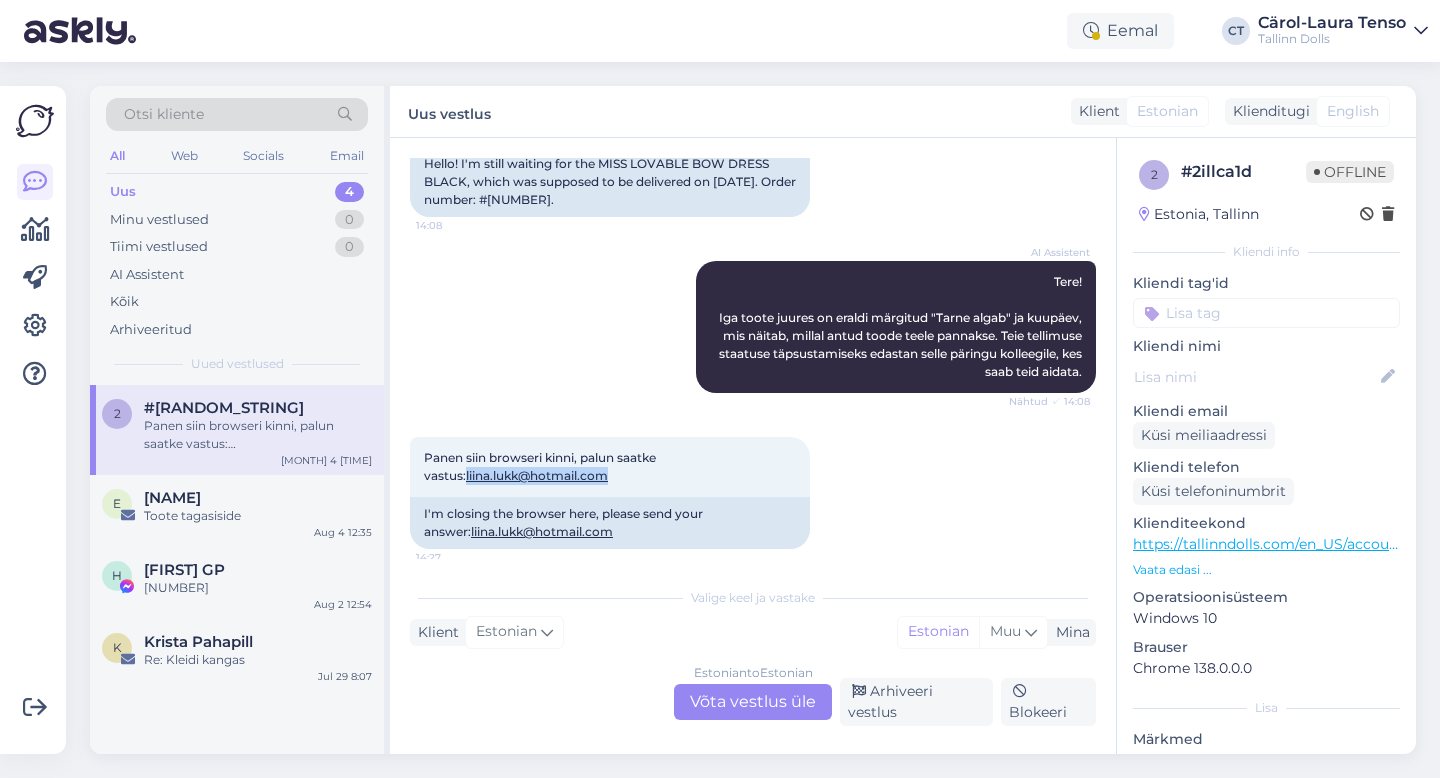 drag, startPoint x: 579, startPoint y: 478, endPoint x: 402, endPoint y: 470, distance: 177.1807 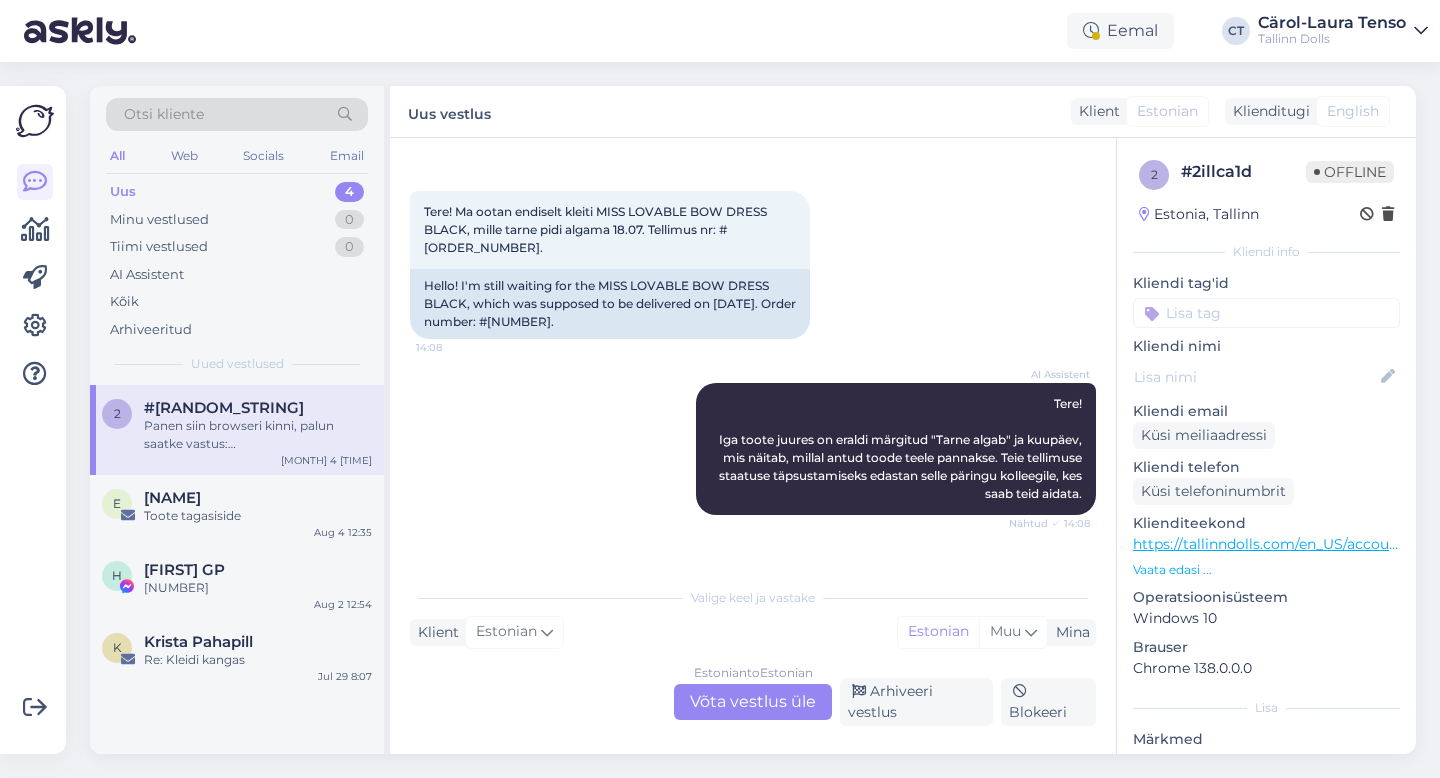 scroll, scrollTop: 49, scrollLeft: 0, axis: vertical 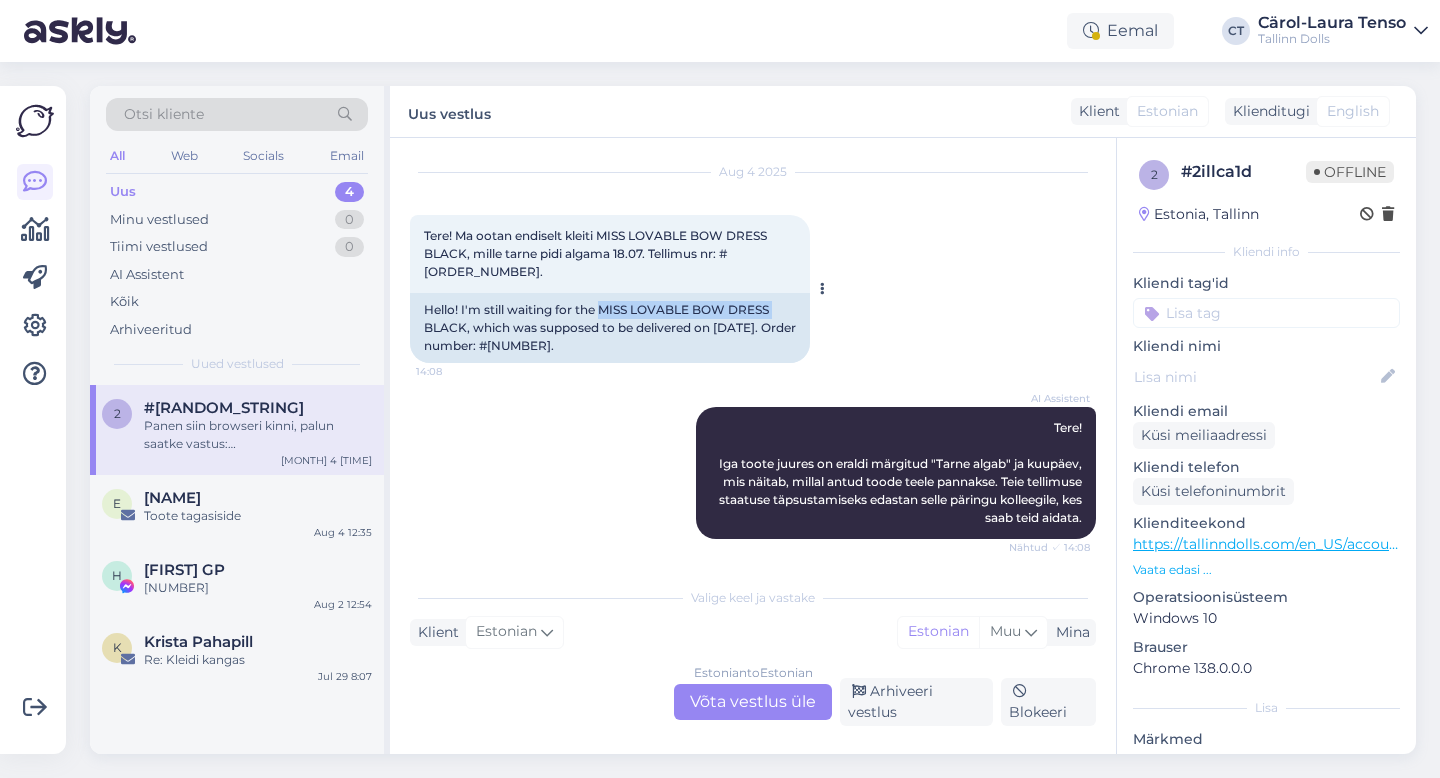 drag, startPoint x: 600, startPoint y: 308, endPoint x: 784, endPoint y: 312, distance: 184.04347 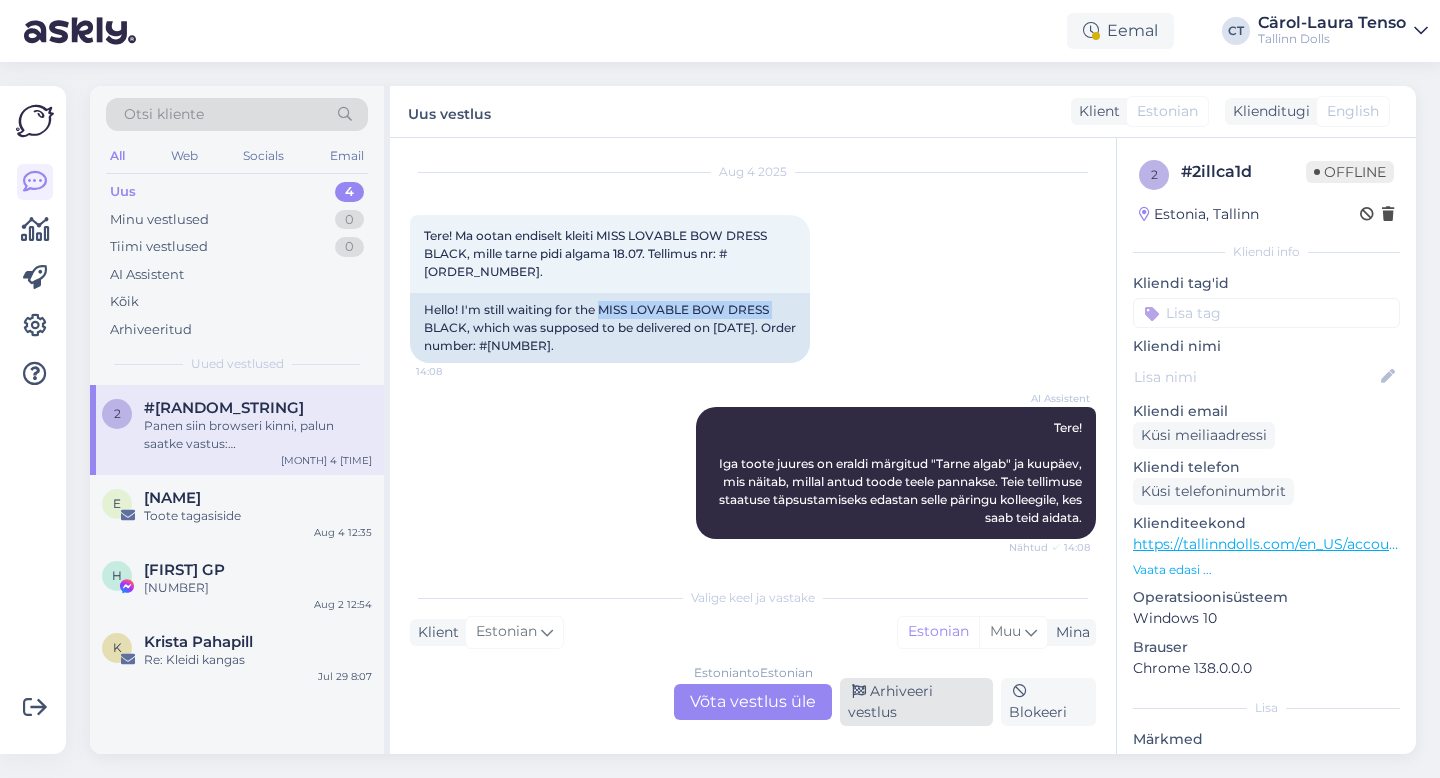 click on "Arhiveeri vestlus" at bounding box center [916, 702] 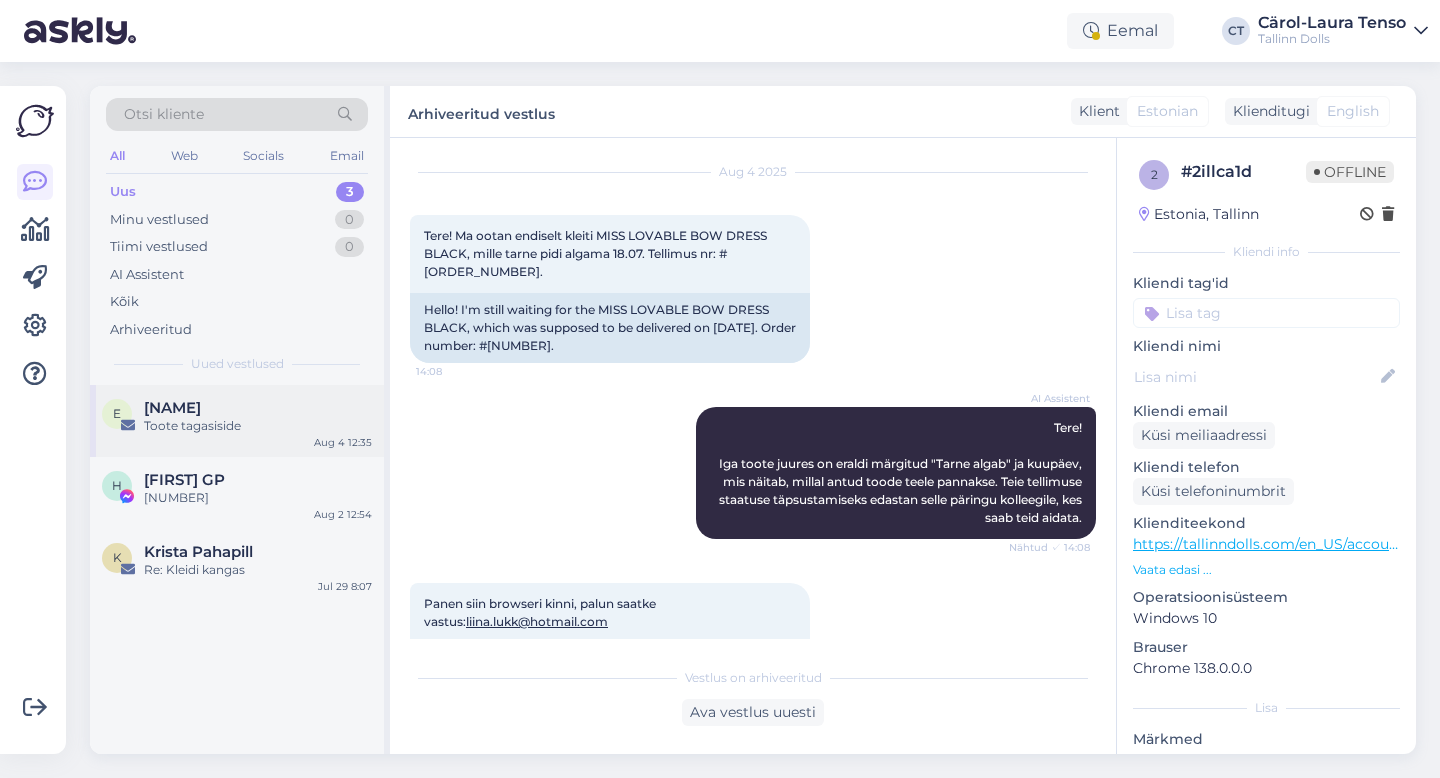 click on "[NAME] [LAST NAME] Toote tagasiside [MONTH] [DAY] [TIME]" at bounding box center (237, 421) 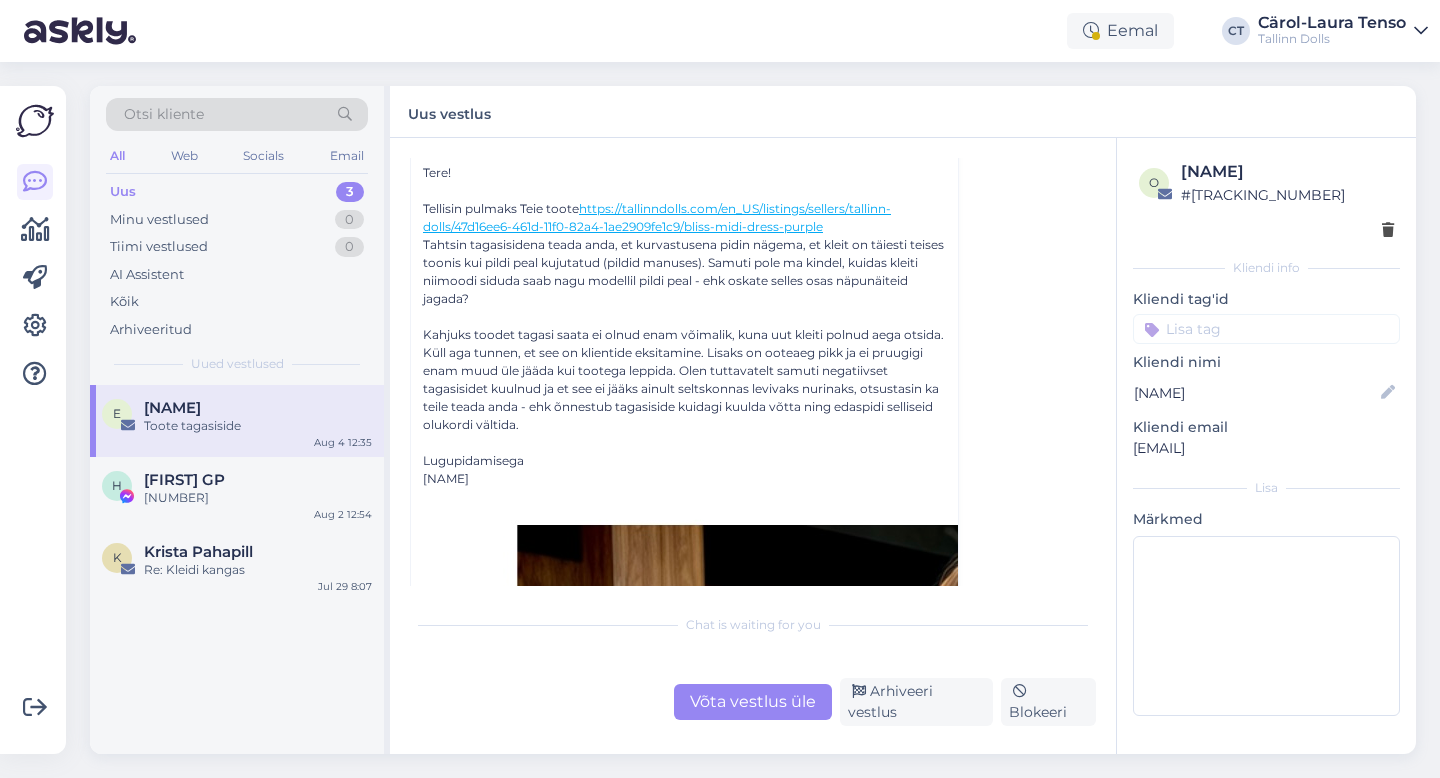 scroll, scrollTop: 148, scrollLeft: 0, axis: vertical 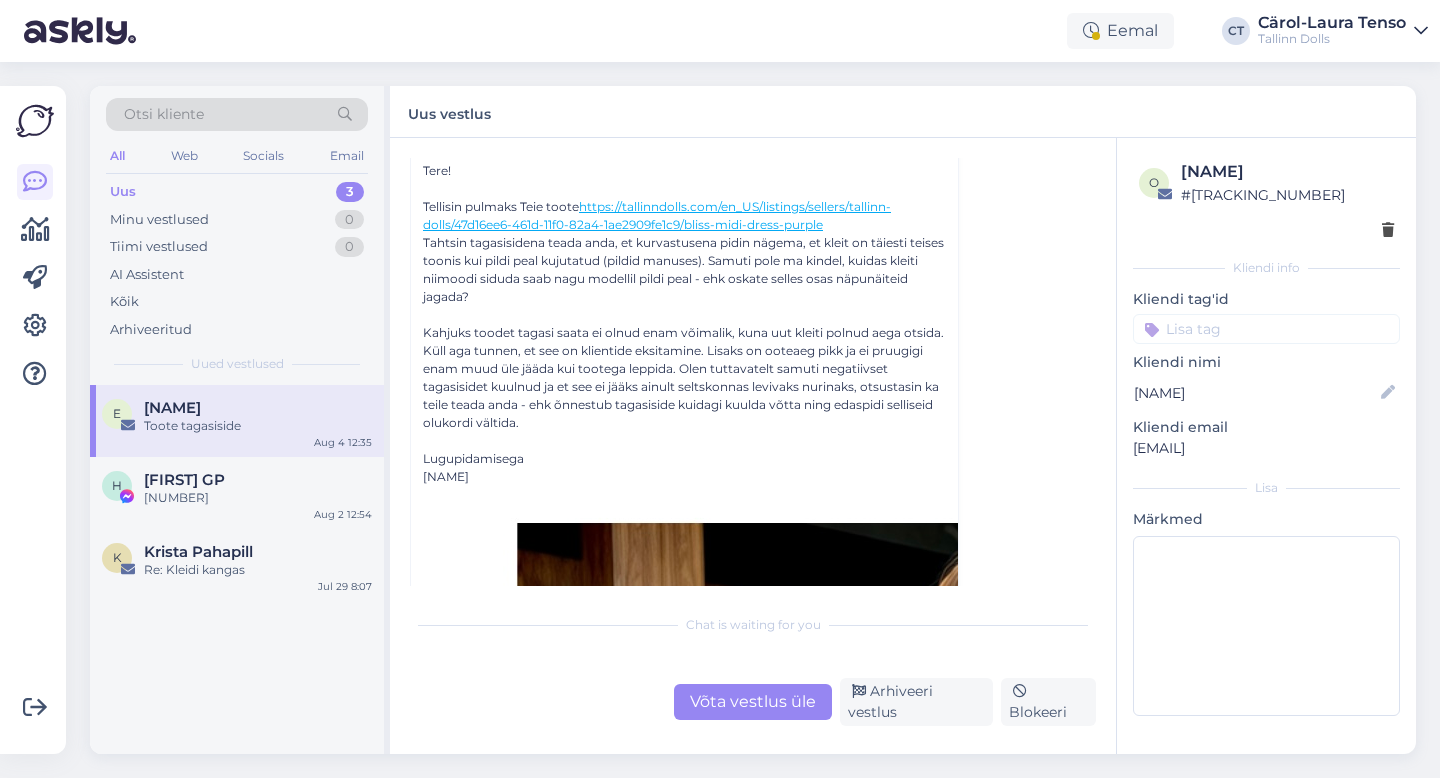 click on "Võta vestlus üle" at bounding box center (753, 702) 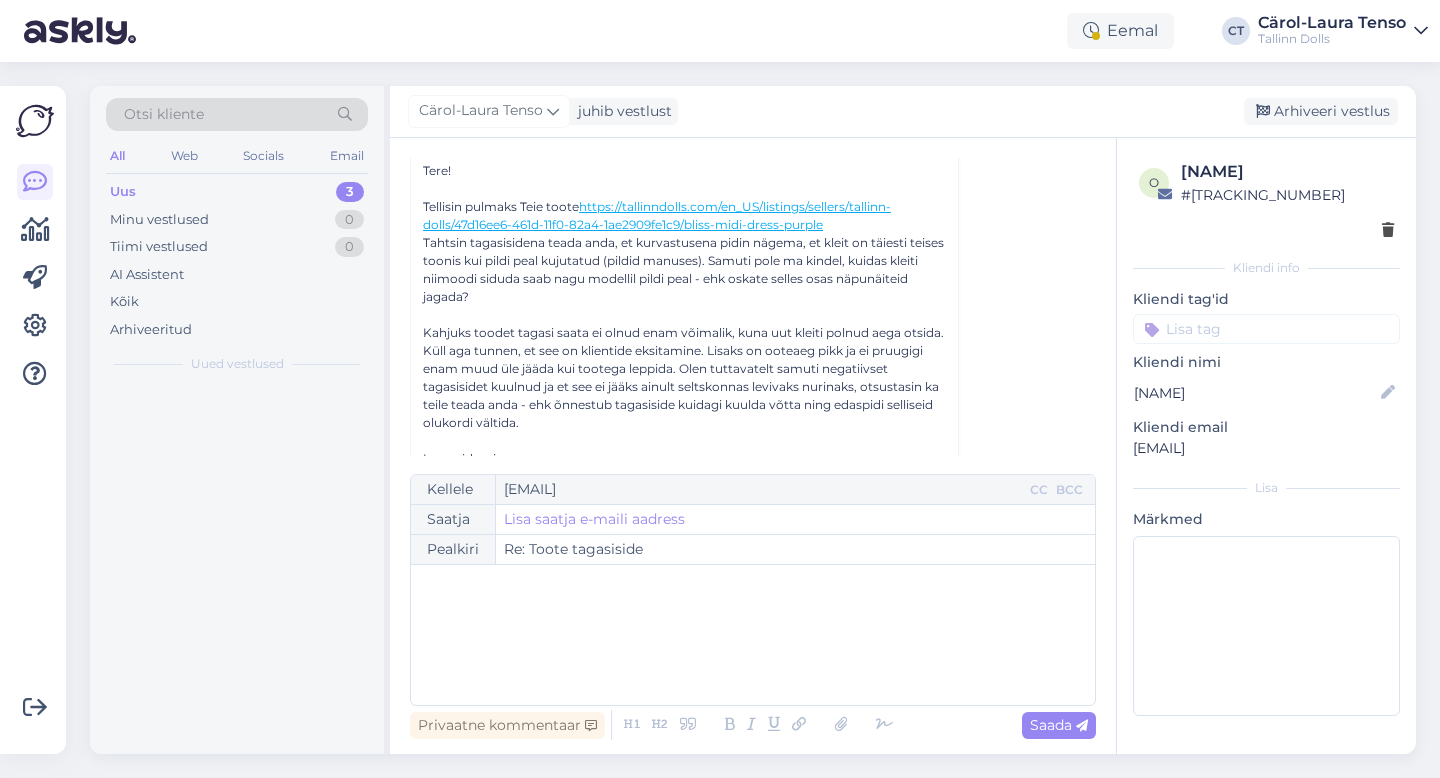 scroll, scrollTop: 54, scrollLeft: 0, axis: vertical 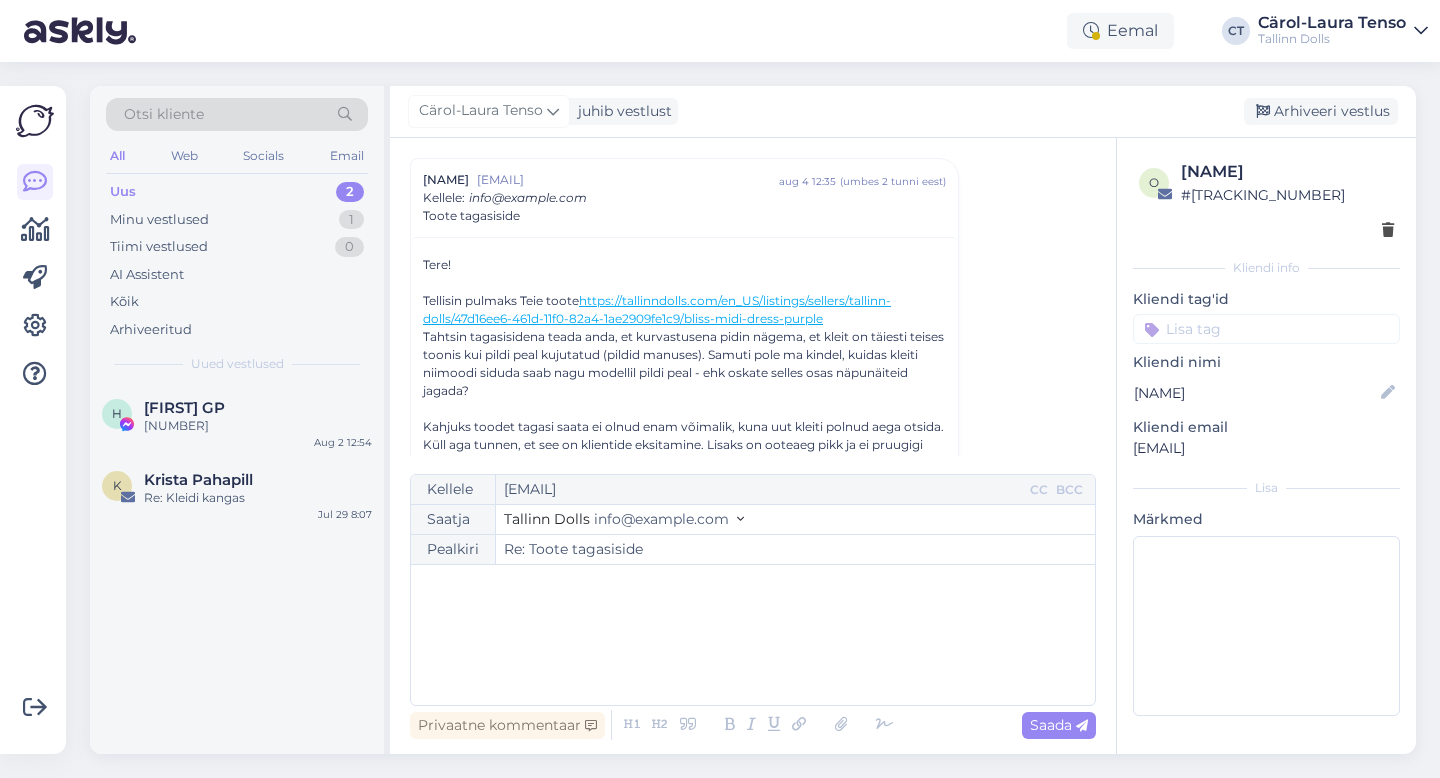 click on "﻿" at bounding box center (753, 635) 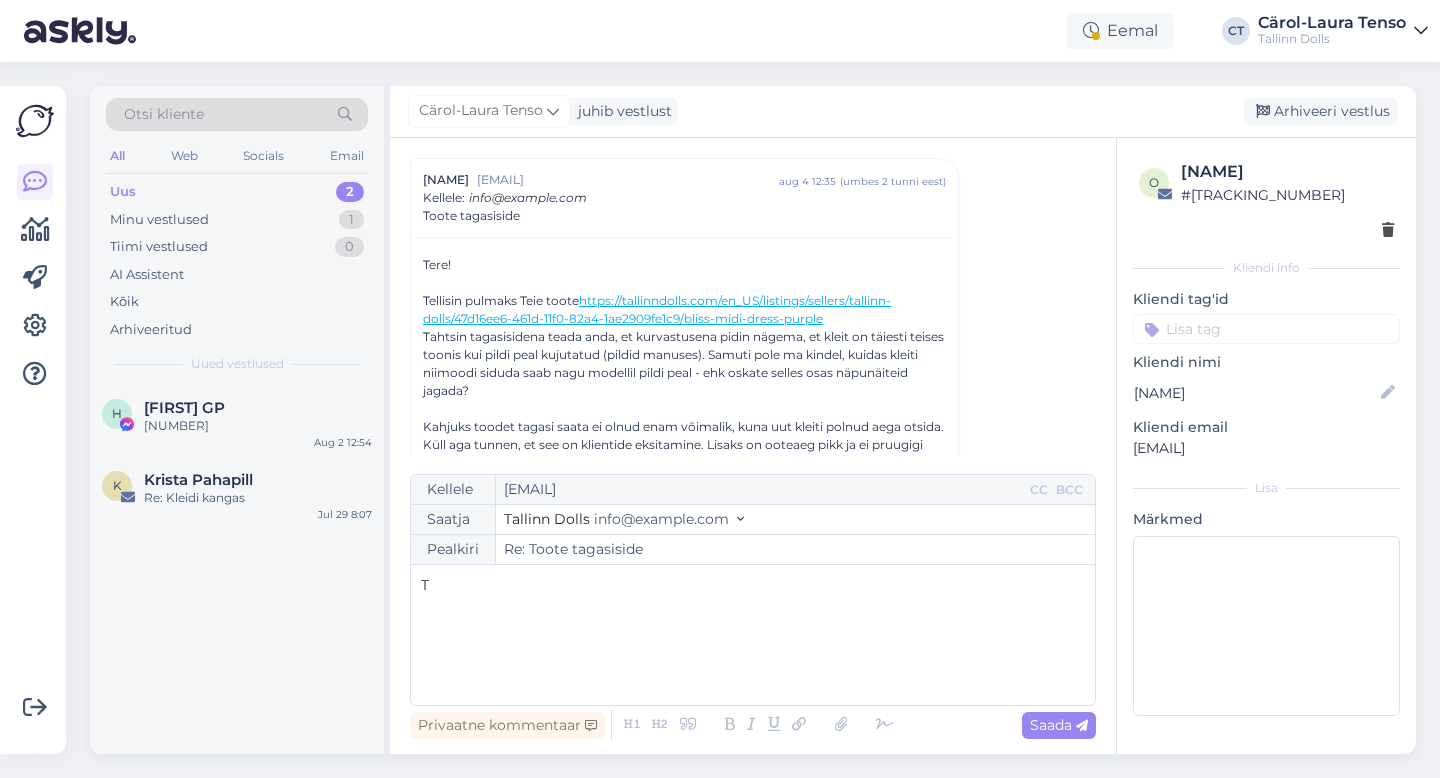type 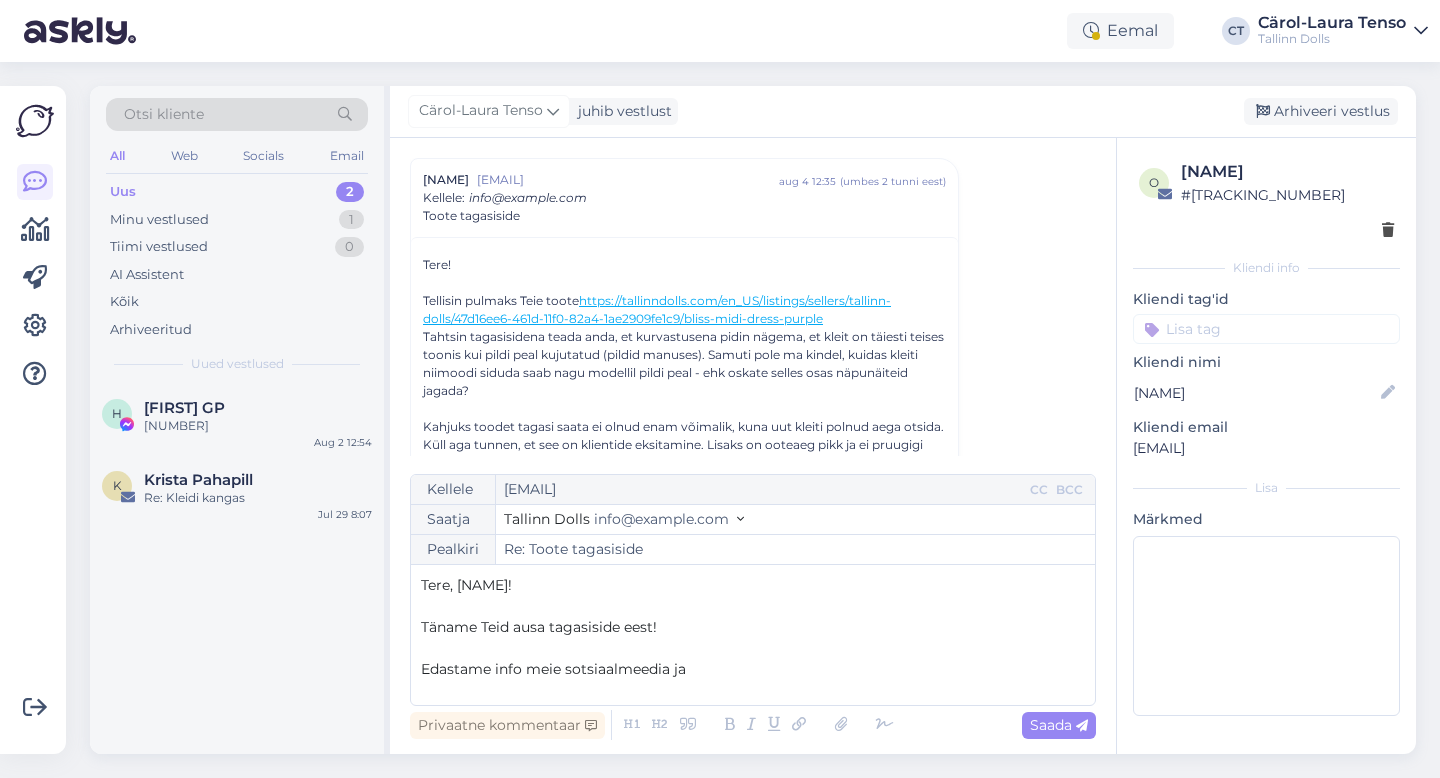 click on "Edastame info meie sotsiaalmeedia ja" at bounding box center [753, 669] 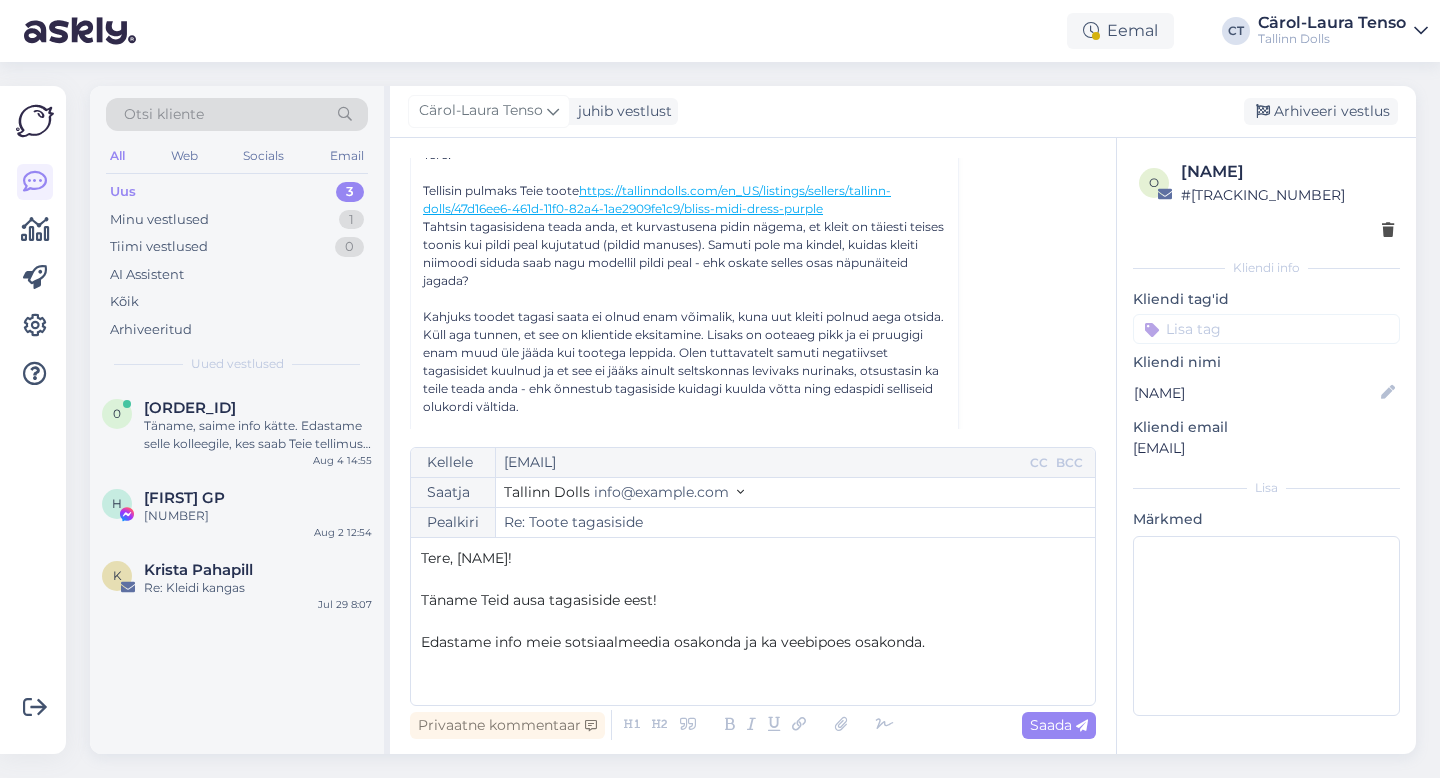 scroll, scrollTop: 172, scrollLeft: 0, axis: vertical 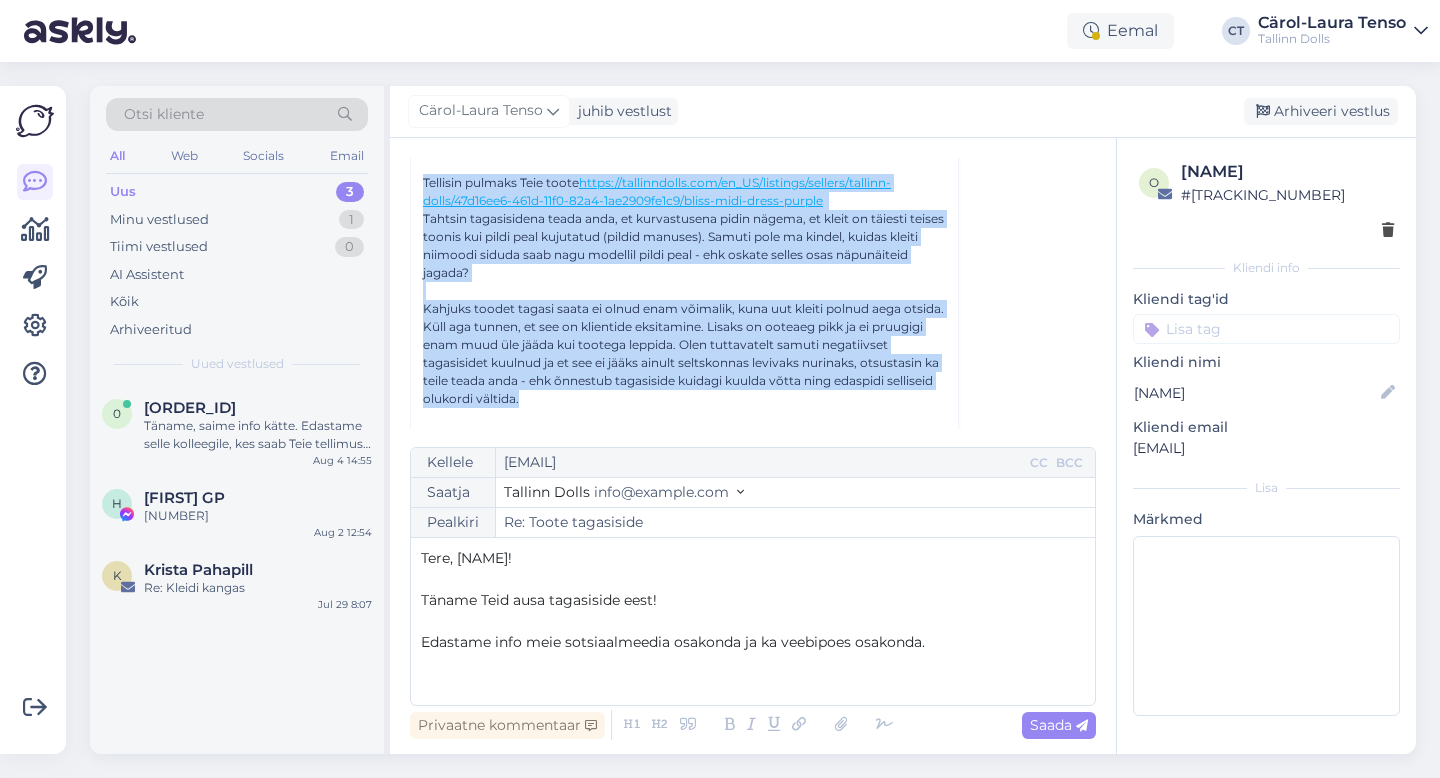 drag, startPoint x: 413, startPoint y: 179, endPoint x: 617, endPoint y: 403, distance: 302.97195 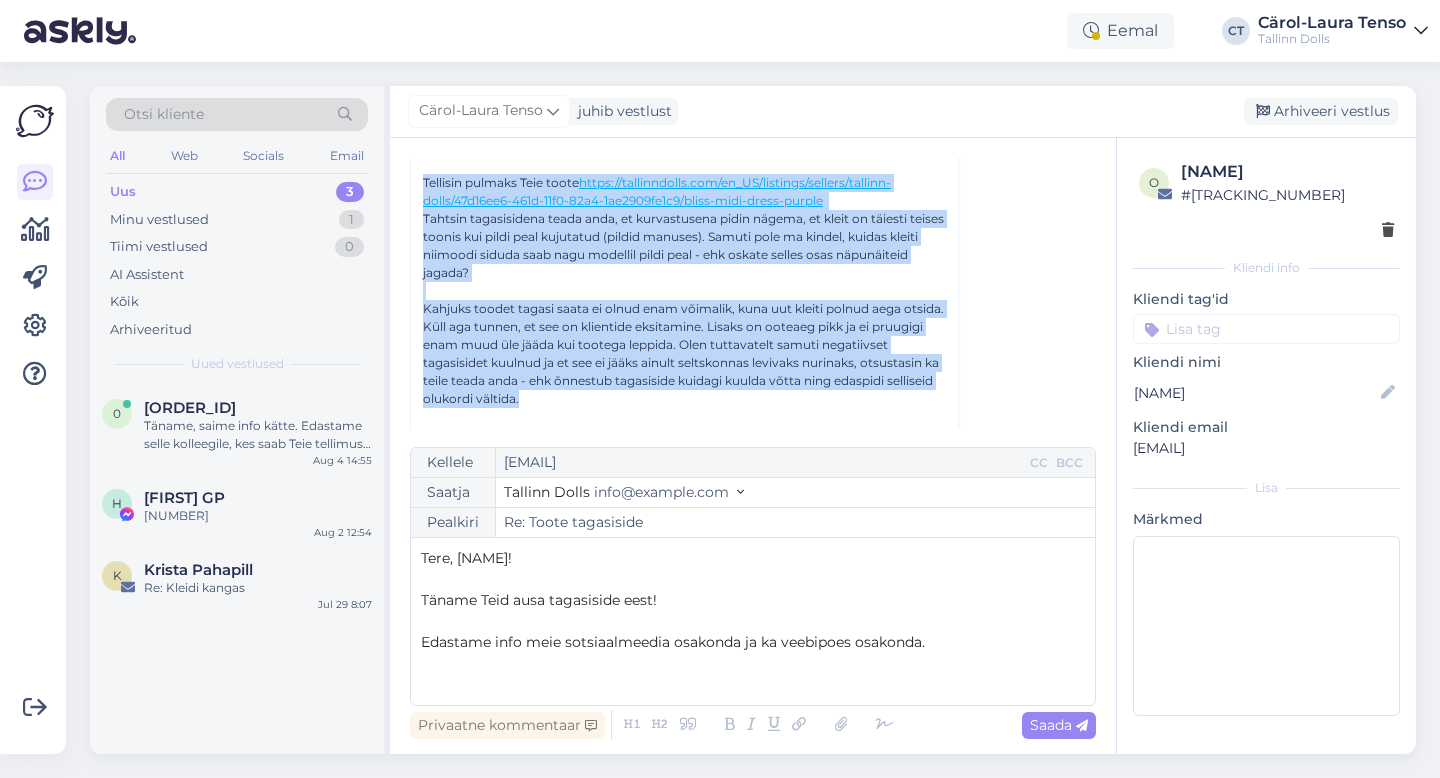 click on "﻿Tere! Tellisin pulmaks Teie toote  [URL]   Tahtsin tagasisidena teada anda, et kurvastusena pidin nägema, et kleit on täiesti teises toonis kui pildi peal kujutatud (pildid manuses). Samuti pole ma kindel, kuidas kleiti niimoodi siduda saab nagu modellil pildi peal - ehk oskate selles osas näpunäiteid jagada? Kahjuks toodet tagasi saata ei olnud enam võimalik, kuna uut kleiti polnud aega otsida. Küll aga tunnen, et see on klientide eksitamine. Lisaks on ooteaeg pikk ja ei pruugigi enam muud üle jääda kui tootega leppida. Olen tuttavatelt samuti negatiivset tagasisidet kuulnud ja et see ei jääks ainult seltskonnas levivaks nurinaks, otsustasin ka teile teada anda - ehk õnnestub tagasiside kuidagi kuulda võtta ning edaspidi selliseid olukordi vältida. Lugupidamisega [NAME] [LAST NAME]" at bounding box center [684, 6791] 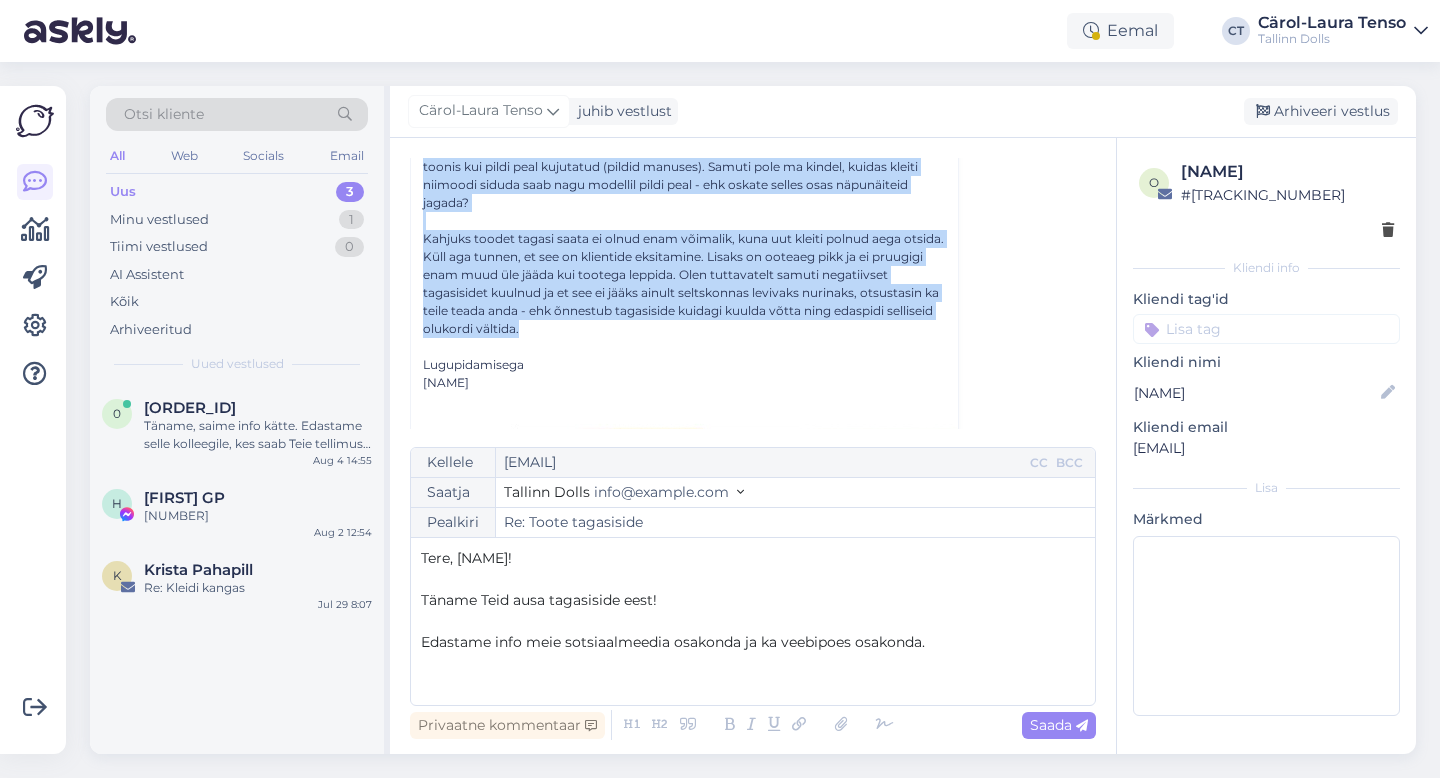 scroll, scrollTop: 242, scrollLeft: 0, axis: vertical 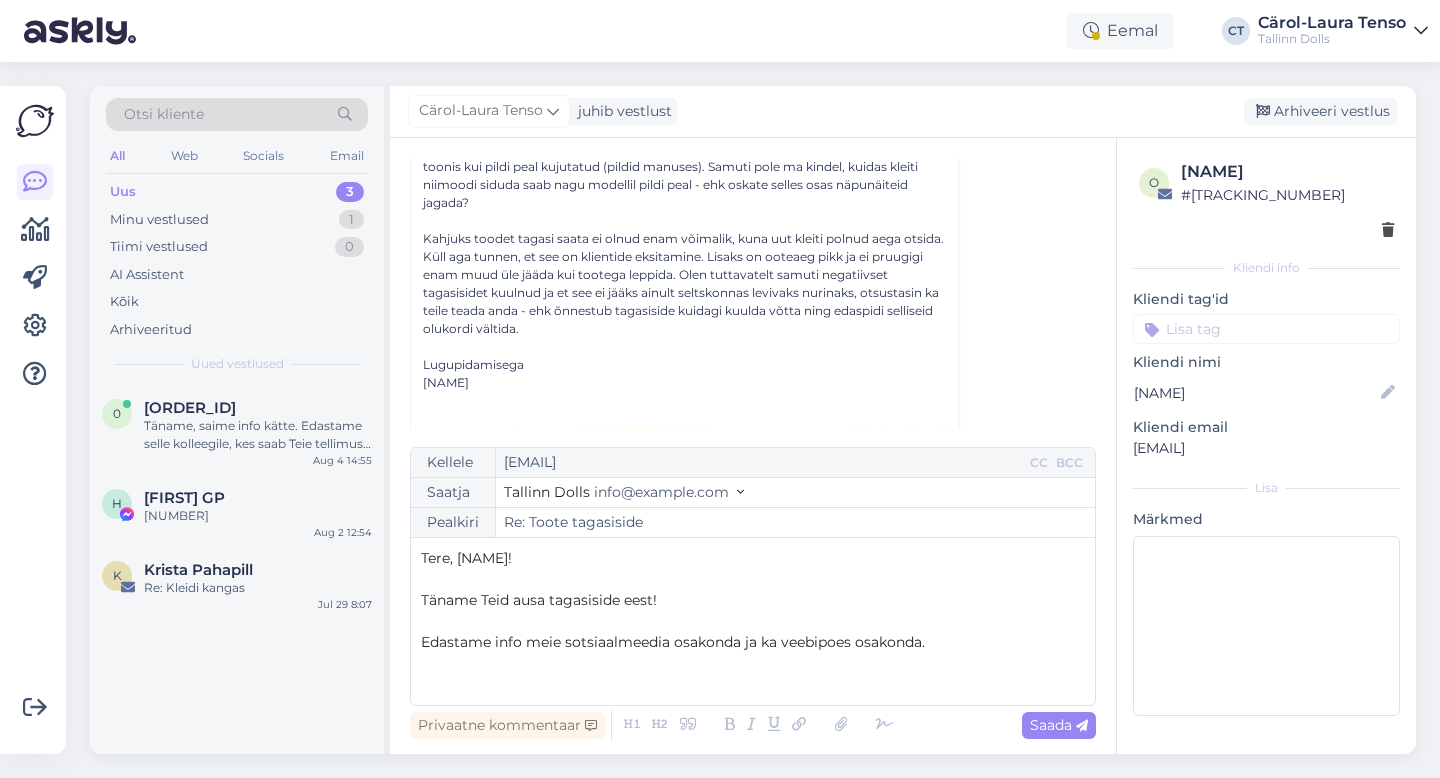 click on "Edastame info meie sotsiaalmeedia osakonda ja ka veebipoes osakonda." at bounding box center [753, 642] 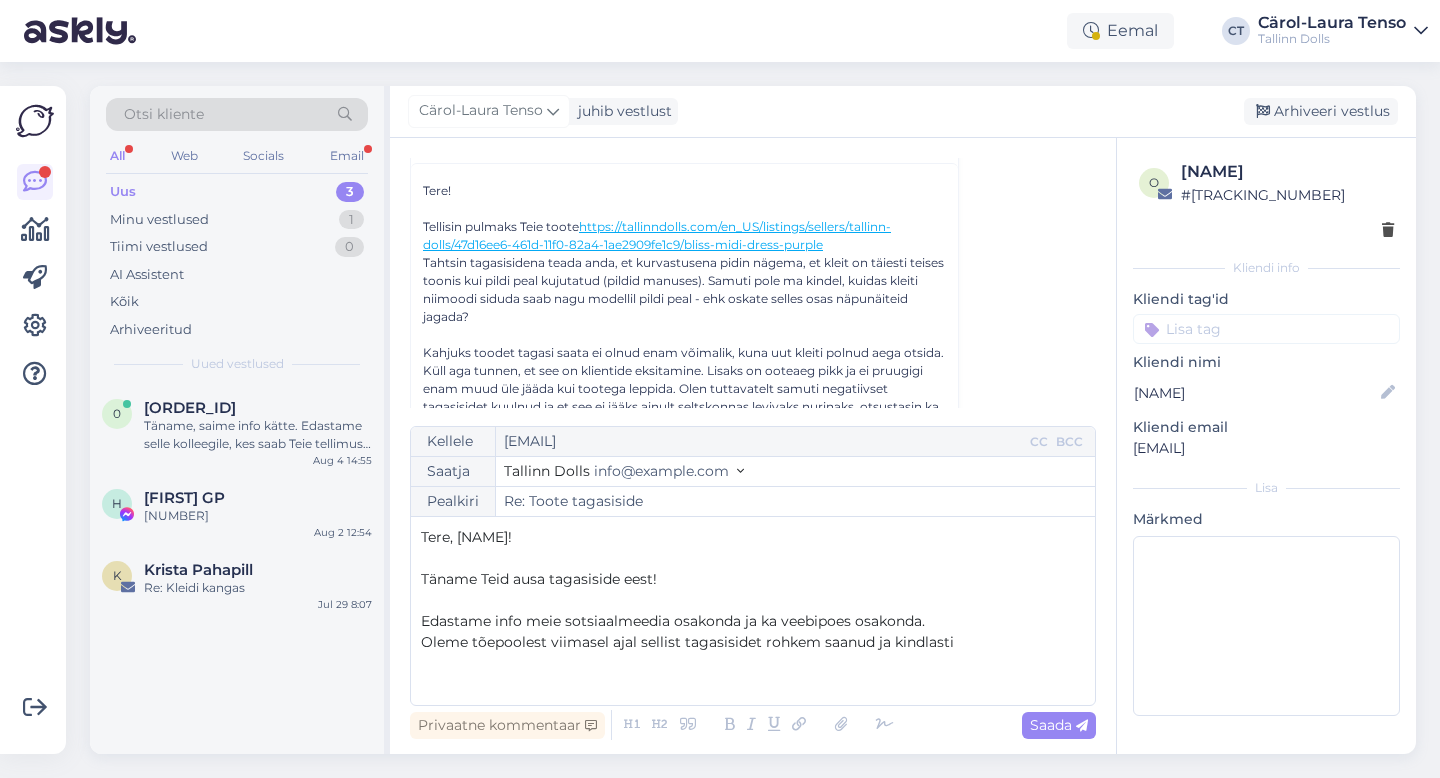 scroll, scrollTop: 124, scrollLeft: 0, axis: vertical 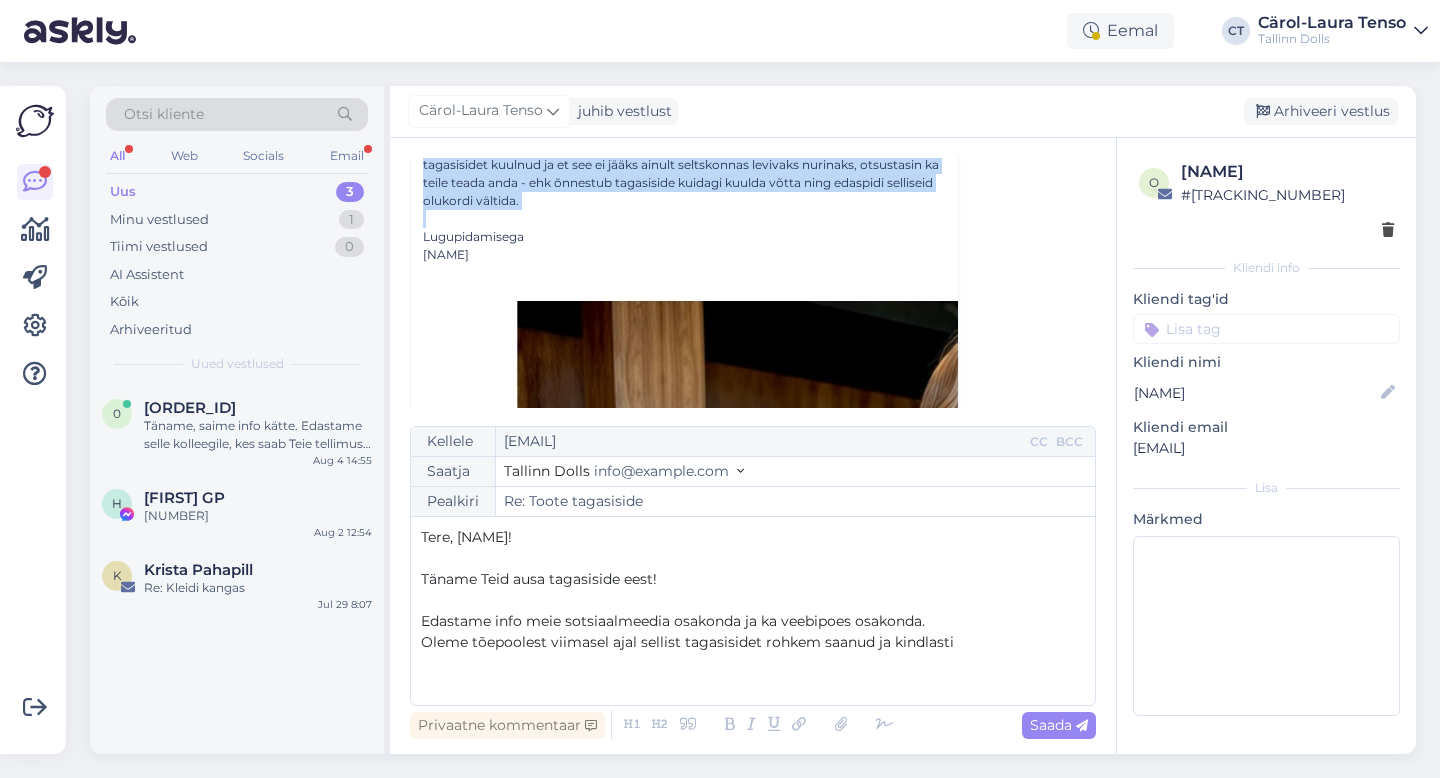 drag, startPoint x: 419, startPoint y: 266, endPoint x: 589, endPoint y: 219, distance: 176.37744 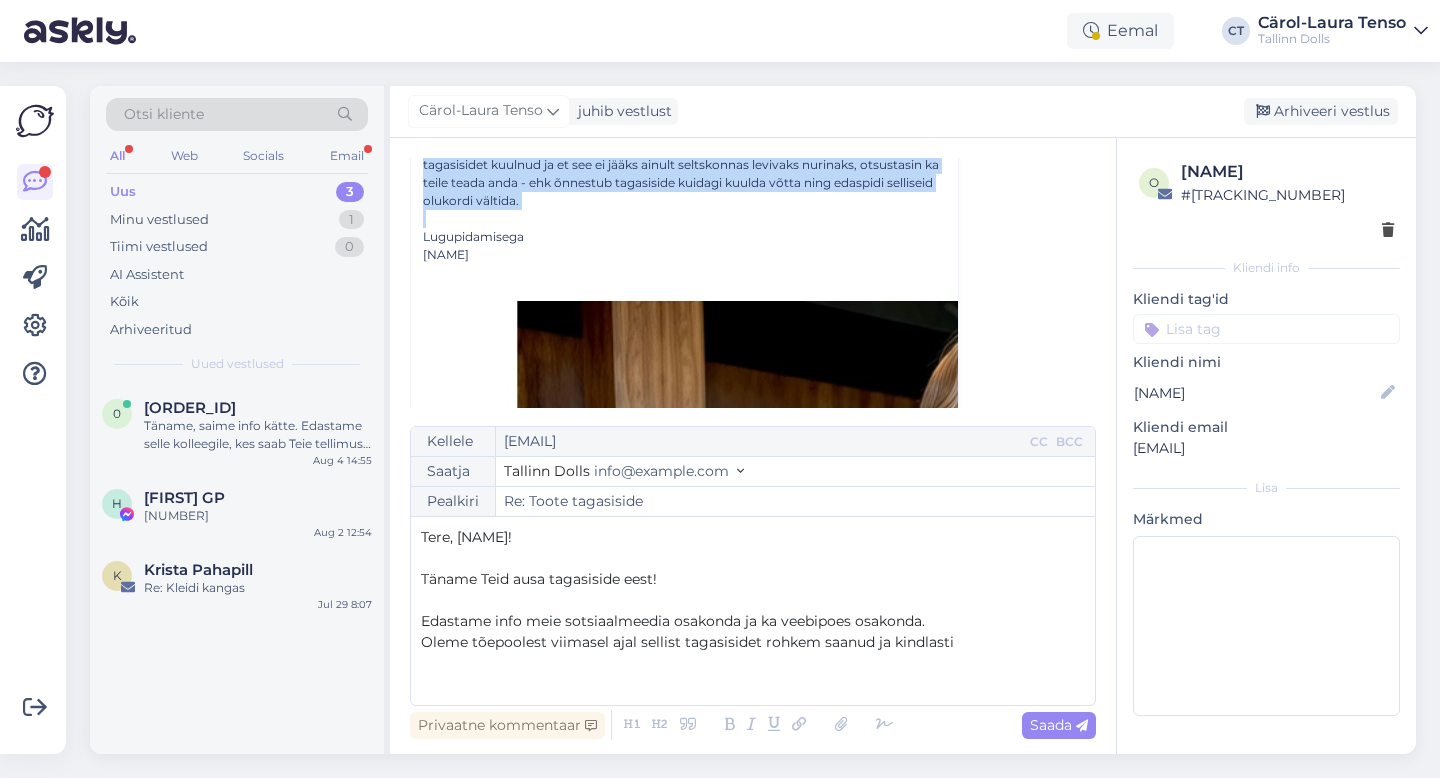 click on "﻿Tere! Tellisin pulmaks Teie toote  [URL]   Tahtsin tagasisidena teada anda, et kurvastusena pidin nägema, et kleit on täiesti teises toonis kui pildi peal kujutatud (pildid manuses). Samuti pole ma kindel, kuidas kleiti niimoodi siduda saab nagu modellil pildi peal - ehk oskate selles osas näpunäiteid jagada? Kahjuks toodet tagasi saata ei olnud enam võimalik, kuna uut kleiti polnud aega otsida. Küll aga tunnen, et see on klientide eksitamine. Lisaks on ooteaeg pikk ja ei pruugigi enam muud üle jääda kui tootega leppida. Olen tuttavatelt samuti negatiivset tagasisidet kuulnud ja et see ei jääks ainult seltskonnas levivaks nurinaks, otsustasin ka teile teada anda - ehk õnnestub tagasiside kuidagi kuulda võtta ning edaspidi selliseid olukordi vältida. Lugupidamisega [NAME] [LAST NAME]" at bounding box center (684, 6593) 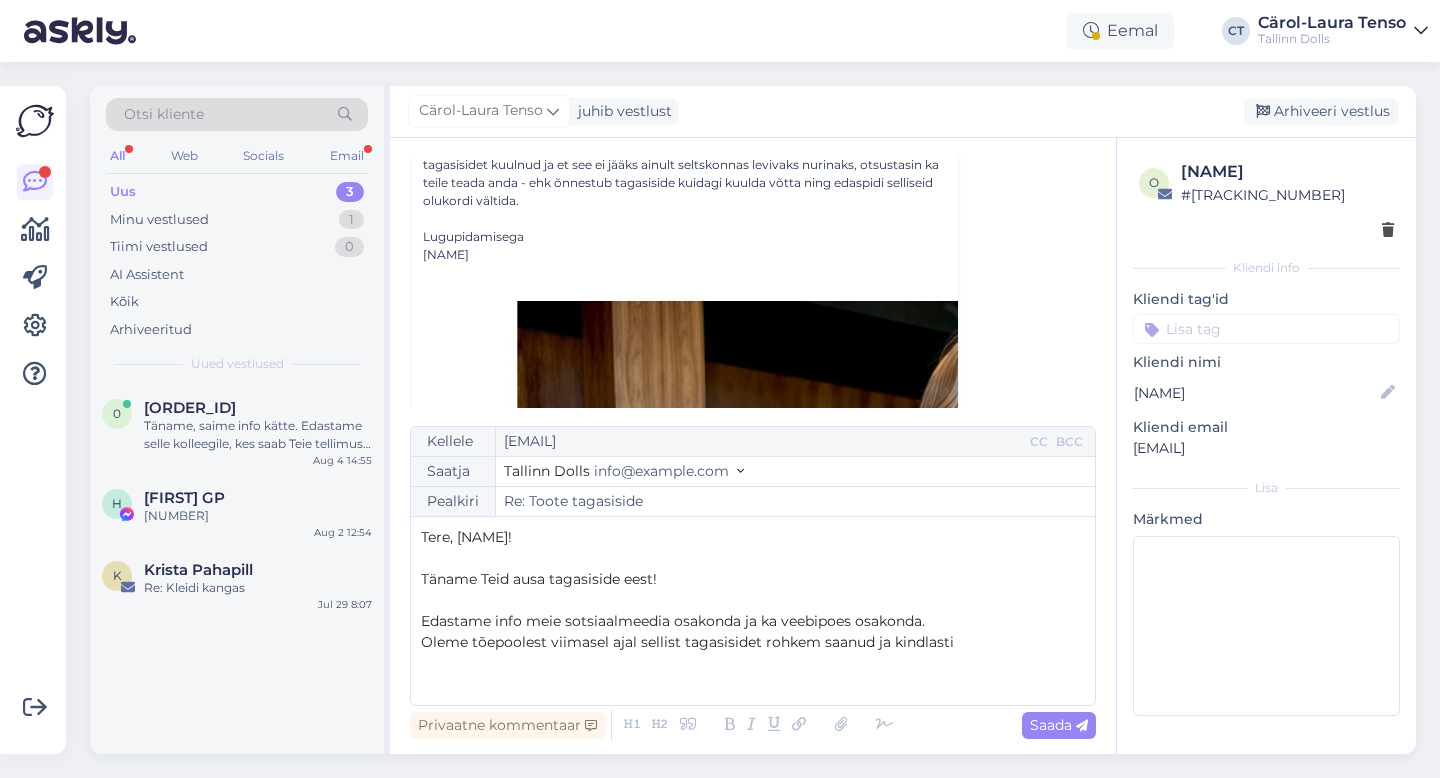 click on "Edastame info meie sotsiaalmeedia osakonda ja ka veebipoes osakonda." at bounding box center [673, 621] 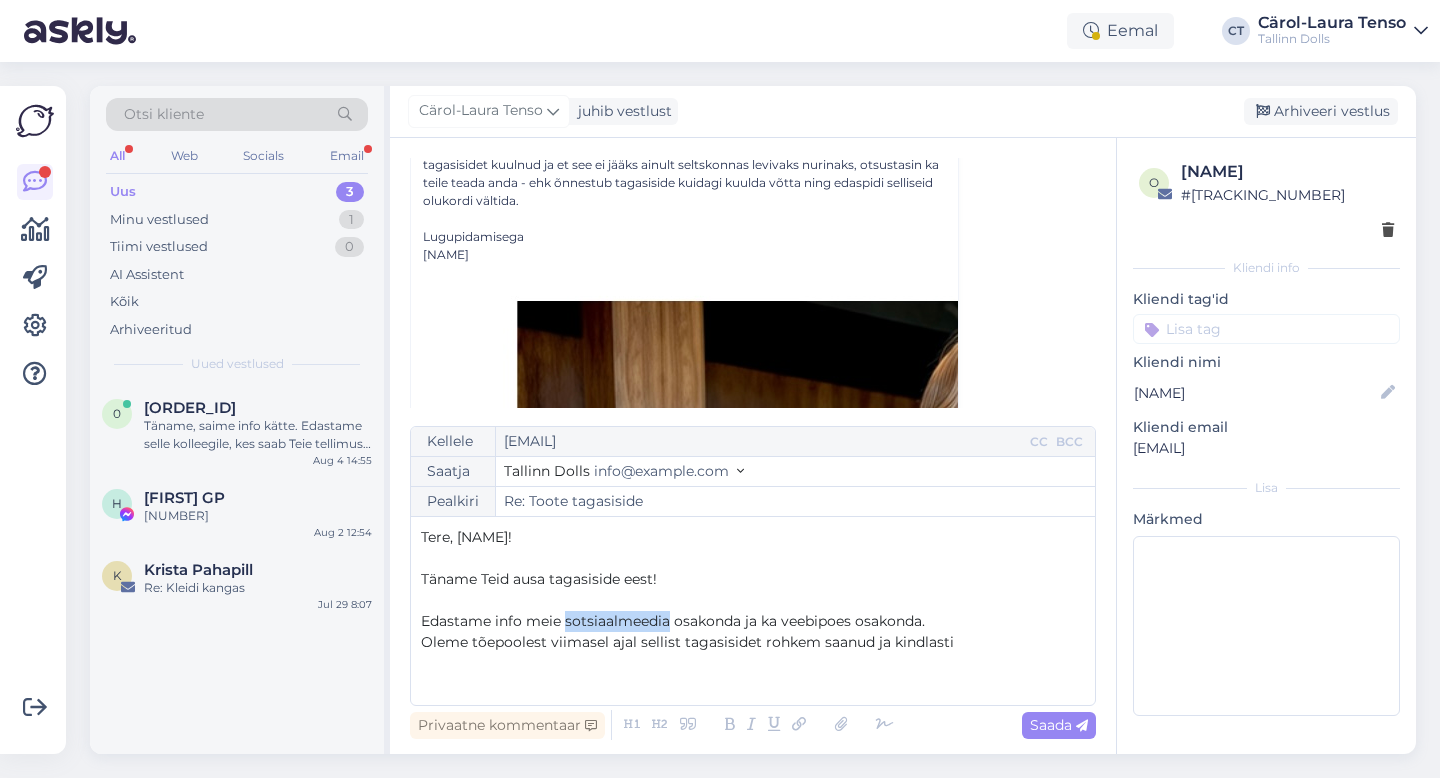 click on "Edastame info meie sotsiaalmeedia osakonda ja ka veebipoes osakonda." at bounding box center (673, 621) 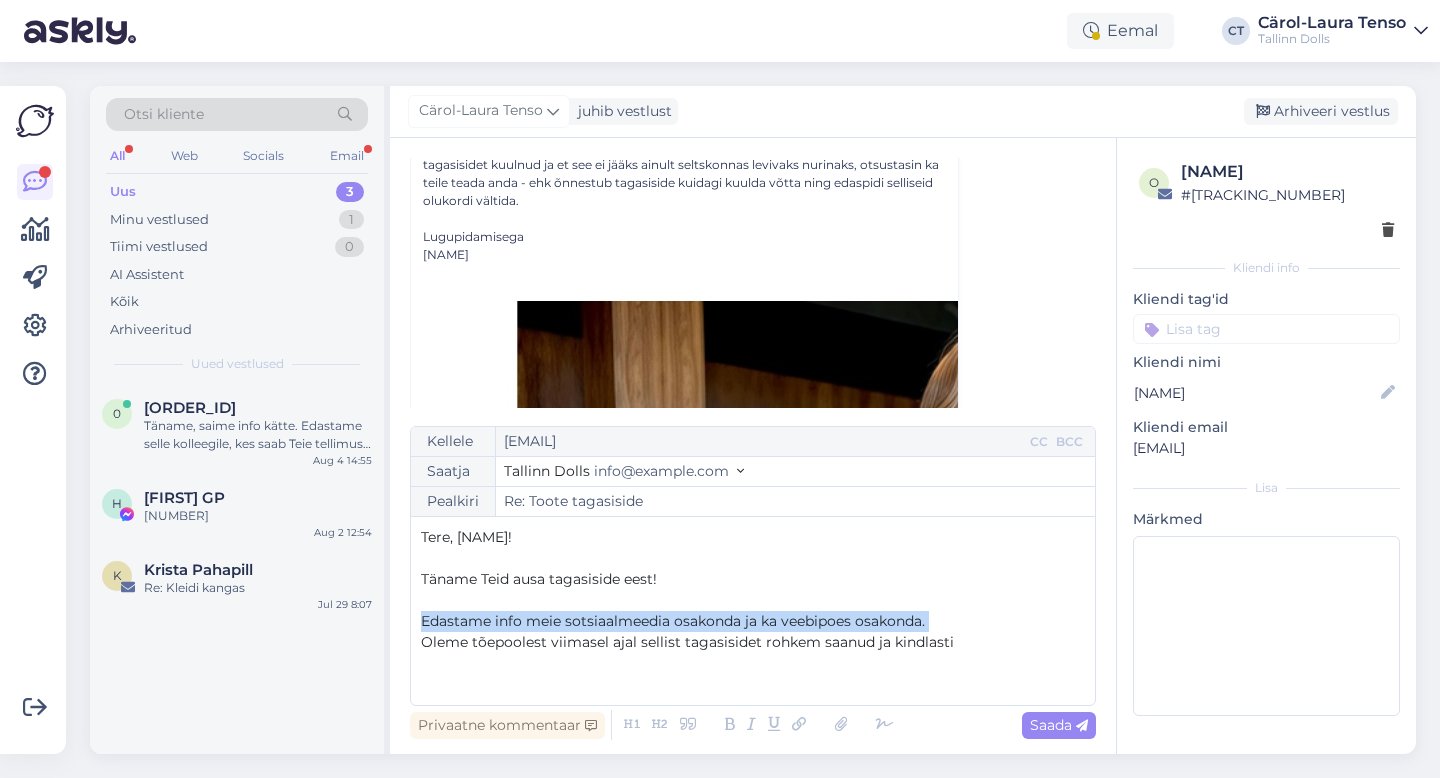 click on "Edastame info meie sotsiaalmeedia osakonda ja ka veebipoes osakonda." at bounding box center [673, 621] 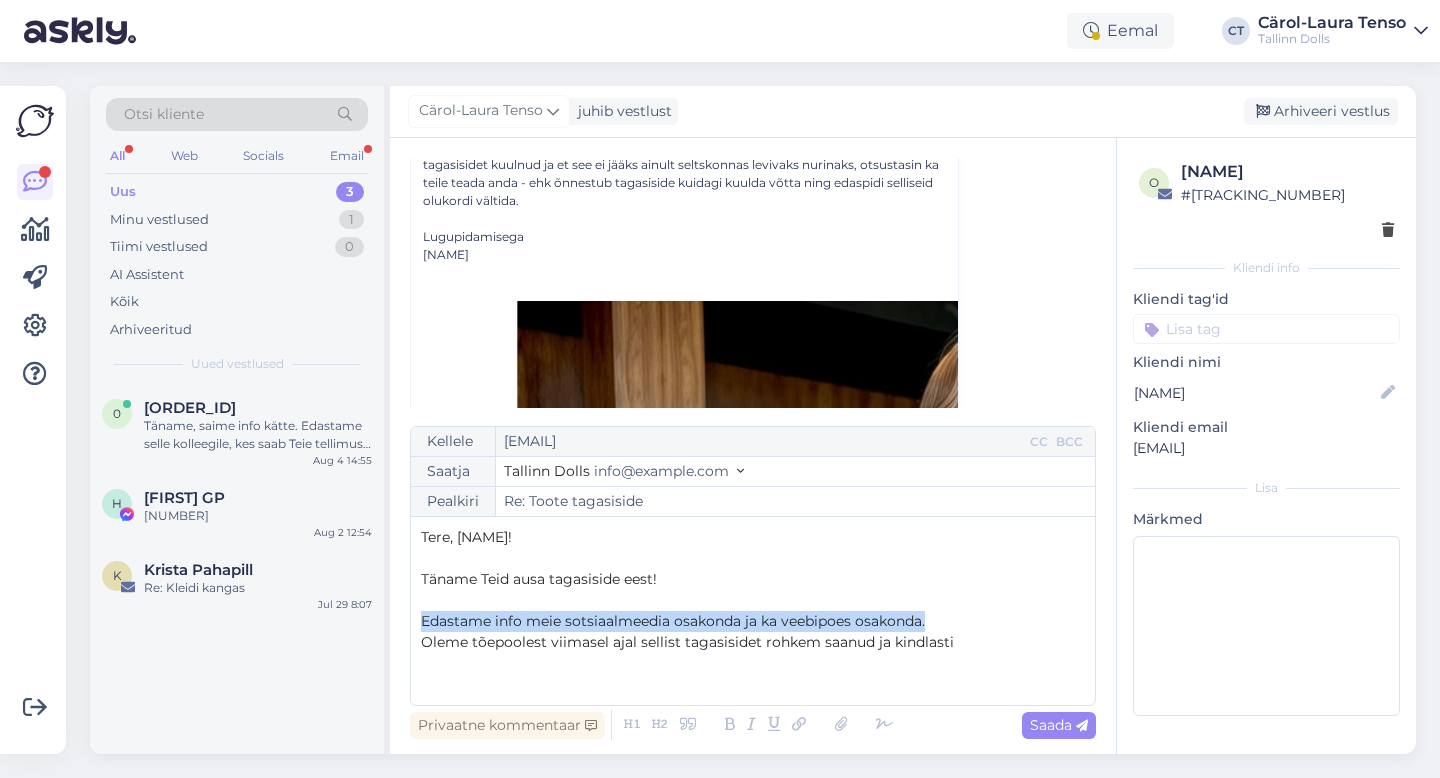 click on "Edastame info meie sotsiaalmeedia osakonda ja ka veebipoes osakonda." at bounding box center (673, 621) 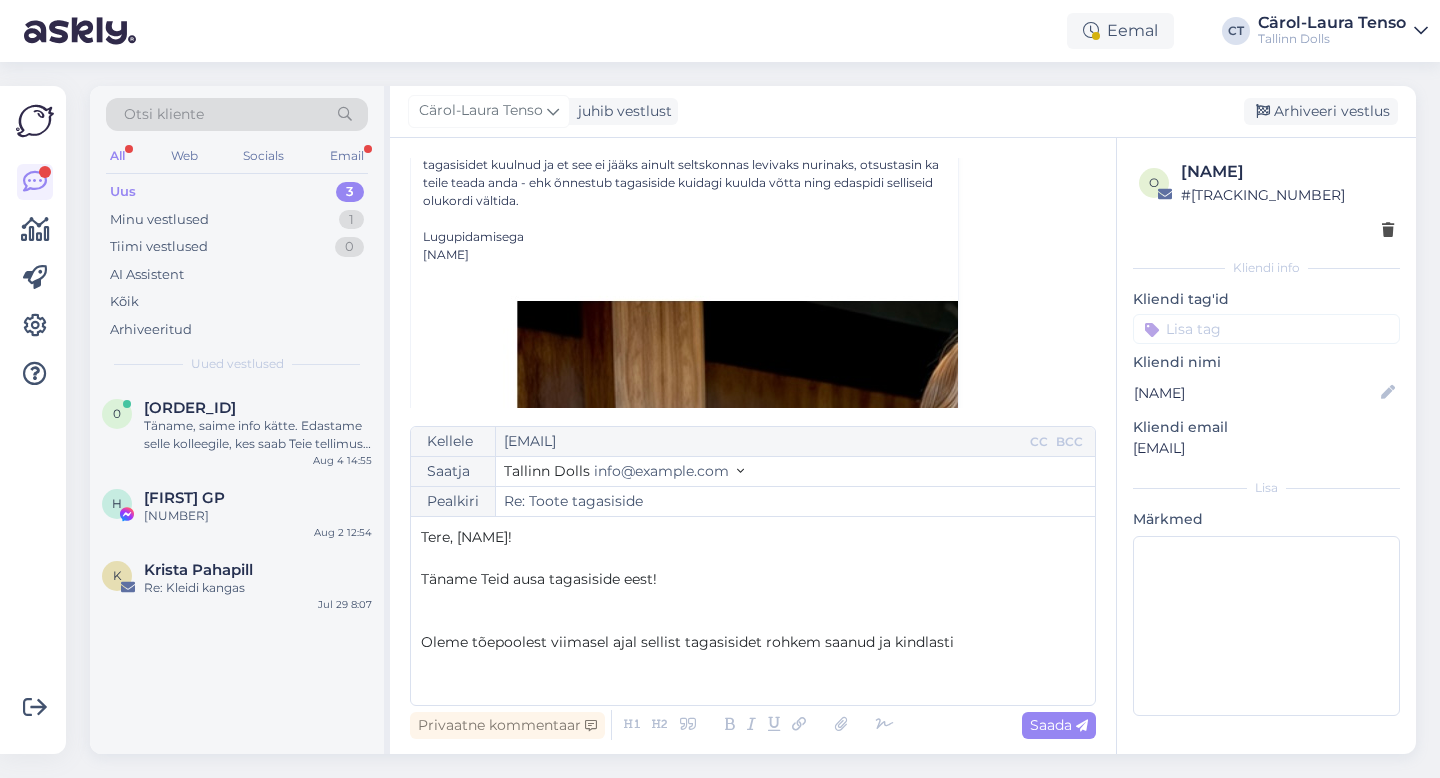drag, startPoint x: 968, startPoint y: 646, endPoint x: 414, endPoint y: 495, distance: 574.2099 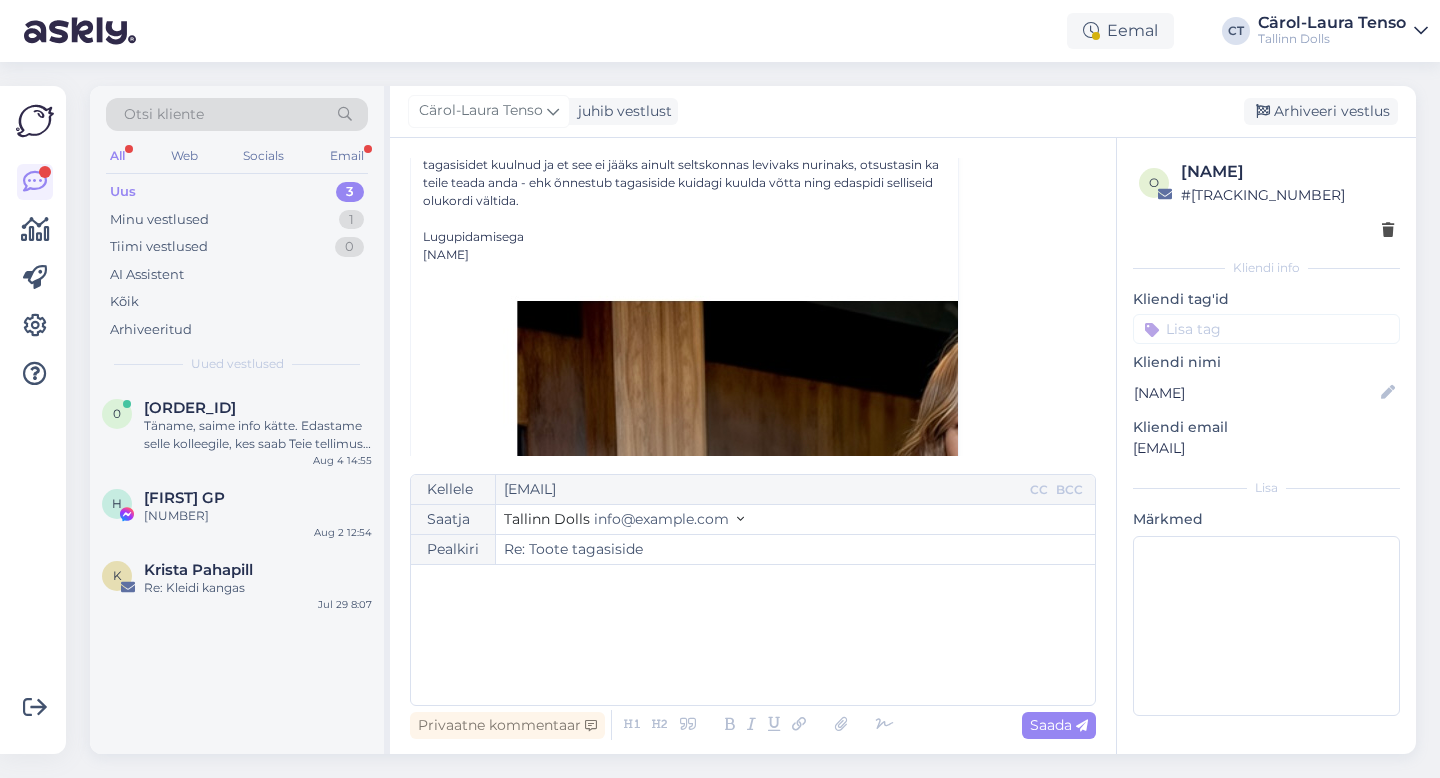 click on "Uus 3" at bounding box center (237, 192) 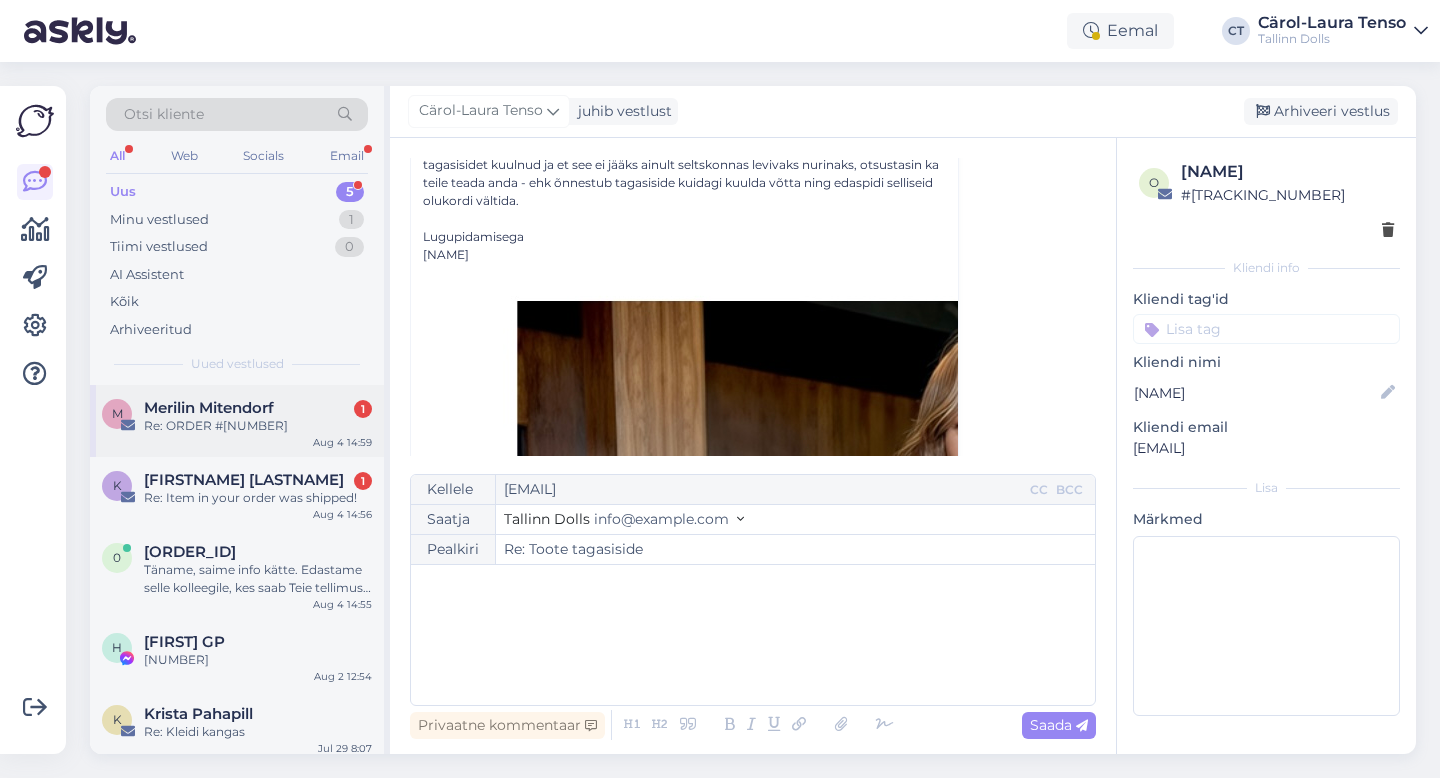 click on "Re: ORDER #[NUMBER]" at bounding box center (258, 426) 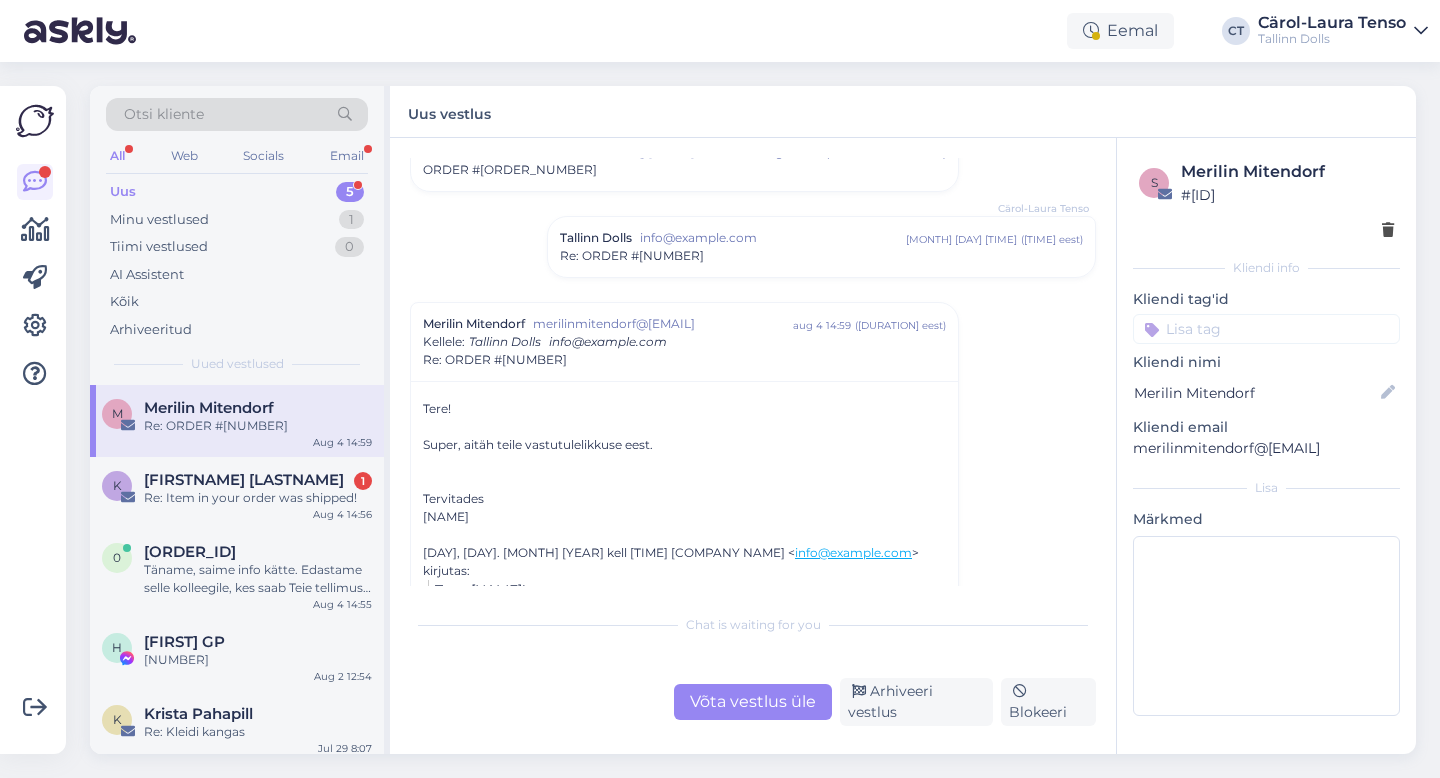 scroll, scrollTop: 50, scrollLeft: 0, axis: vertical 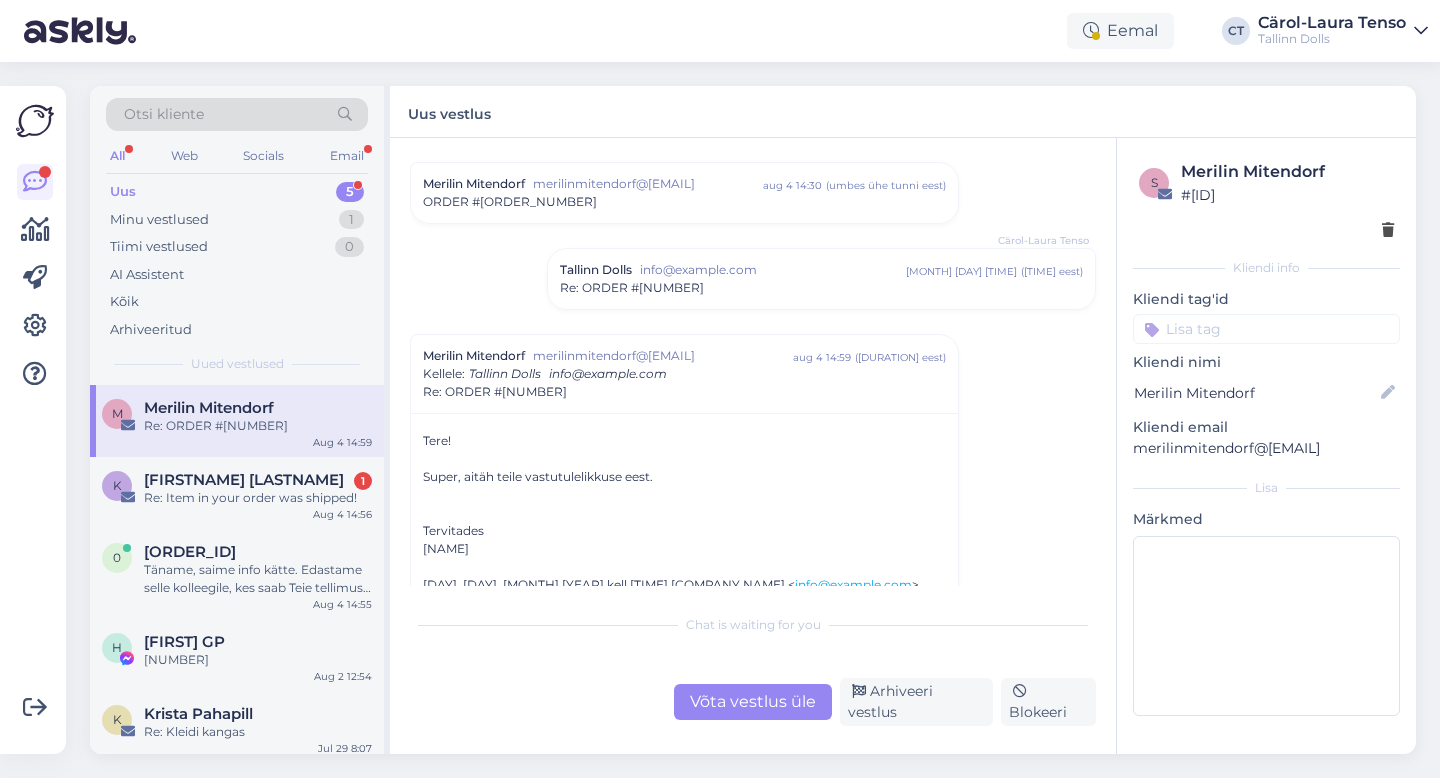 click on "Tallinn Dolls info@tallinndolls.com aug 4 14:44 ( 34 minuti eest ) Re: ORDER #000123236" at bounding box center (821, 279) 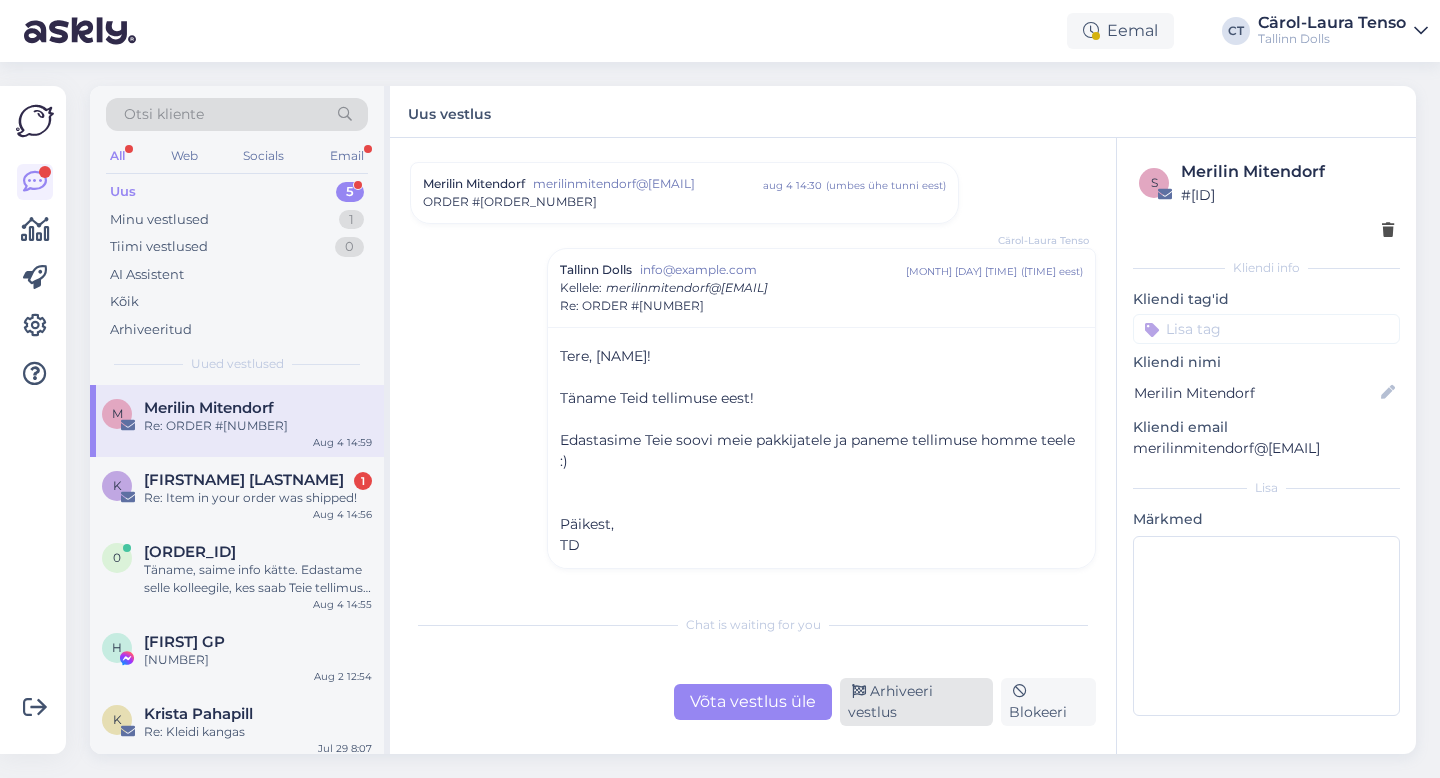 click on "Arhiveeri vestlus" at bounding box center (916, 702) 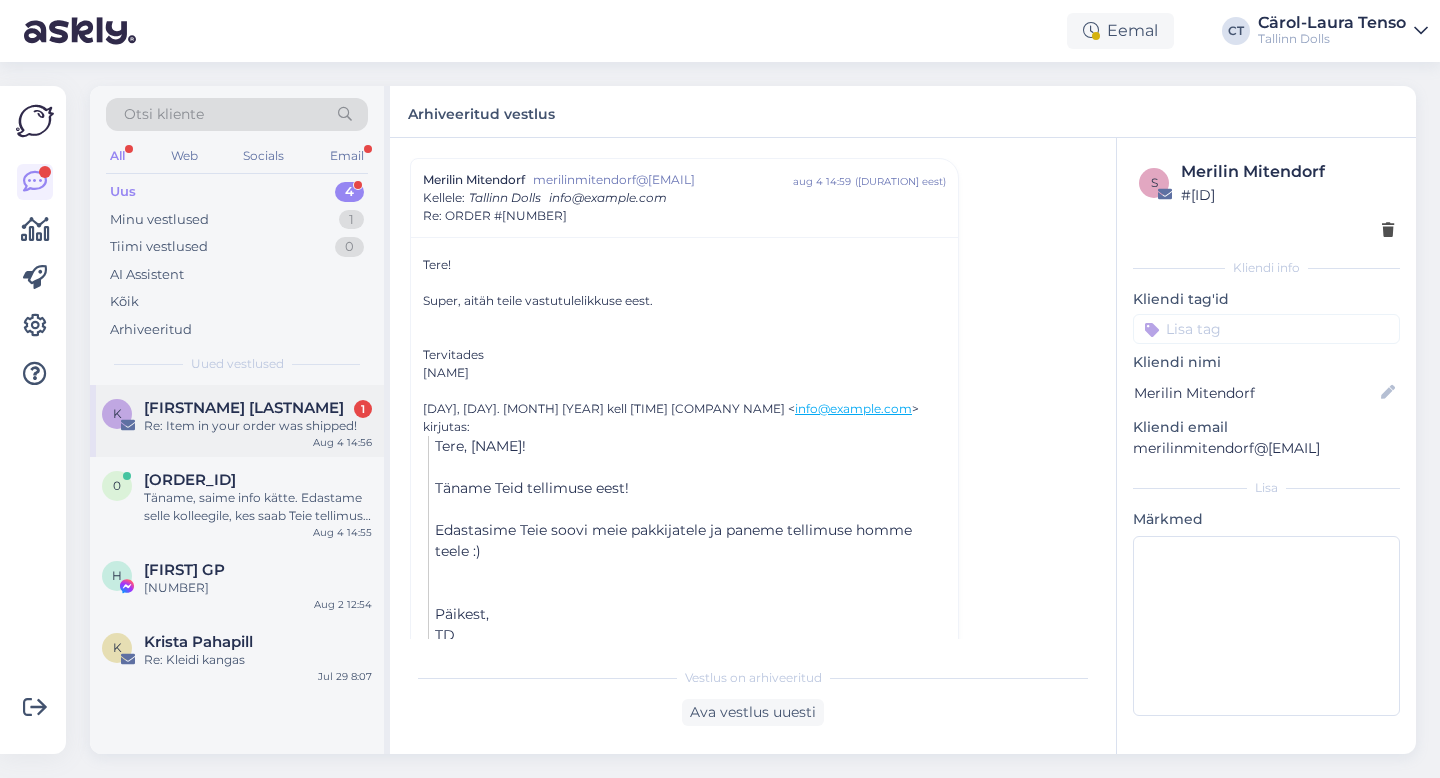 click on "[FIRST] [LAST] 1" at bounding box center (258, 408) 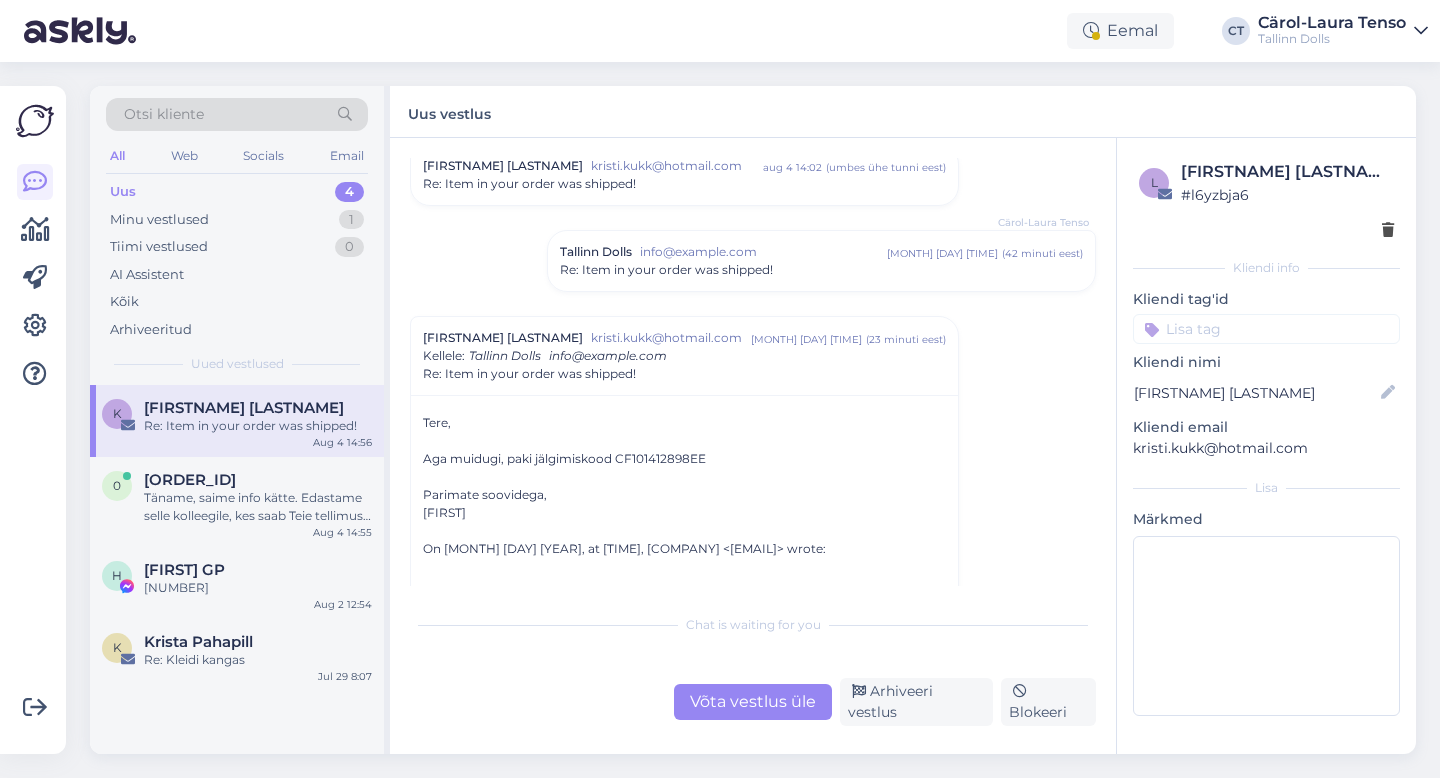 scroll, scrollTop: 586, scrollLeft: 0, axis: vertical 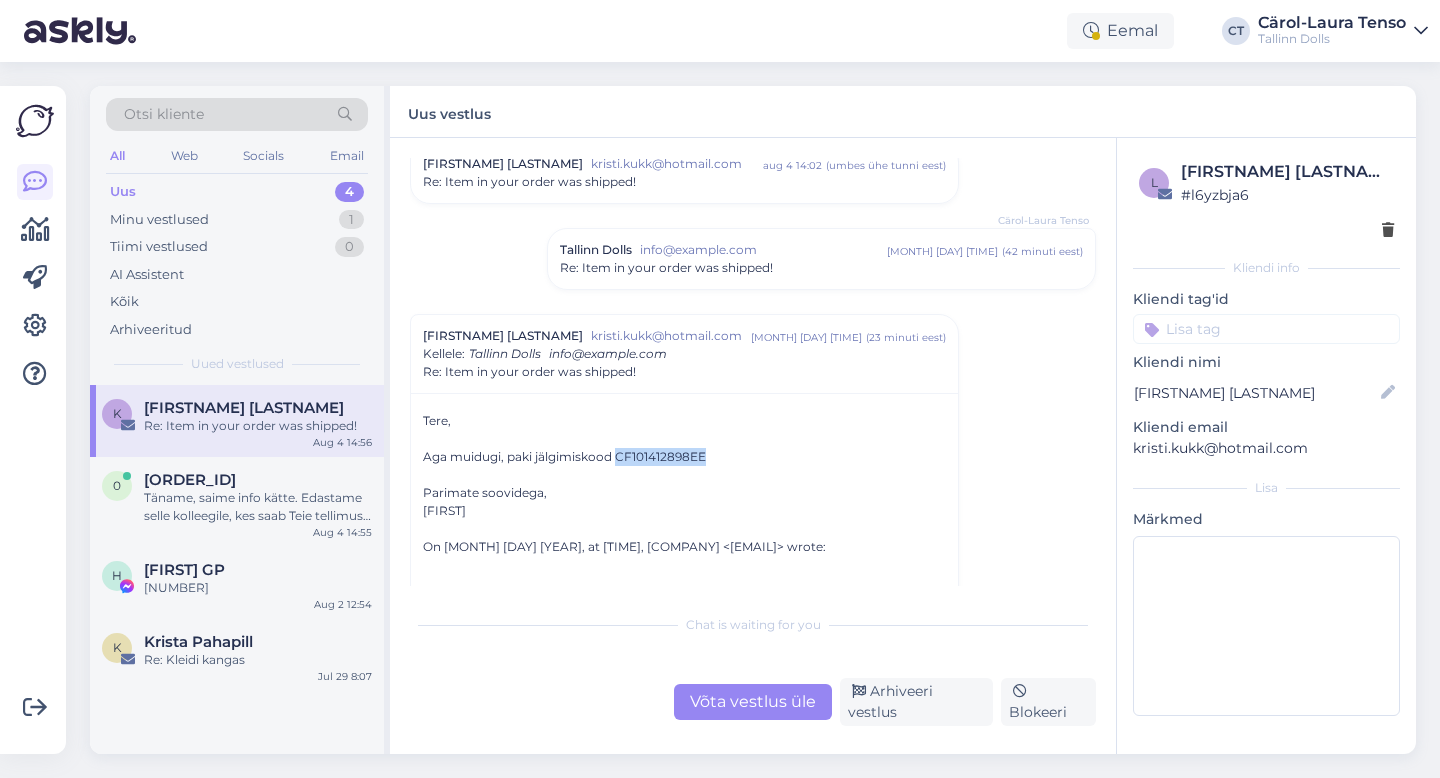 drag, startPoint x: 707, startPoint y: 456, endPoint x: 618, endPoint y: 454, distance: 89.02247 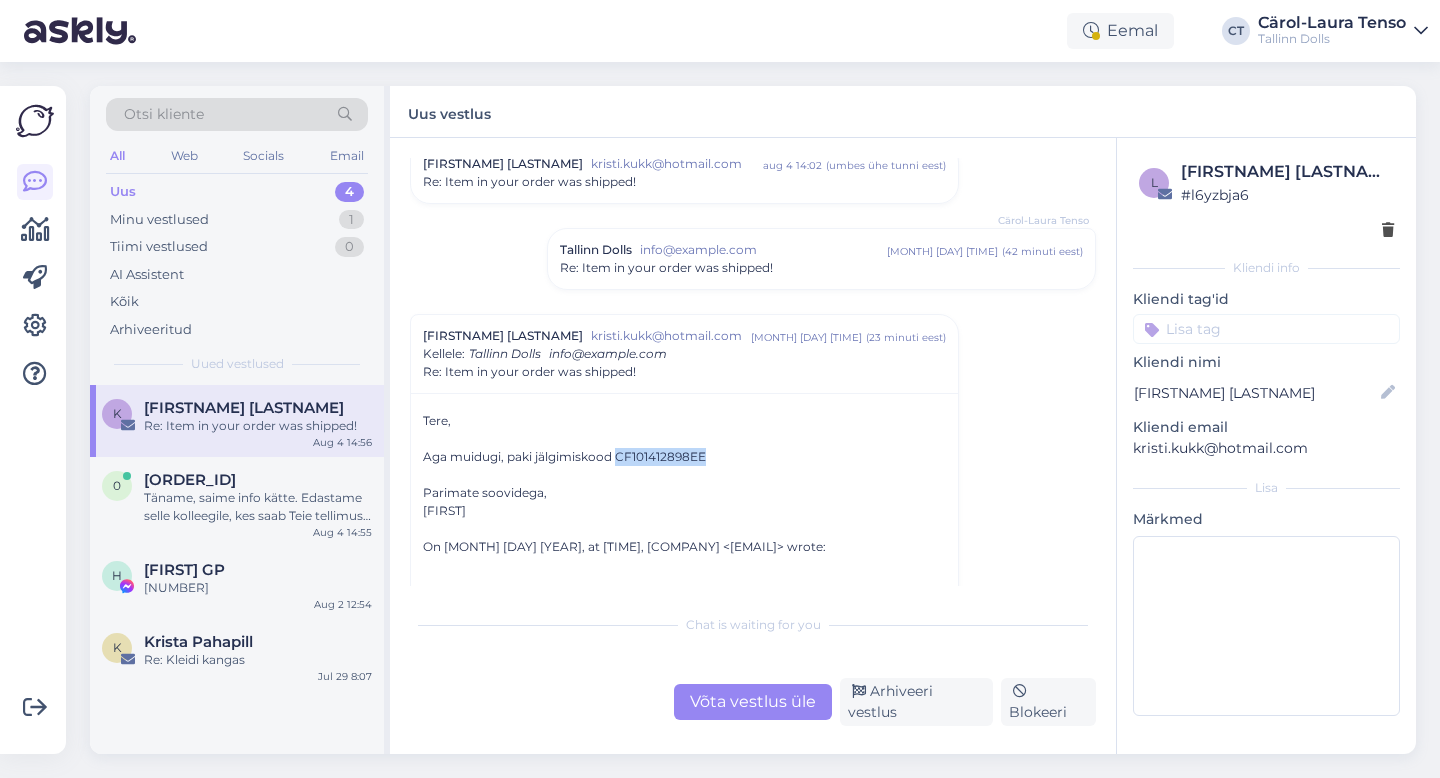 click on "Aga muidugi, paki jälgimiskood CF101412898EE" at bounding box center (684, 457) 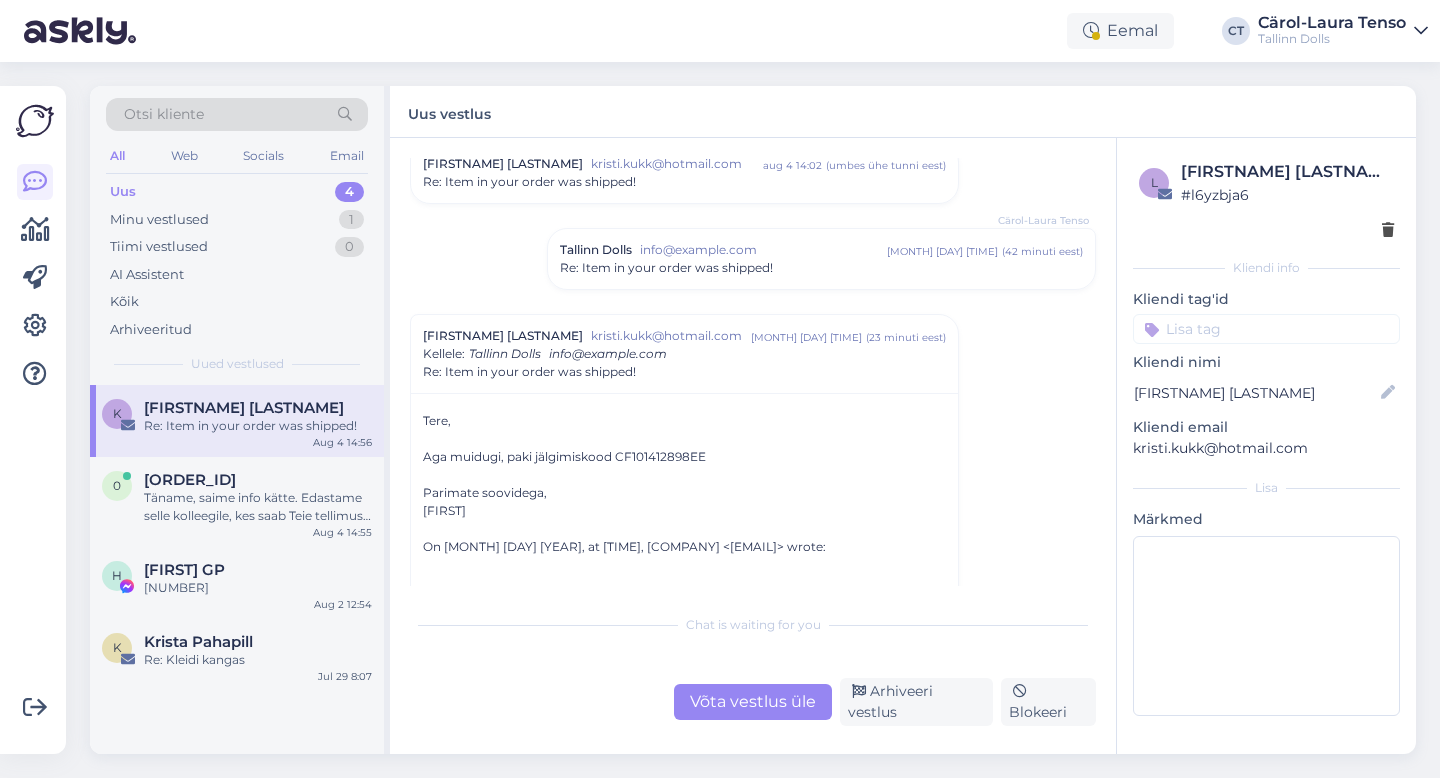 click on "Võta vestlus üle" at bounding box center (753, 702) 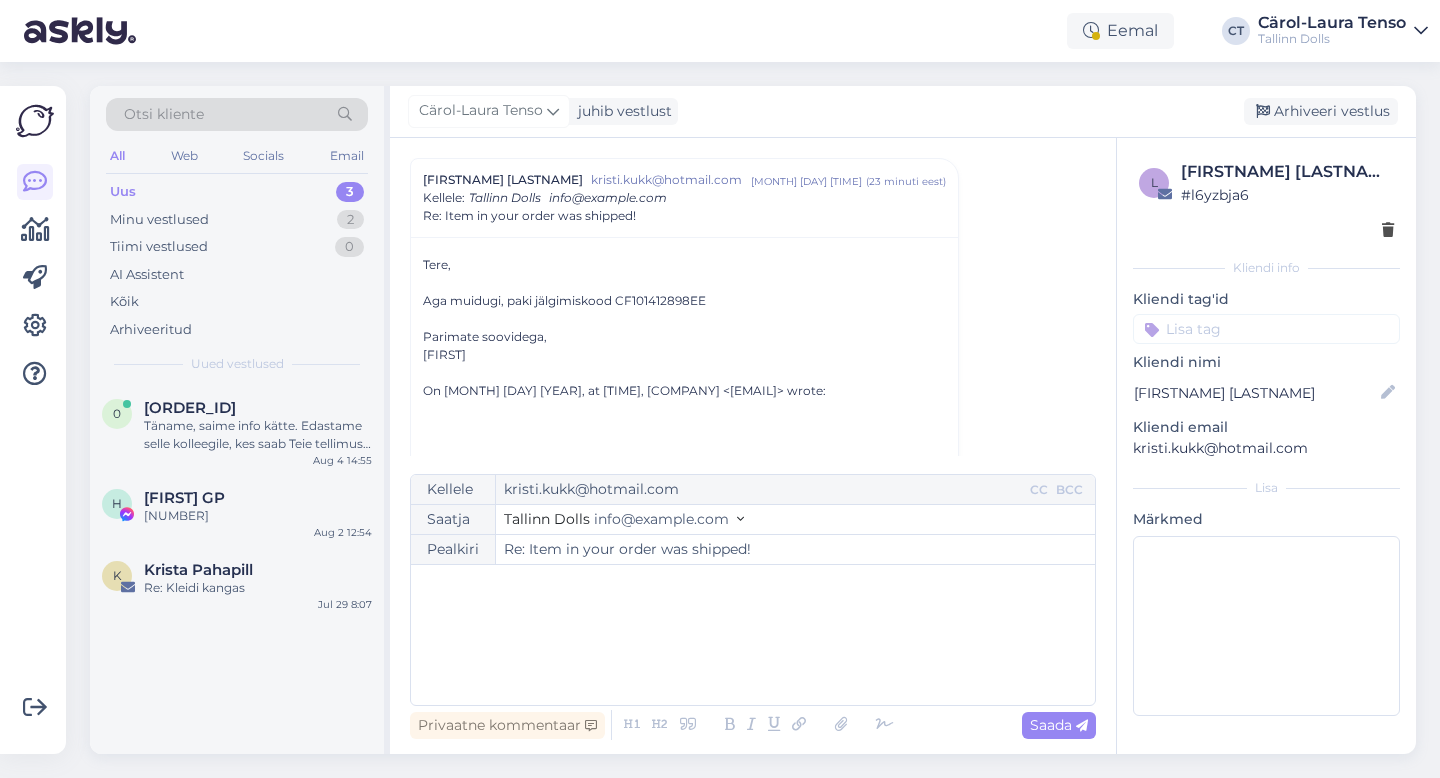 click on "﻿" at bounding box center (753, 635) 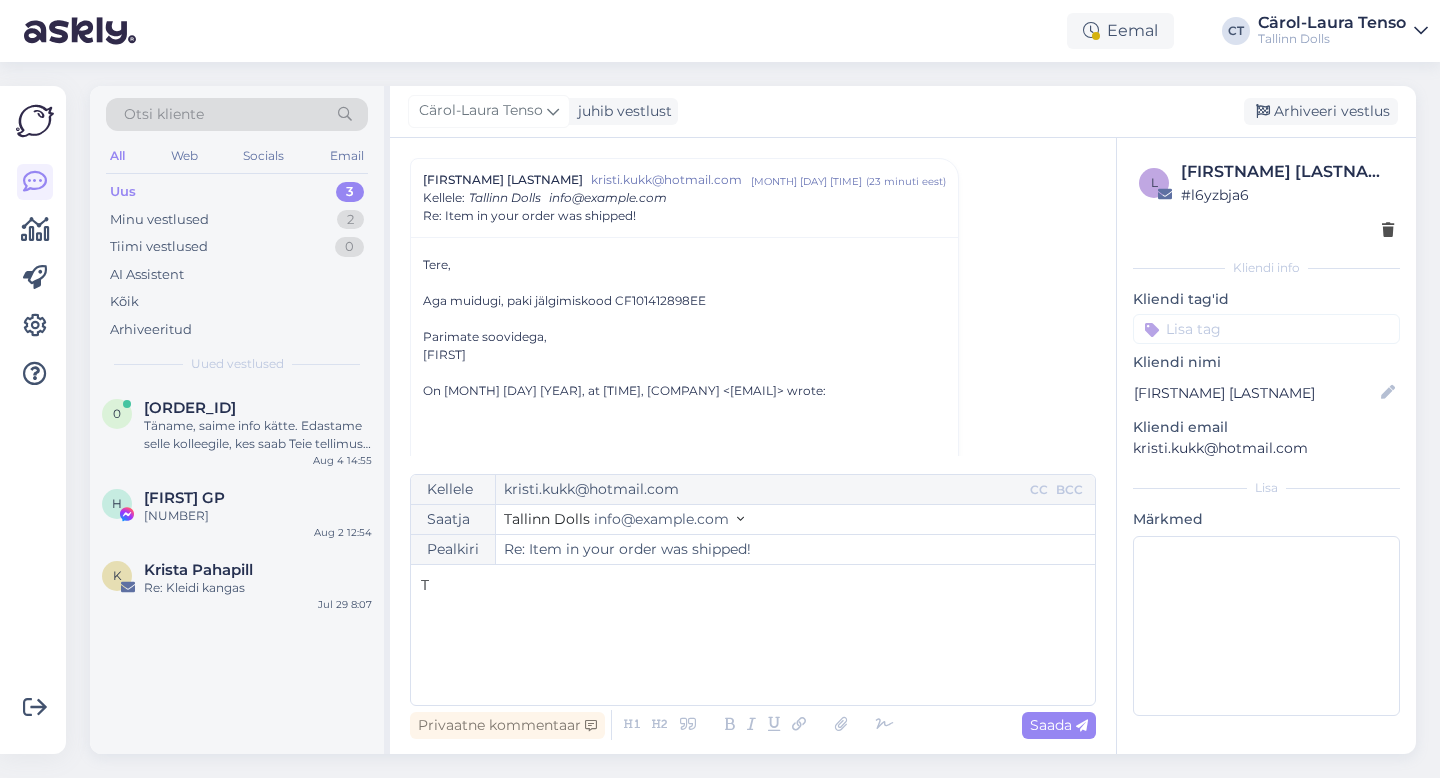 type 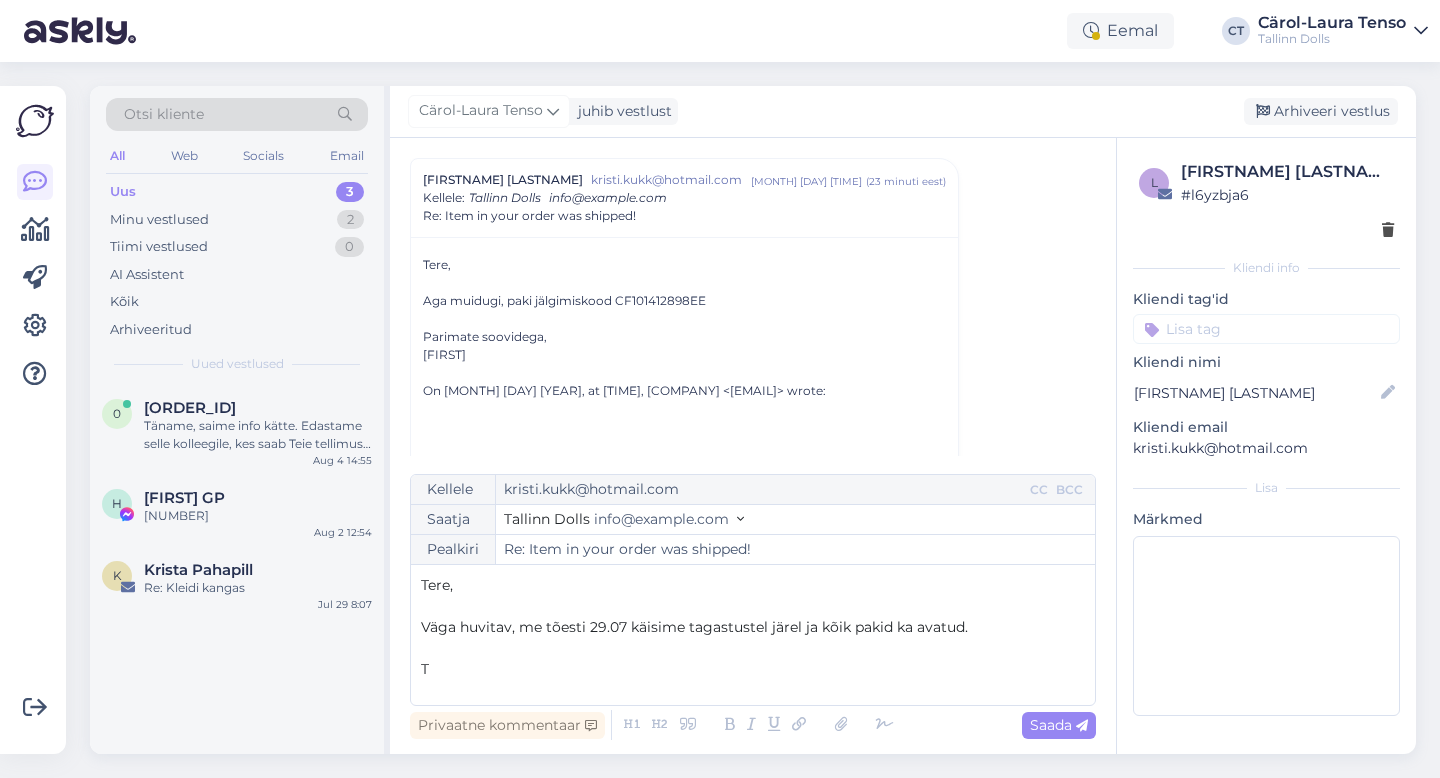 click on "﻿" at bounding box center [753, 606] 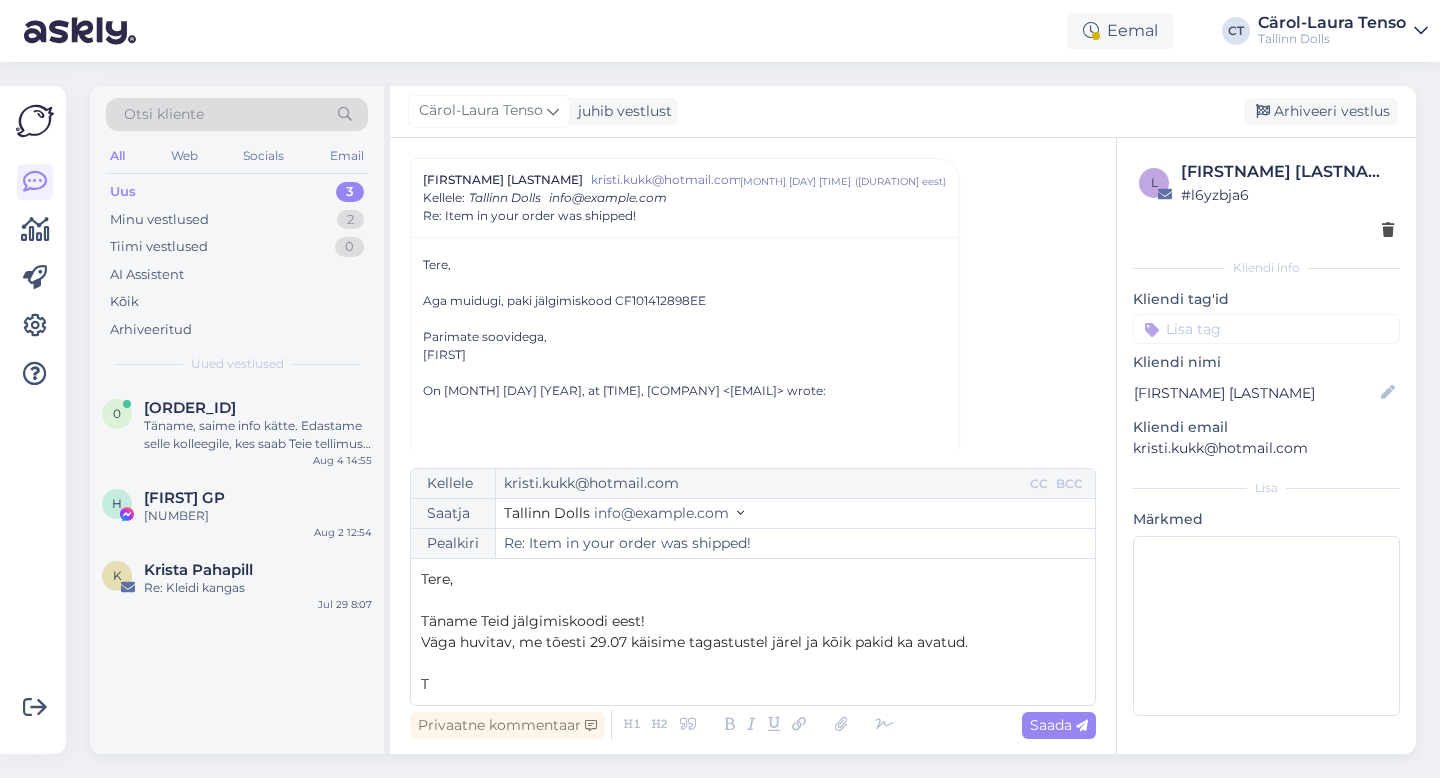 click on "T" at bounding box center [753, 684] 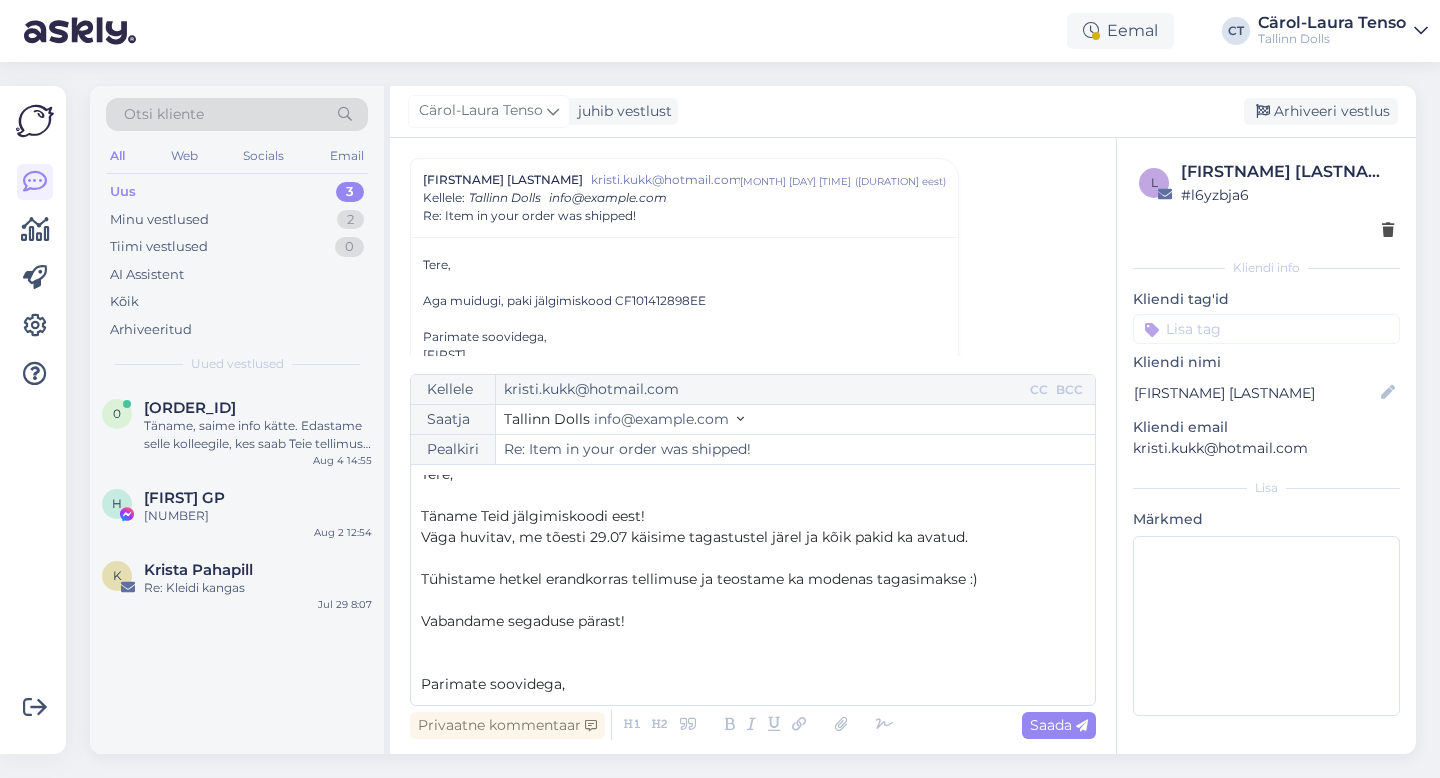scroll, scrollTop: 32, scrollLeft: 0, axis: vertical 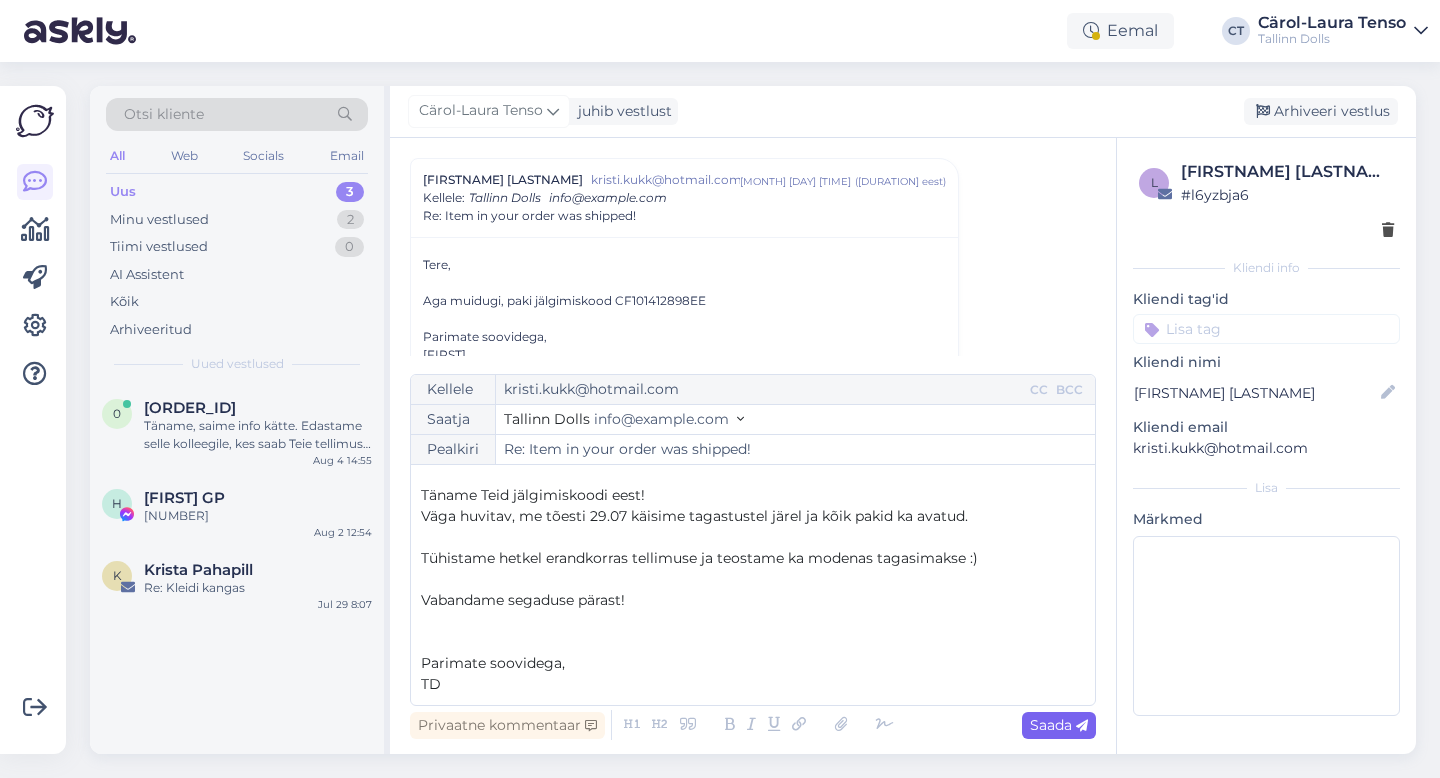click on "Saada" at bounding box center [1059, 725] 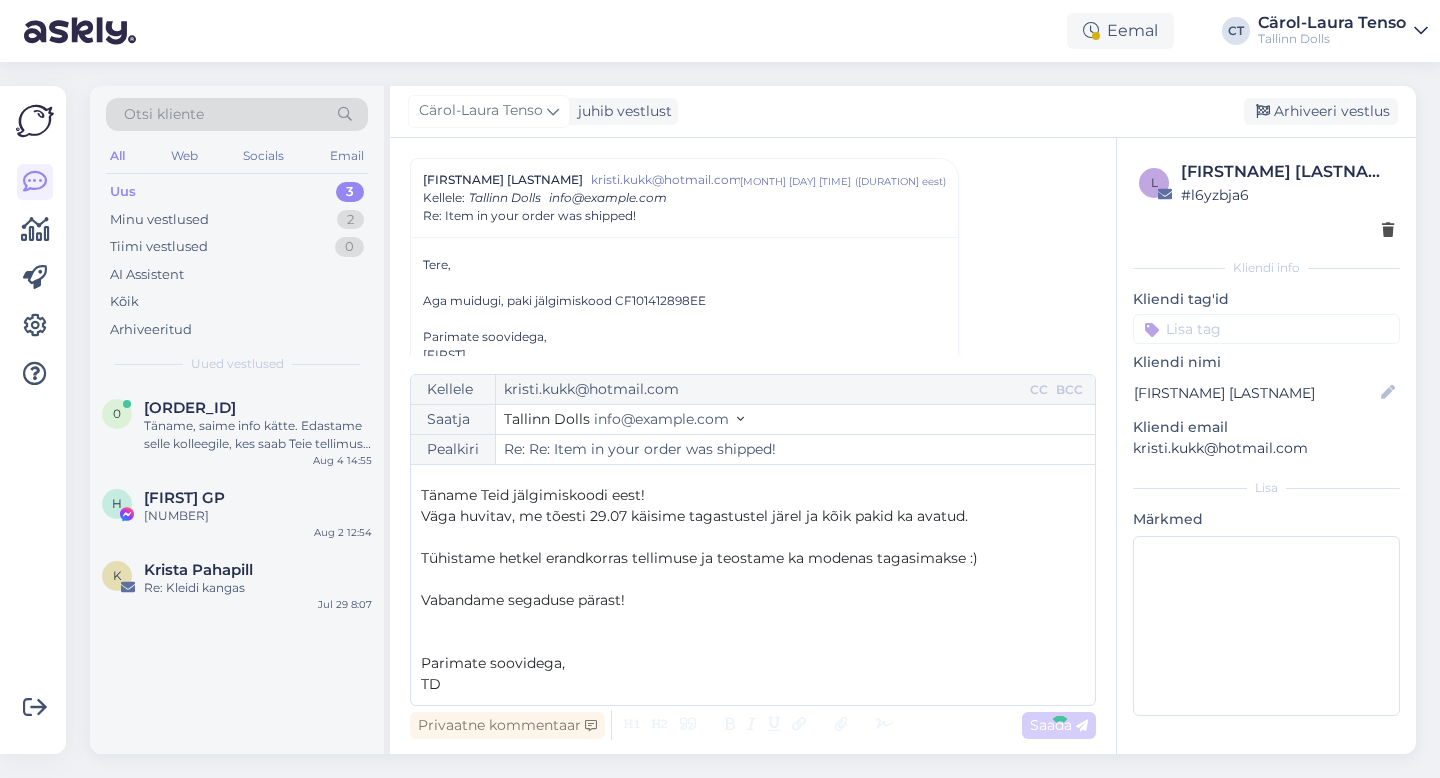 type on "Re: Item in your order was shipped!" 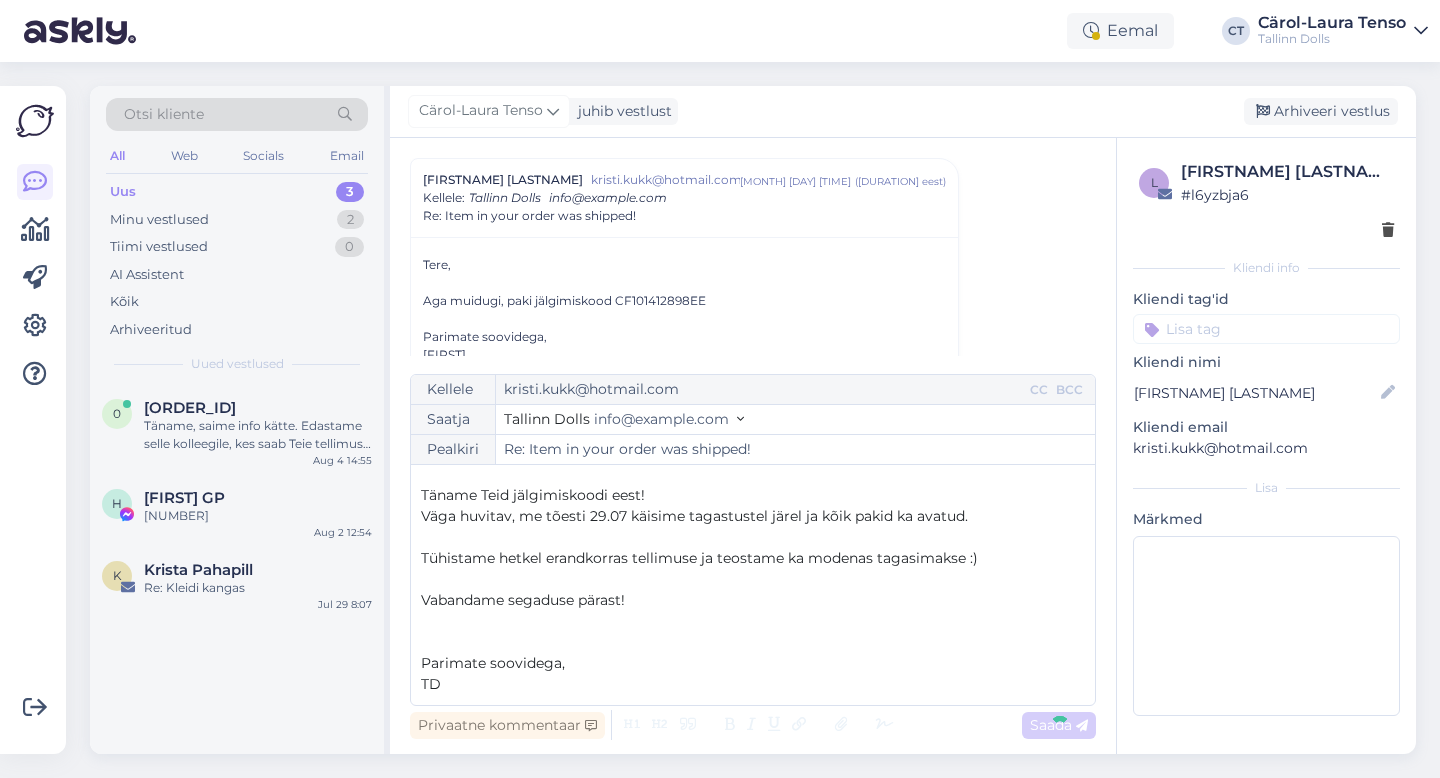 scroll, scrollTop: 0, scrollLeft: 0, axis: both 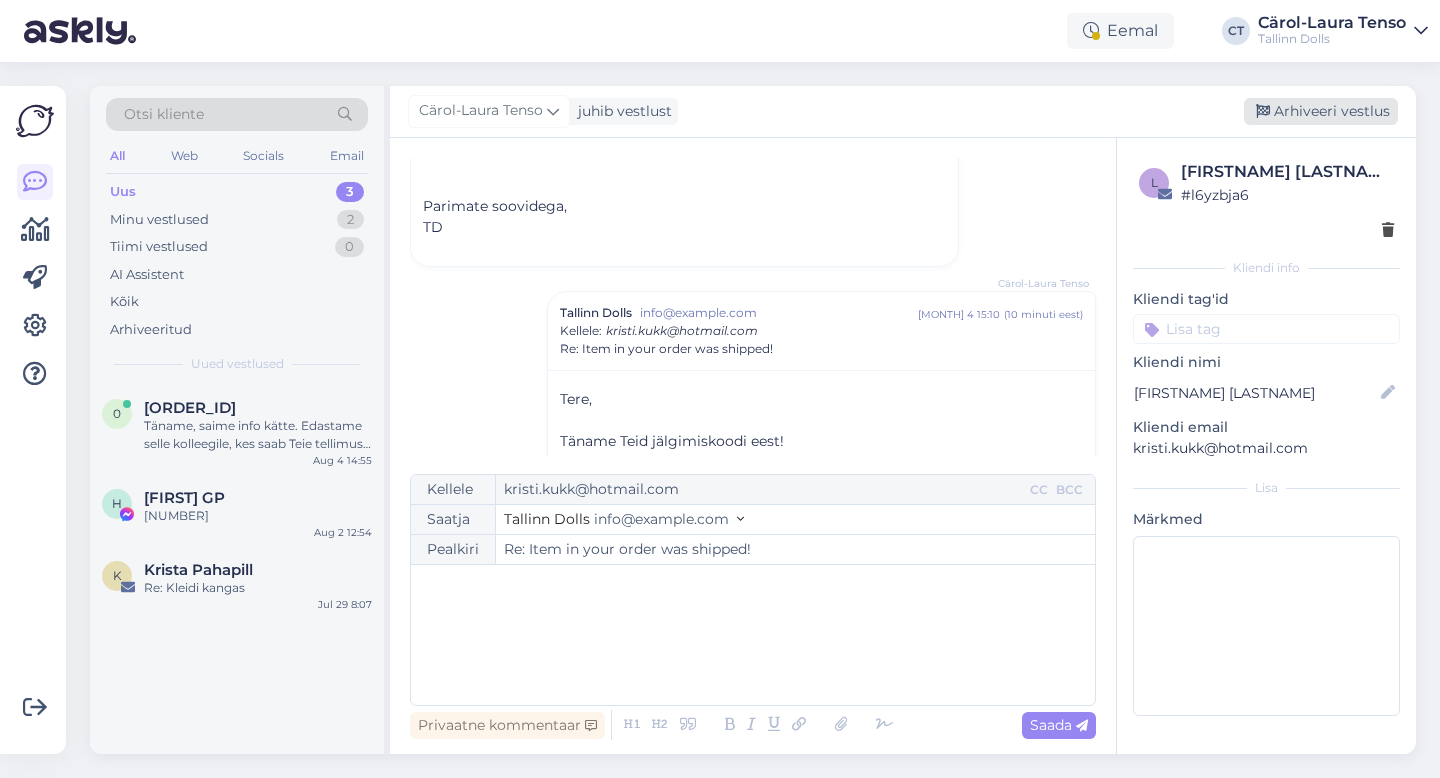 click on "Arhiveeri vestlus" at bounding box center (1321, 111) 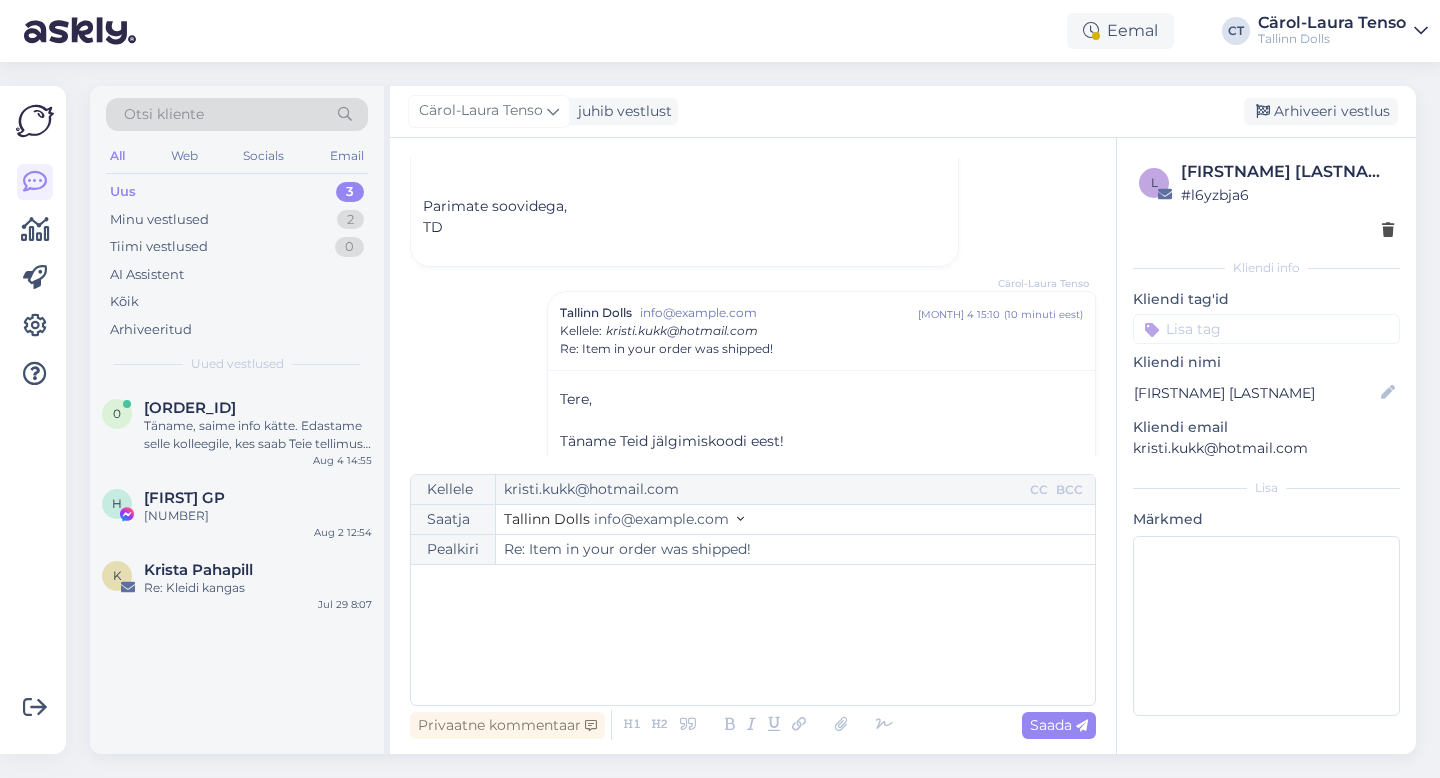 scroll, scrollTop: 1235, scrollLeft: 0, axis: vertical 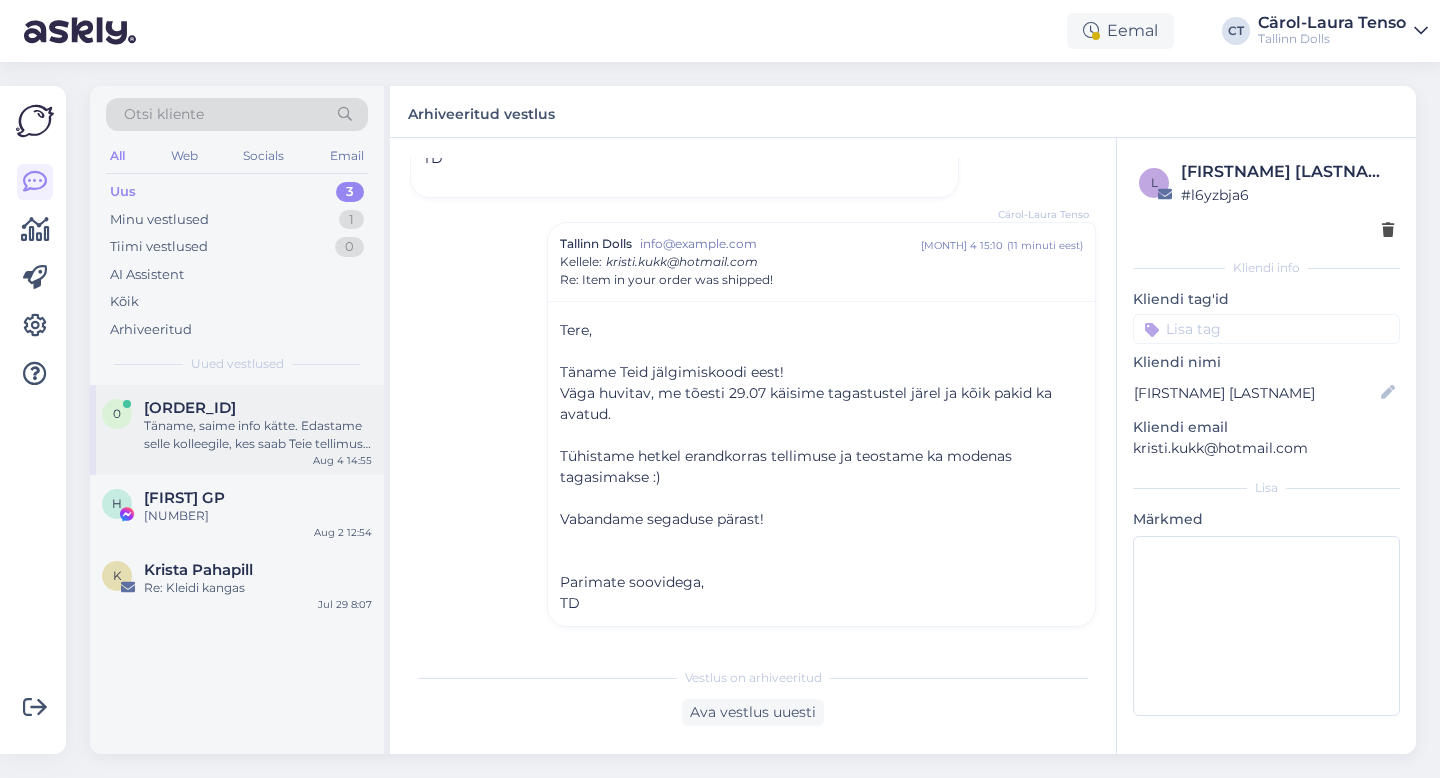 click on "[ORDER_ID]" at bounding box center (258, 408) 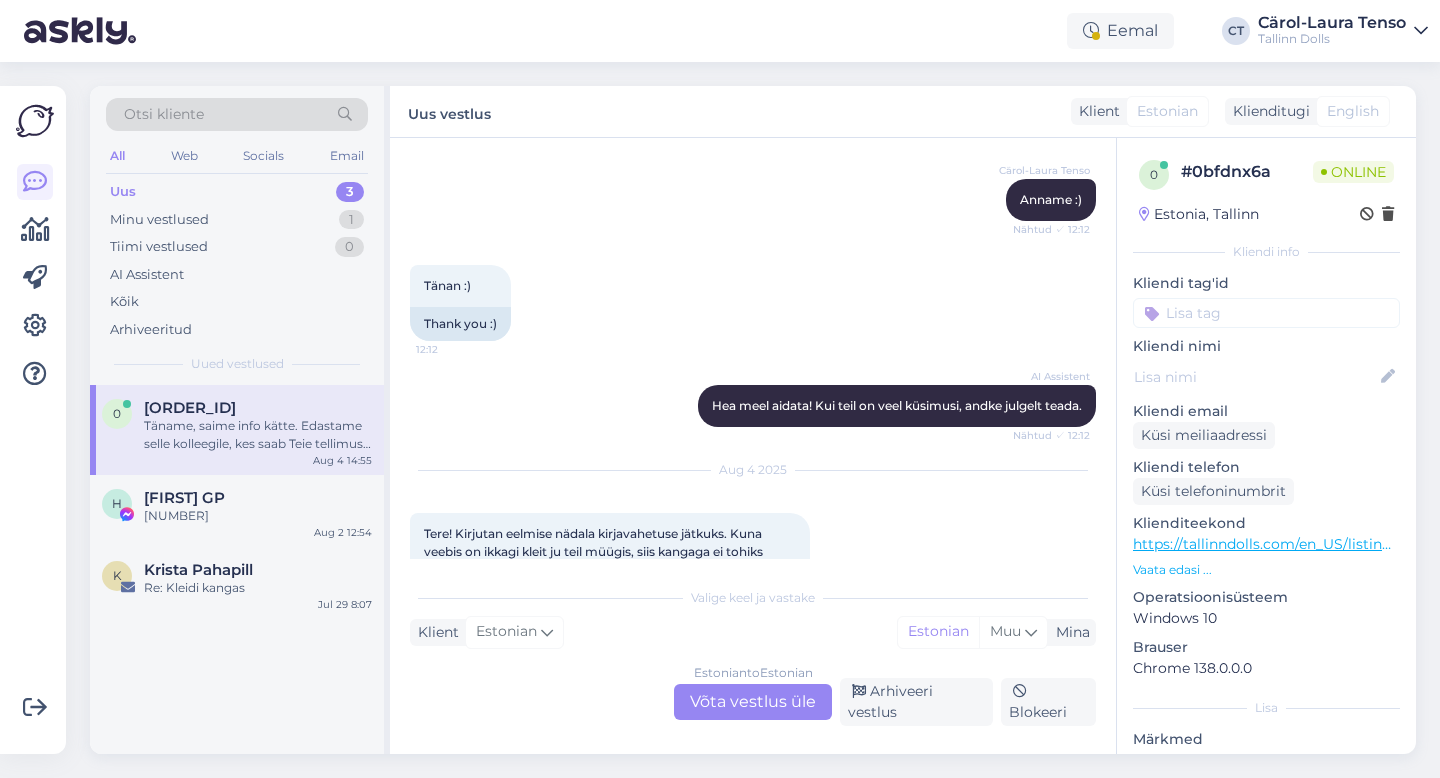 scroll, scrollTop: 1995, scrollLeft: 0, axis: vertical 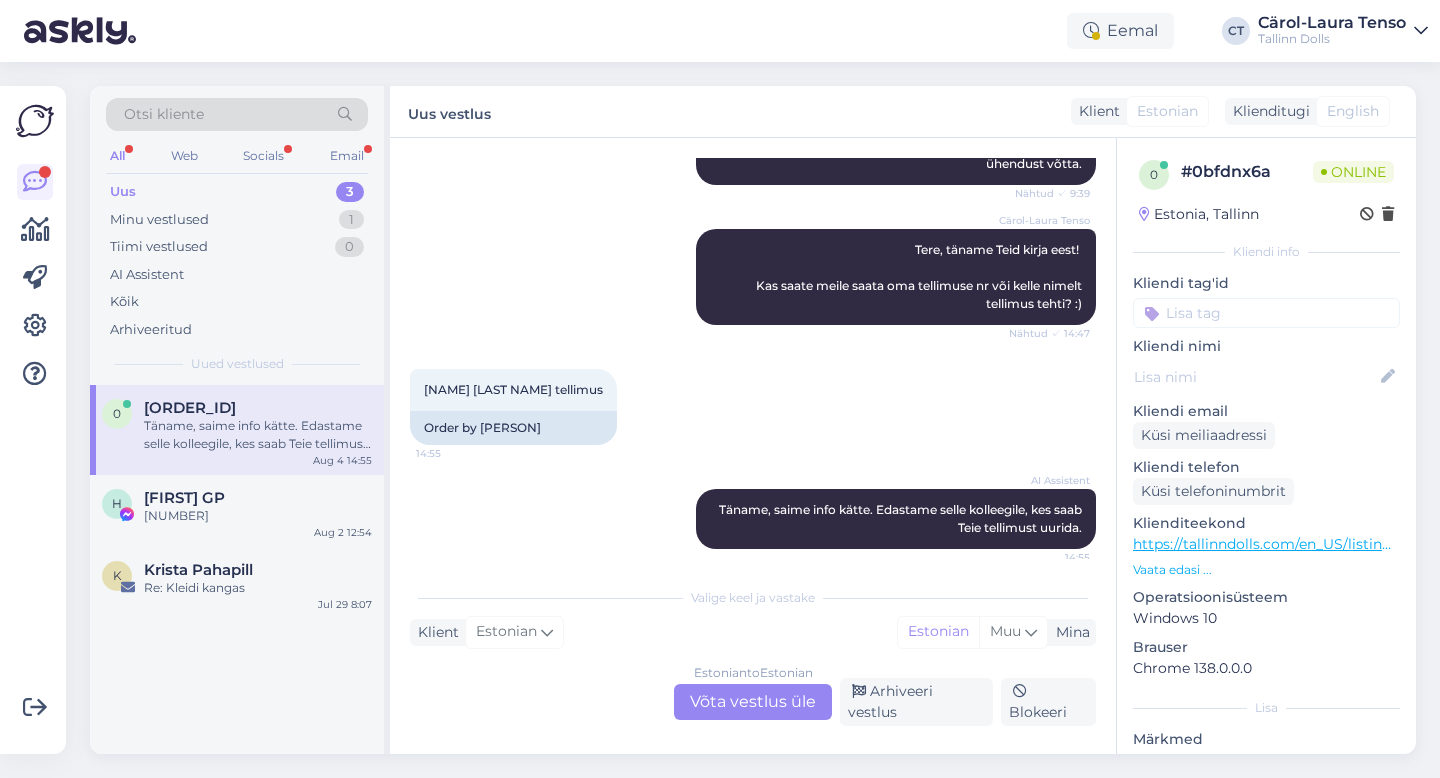 click on "Estonian  to  Estonian Võta vestlus üle" at bounding box center (753, 702) 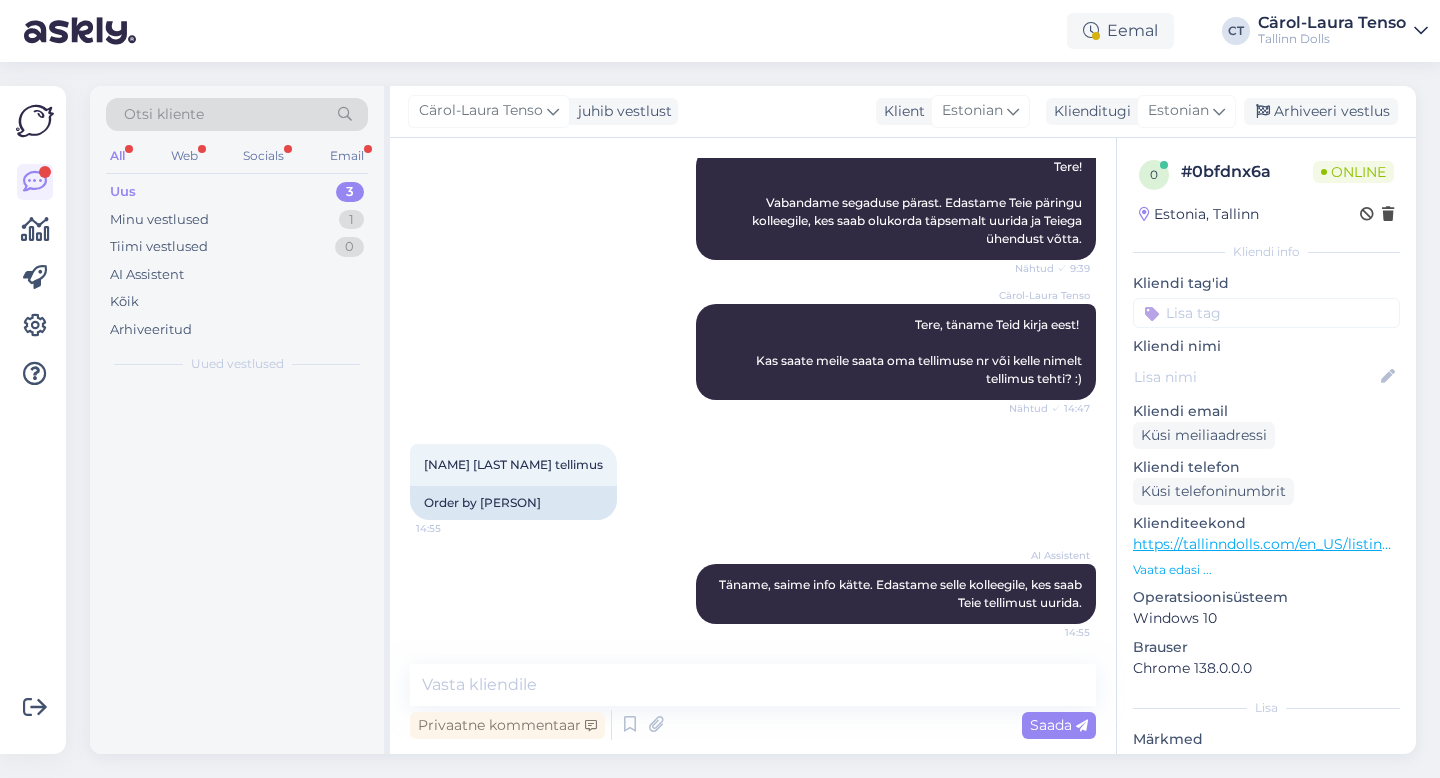 scroll, scrollTop: 1920, scrollLeft: 0, axis: vertical 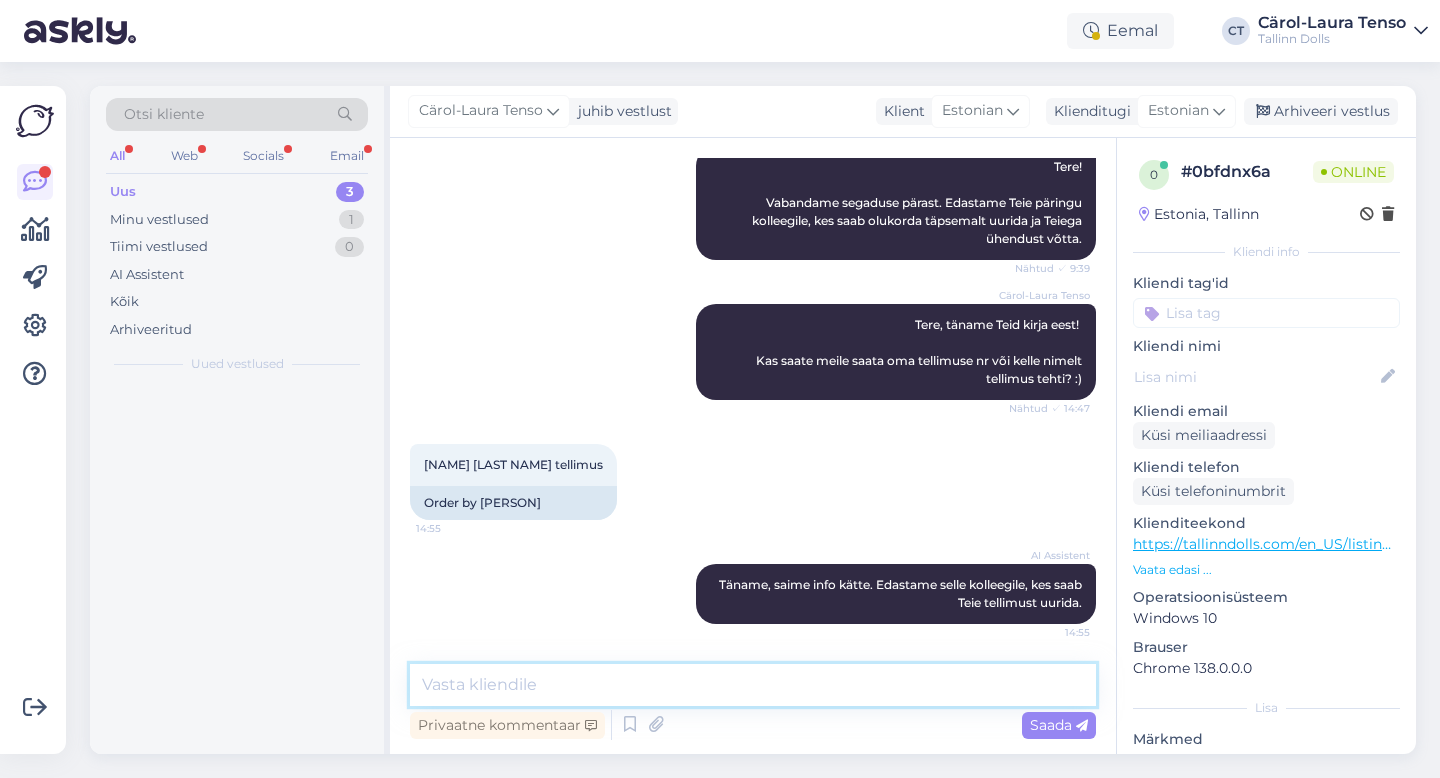 click at bounding box center [753, 685] 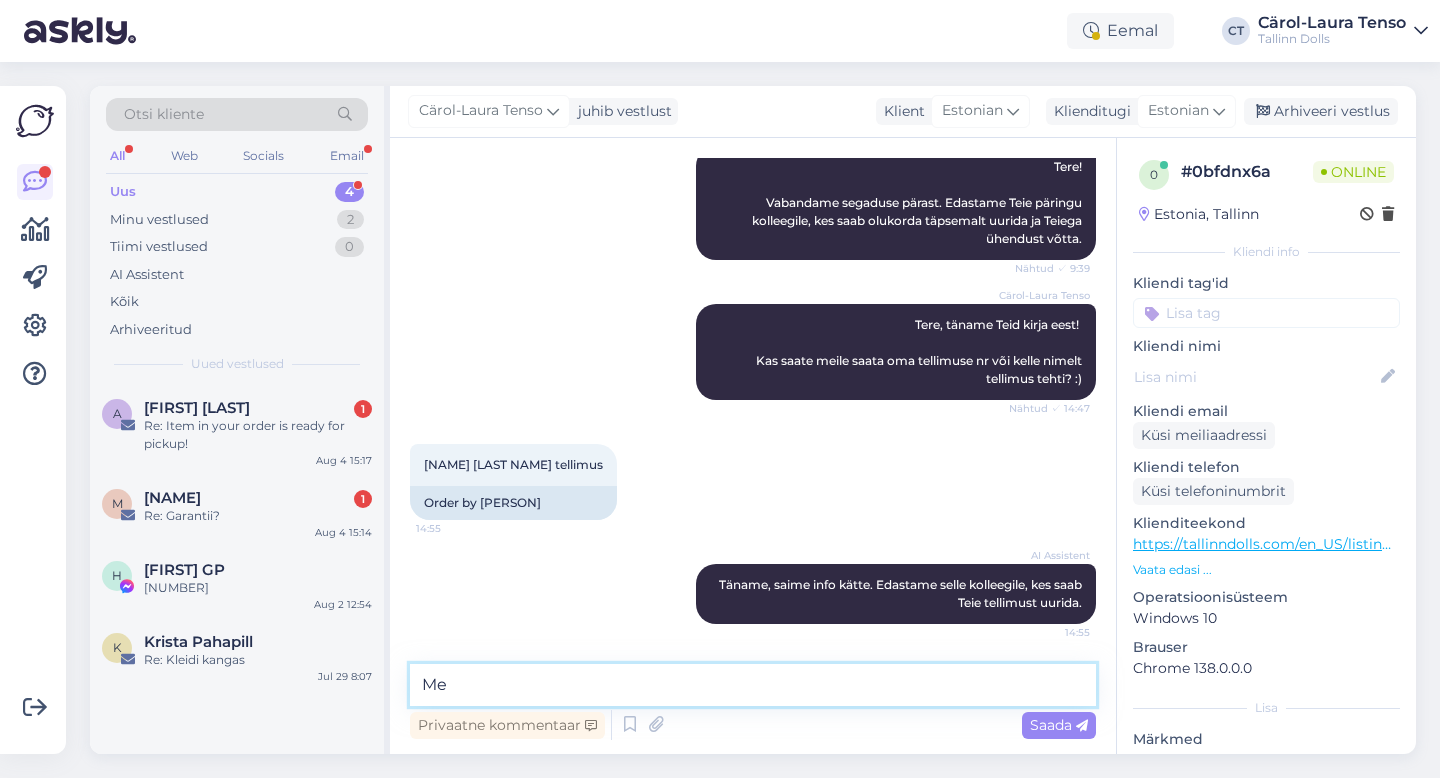 type on "M" 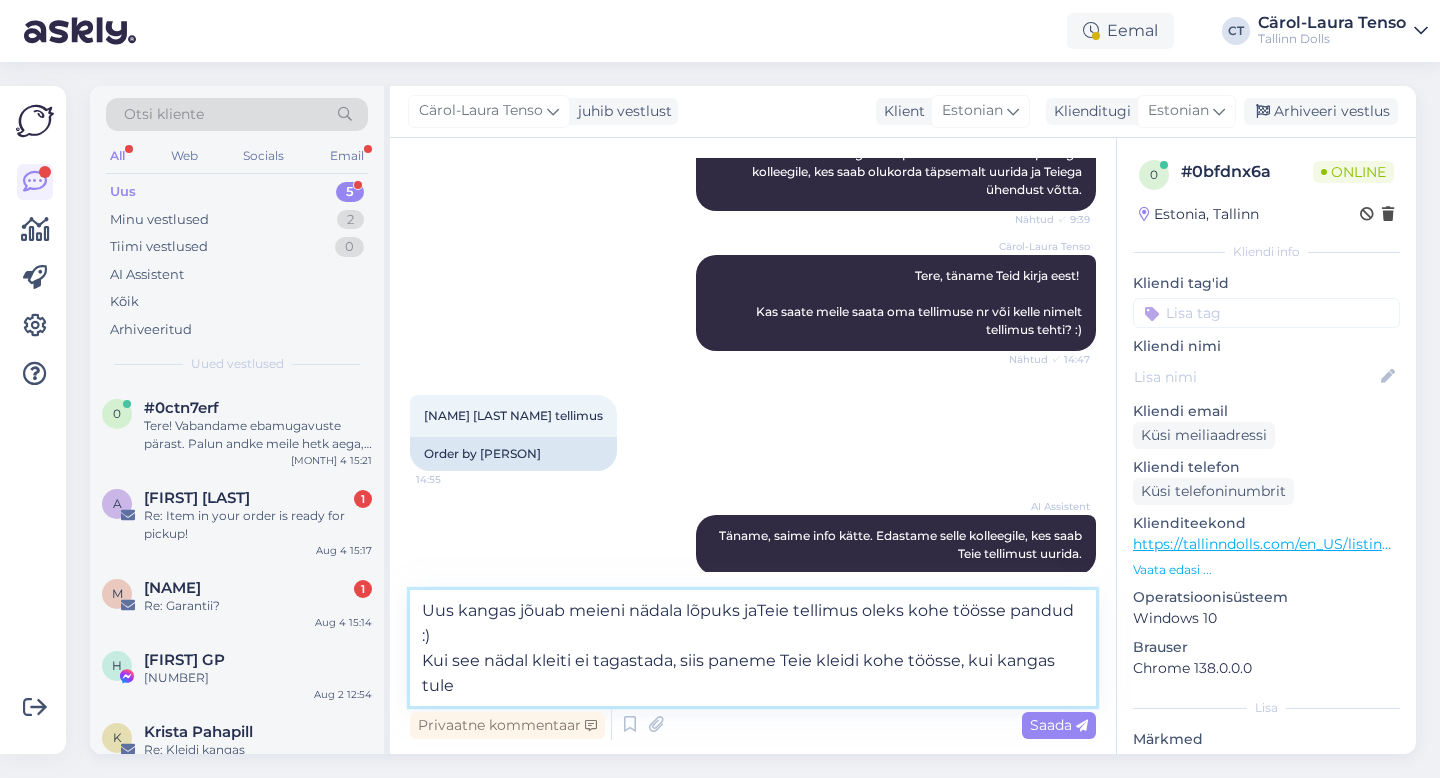 scroll, scrollTop: 1994, scrollLeft: 0, axis: vertical 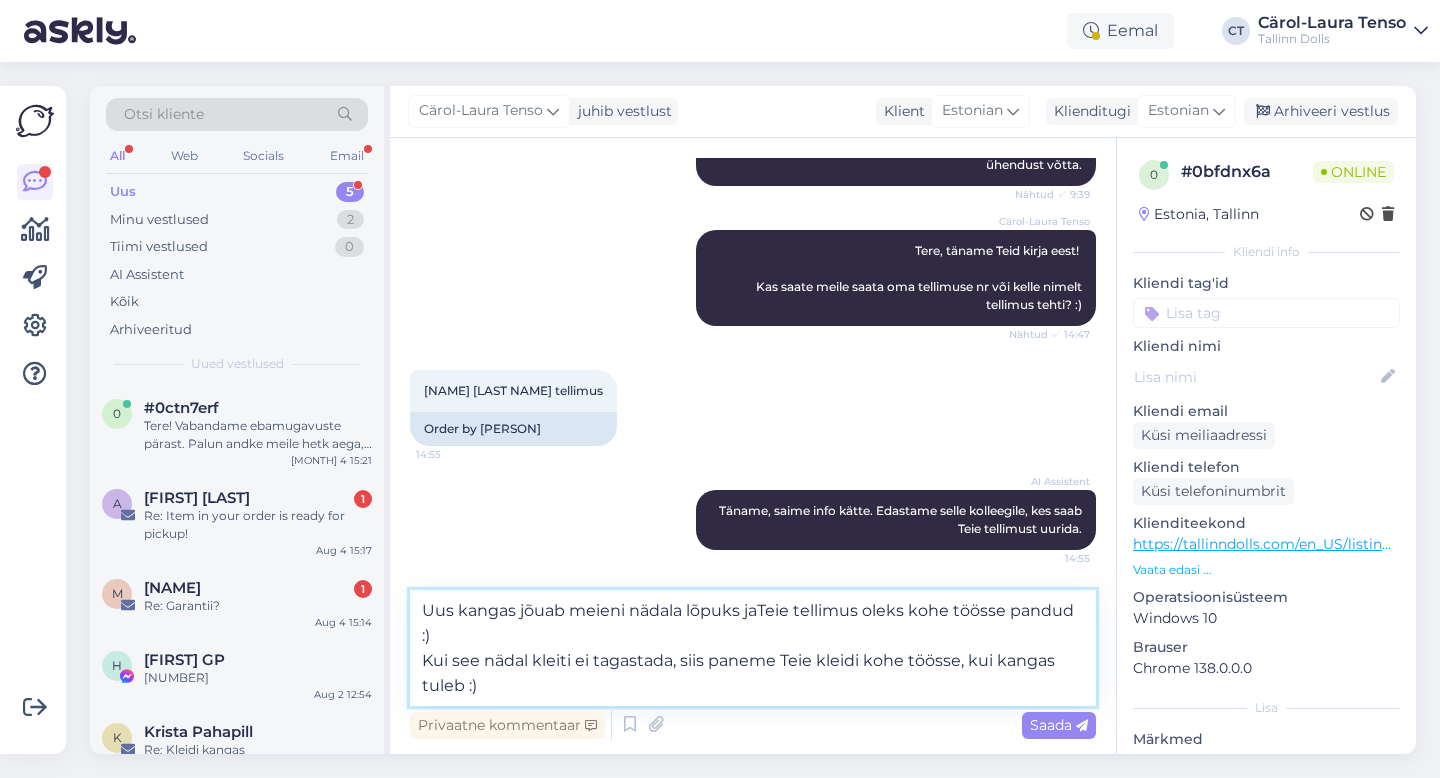 type on "Uus kangas jõuab meieni nädala lõpuks jaTeie tellimus oleks kohe töösse pandud :)
Kui see nädal kleiti ei tagastada, siis paneme Teie kleidi kohe töösse, kui kangas tuleb :)" 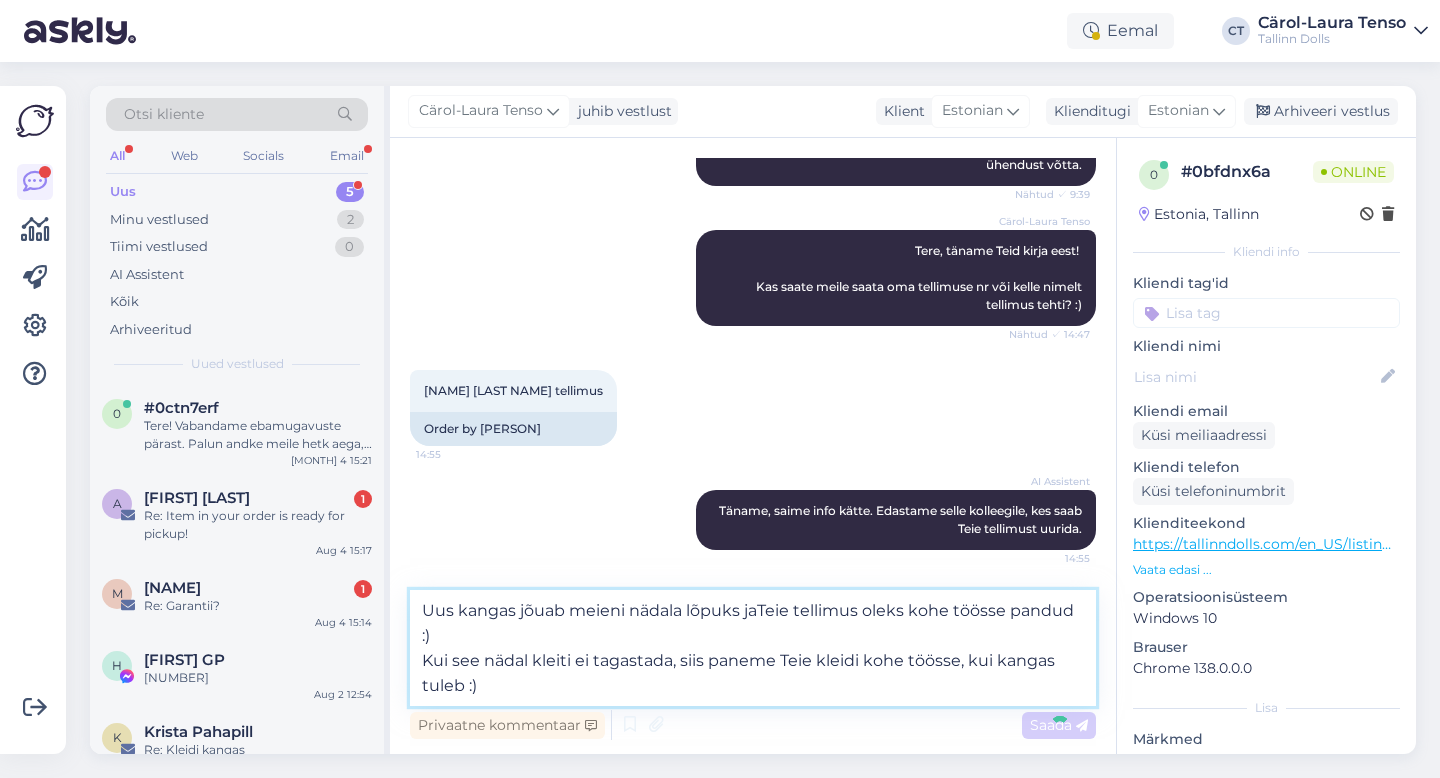 type 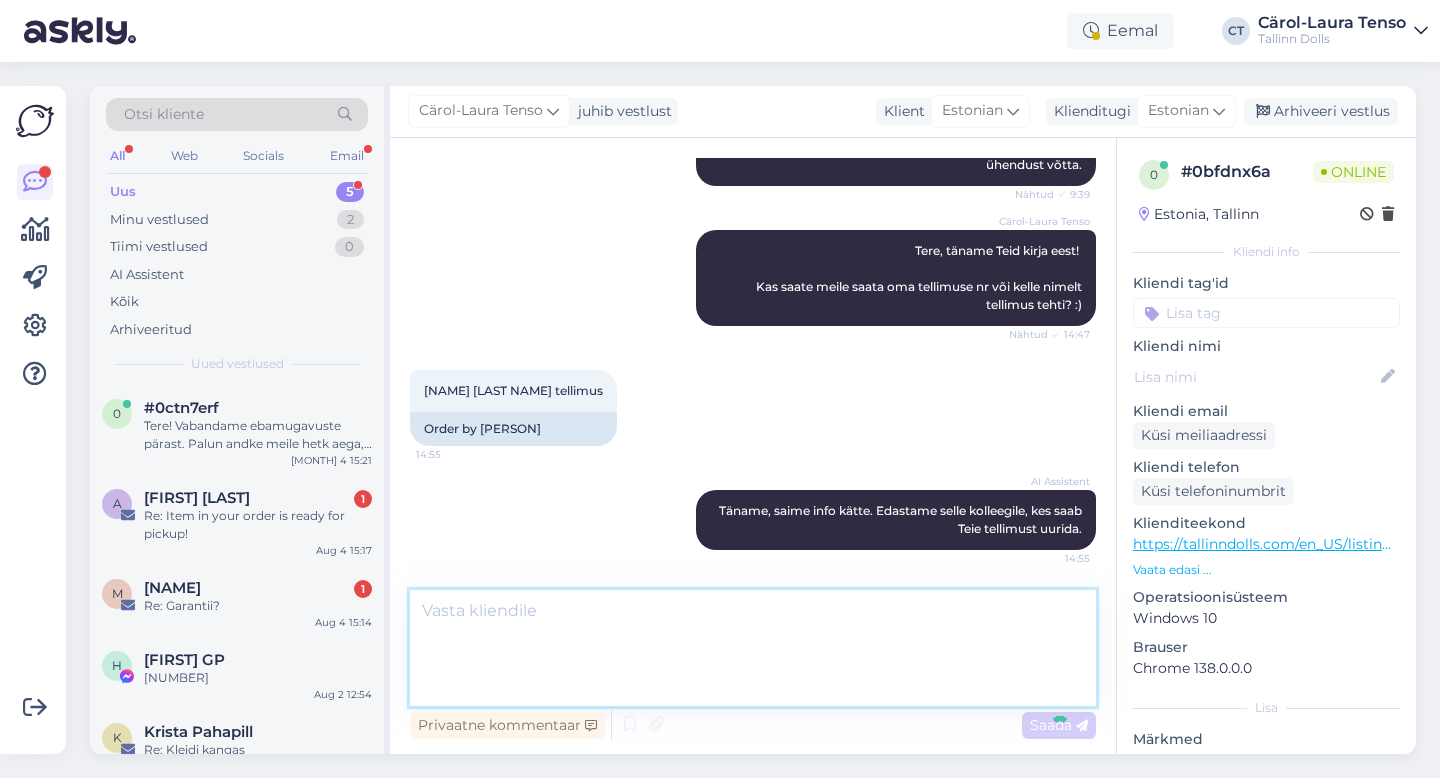 scroll, scrollTop: 2060, scrollLeft: 0, axis: vertical 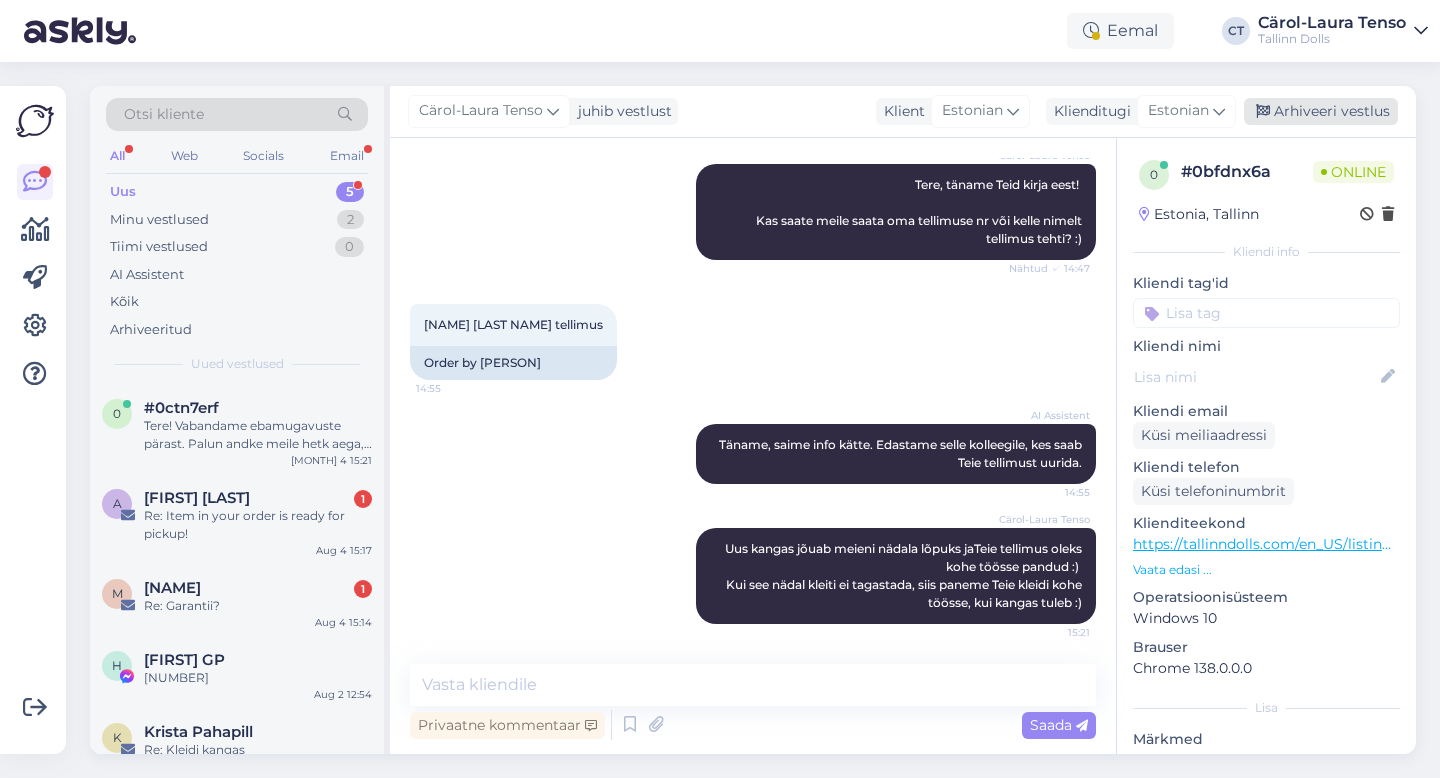 click on "Arhiveeri vestlus" at bounding box center (1321, 111) 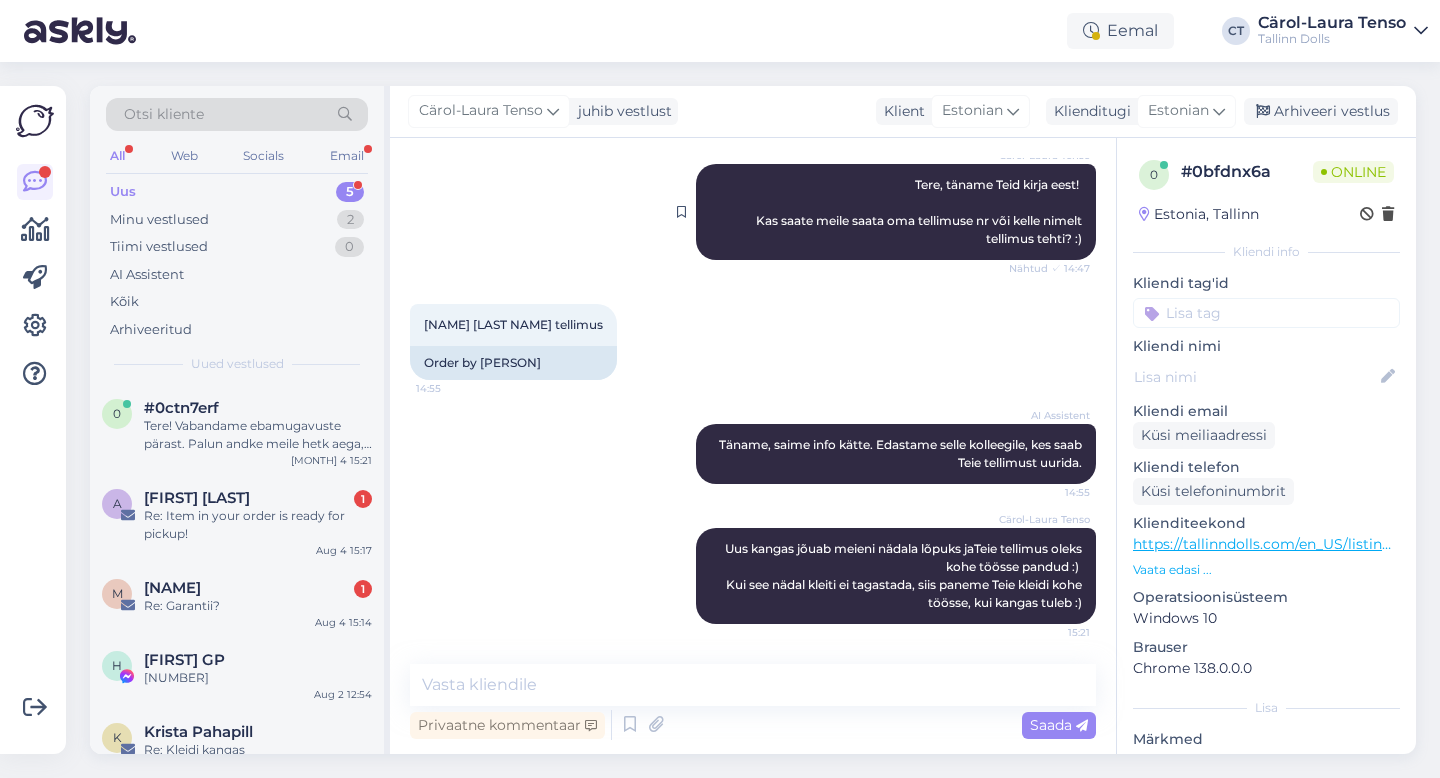 scroll, scrollTop: 2067, scrollLeft: 0, axis: vertical 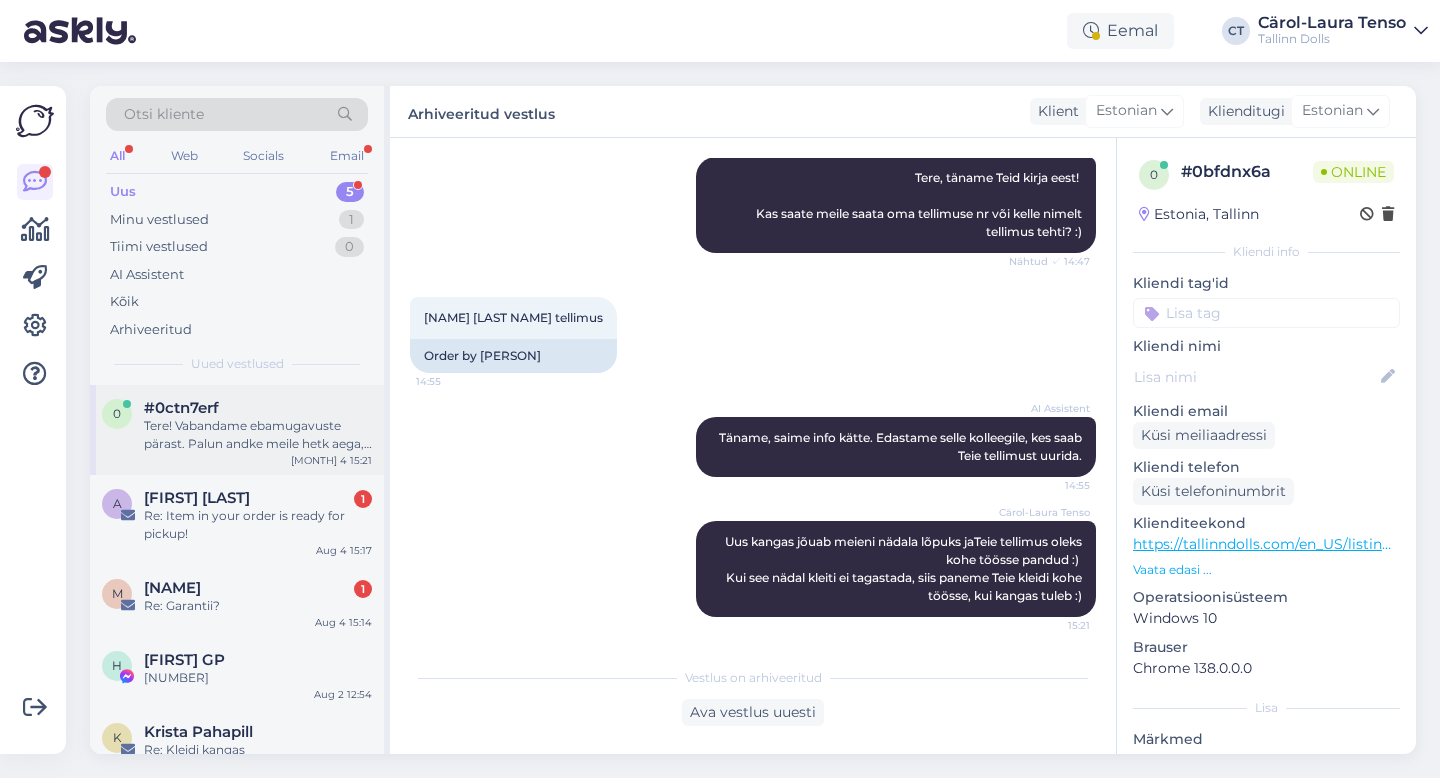 click on "Tere!
Vabandame ebamugavuste pärast. Palun andke meile hetk aega, et uurida, miks Eesti valik ostukorvis puudub. Edastame selle info koheselt kolleegile, kes saab teid aidata." at bounding box center (258, 435) 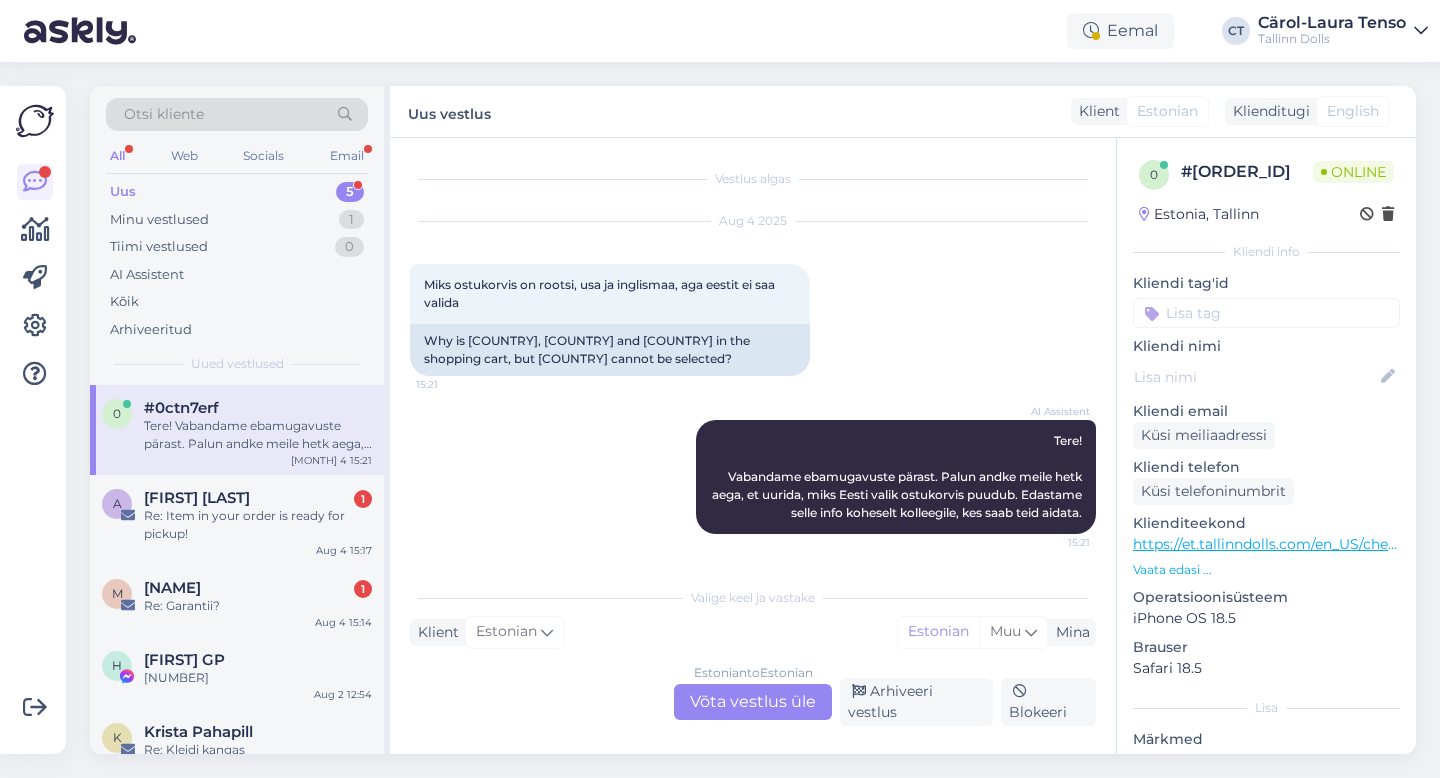 click on "Estonian  to  Estonian Võta vestlus üle" at bounding box center [753, 702] 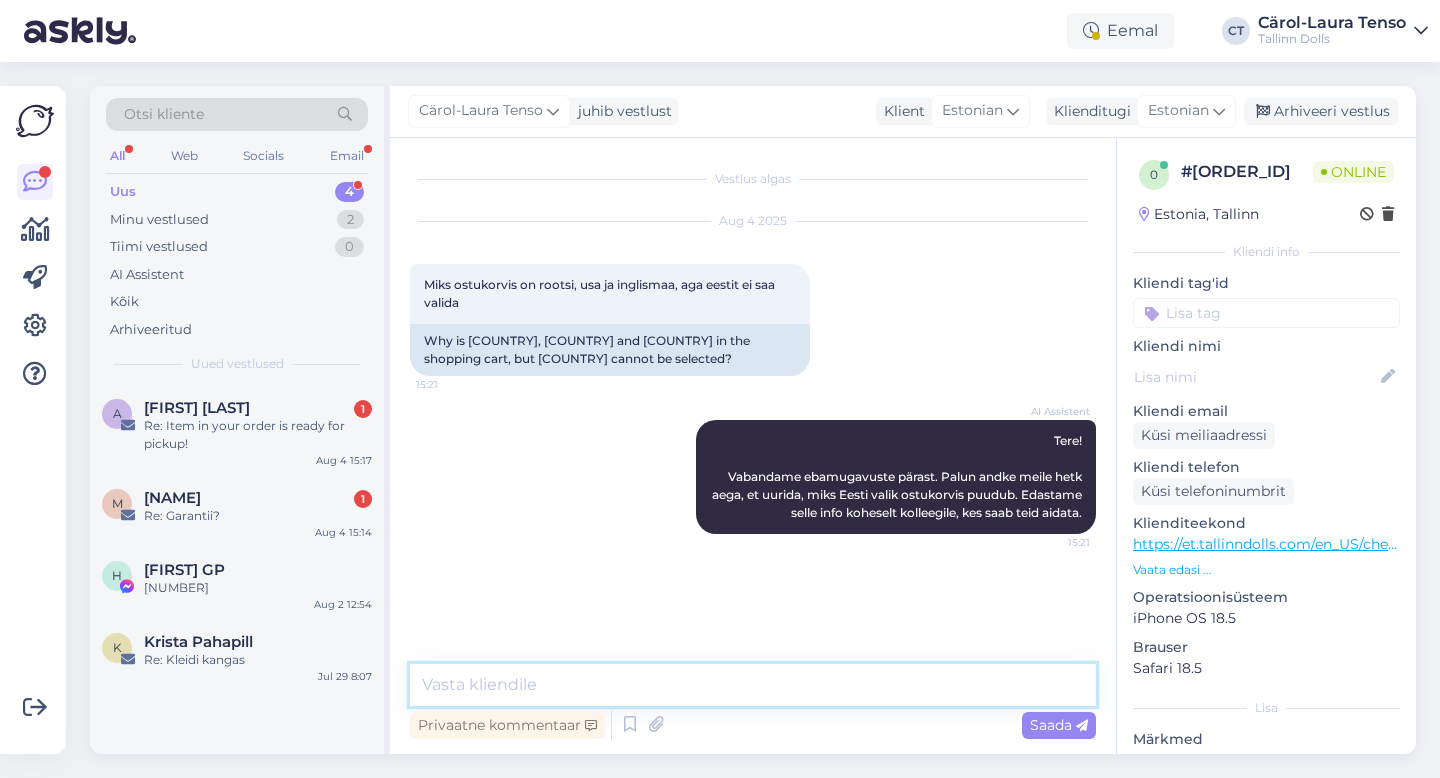 click at bounding box center [753, 685] 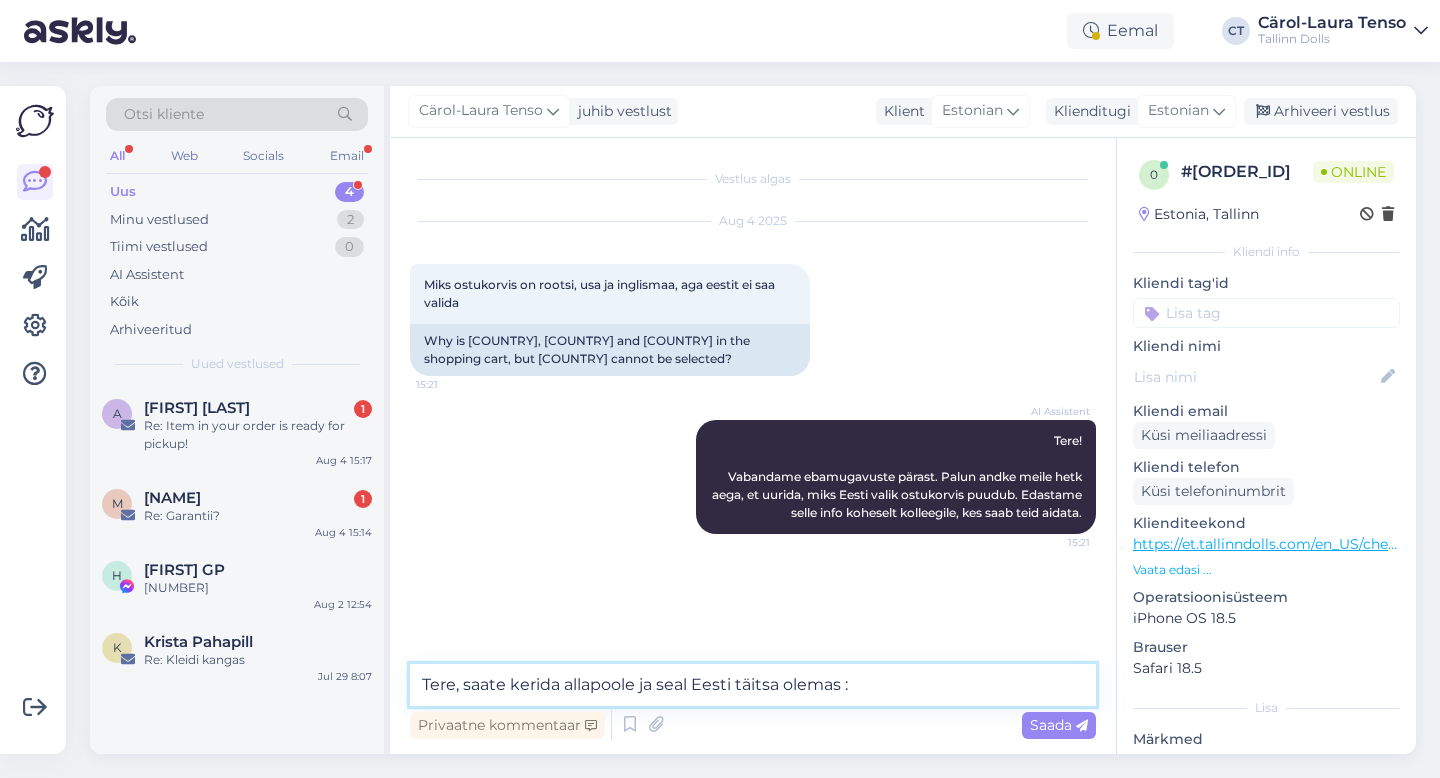 type on "Tere, saate kerida allapoole ja seal Eesti täitsa olemas :)" 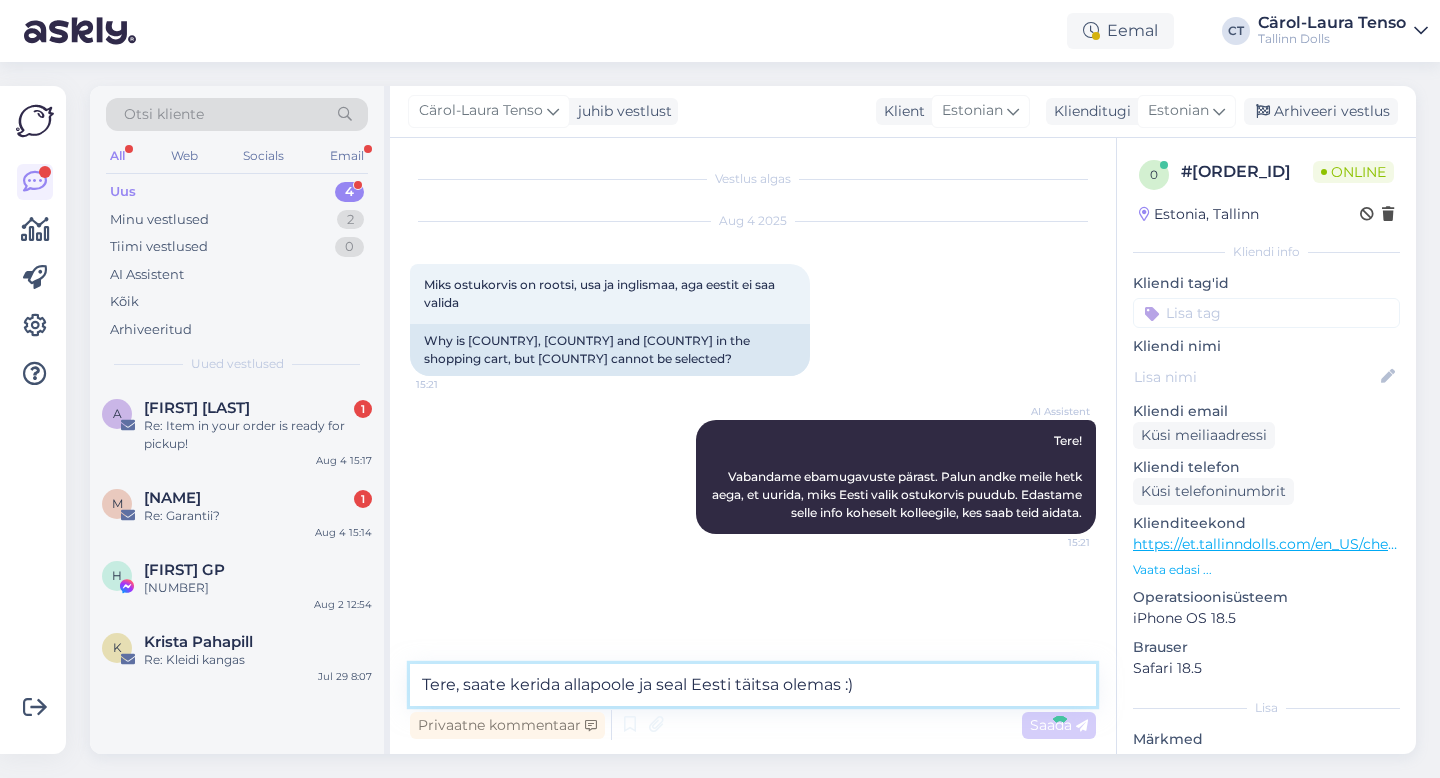 type 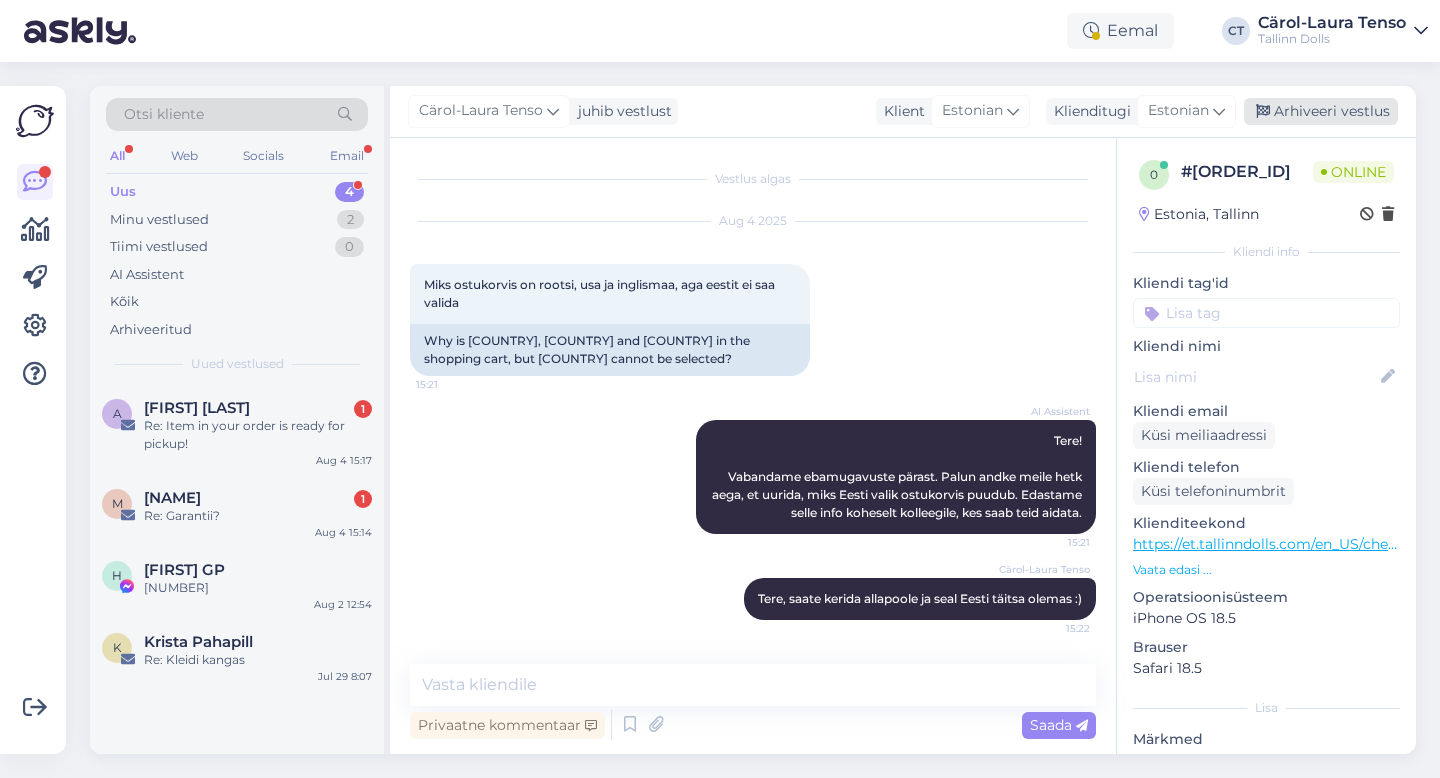 click on "Arhiveeri vestlus" at bounding box center [1321, 111] 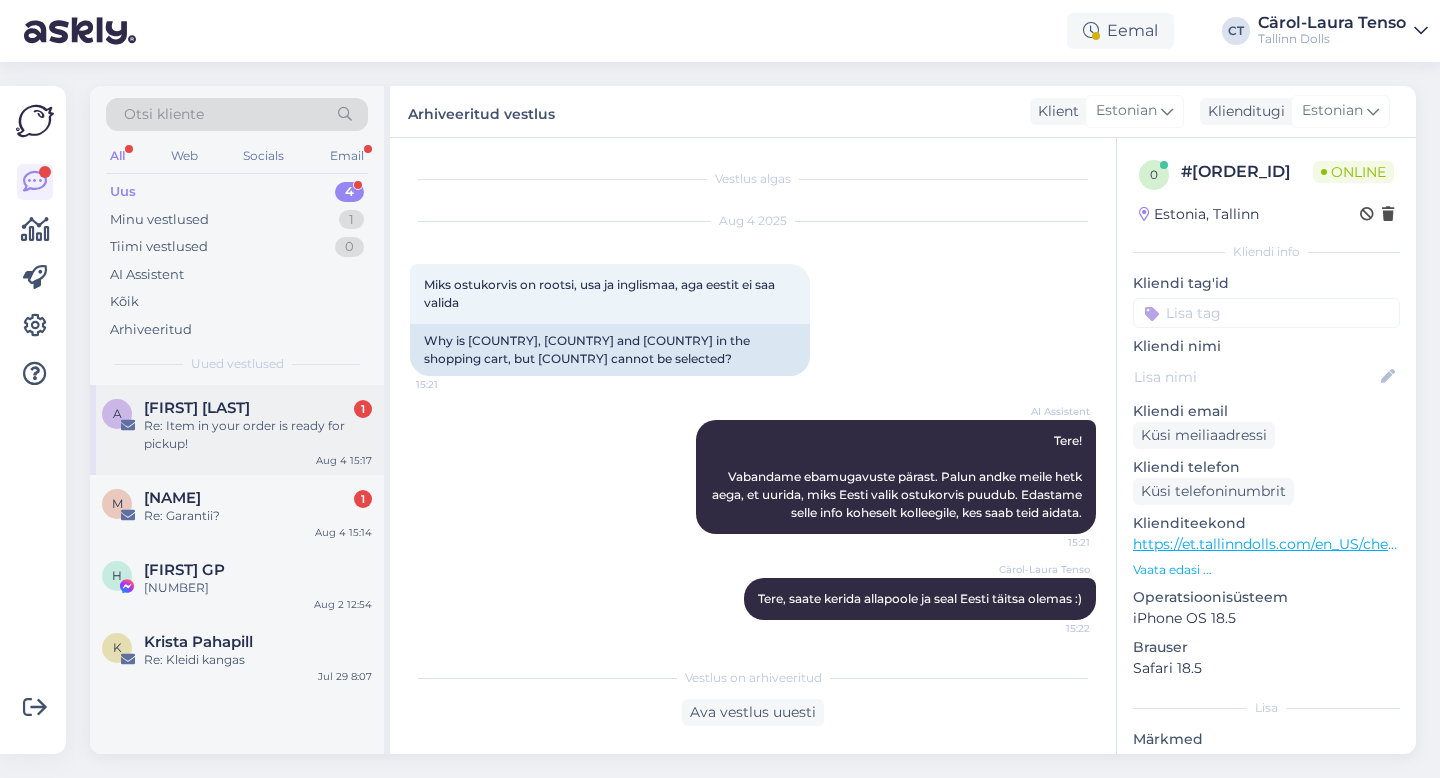 click on "[FIRST] [LAST]" at bounding box center (197, 408) 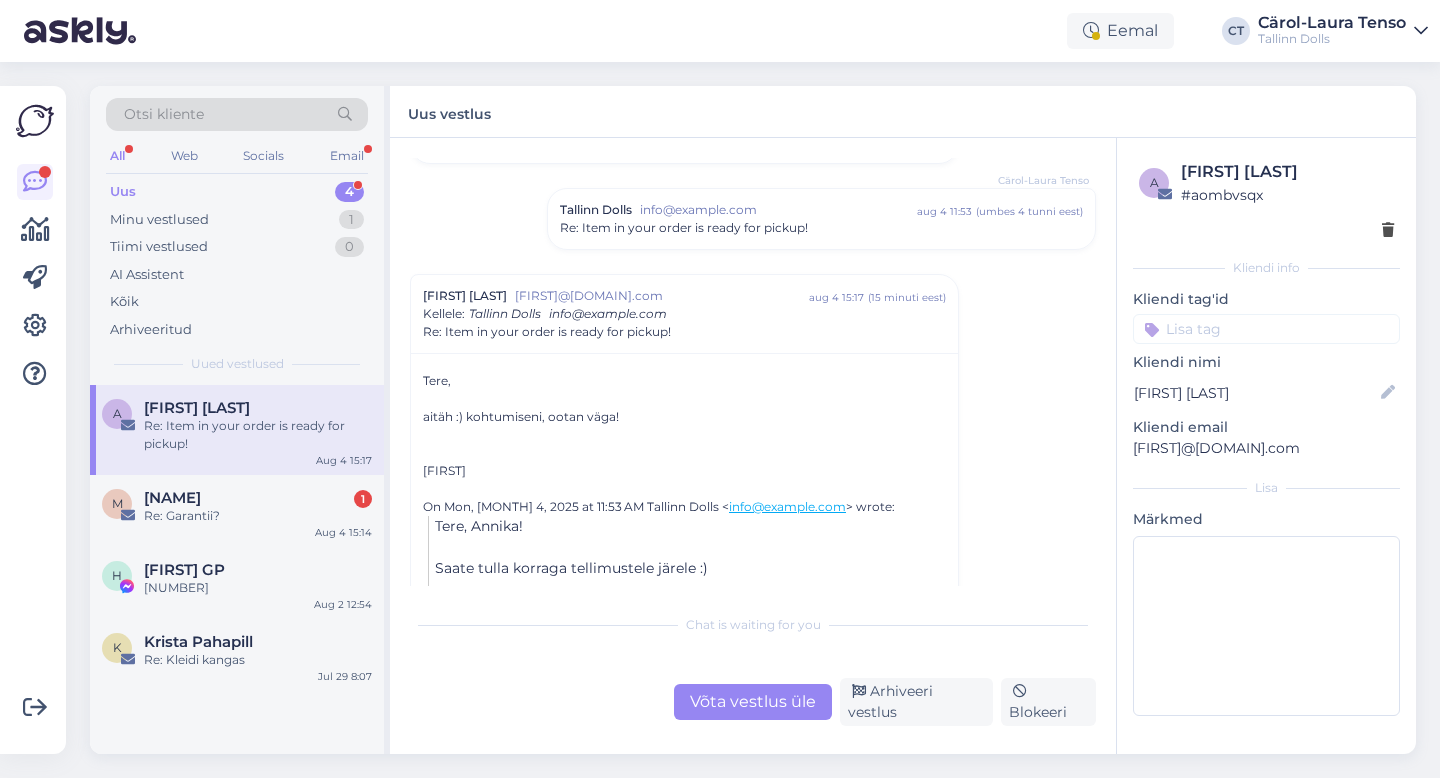 scroll, scrollTop: 111, scrollLeft: 0, axis: vertical 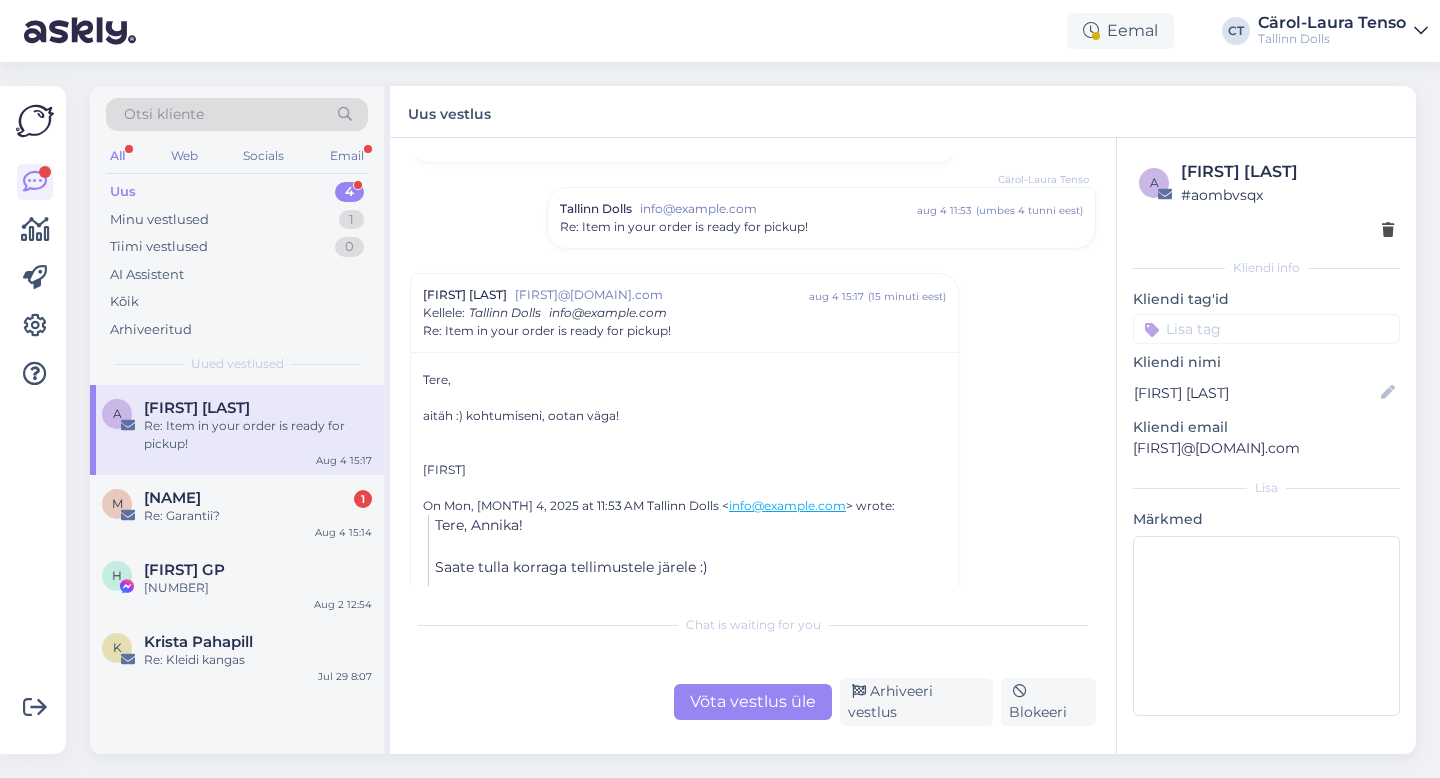 click on "info@example.com" at bounding box center (778, 209) 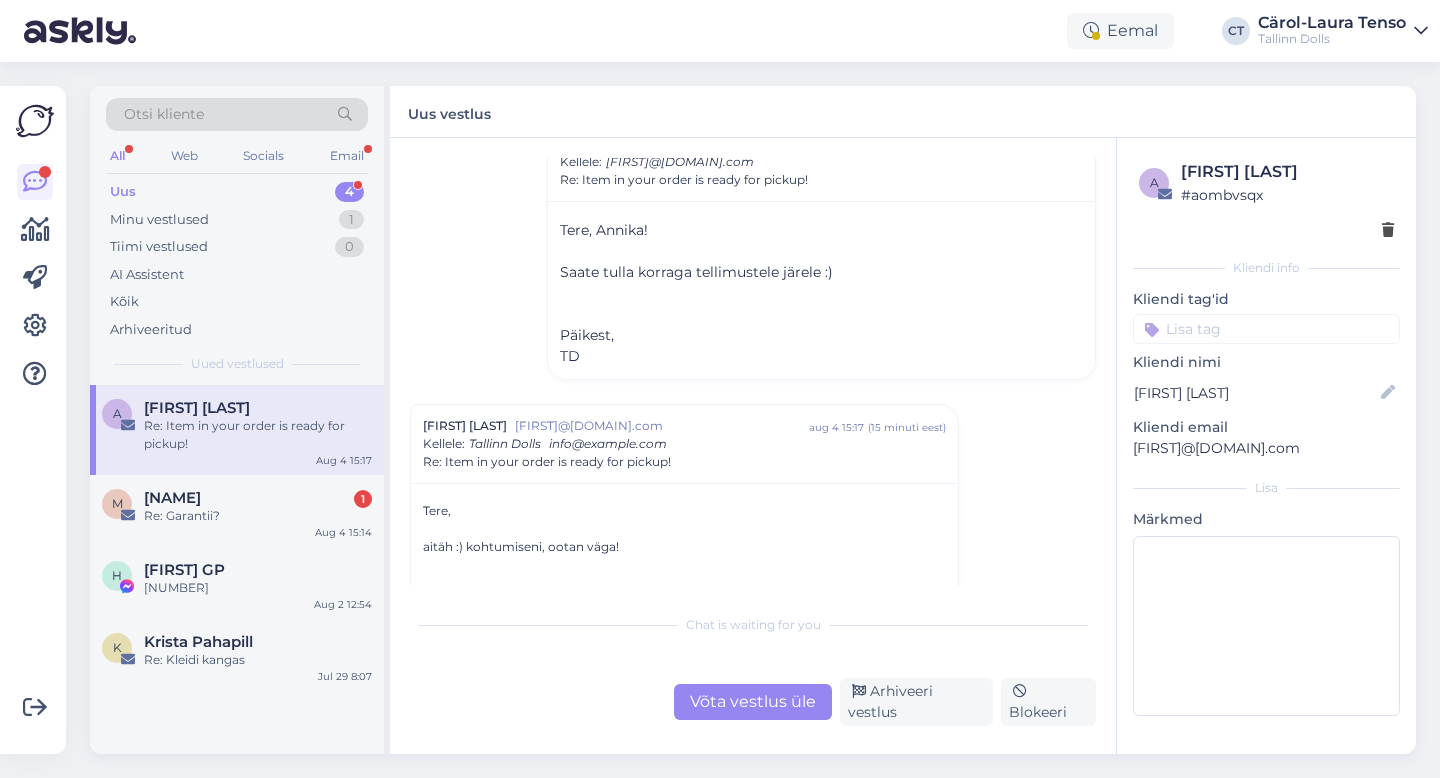 scroll, scrollTop: 177, scrollLeft: 0, axis: vertical 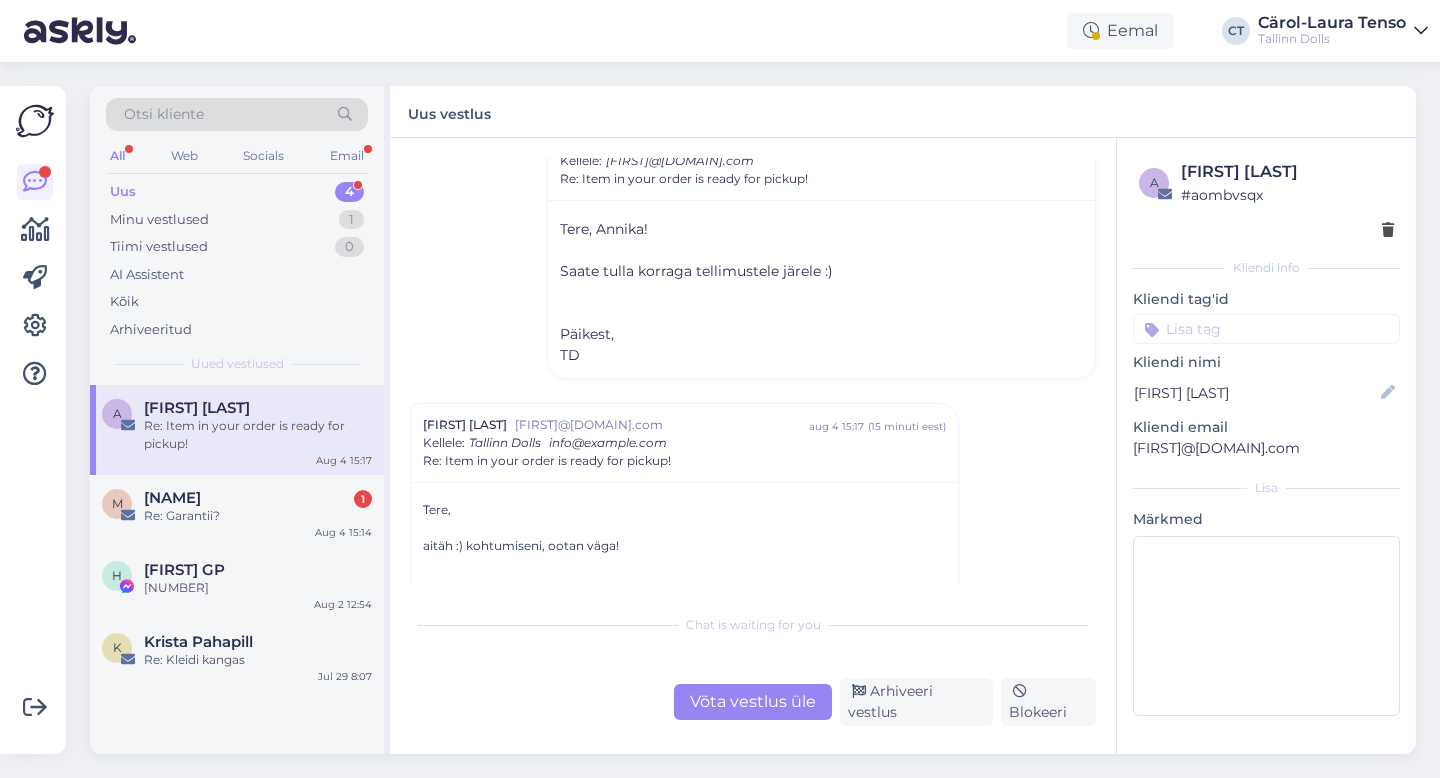click on "Võta vestlus üle" at bounding box center (753, 702) 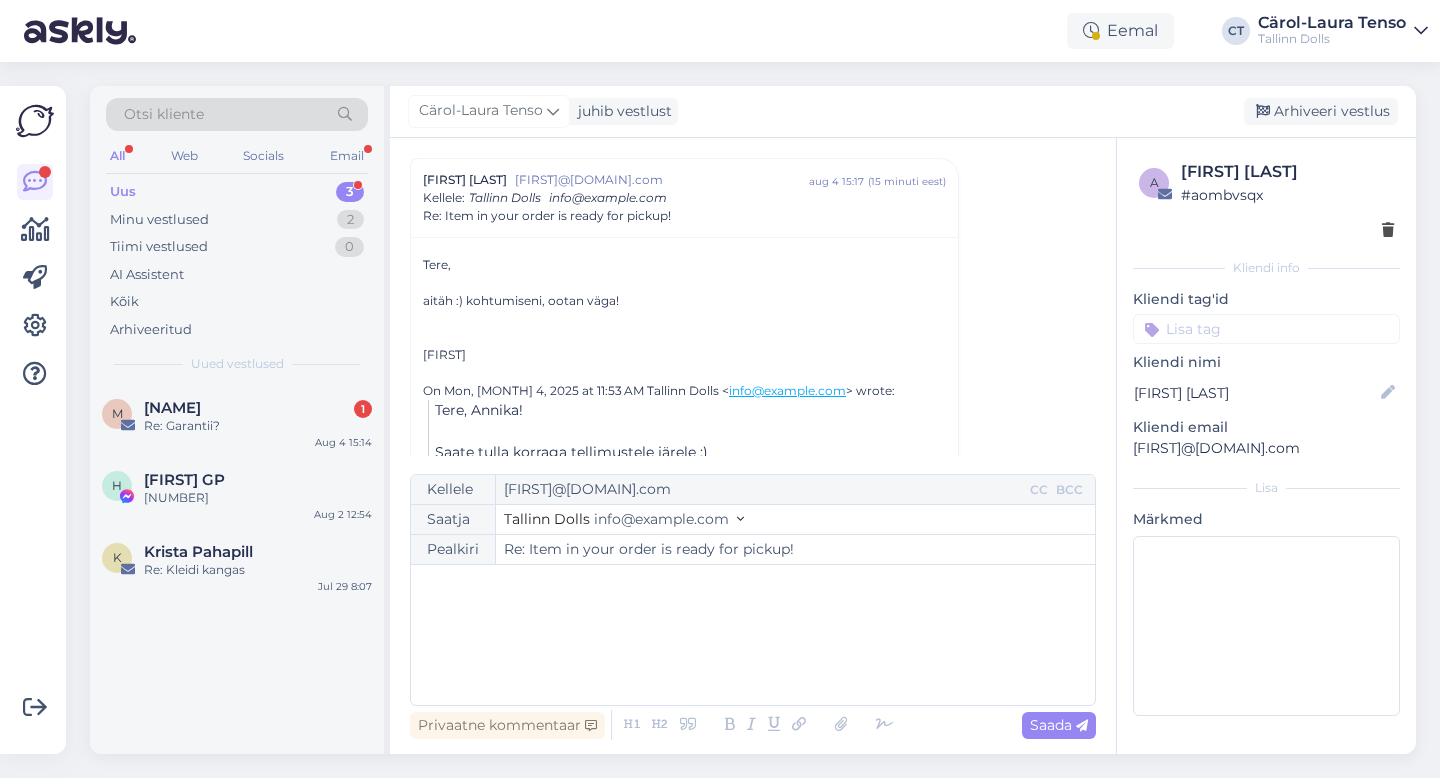 click on "﻿" at bounding box center (753, 635) 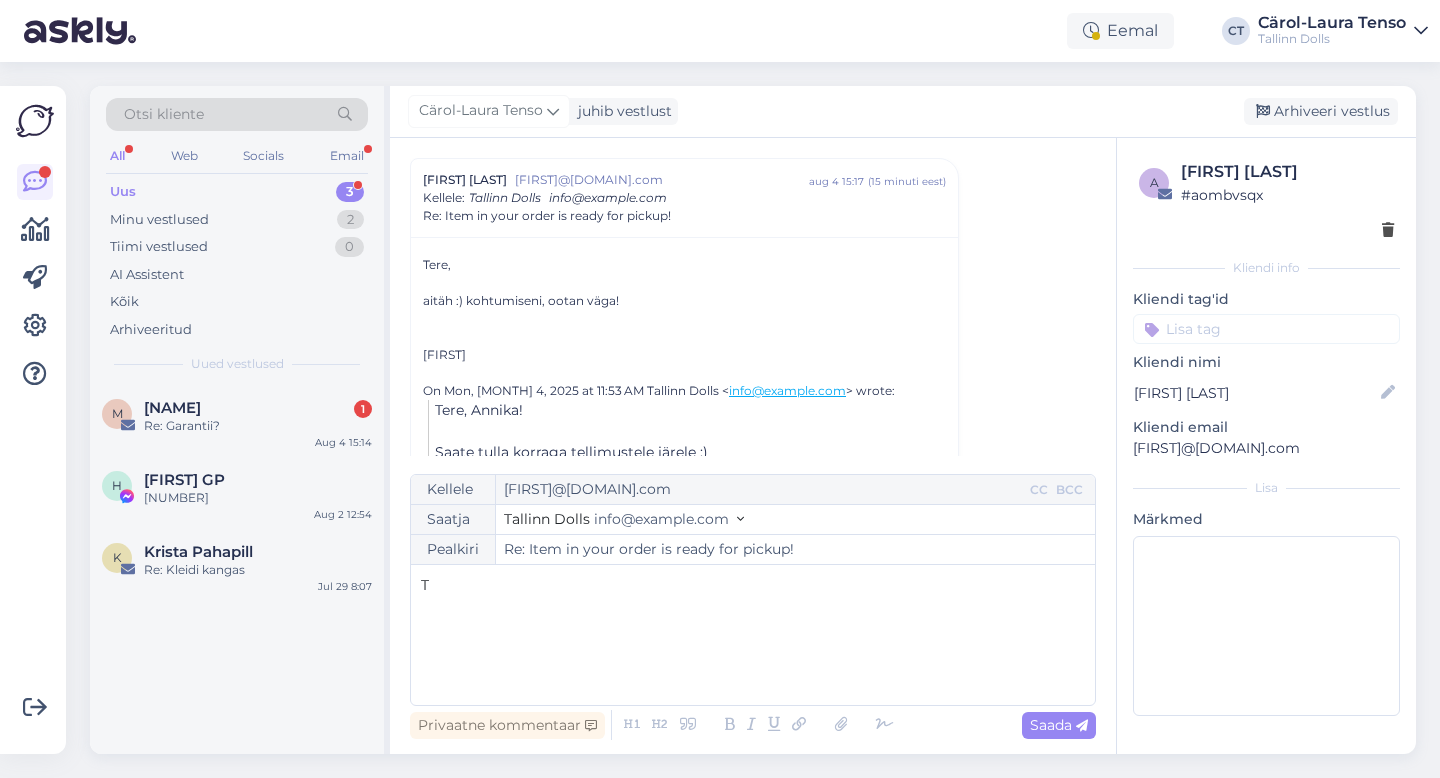 type 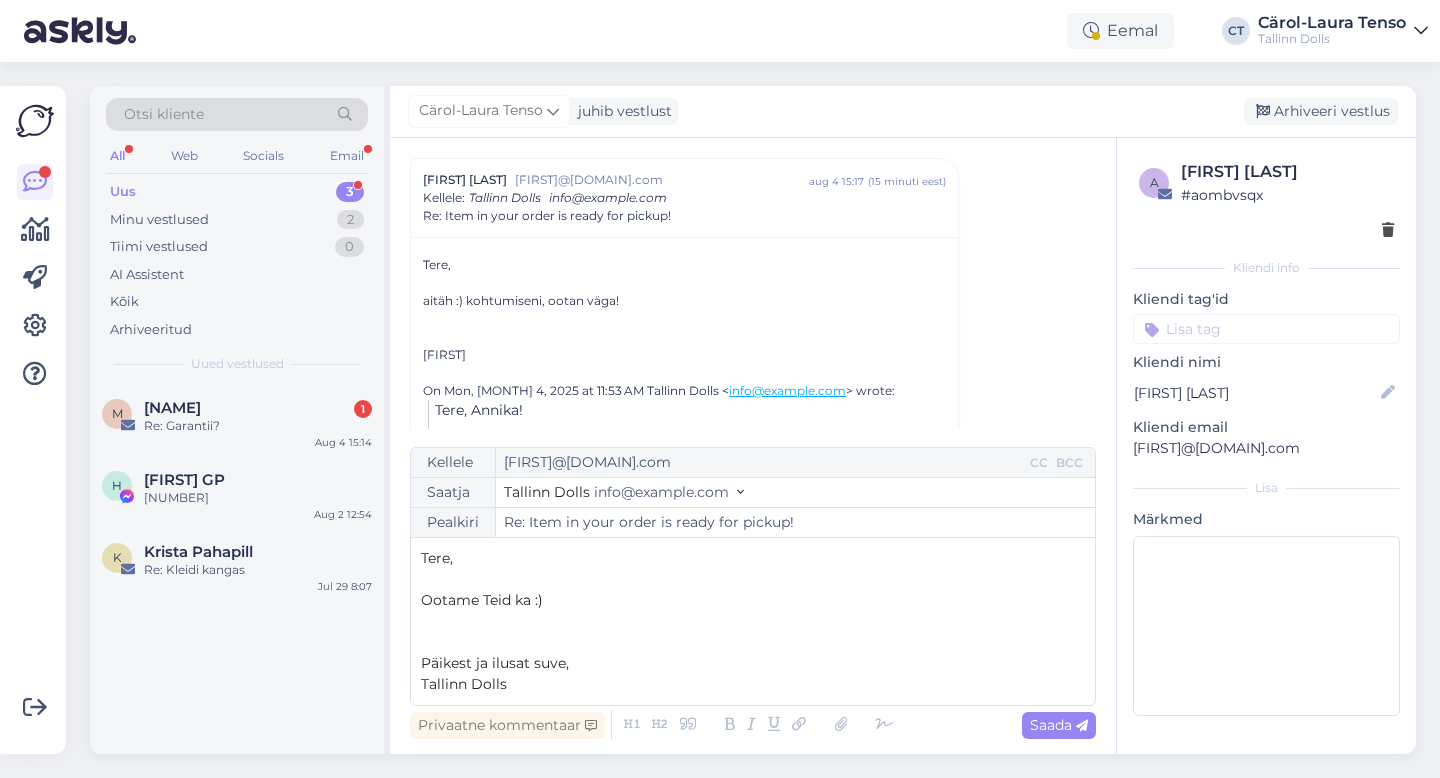 click on "Privaatne kommentaar Saada" at bounding box center [753, 725] 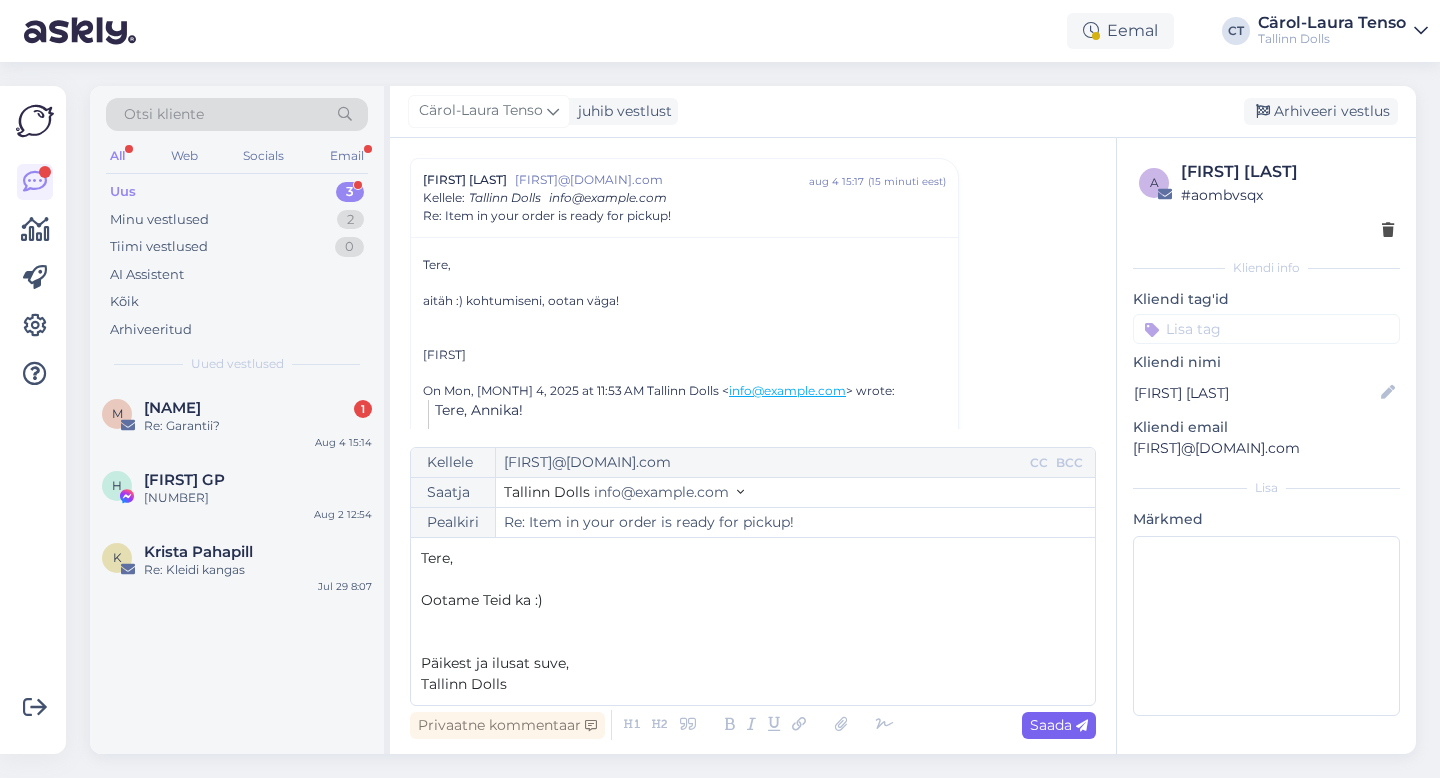 click on "Saada" at bounding box center [1059, 725] 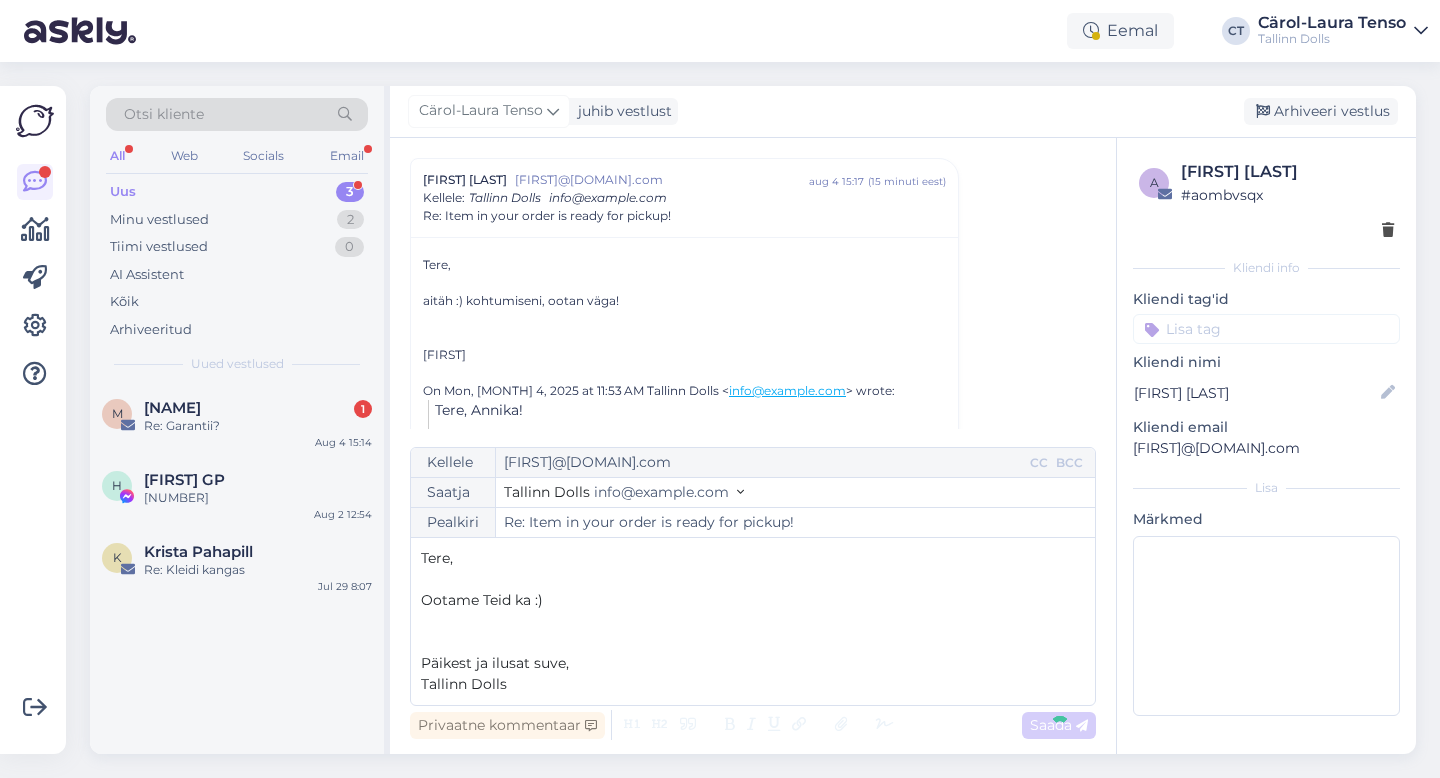 type on "Re: Re: Item in your order is ready for pickup!" 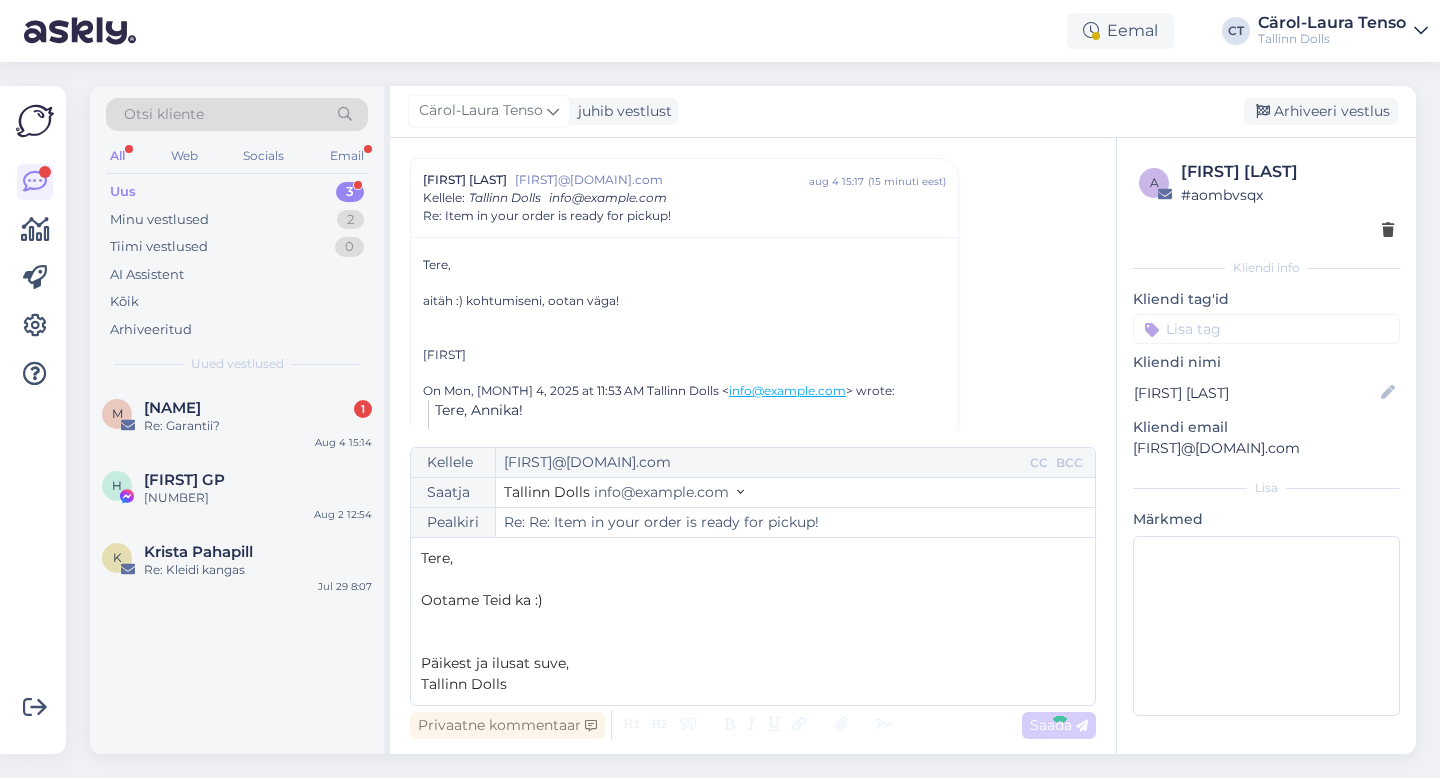 scroll, scrollTop: 721, scrollLeft: 0, axis: vertical 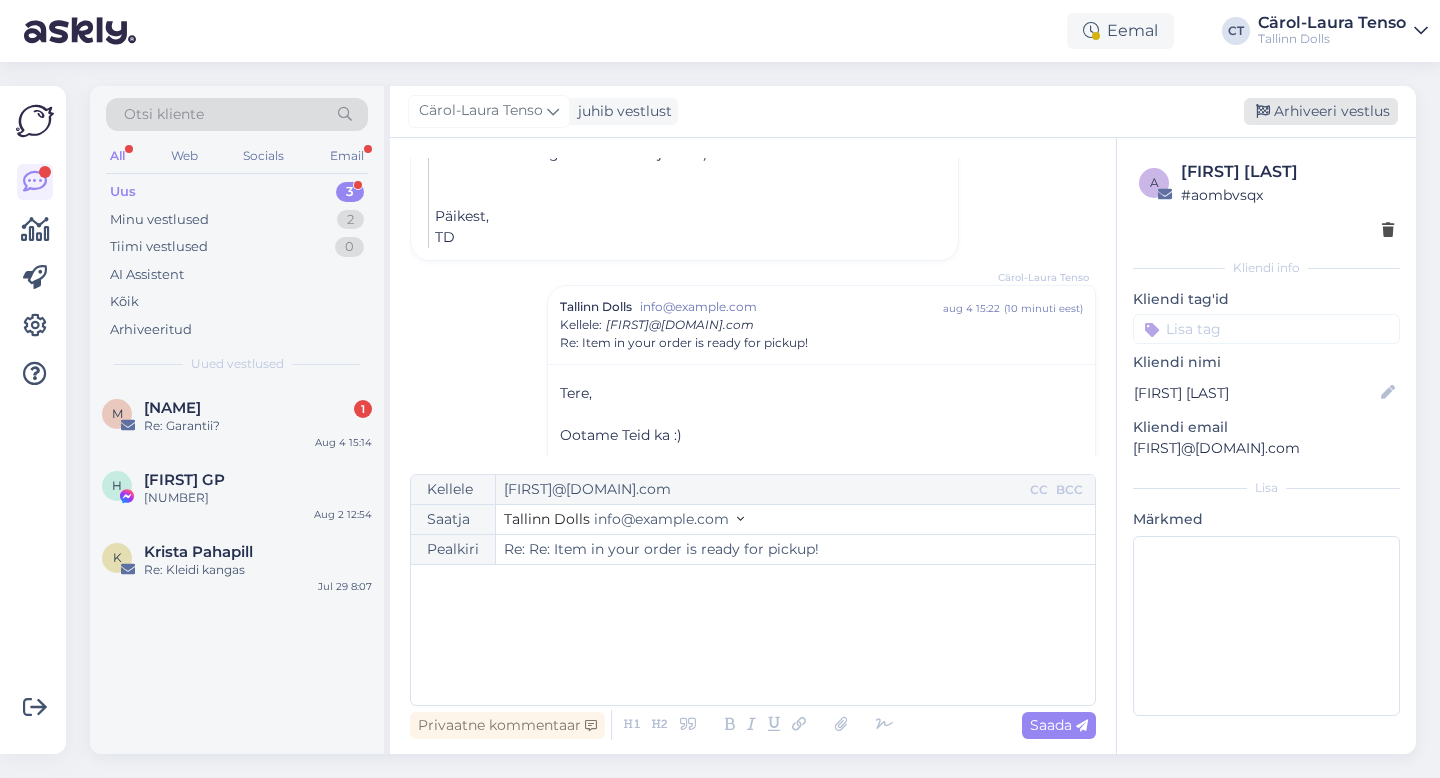 click on "Arhiveeri vestlus" at bounding box center [1321, 111] 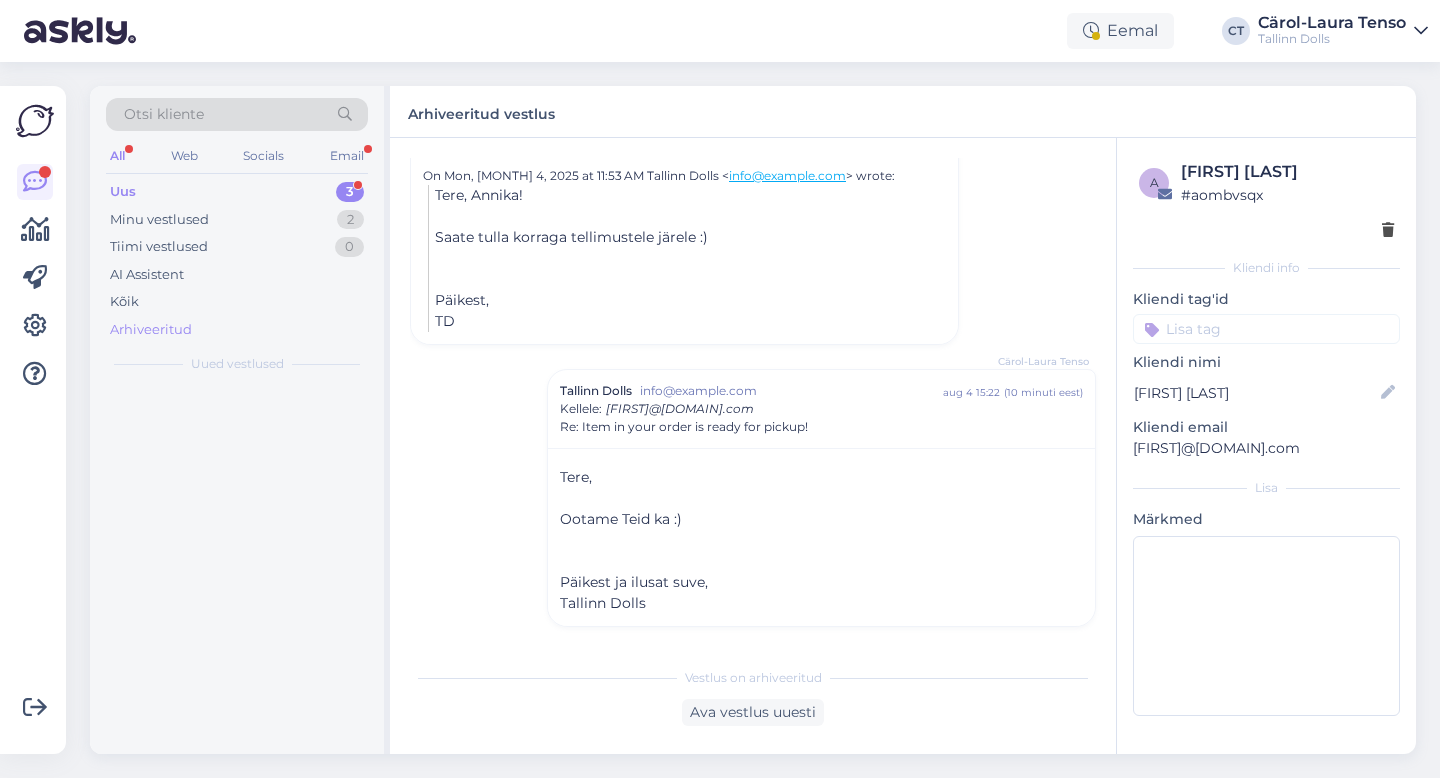 scroll, scrollTop: 637, scrollLeft: 0, axis: vertical 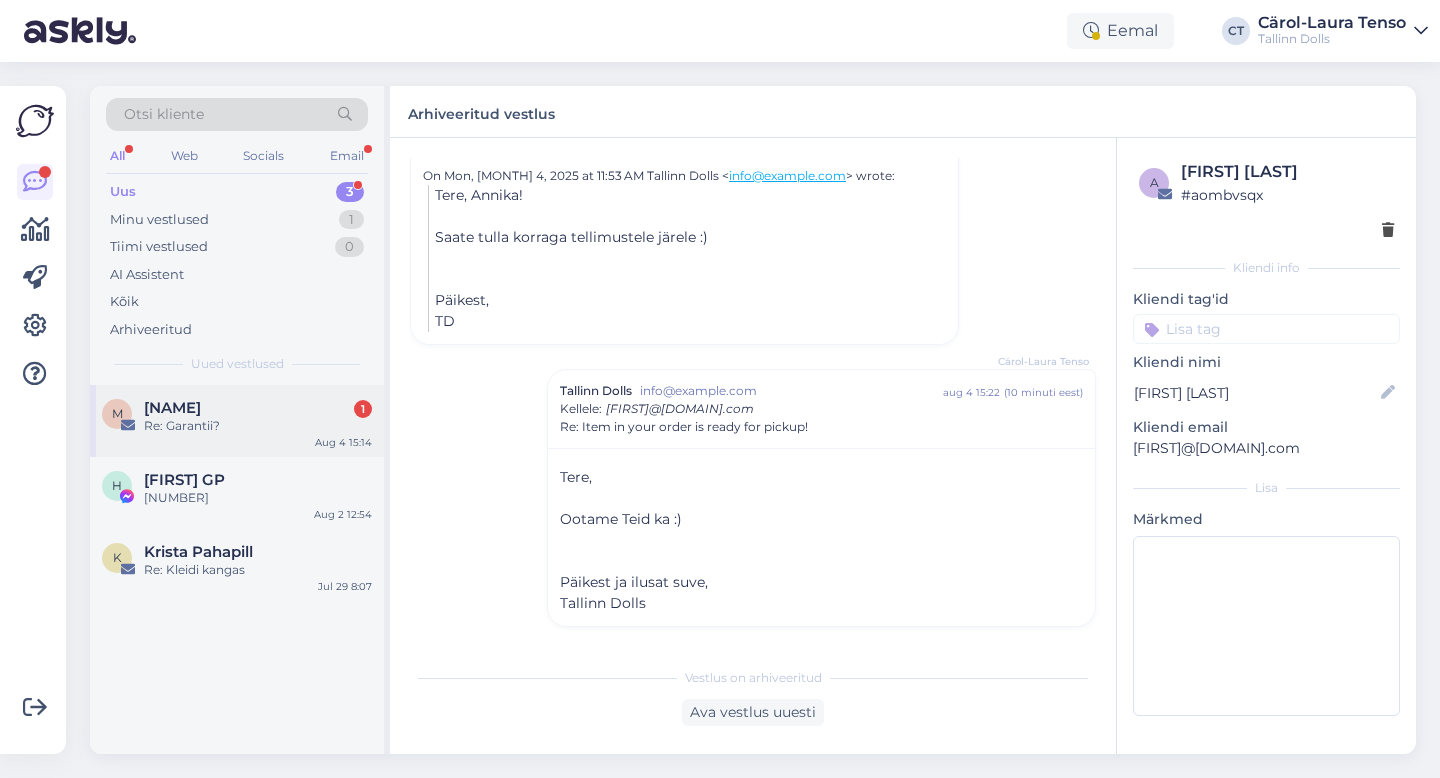 click on "[PERSON] [NUMBER]" at bounding box center [258, 408] 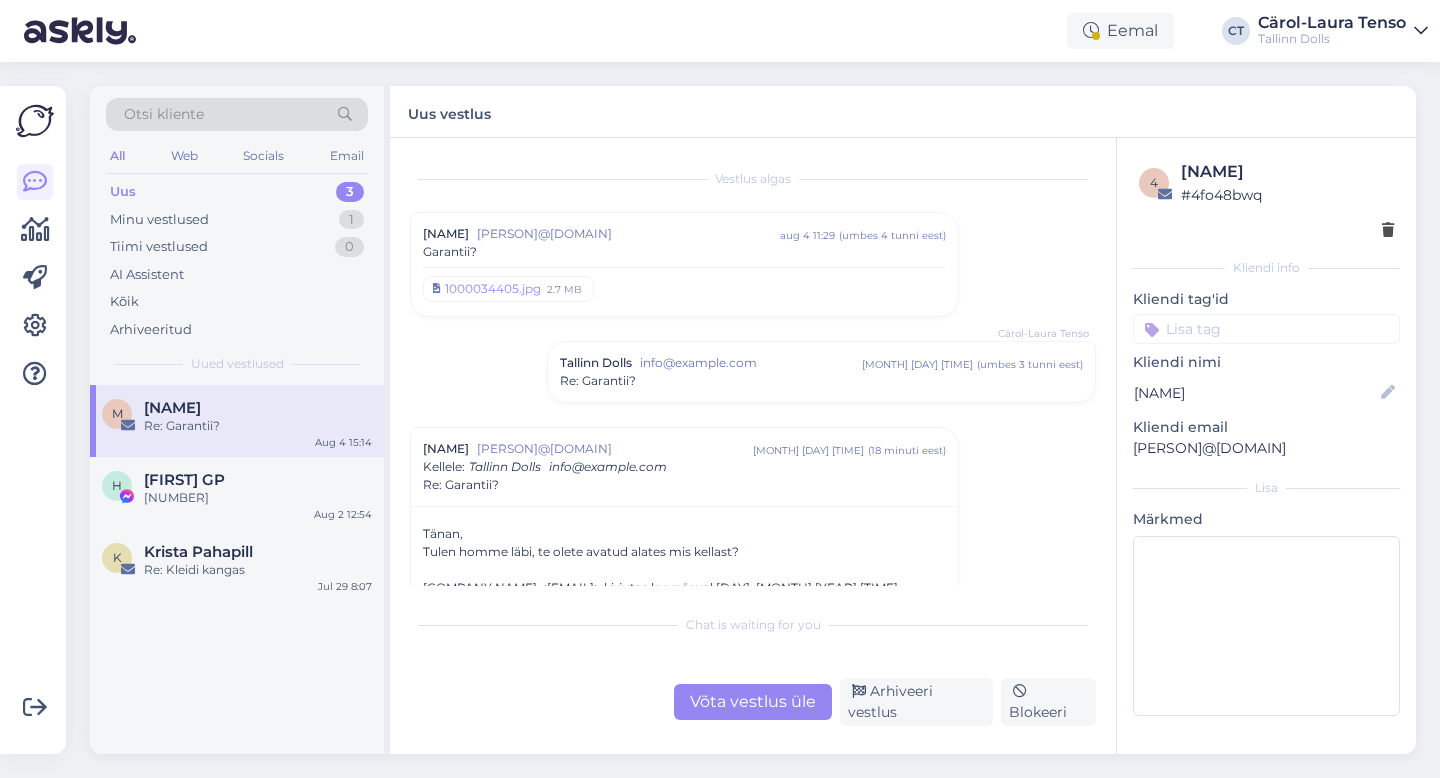 scroll, scrollTop: 131, scrollLeft: 0, axis: vertical 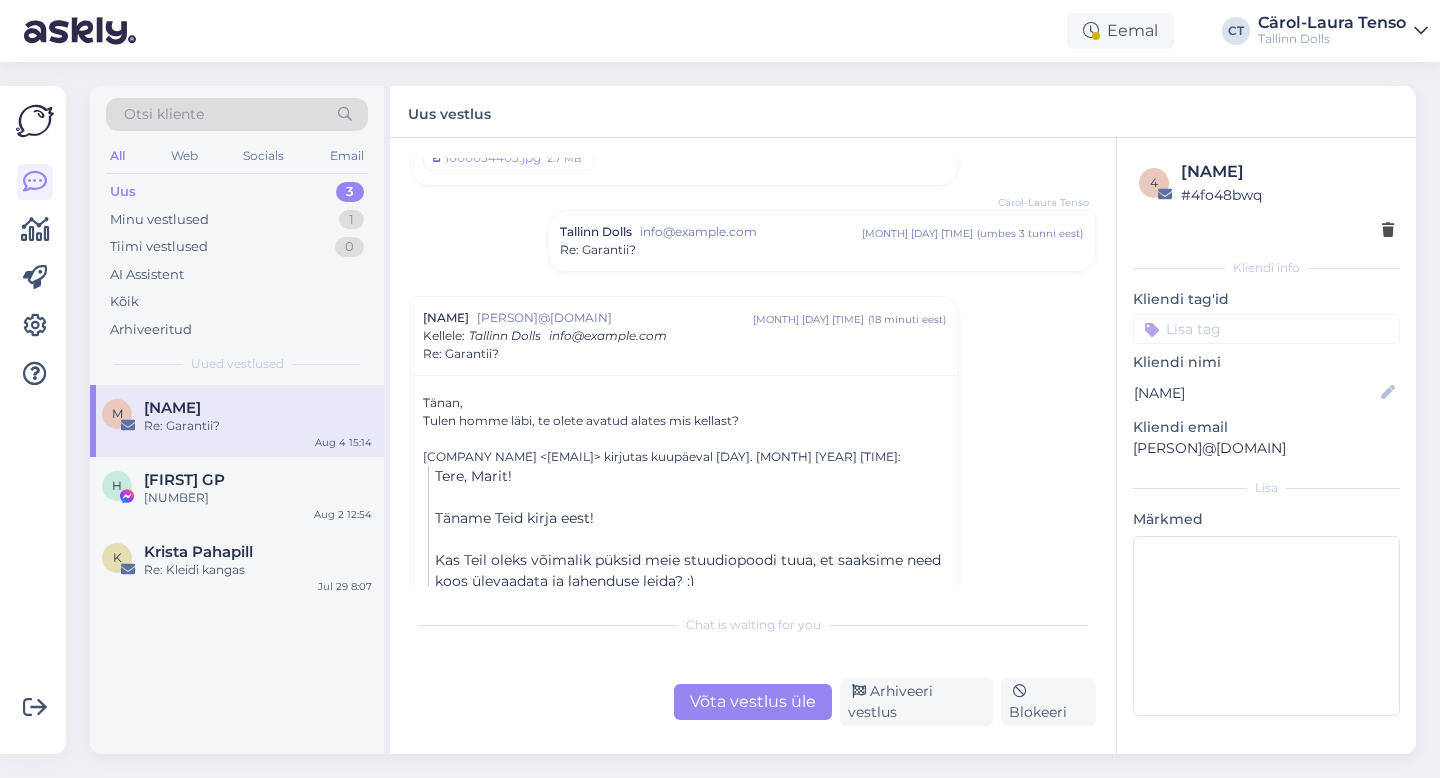click on "Võta vestlus üle" at bounding box center (753, 702) 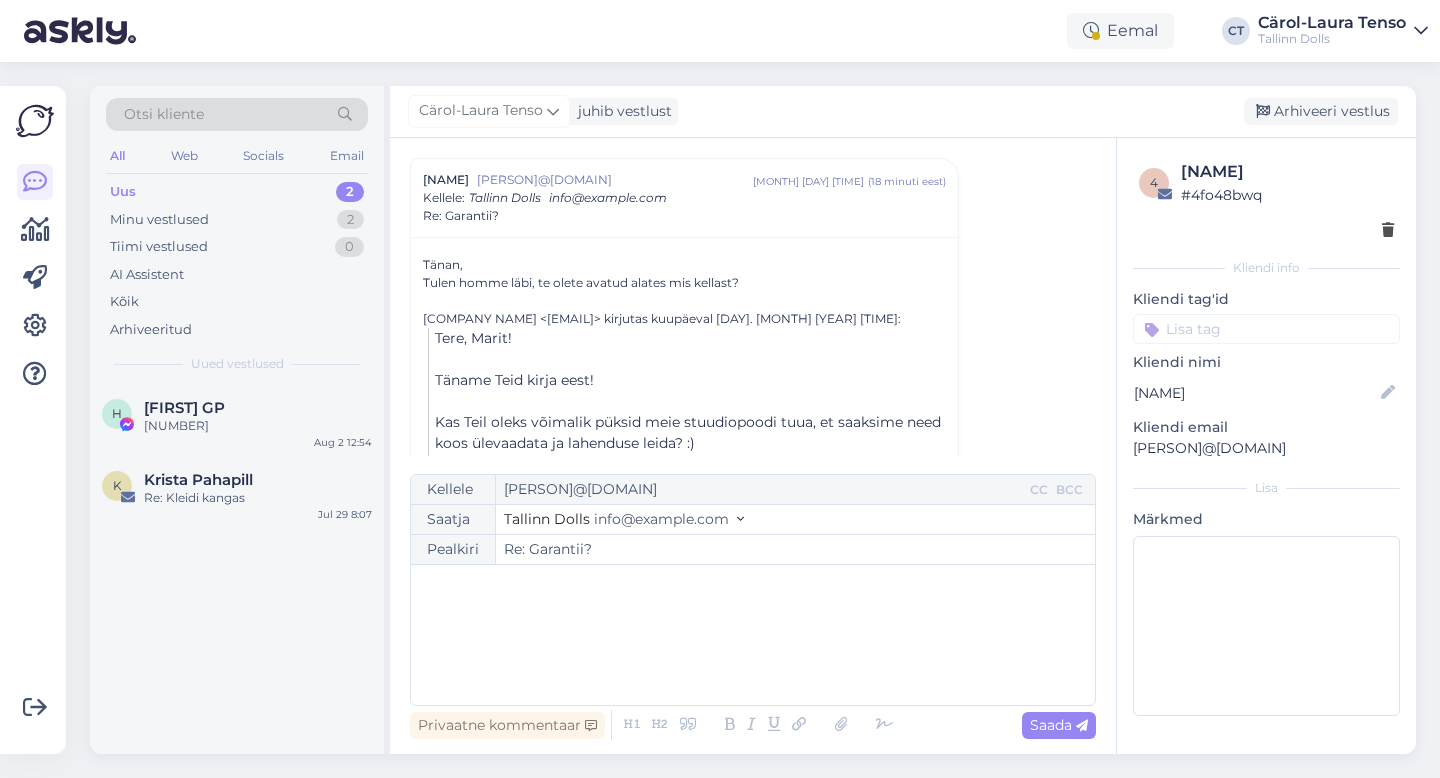 click on "﻿" at bounding box center (753, 635) 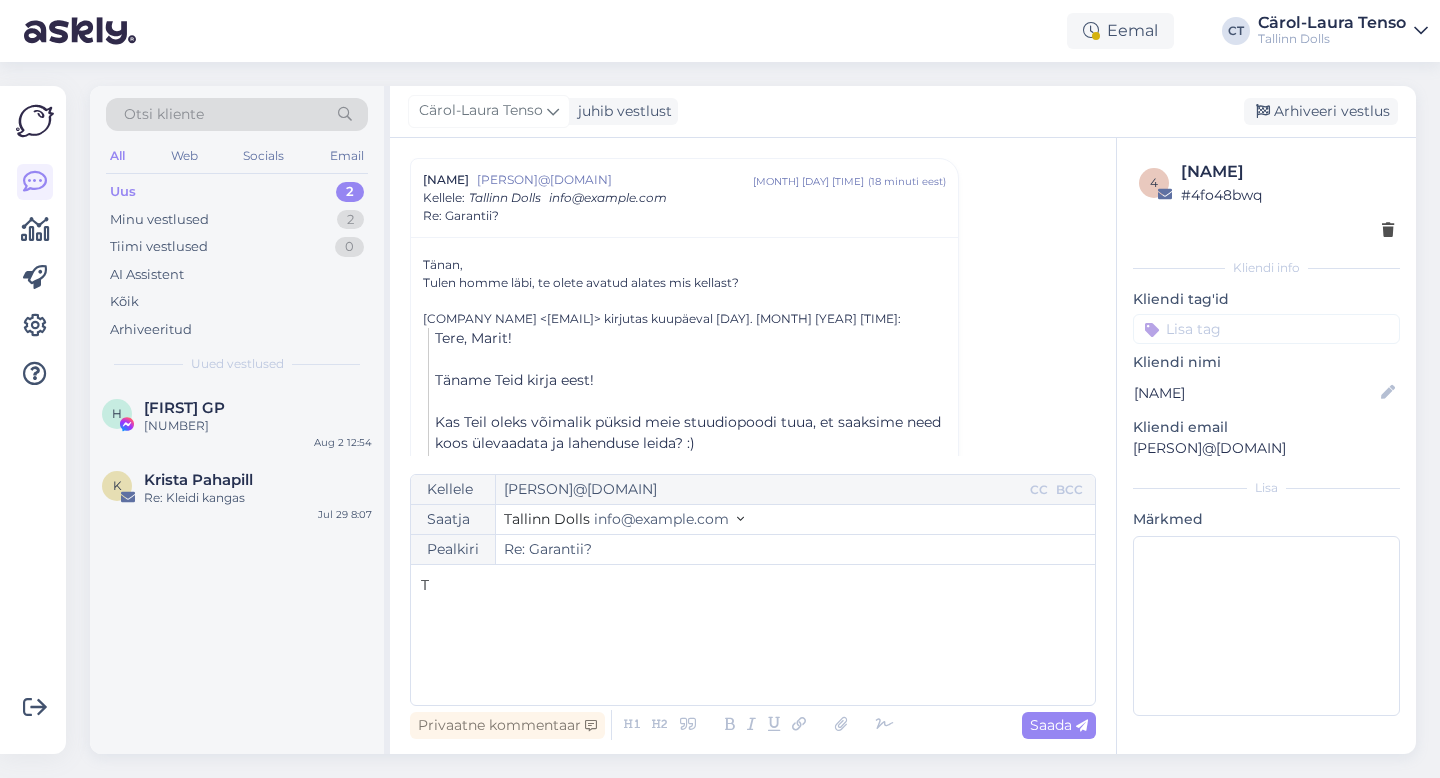type 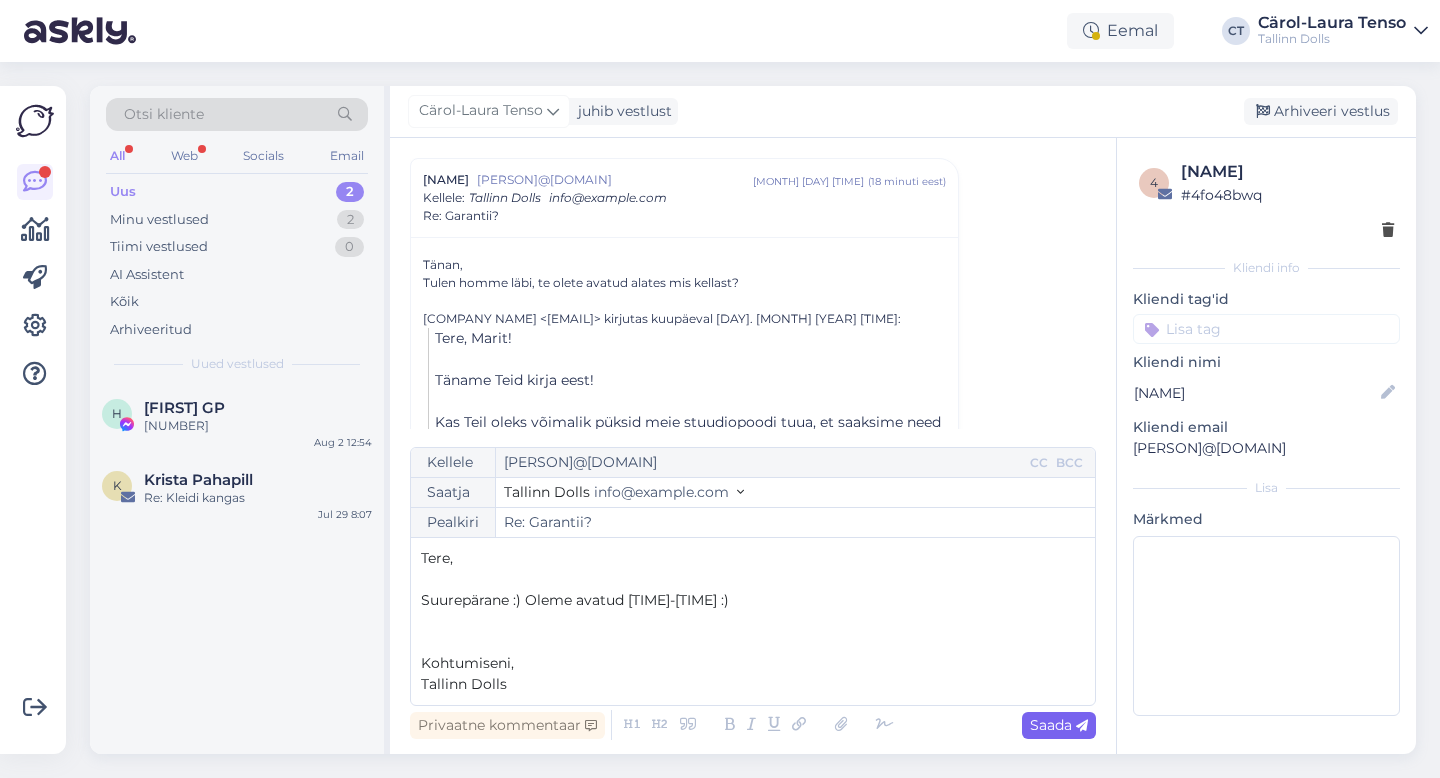 click on "Saada" at bounding box center (1059, 725) 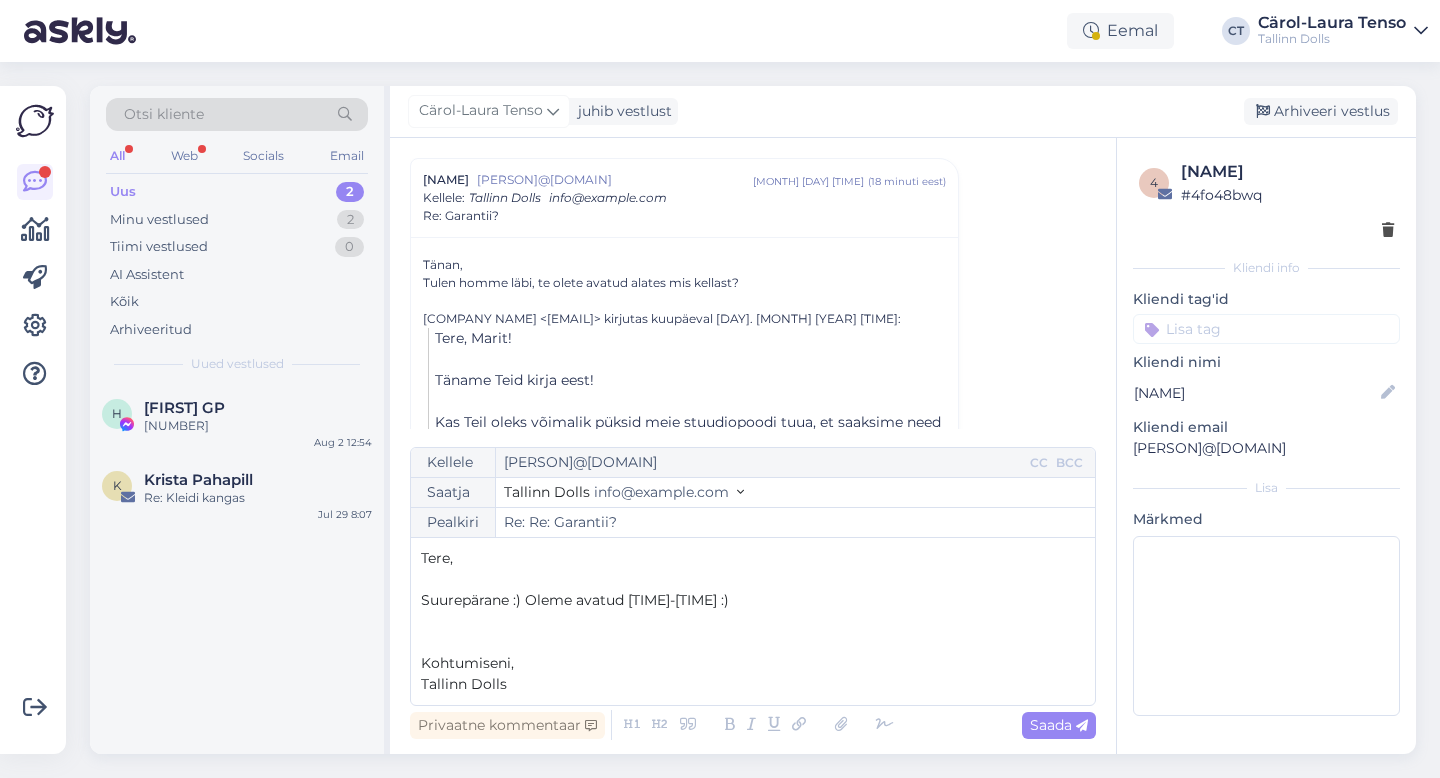 type on "Re: Garantii?" 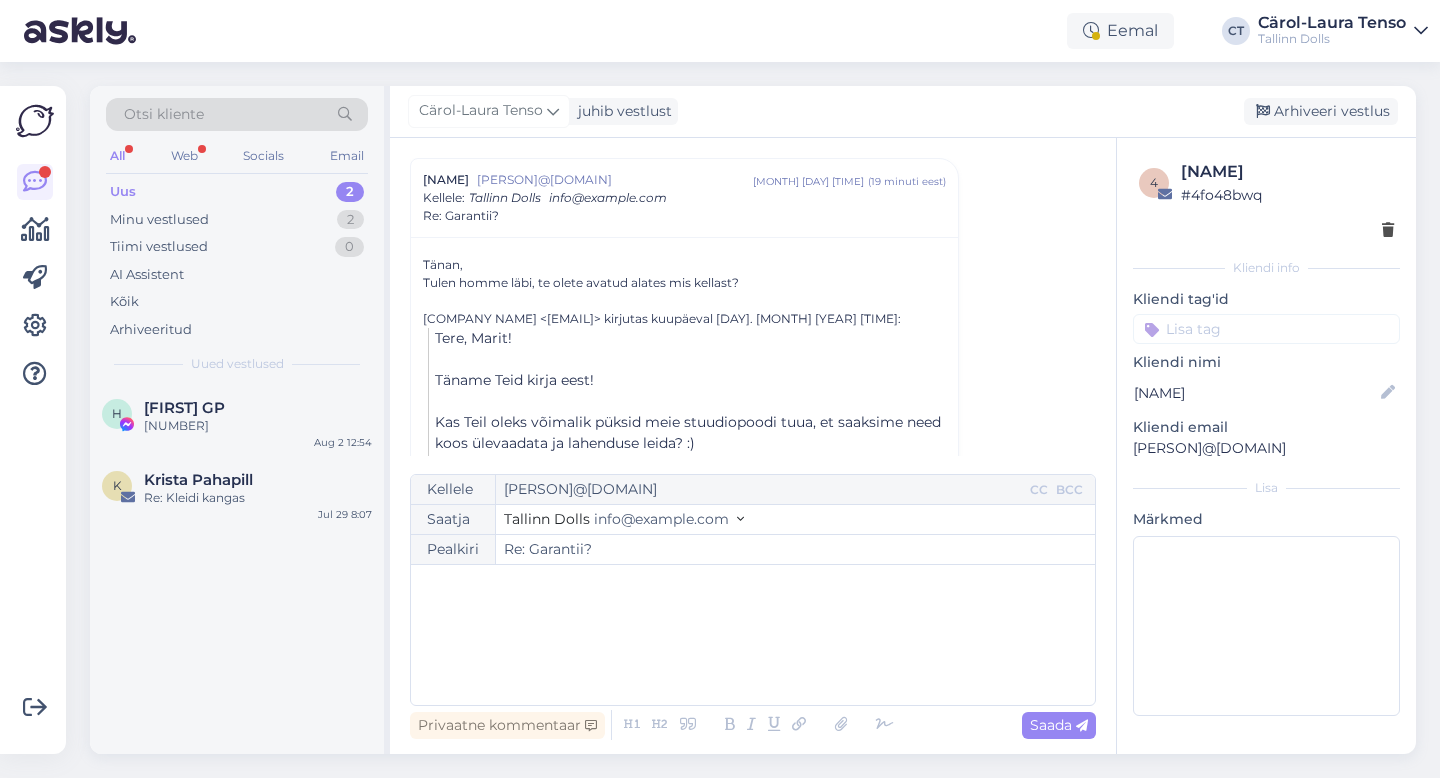 scroll, scrollTop: 550, scrollLeft: 0, axis: vertical 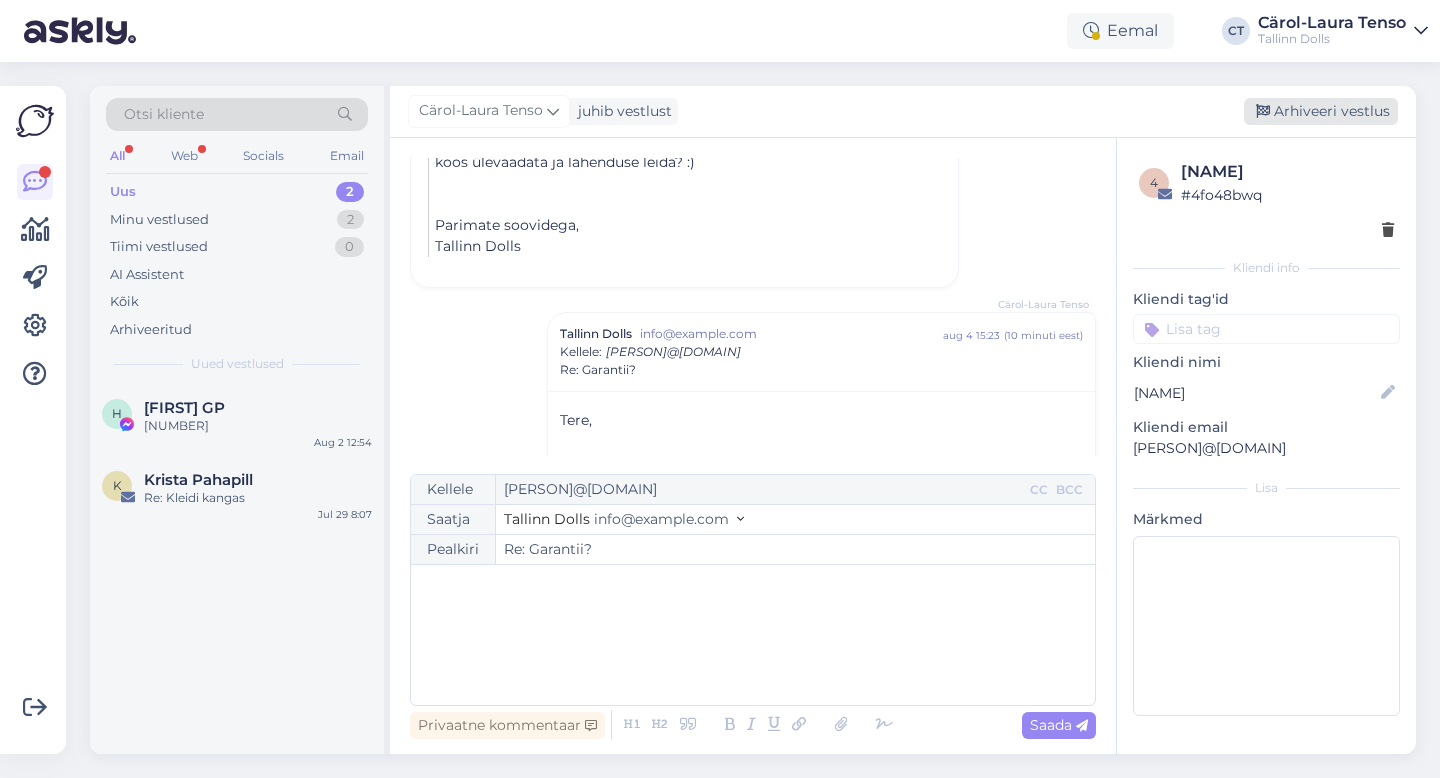click on "Arhiveeri vestlus" at bounding box center [1321, 111] 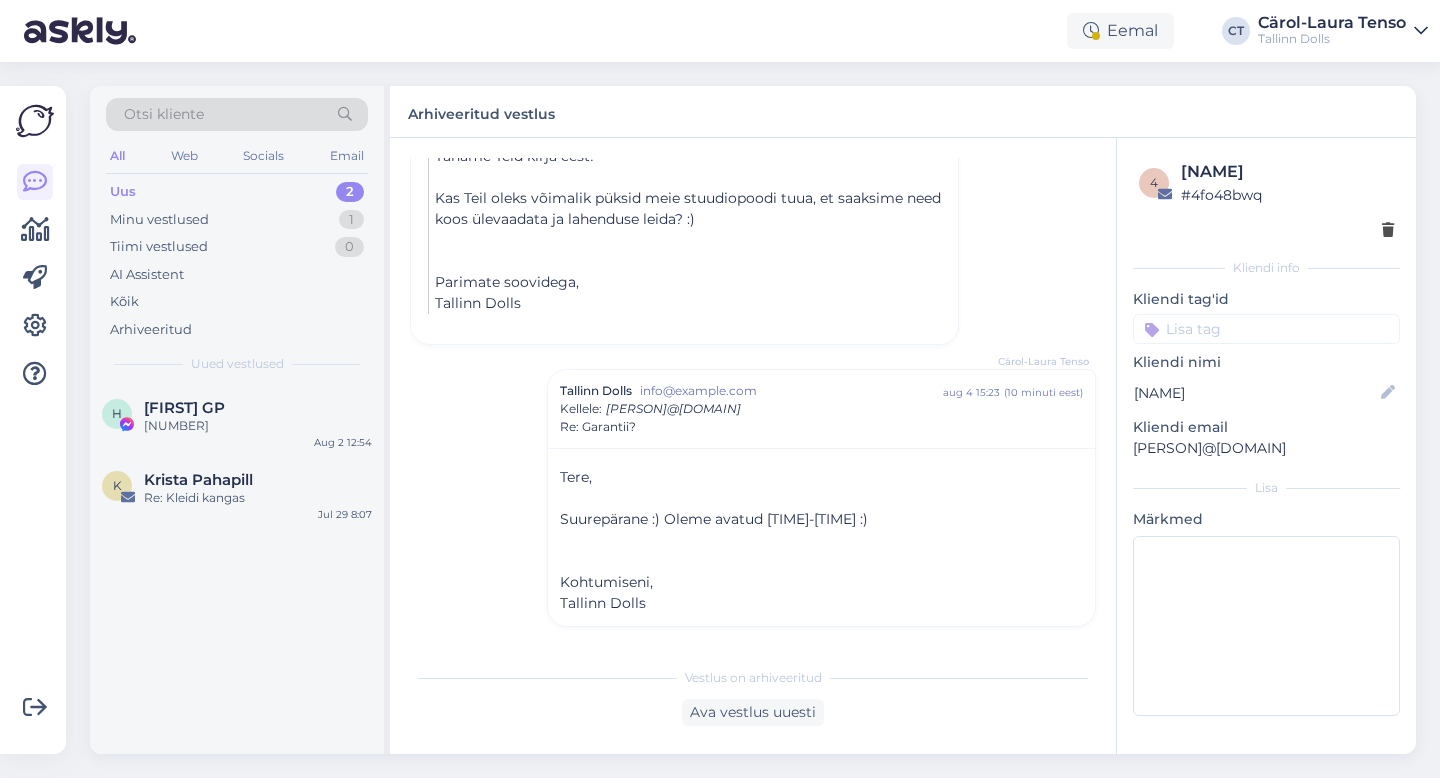 click on "Uus 2" at bounding box center (237, 192) 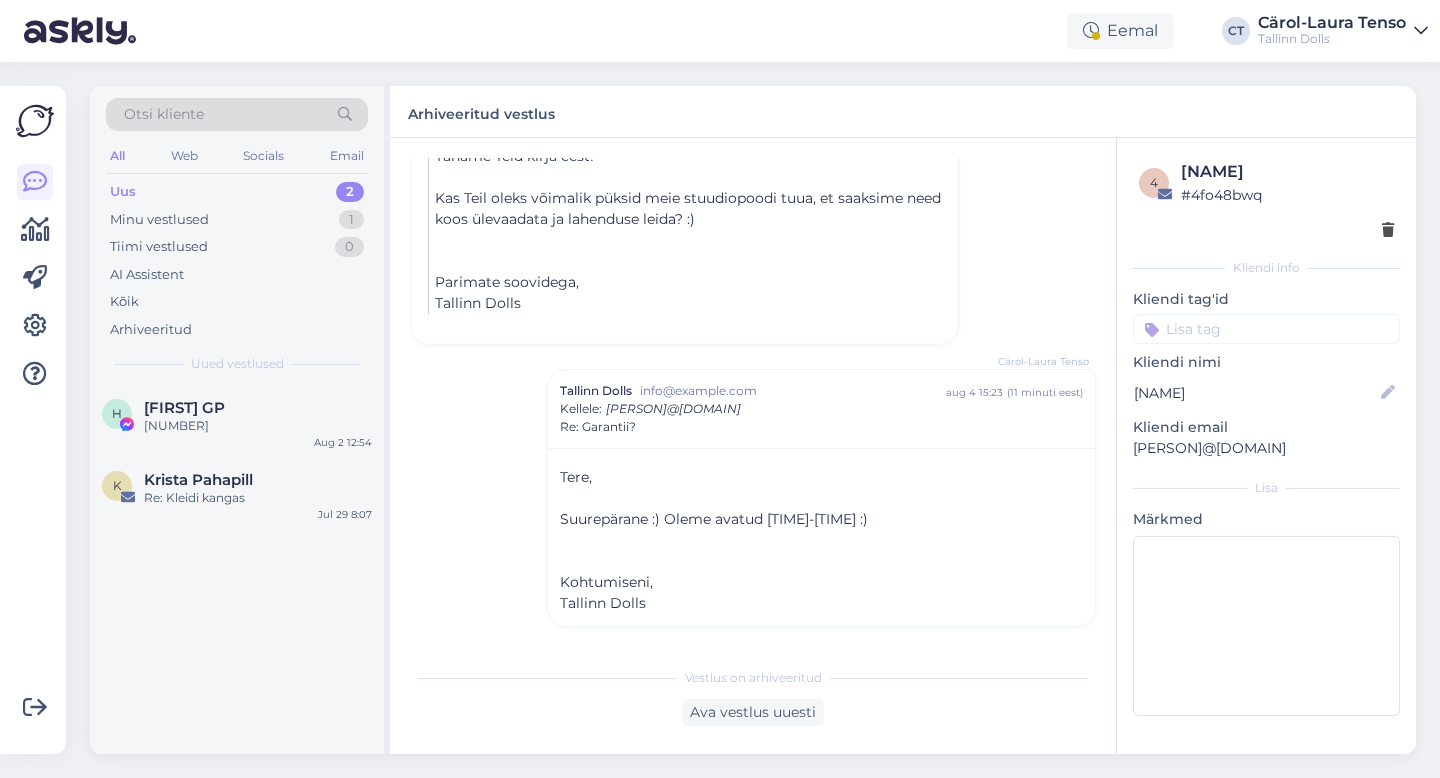 click on "Uus 2" at bounding box center (237, 192) 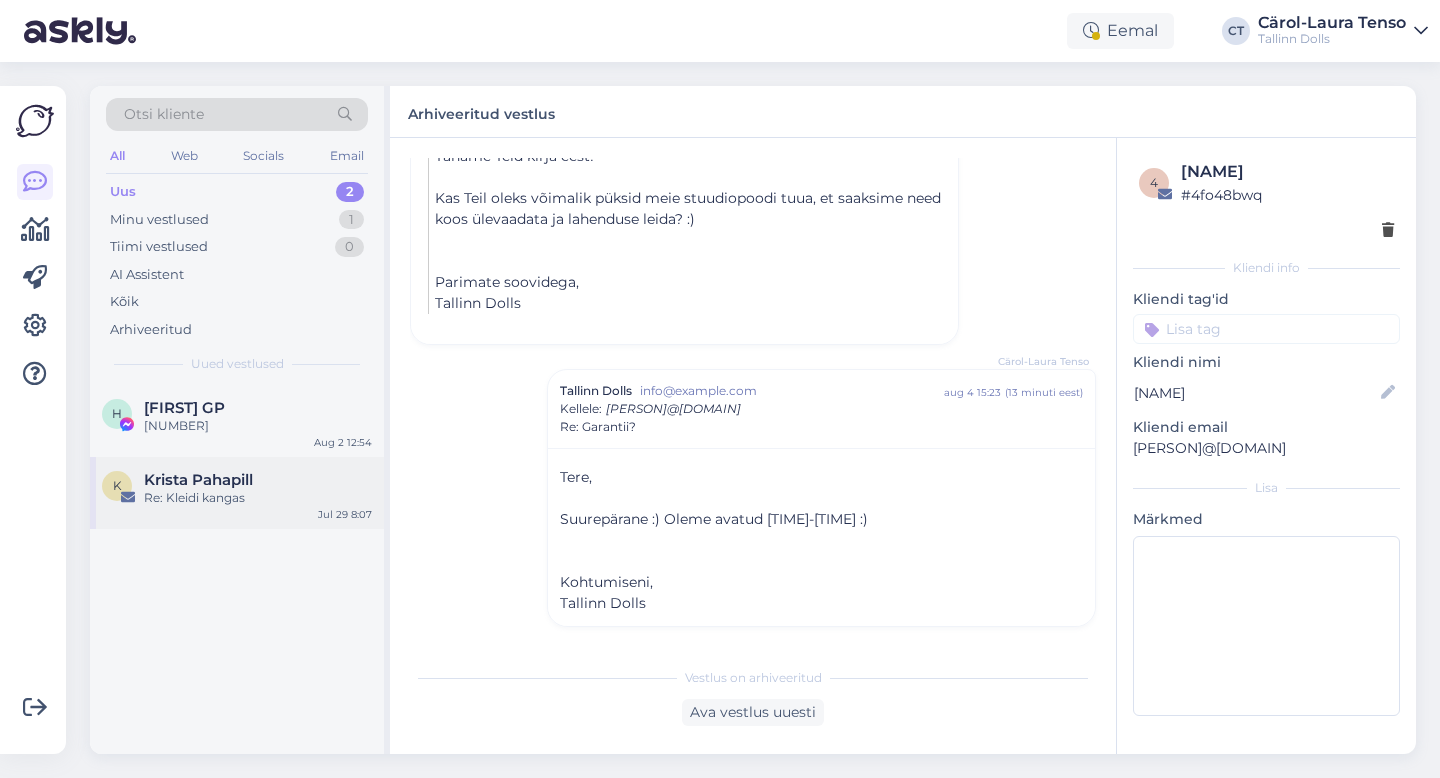 click on "[NAME] [LASTNAME] Re: Kleidi kangas [MONTH] [DAY] [TIME]" at bounding box center [237, 493] 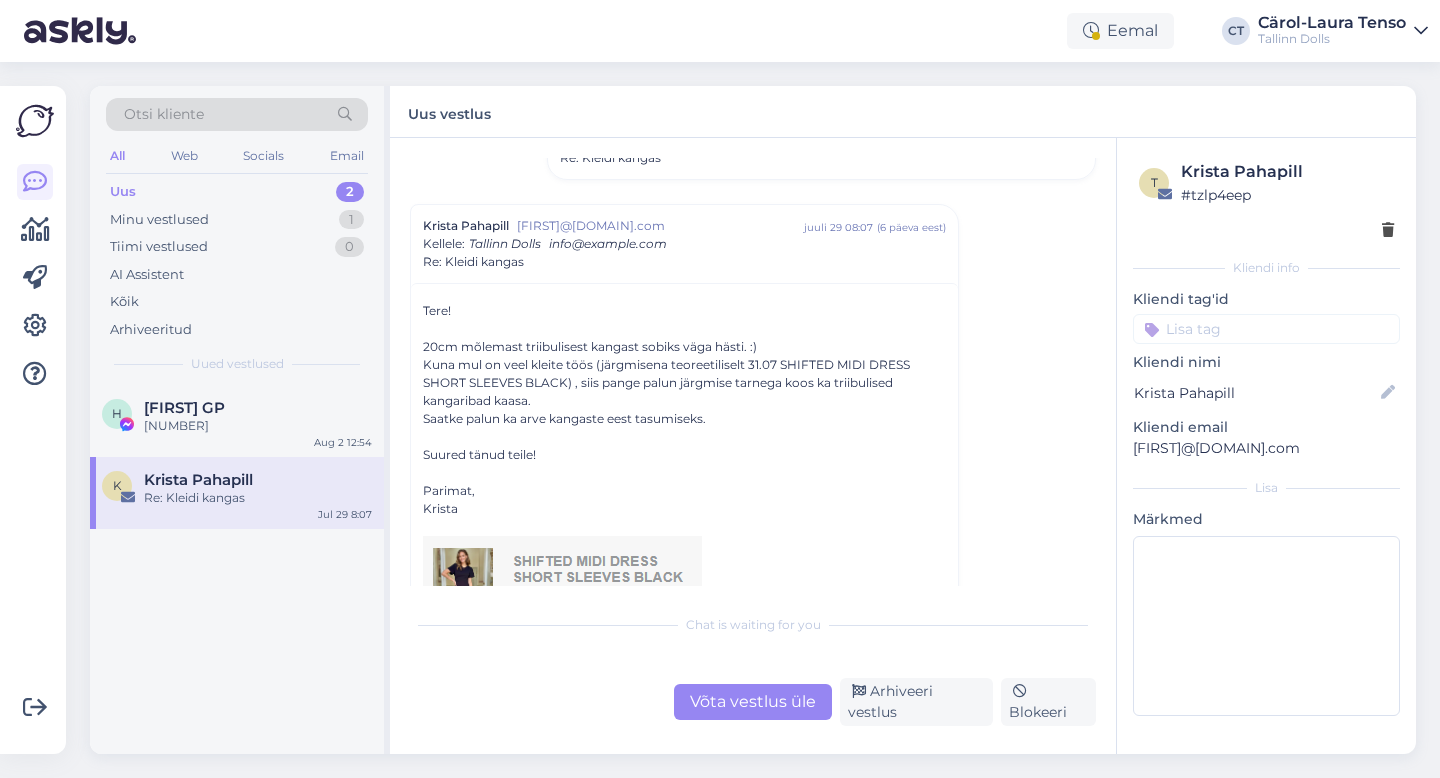 scroll, scrollTop: 698, scrollLeft: 0, axis: vertical 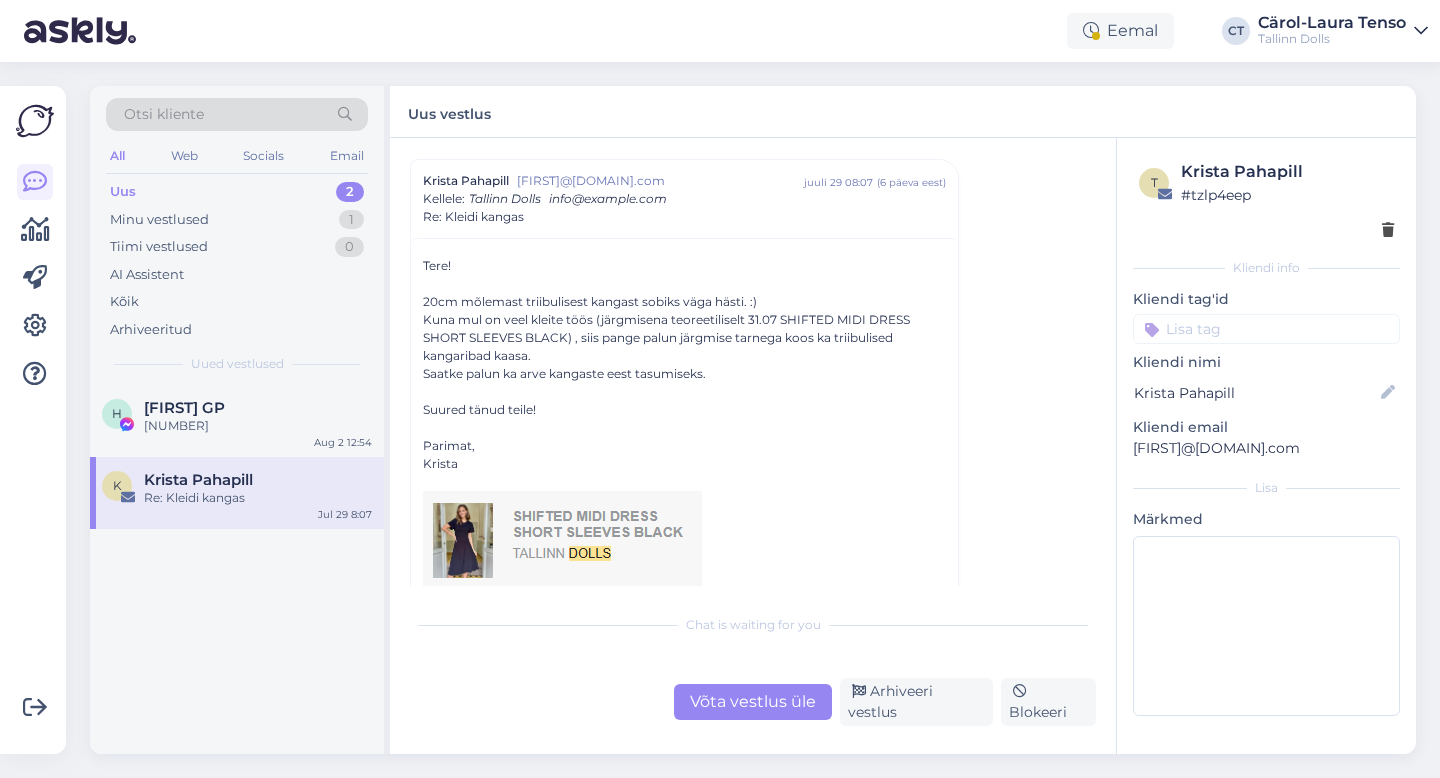 click on "Võta vestlus üle" at bounding box center [753, 702] 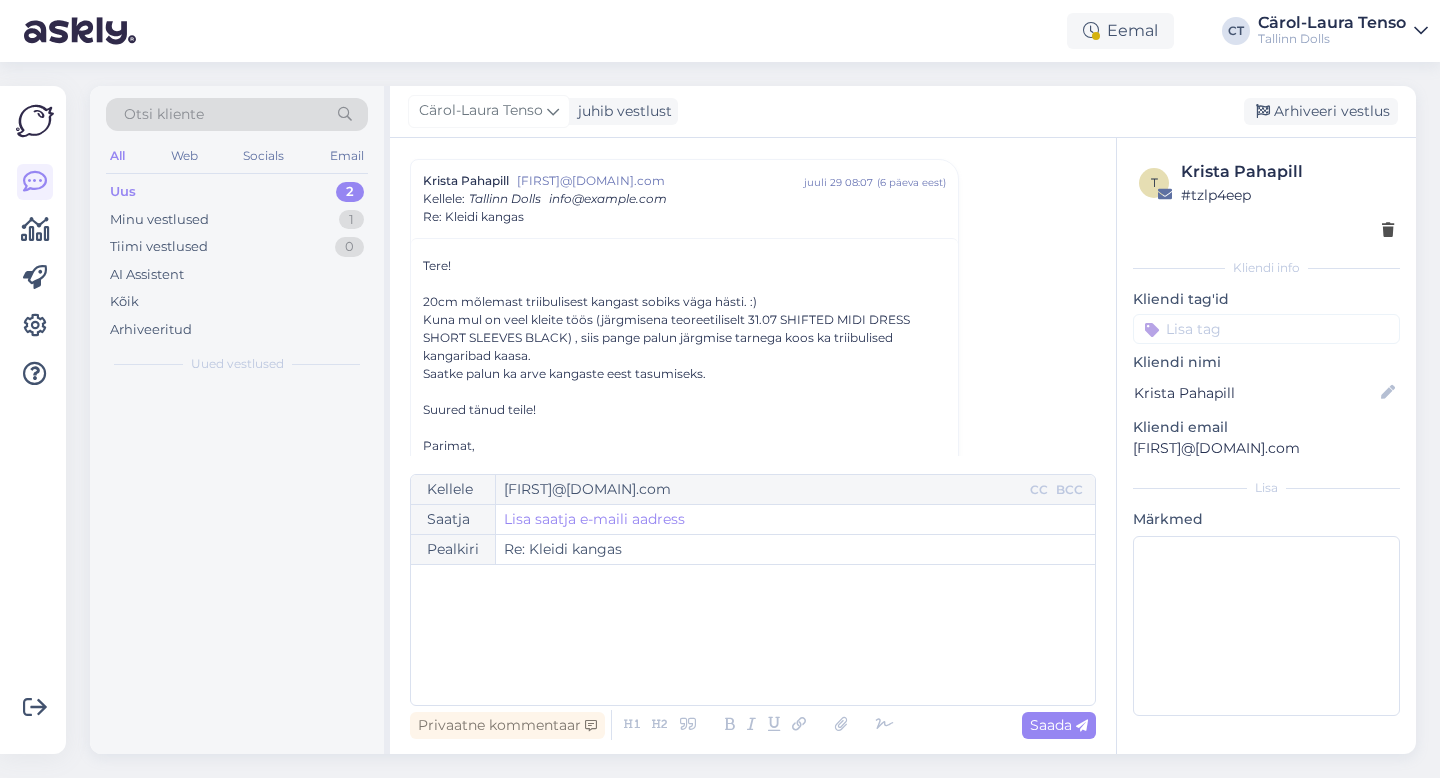 scroll, scrollTop: 699, scrollLeft: 0, axis: vertical 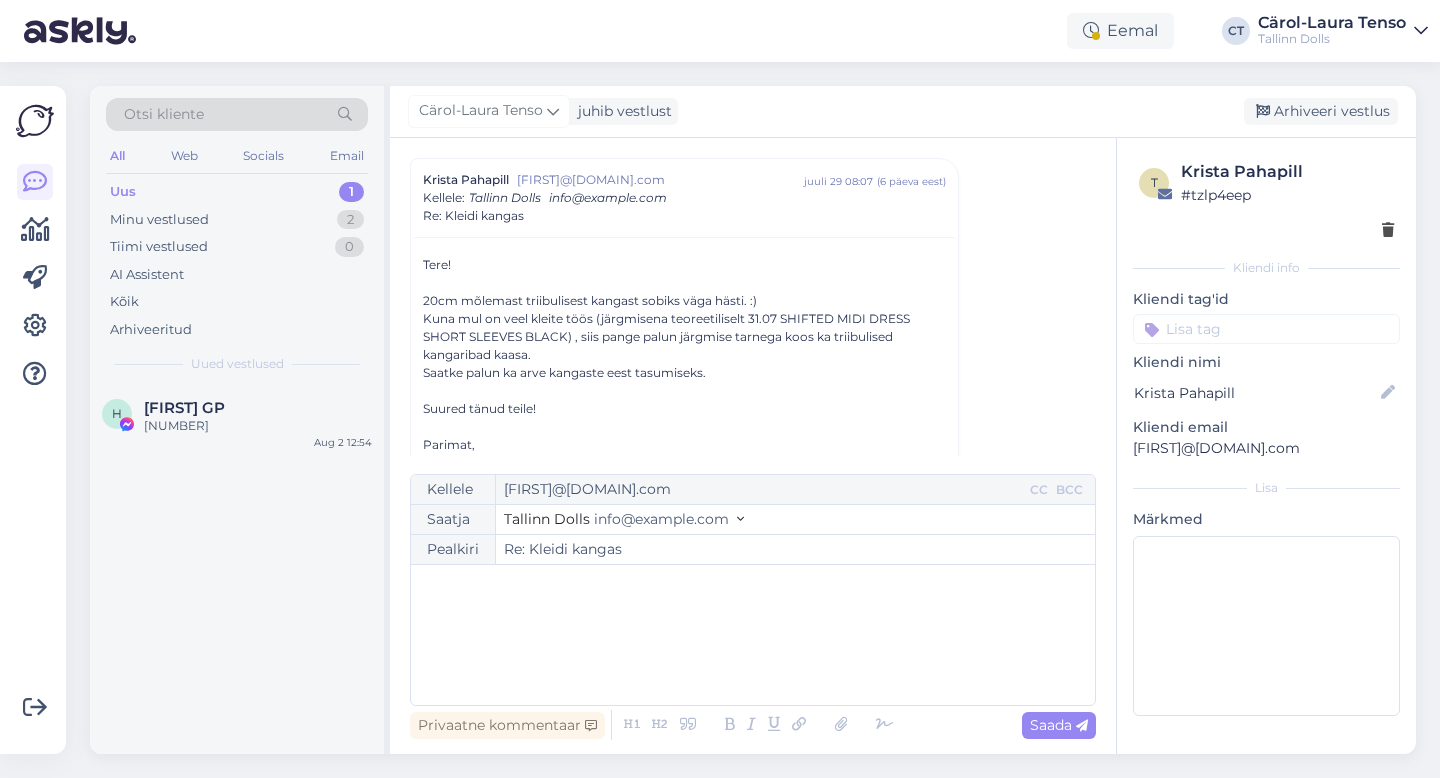 click on "﻿" at bounding box center [753, 635] 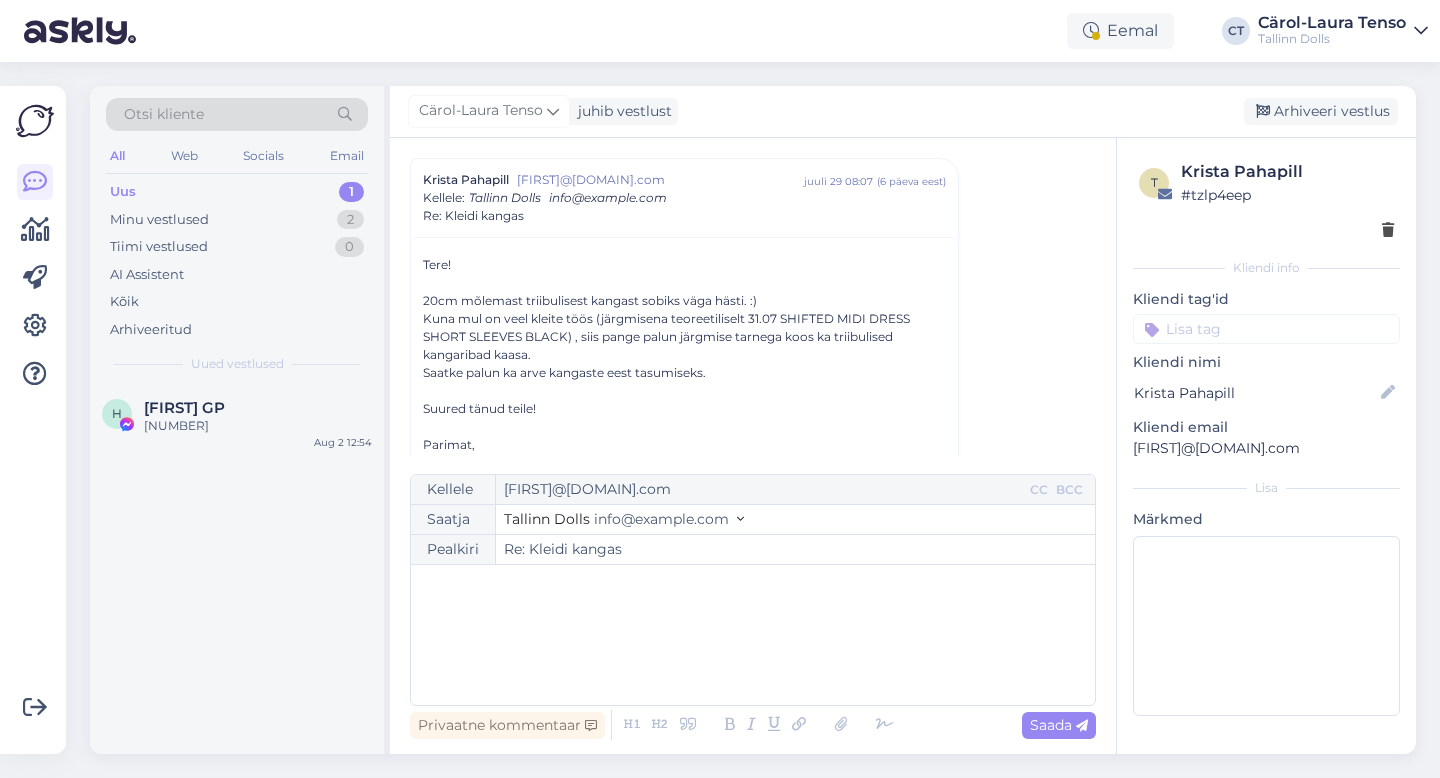 click on "﻿" at bounding box center (753, 635) 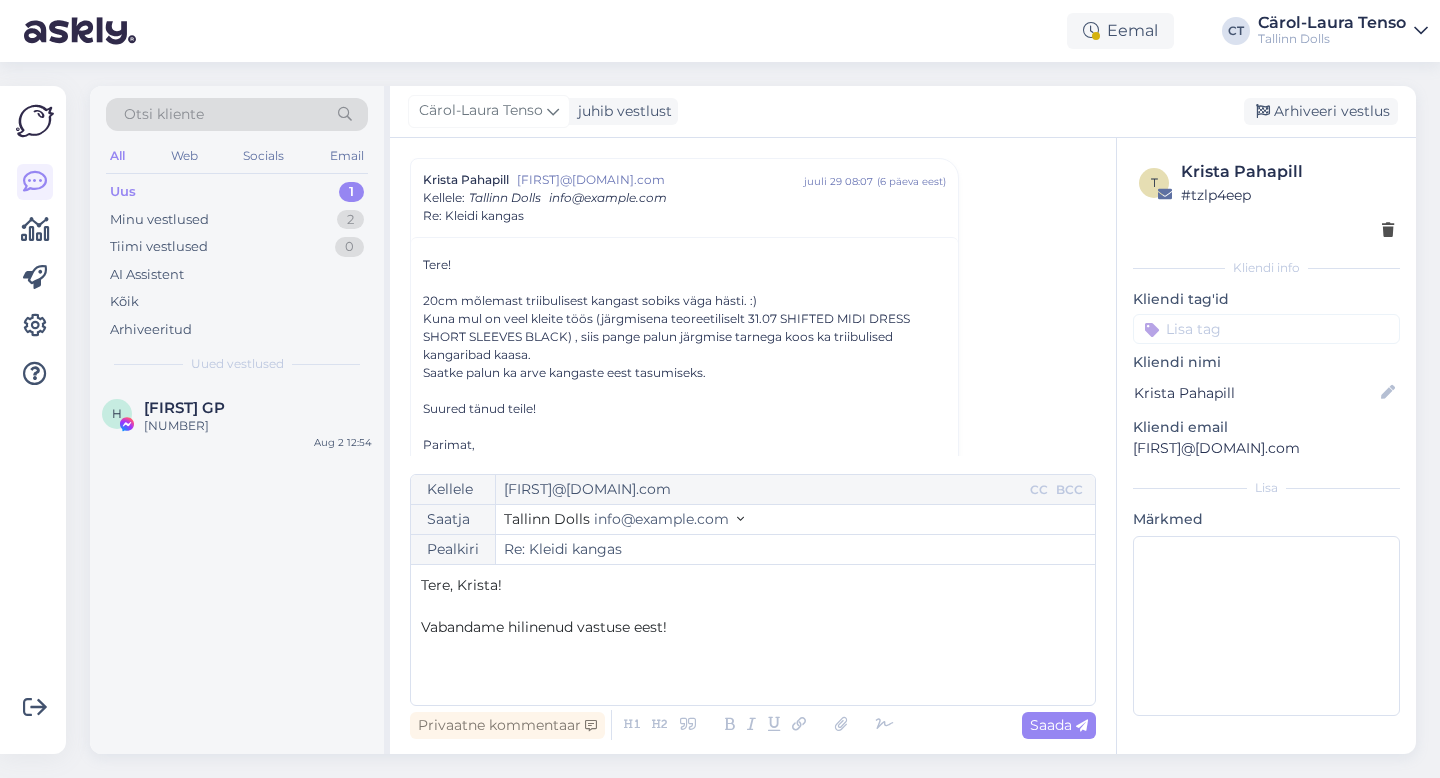 click on "Tere, Krista!  ﻿ Vabandame hilinenud vastuse eest!" at bounding box center (753, 635) 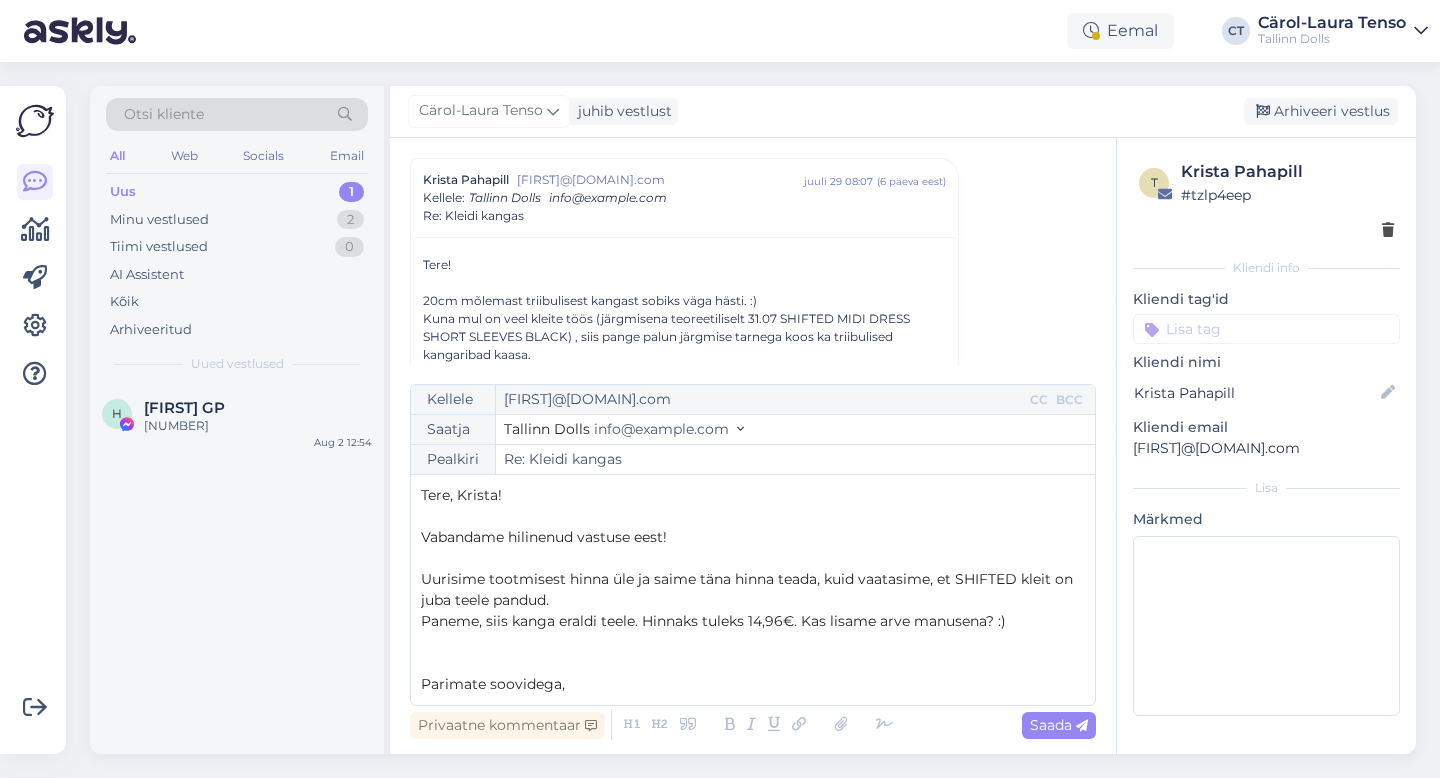 scroll, scrollTop: 11, scrollLeft: 0, axis: vertical 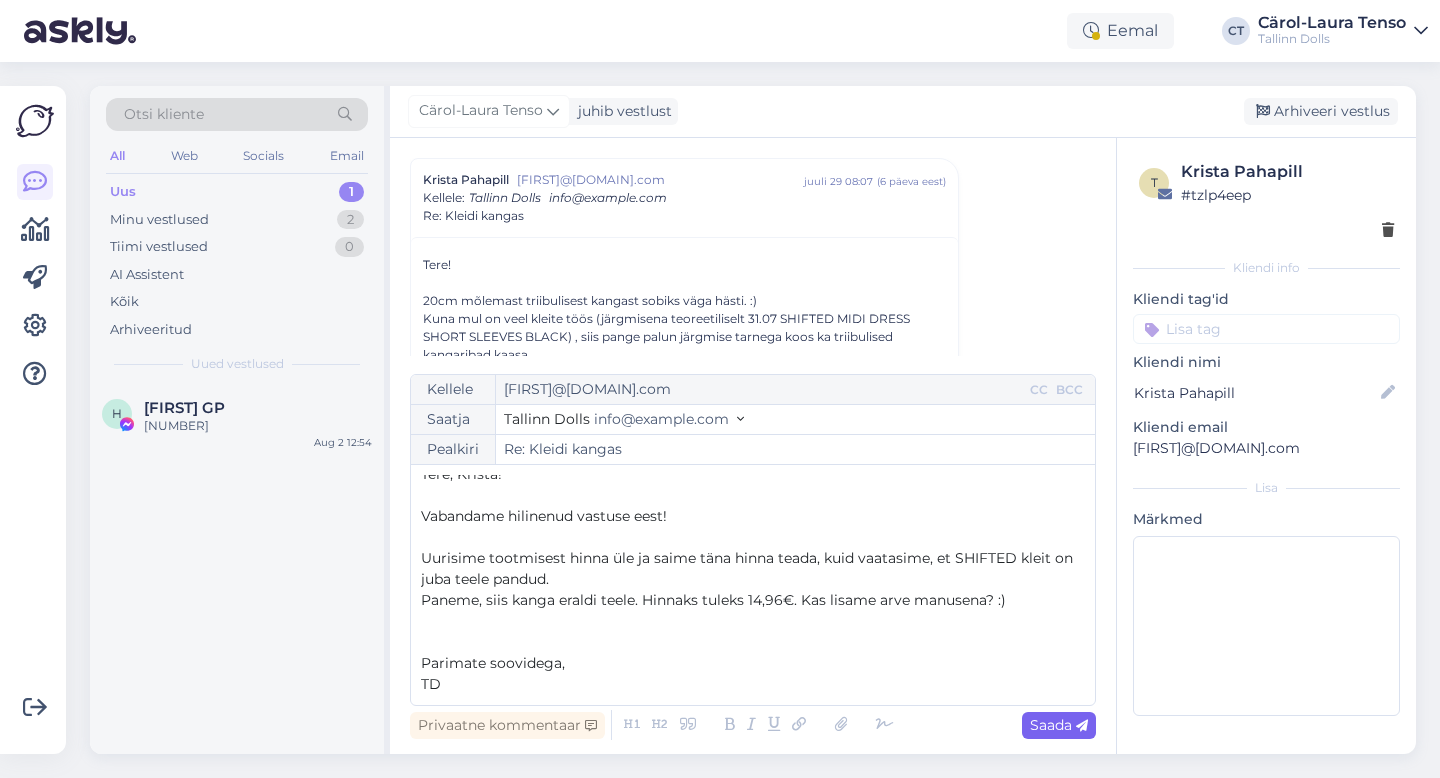 click on "Saada" at bounding box center [1059, 725] 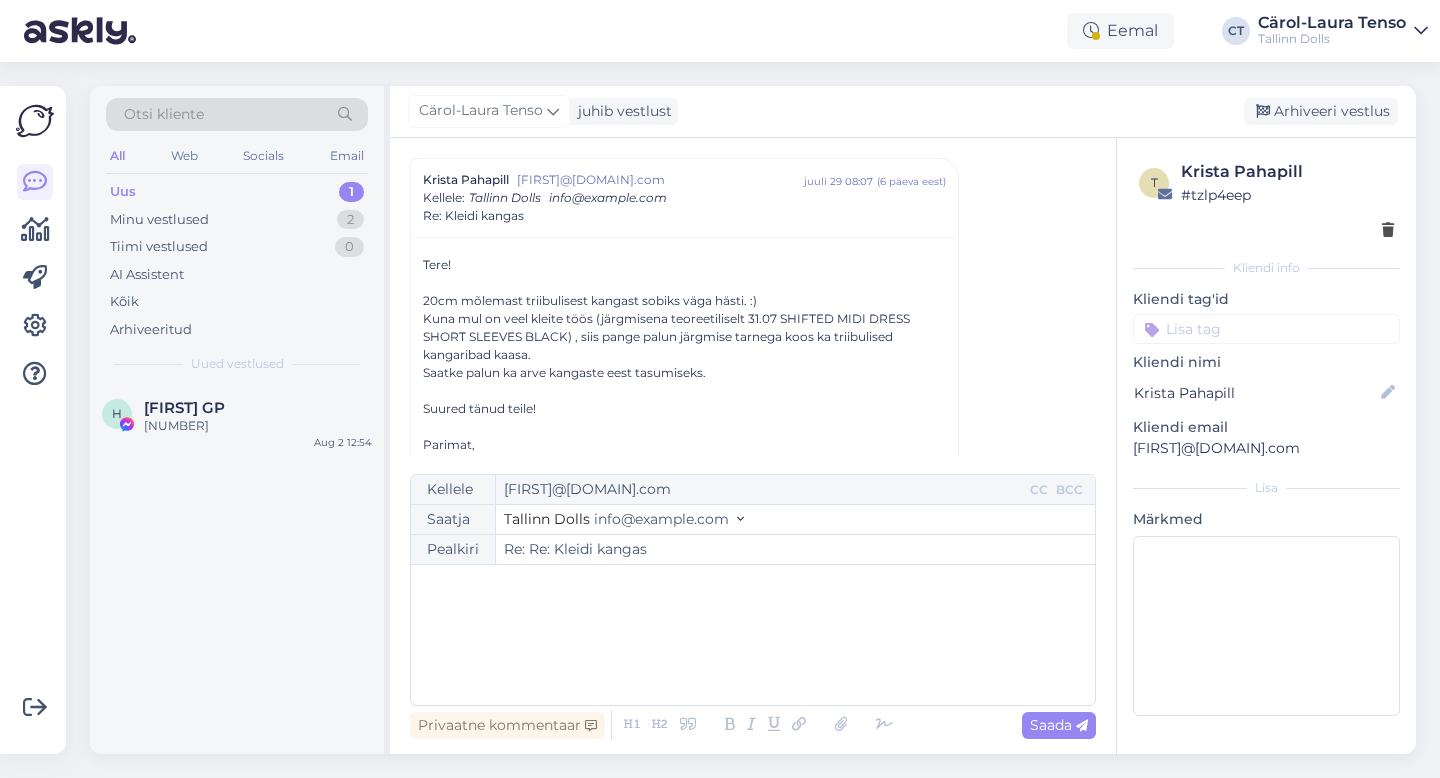 type on "Re: Kleidi kangas" 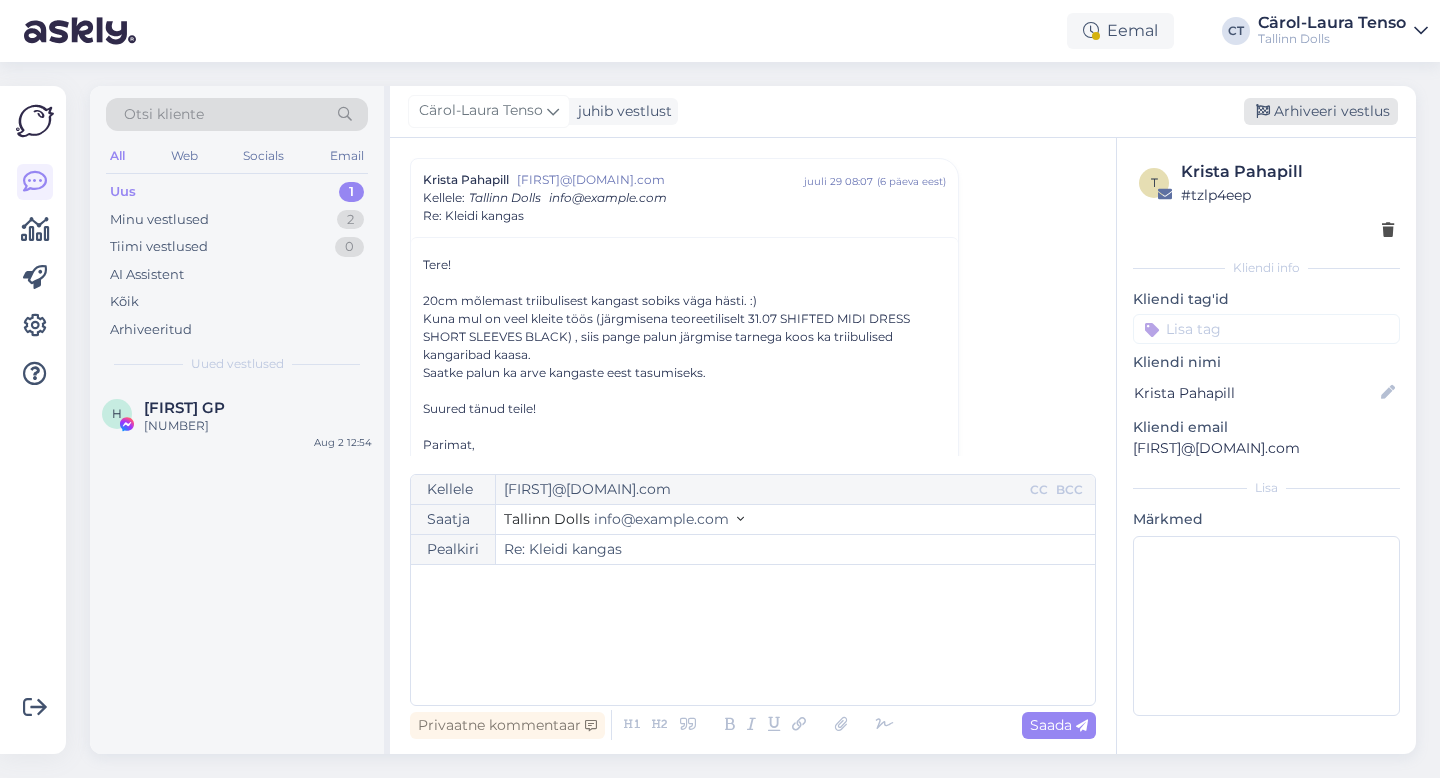 scroll, scrollTop: 0, scrollLeft: 0, axis: both 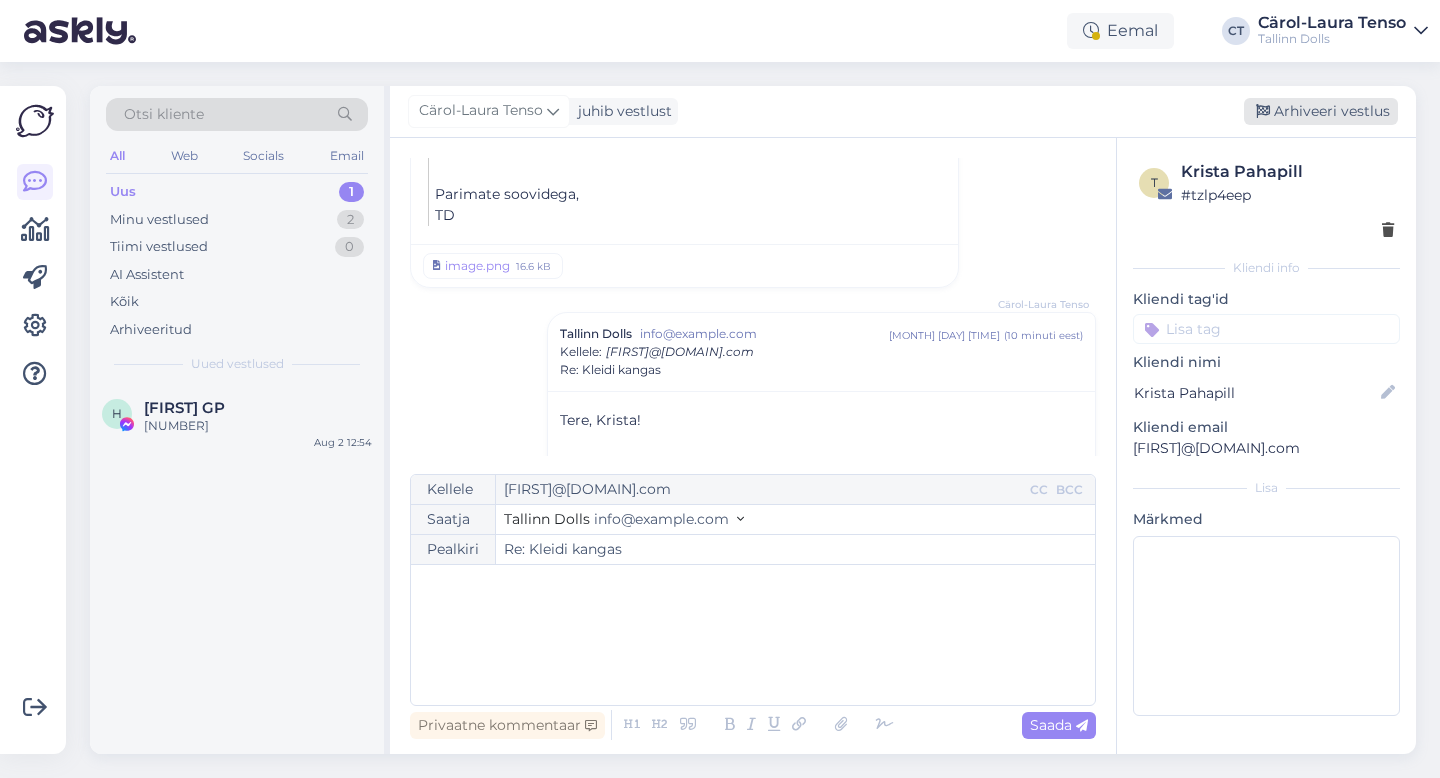 click on "Arhiveeri vestlus" at bounding box center [1321, 111] 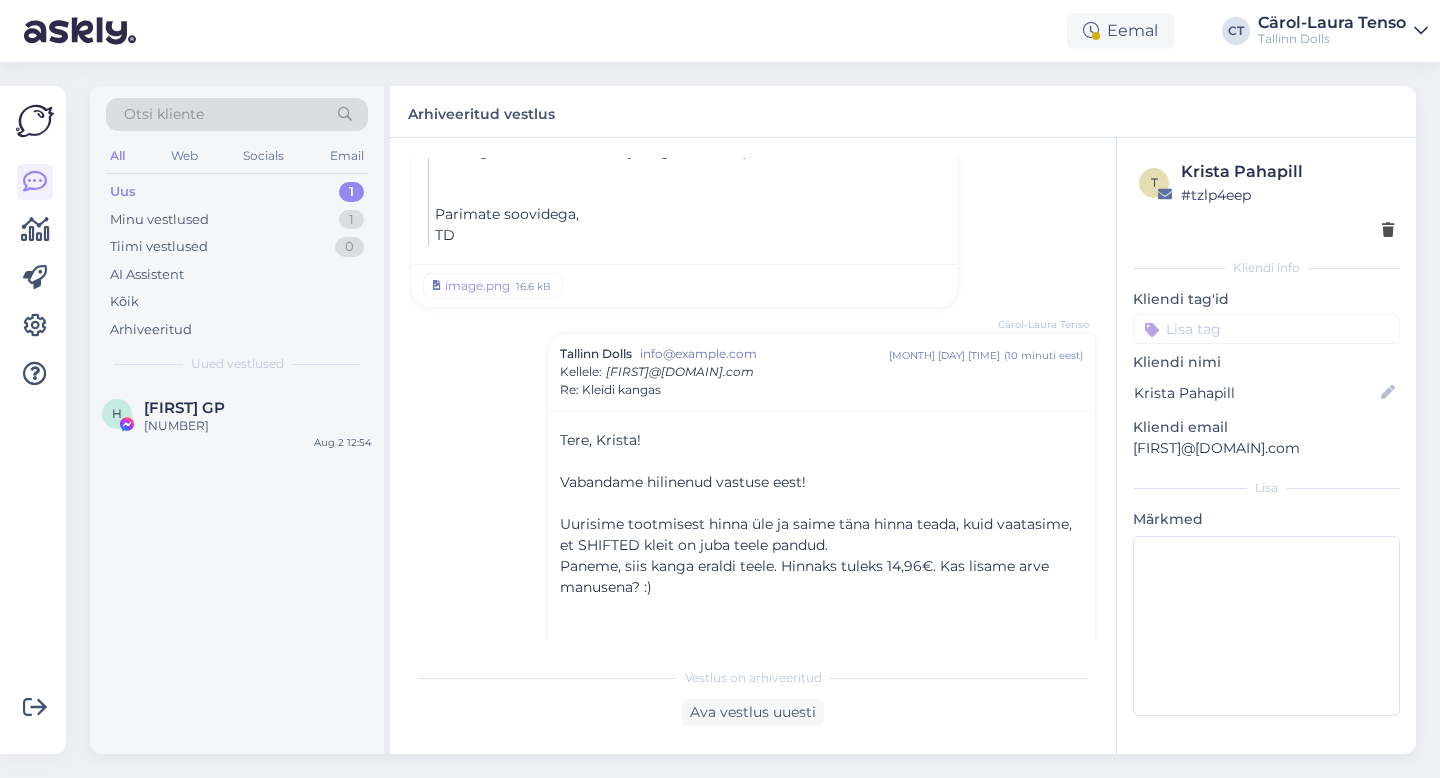 scroll, scrollTop: 1261, scrollLeft: 0, axis: vertical 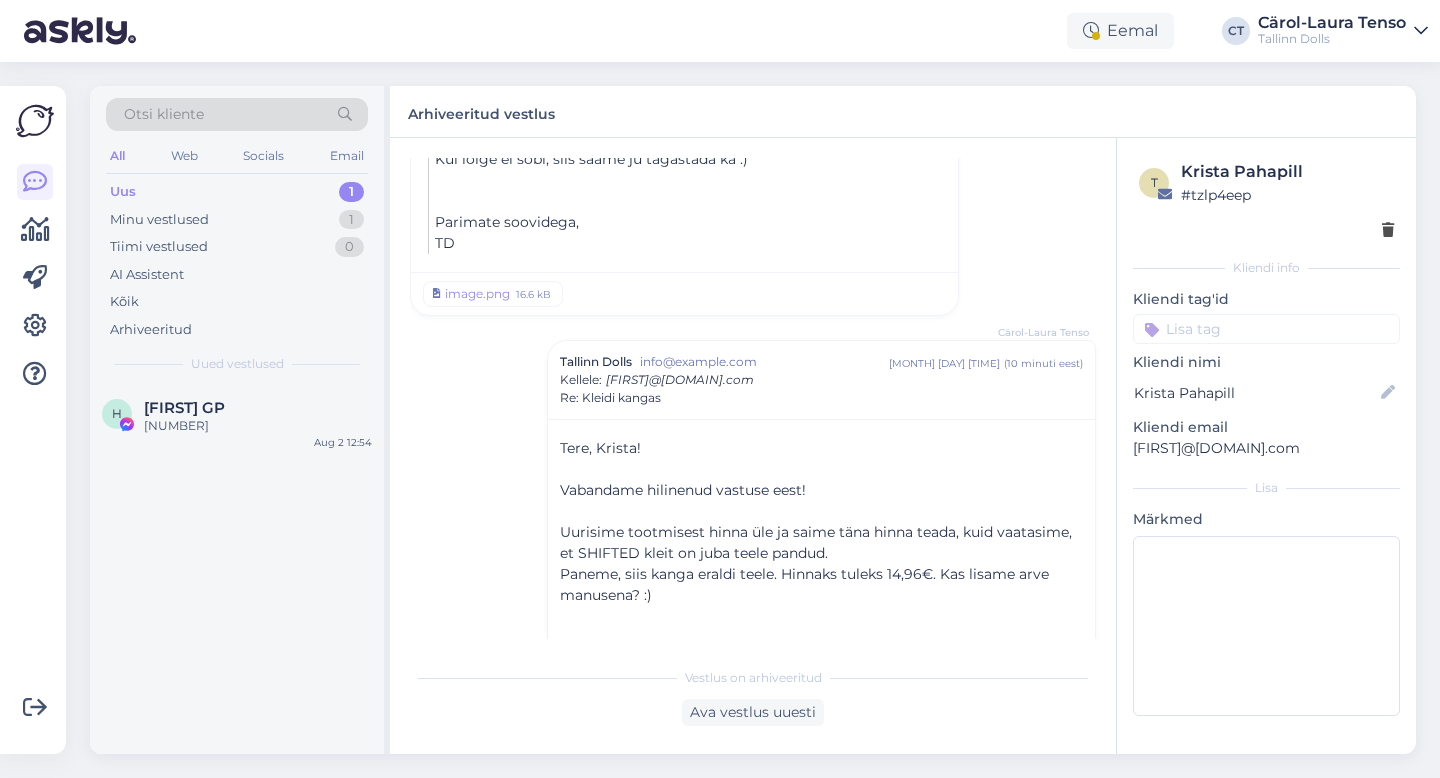 click on "Uus 1" at bounding box center [237, 192] 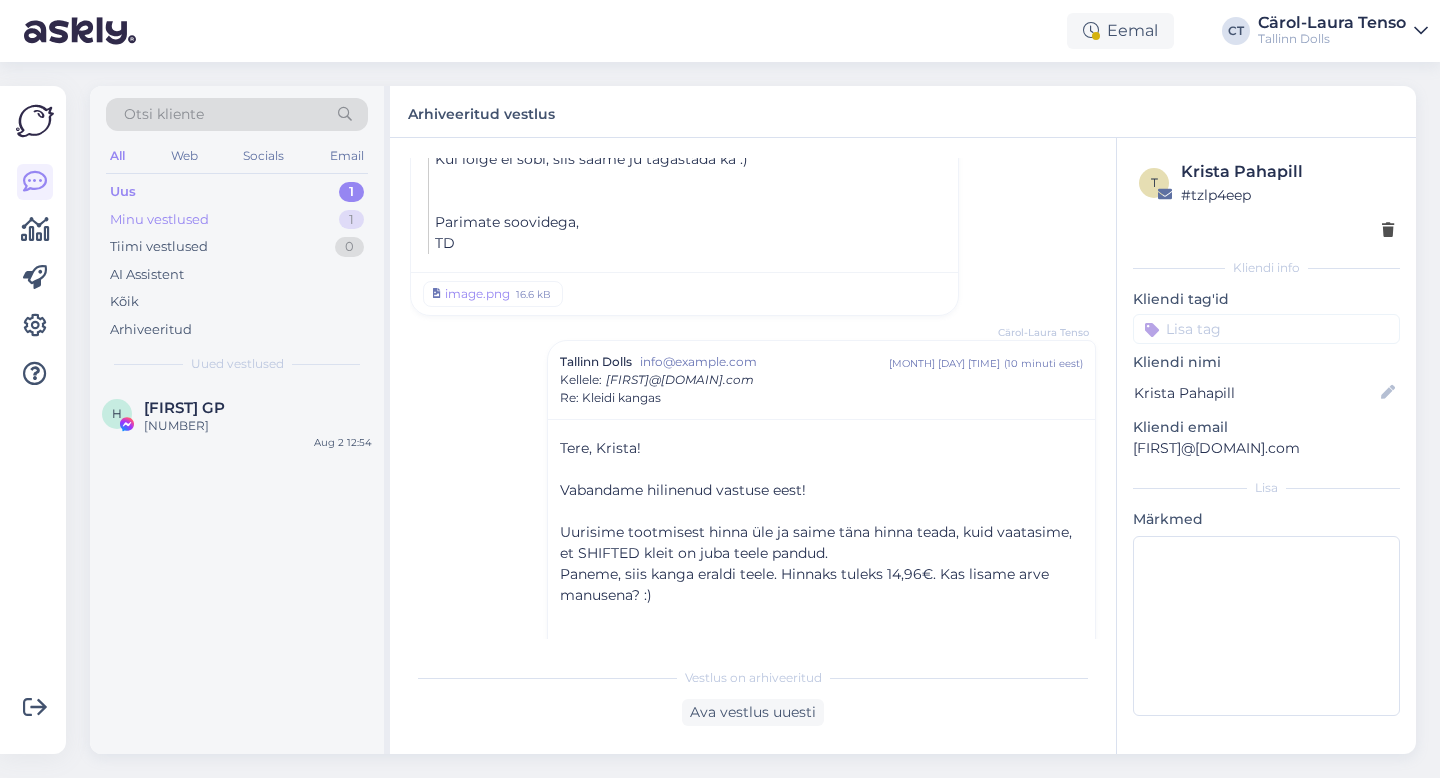 click on "Minu vestlused" at bounding box center (159, 220) 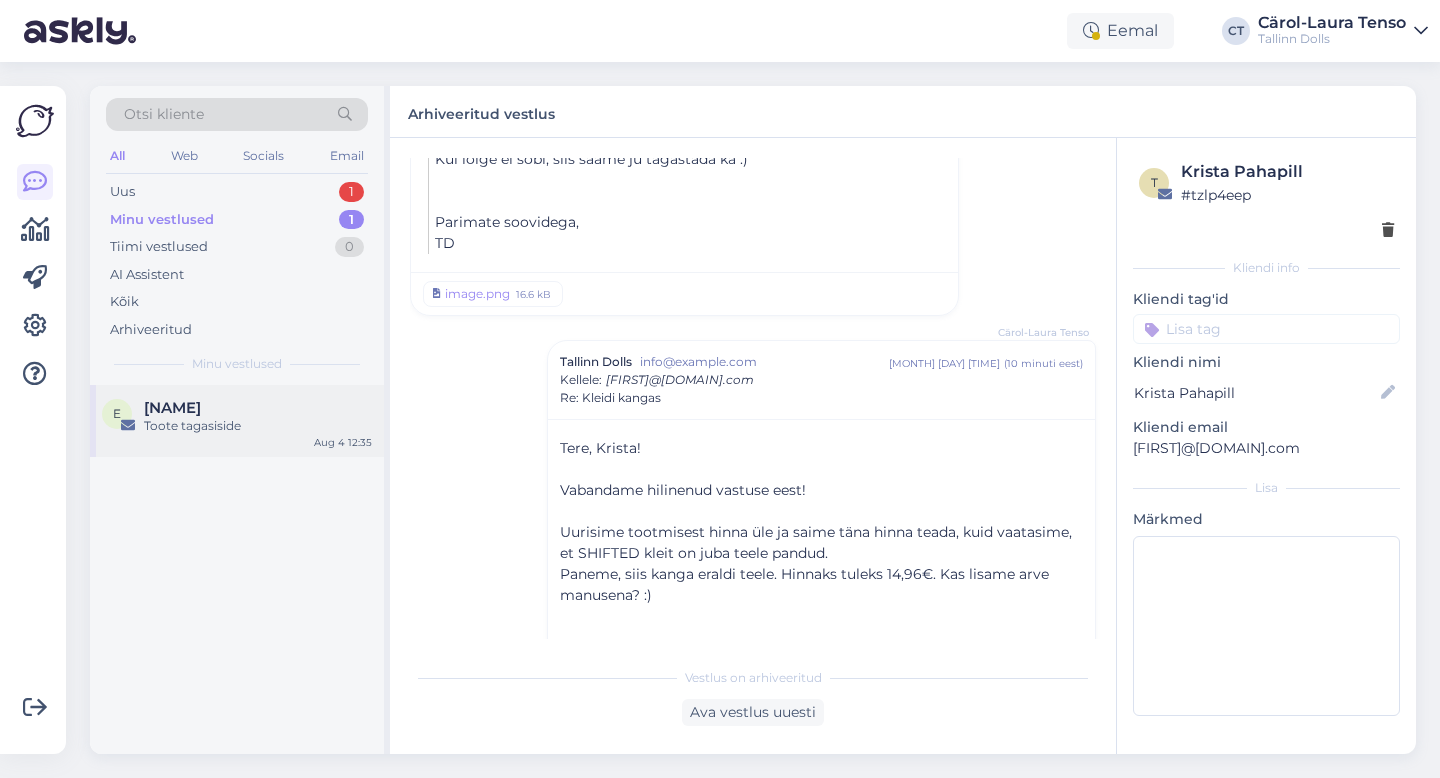 click on "Toote tagasiside" at bounding box center (258, 426) 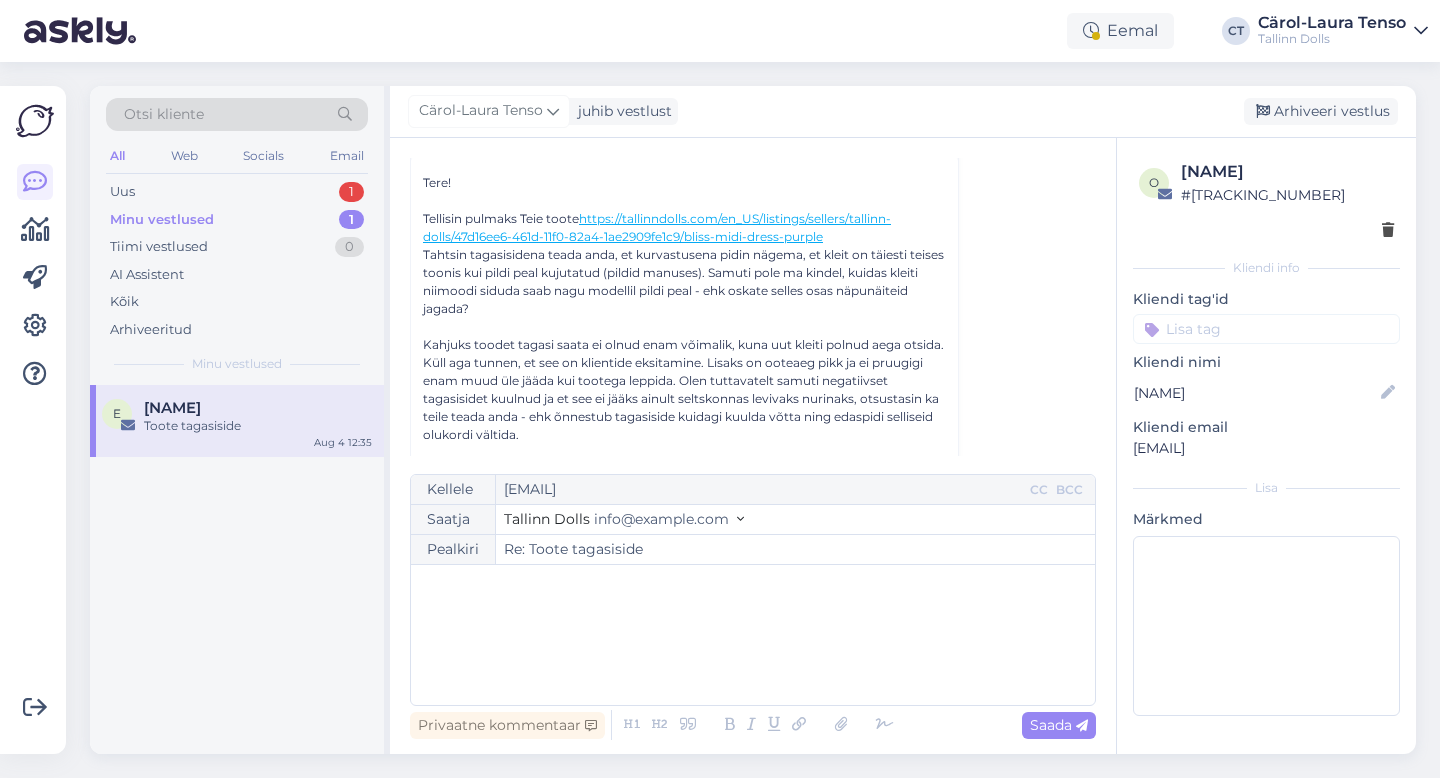 scroll, scrollTop: 137, scrollLeft: 0, axis: vertical 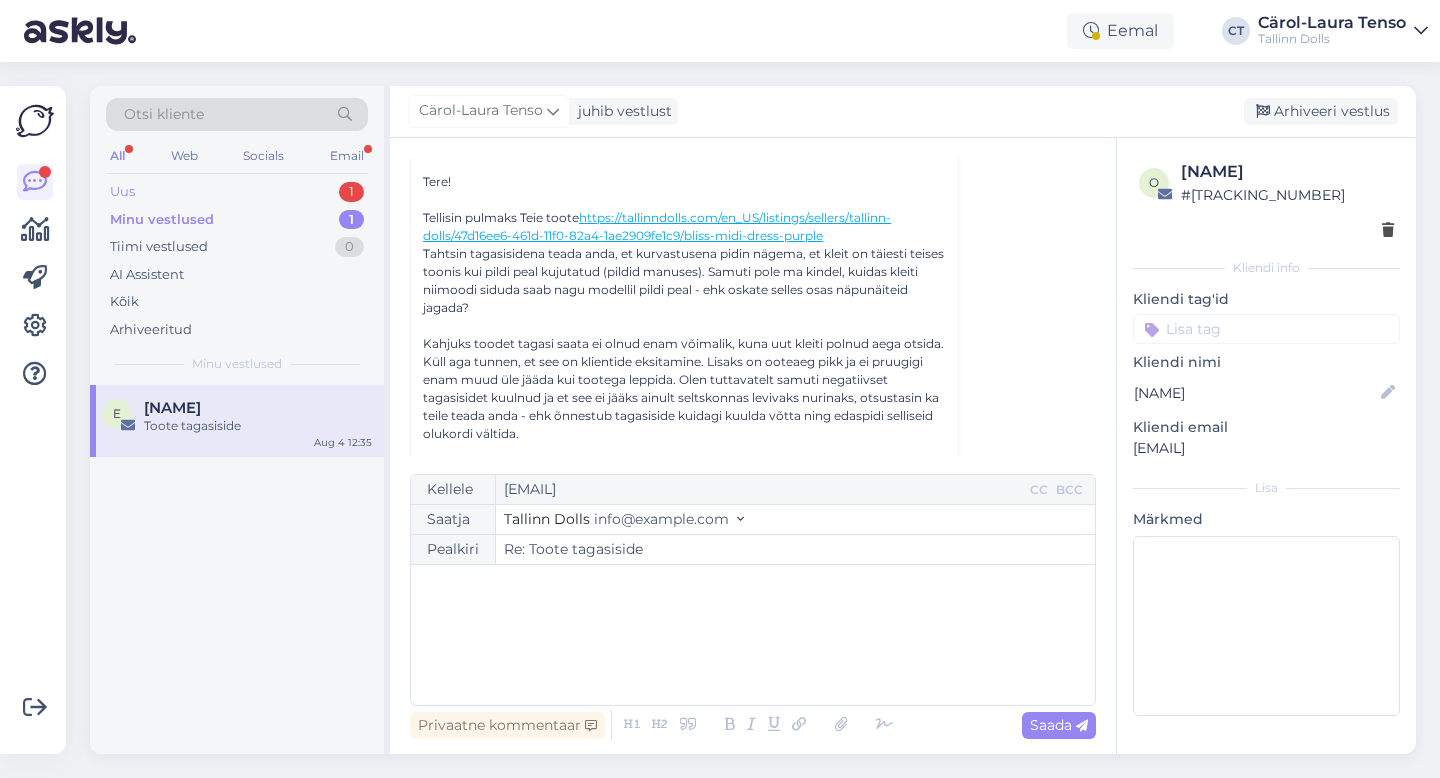 click on "Uus 1" at bounding box center (237, 192) 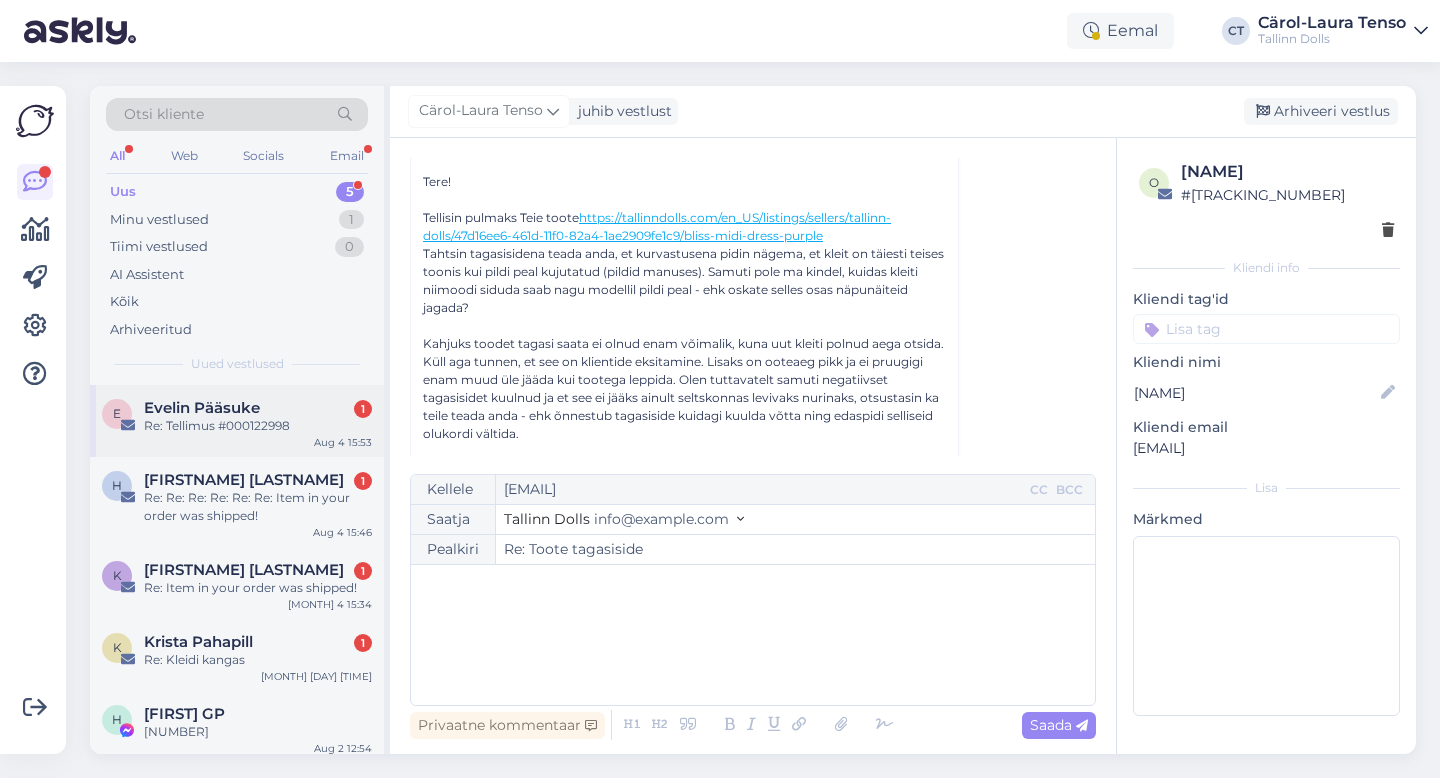 click on "Re: Tellimus  #000122998" at bounding box center [258, 426] 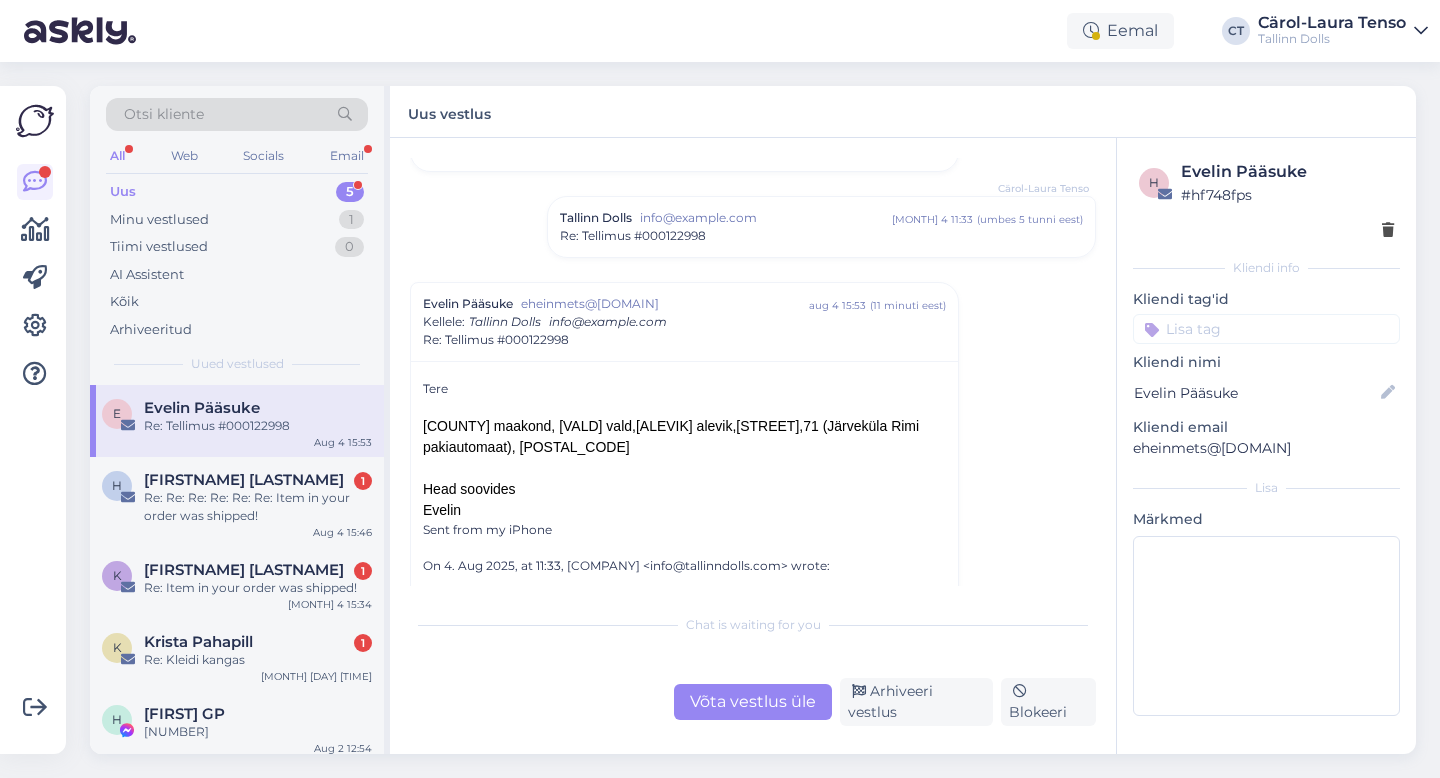 scroll, scrollTop: 450, scrollLeft: 0, axis: vertical 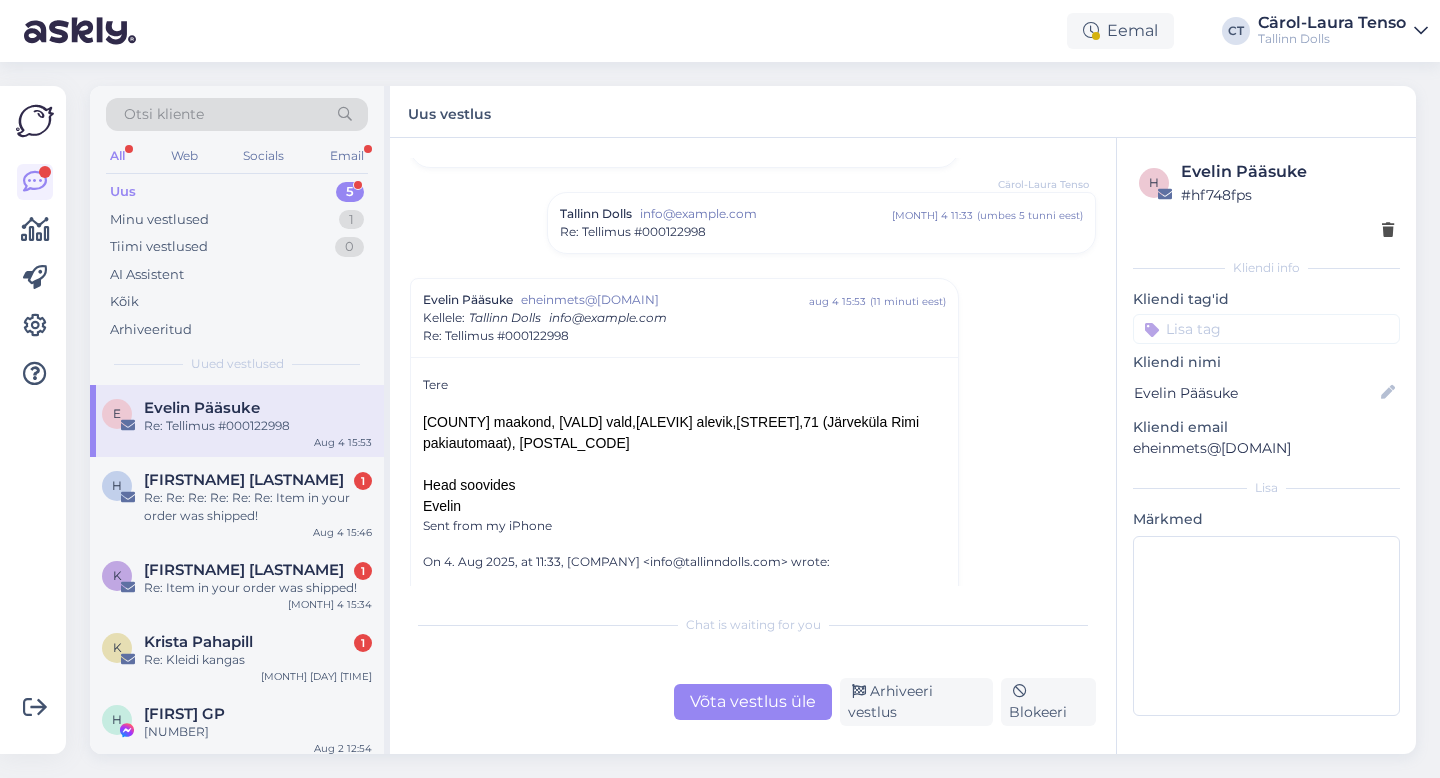 click on "Tallinn Dolls info@tallinndolls.com aug 4 11:33 ( umbes 5 tunni eest ) Re: Tellimus #000122998" at bounding box center (821, 223) 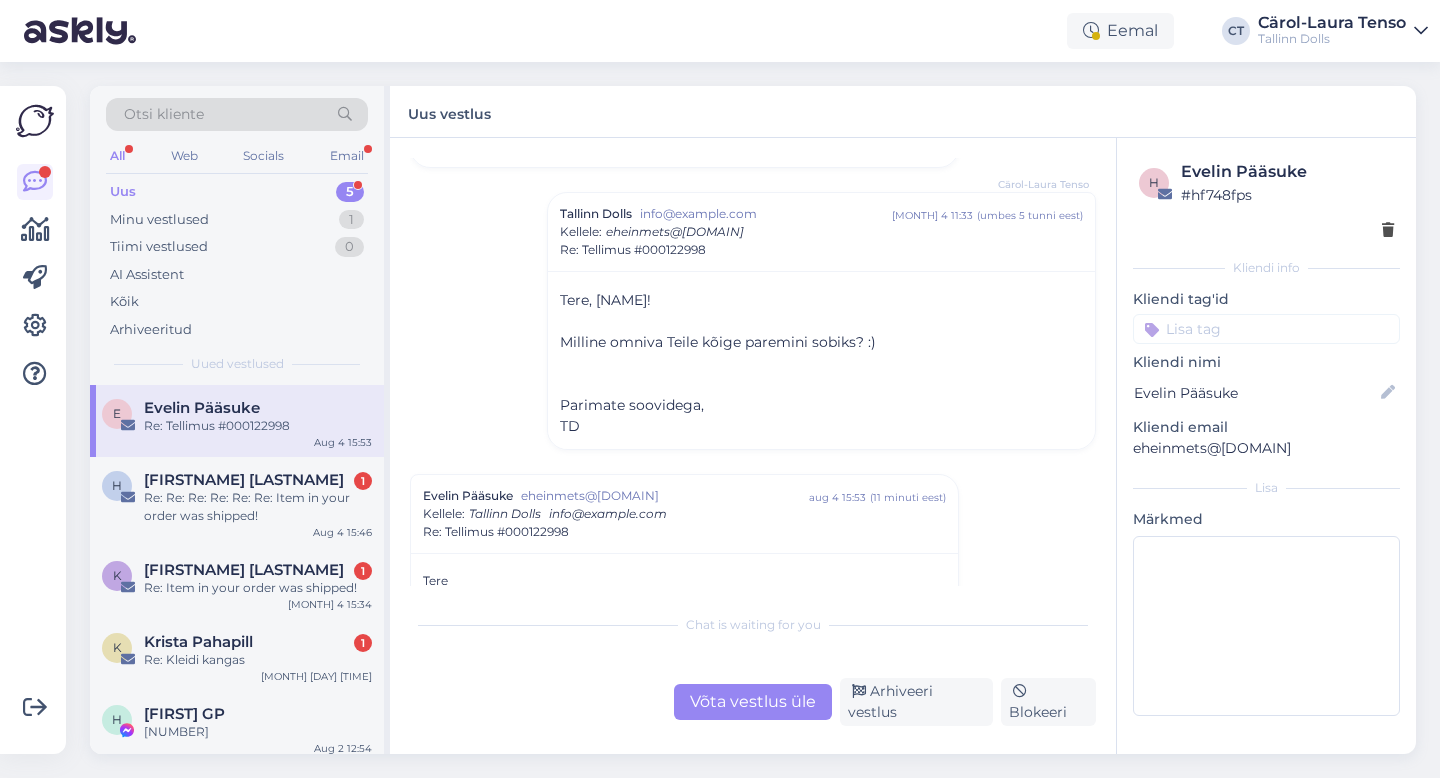 scroll, scrollTop: 618, scrollLeft: 0, axis: vertical 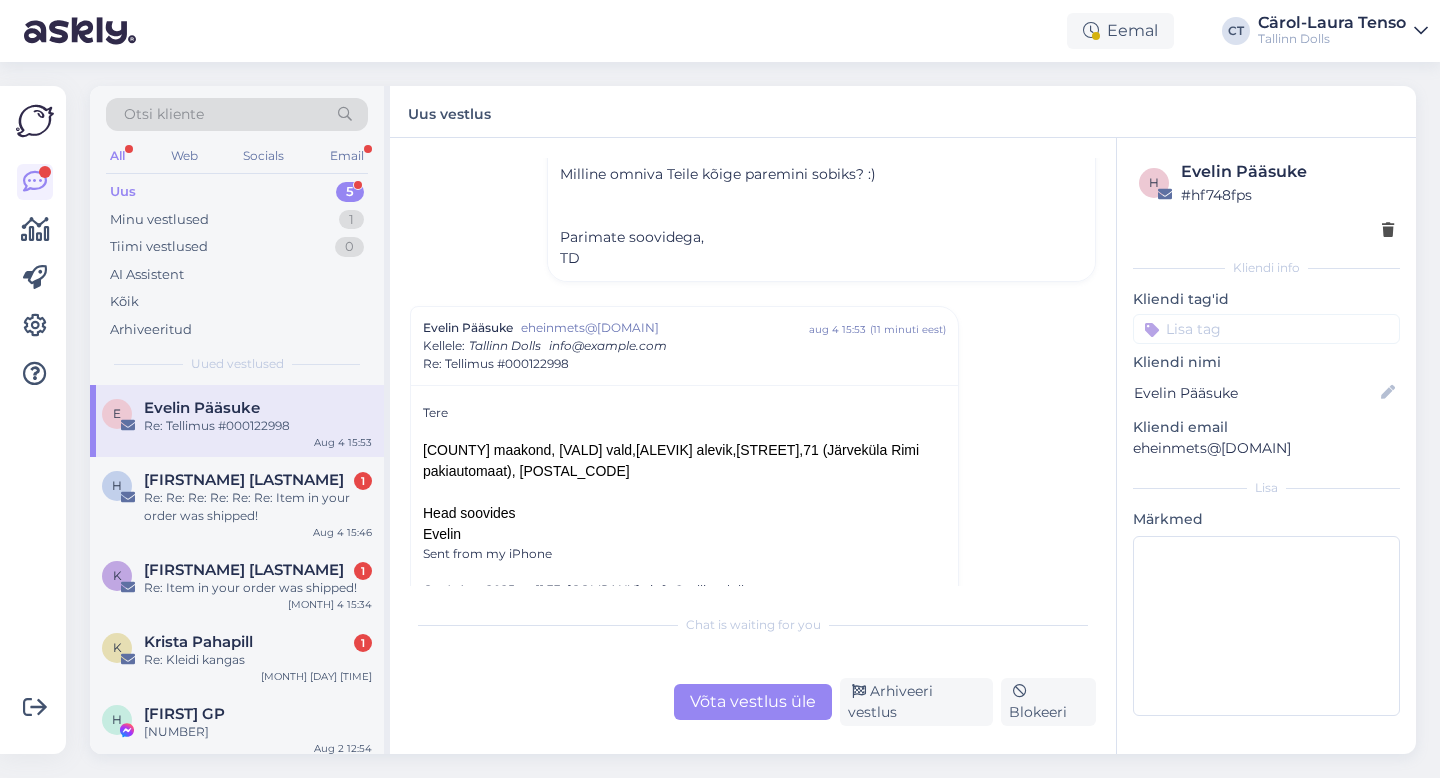 click on "Tere, Evelin! ﻿ Vabandame hilinenud vastuse eest! Milline omniva Teile kõige paremini sobiks? :) ﻿ ﻿ Parimate soovidega, TD" at bounding box center [684, 605] 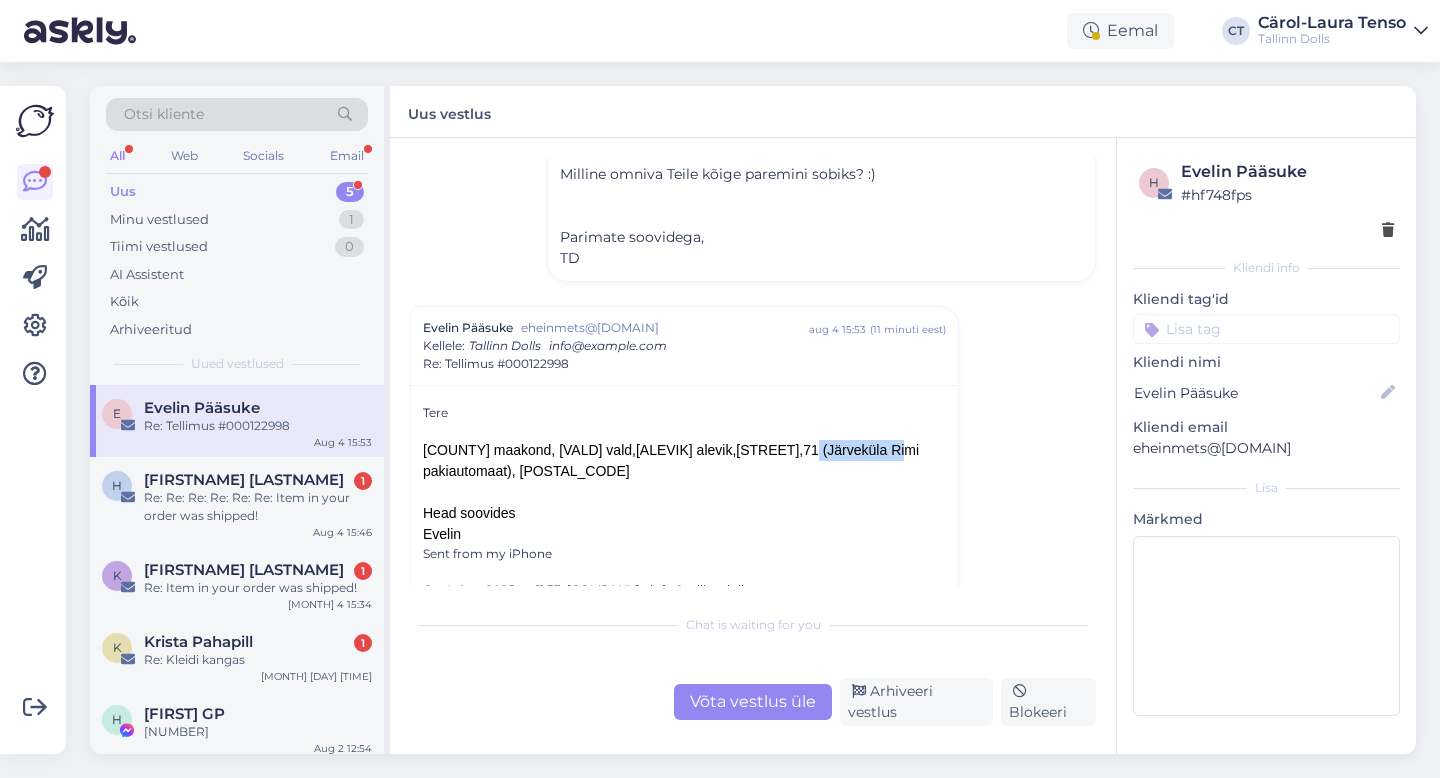 drag, startPoint x: 788, startPoint y: 449, endPoint x: 905, endPoint y: 452, distance: 117.03845 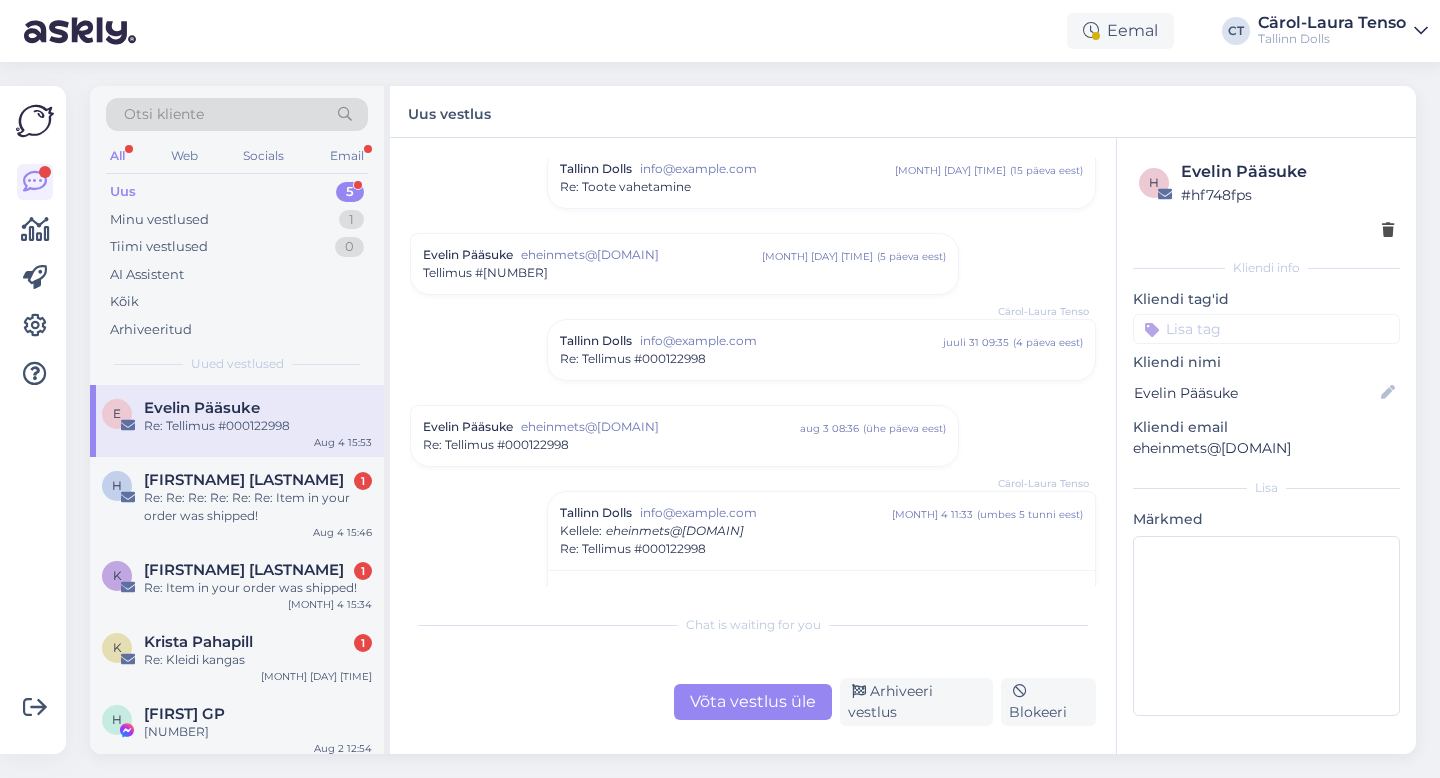 scroll, scrollTop: 150, scrollLeft: 0, axis: vertical 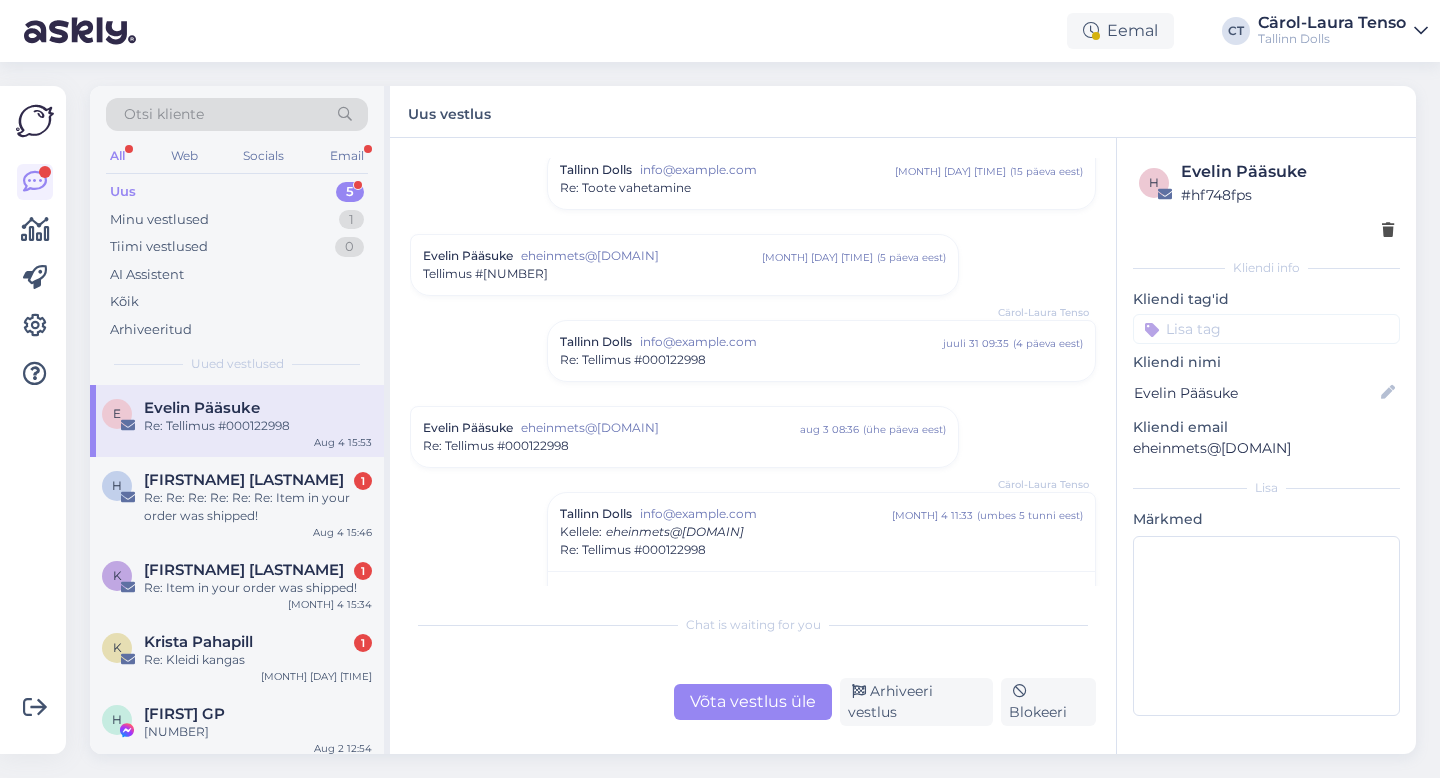 click on "eheinmets@[DOMAIN]" at bounding box center [660, 428] 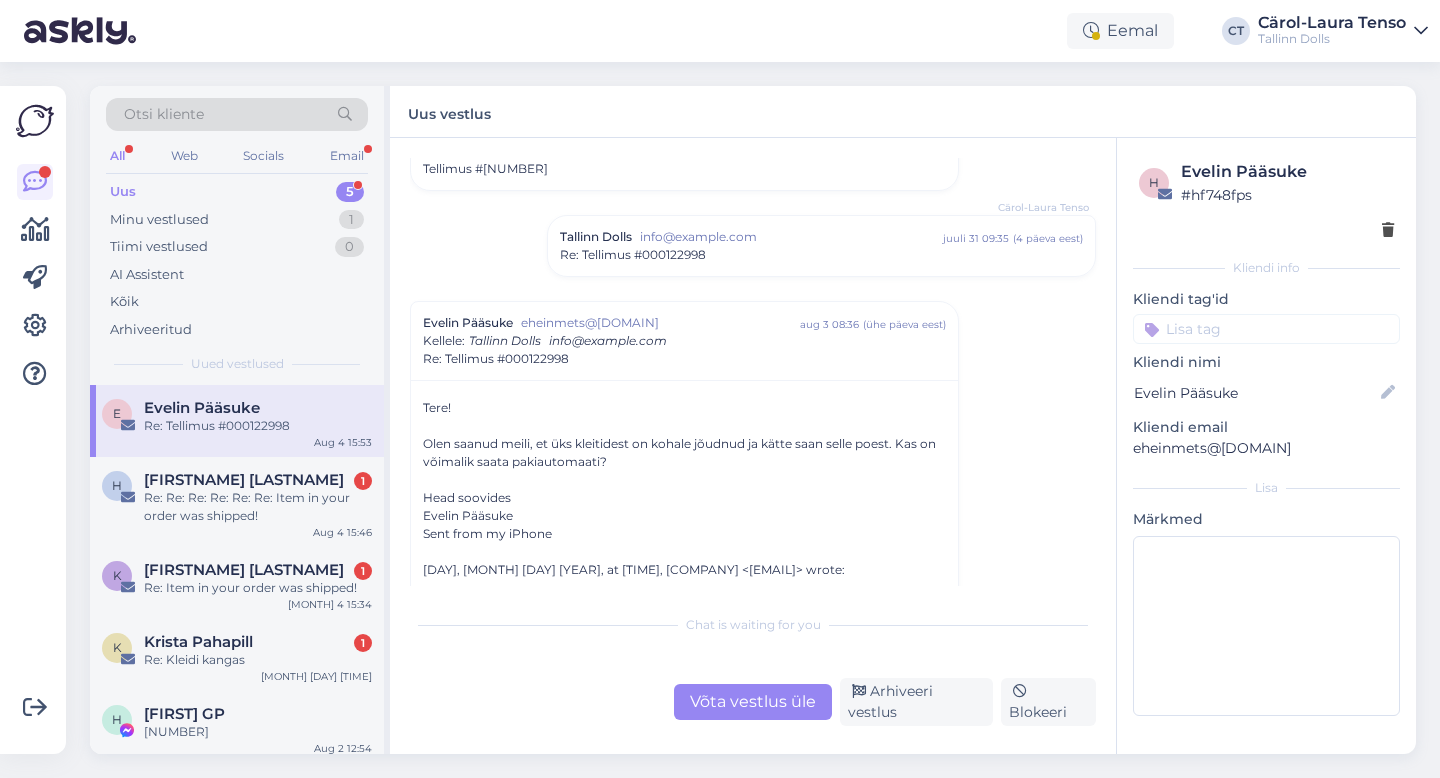 scroll, scrollTop: 274, scrollLeft: 0, axis: vertical 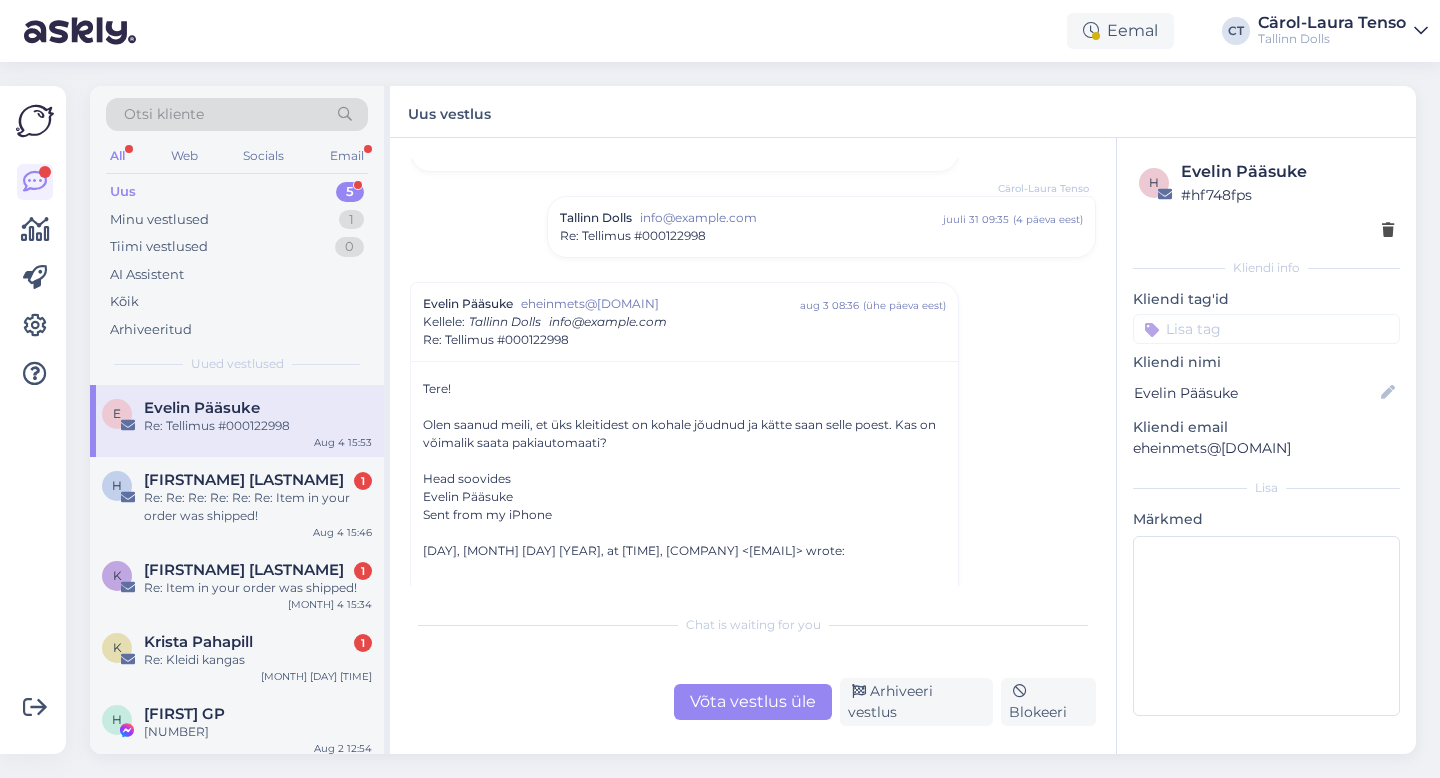 click on "Vestlus algas [PERSON] [EMAIL] [MONTH] [DAY] [TIME] ( [DAYS] päeva eest ) Toote  vahetamine [PERSON] [CITY] [EMAIL] [MONTH] [DAY] [TIME] ( [DAYS] päeva eest ) Re: Toote  vahetamine [PERSON] [EMAIL] [MONTH] [DAY] [TIME] ( [DAYS] päeva eest ) Tellimus  #[NUMBER] [PERSON] [CITY] [EMAIL] [MONTH] [DAY] [TIME] ( [DAYS] päeva eest ) Re: Tellimus  #[NUMBER] [PERSON] [EMAIL] [MONTH] [DAY] [TIME] ( [DAYS] päeva eest ) Kellele : [CITY] [EMAIL] Re: Tellimus  #[NUMBER] Tere!   Olen saanud meili, et üks kleitidest on kohale jõudnud ja kätte saan selle poest. Kas on võimalik saata pakiautomaati? Head soovides [PERSON] Sent from my iPhone On [DATE], at [TIME], [CITY] <[EMAIL]> wrote: ﻿ Tere,  ﻿ Täname Teid tellimuse eest!  ﻿ Lisasime info tellimusele :) ﻿ ﻿ Parimate soovidega, TD
[PERSON] [CITY] [EMAIL] [MONTH] [DAY] [TIME] ( umbes [HOURS] tunni eest ) : ﻿" at bounding box center [762, 372] 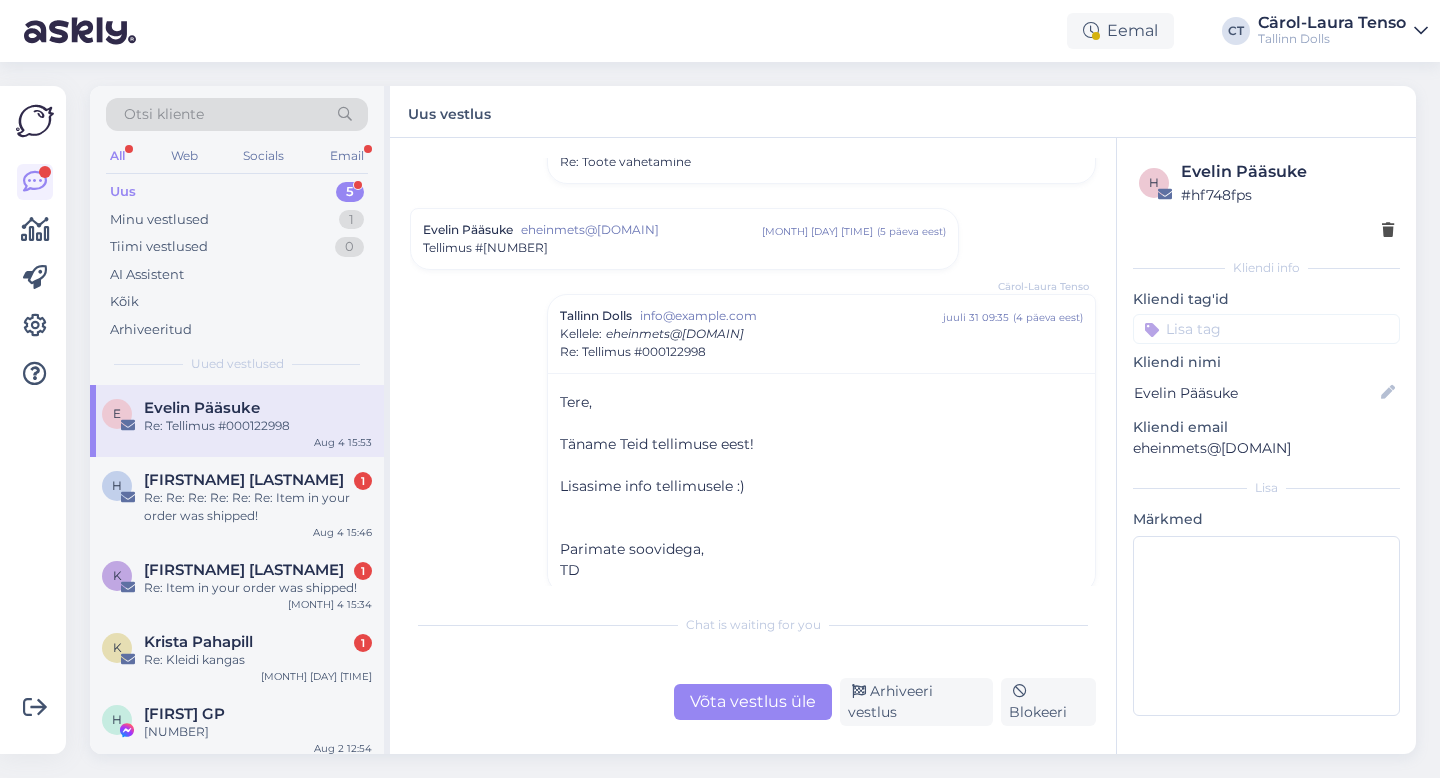 scroll, scrollTop: 103, scrollLeft: 0, axis: vertical 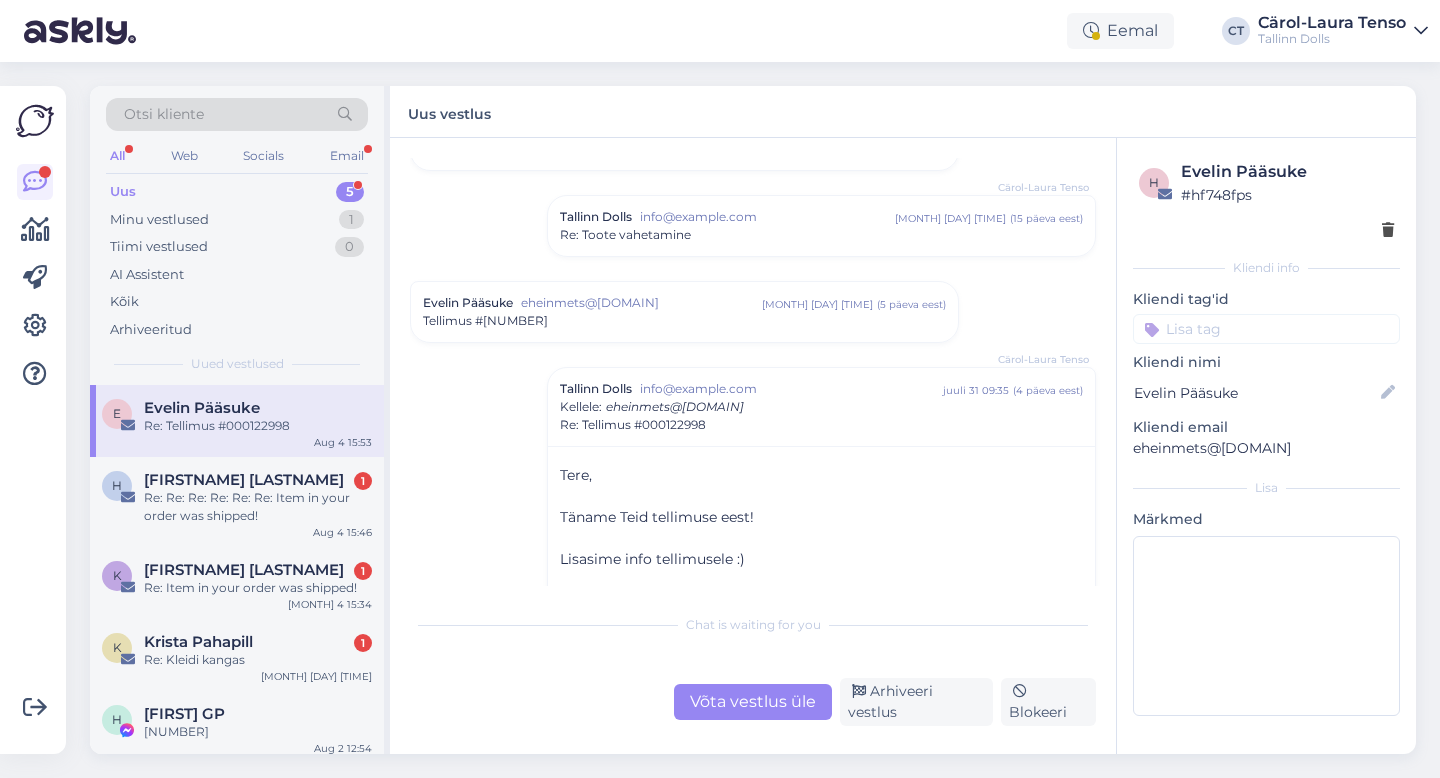 click on "Võta vestlus üle" at bounding box center [753, 702] 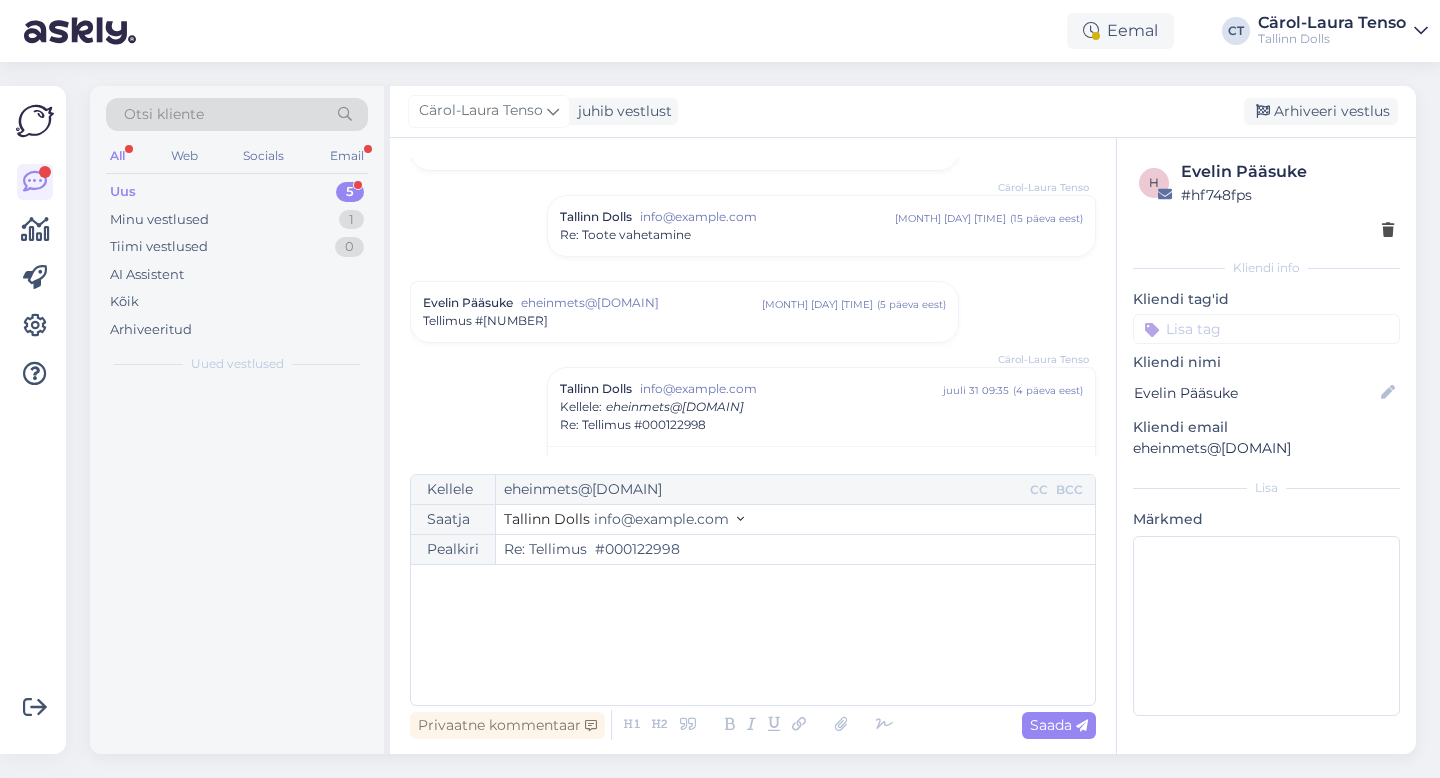scroll, scrollTop: 1490, scrollLeft: 0, axis: vertical 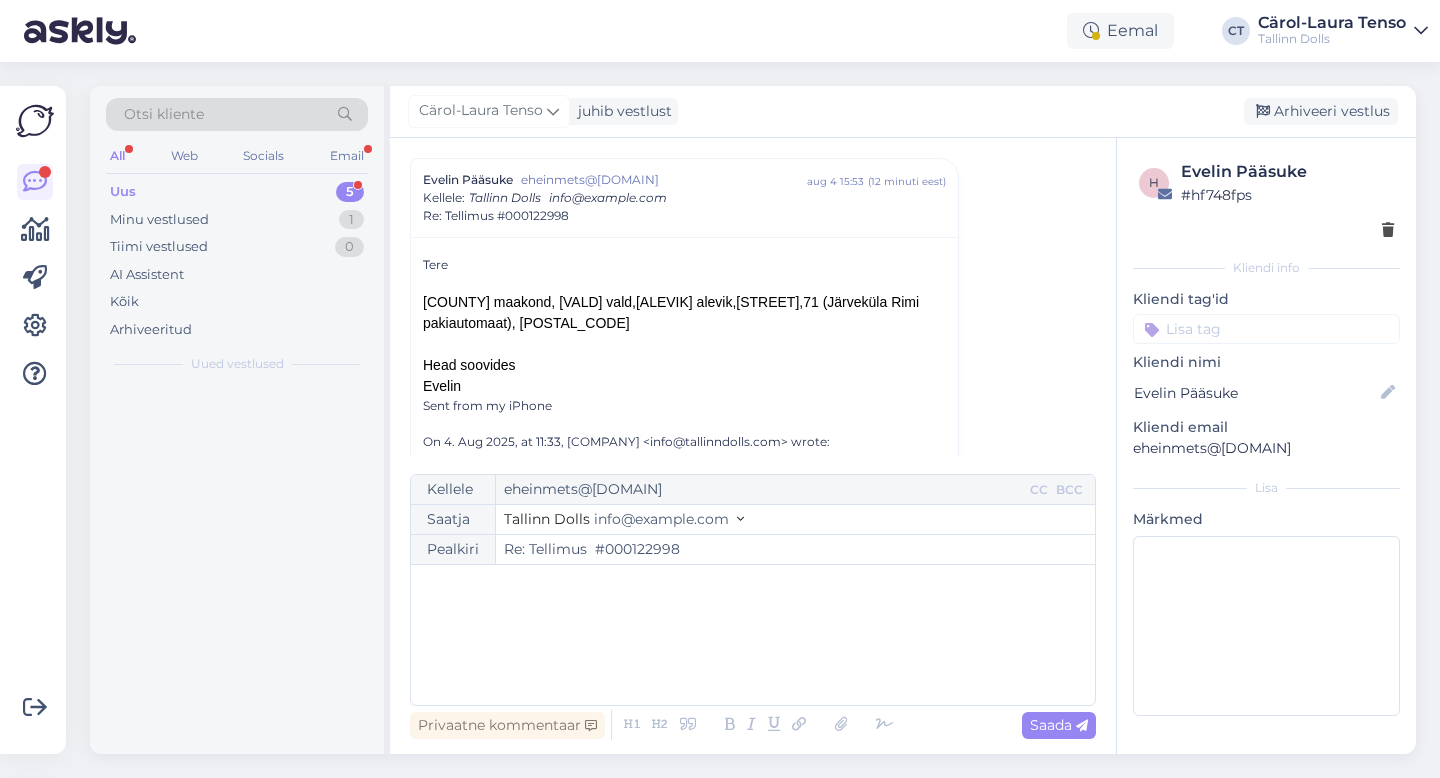 click on "﻿" at bounding box center [753, 635] 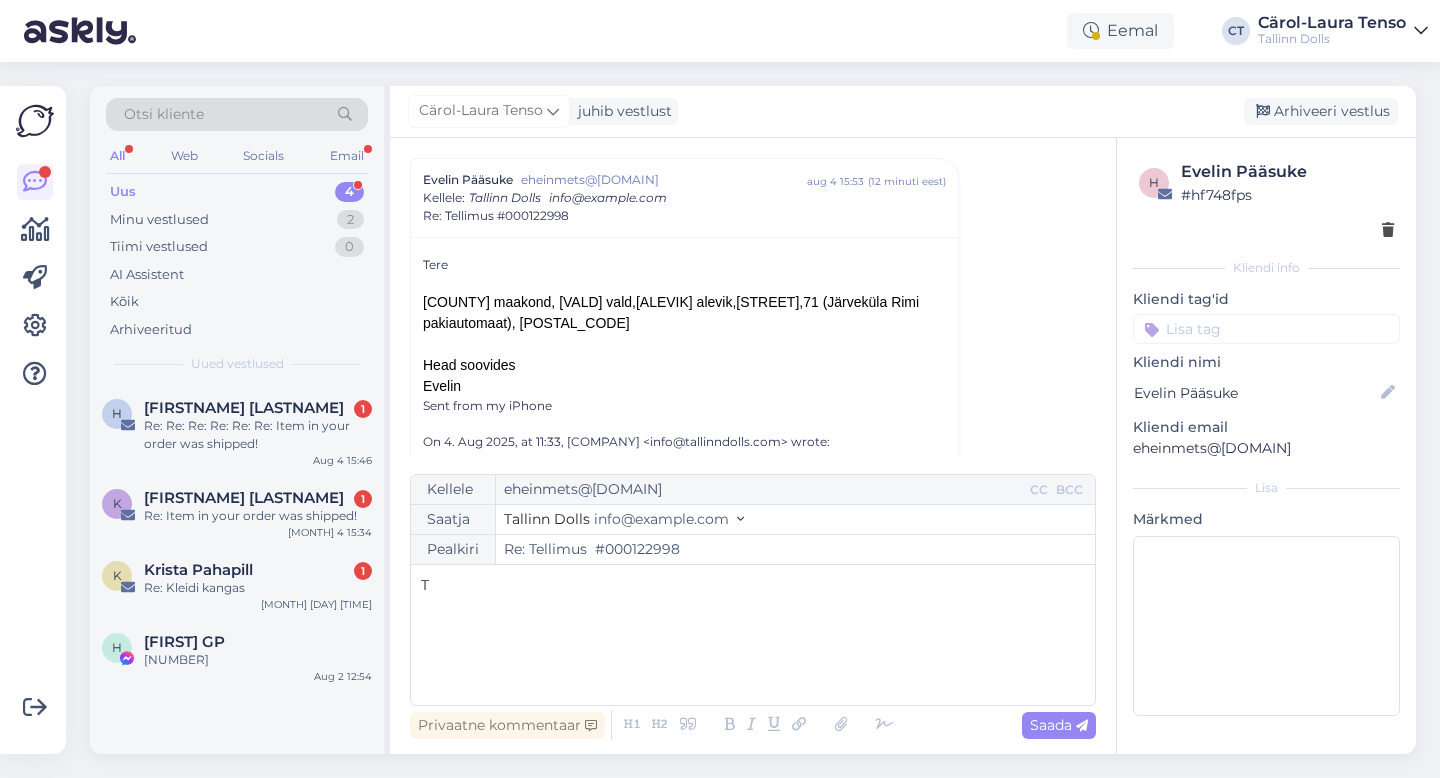 type 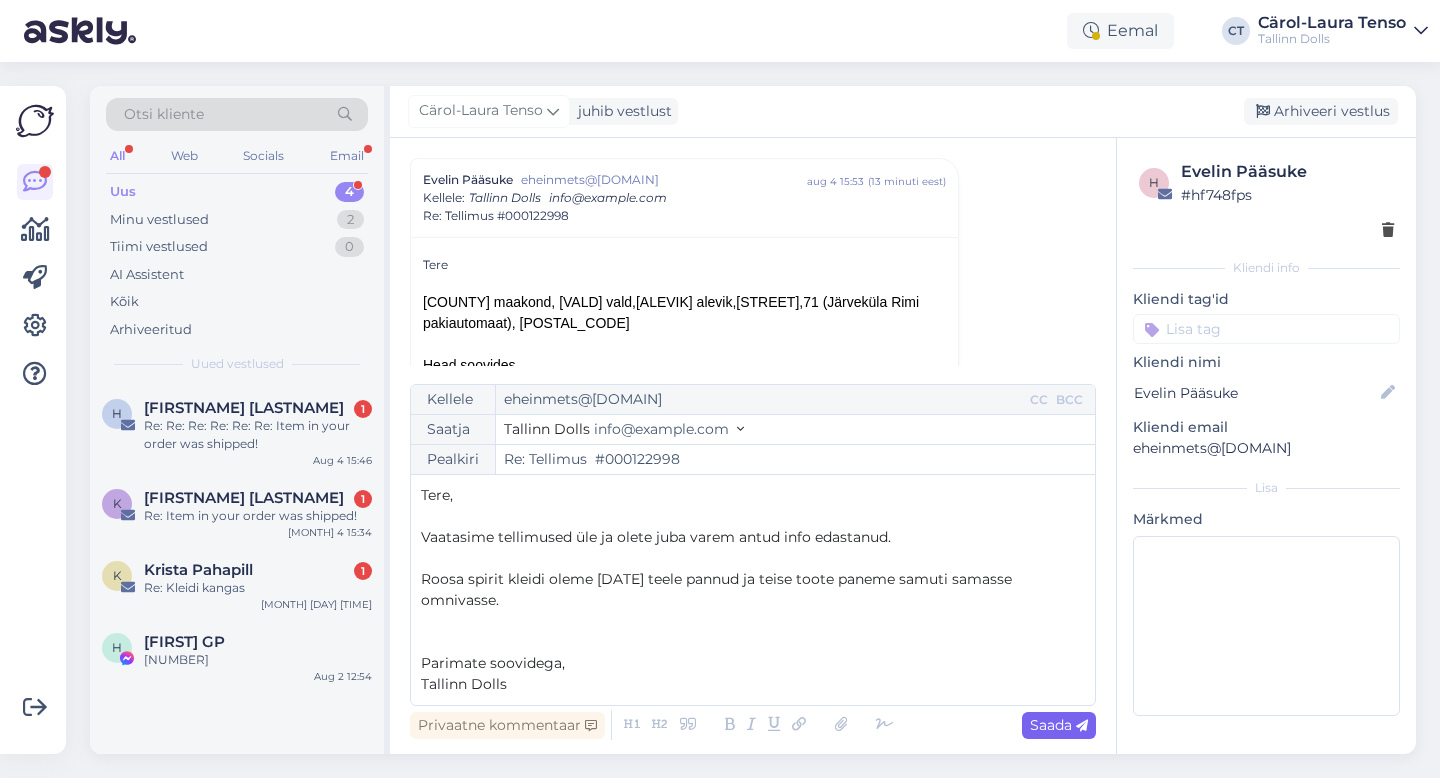 click on "Saada" at bounding box center [1059, 725] 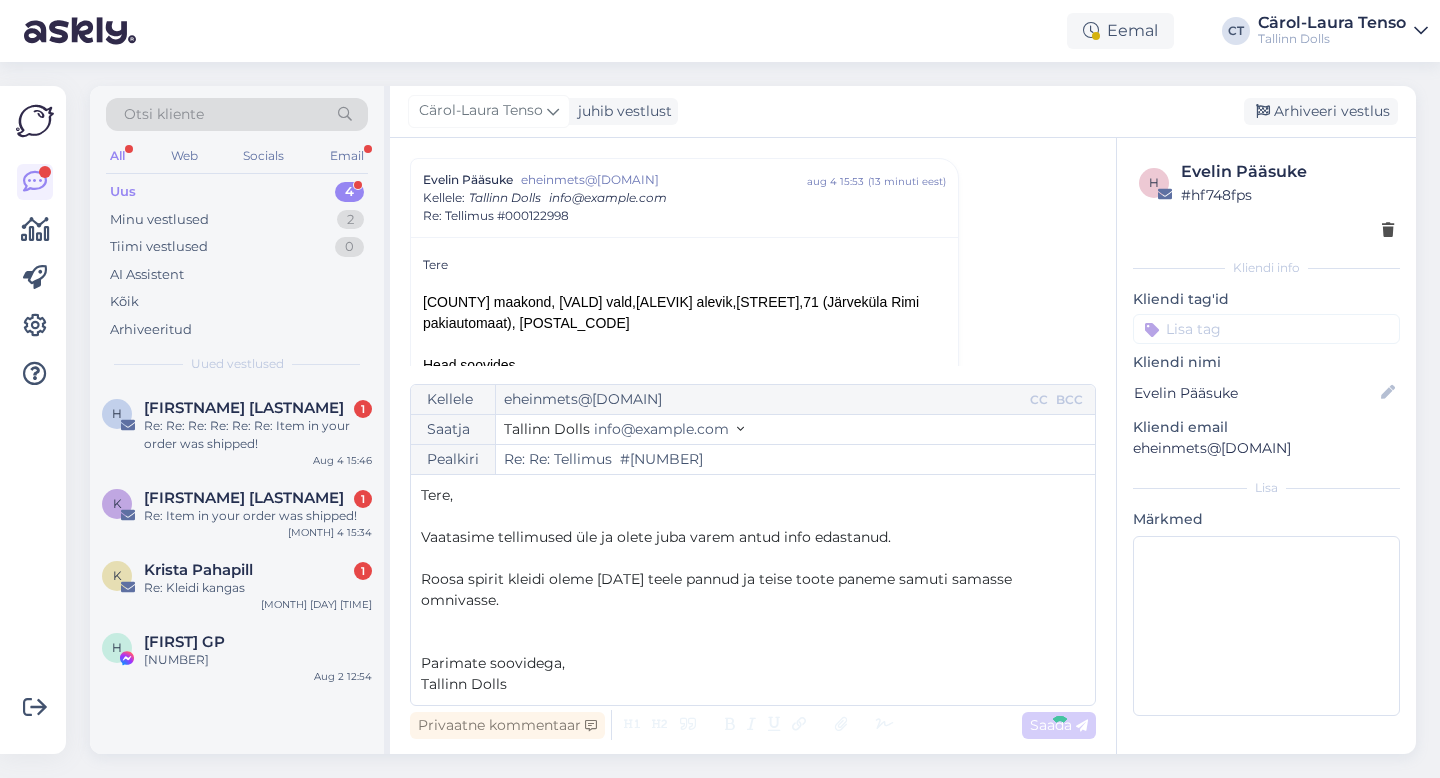 type on "Re: Tellimus  #000122998" 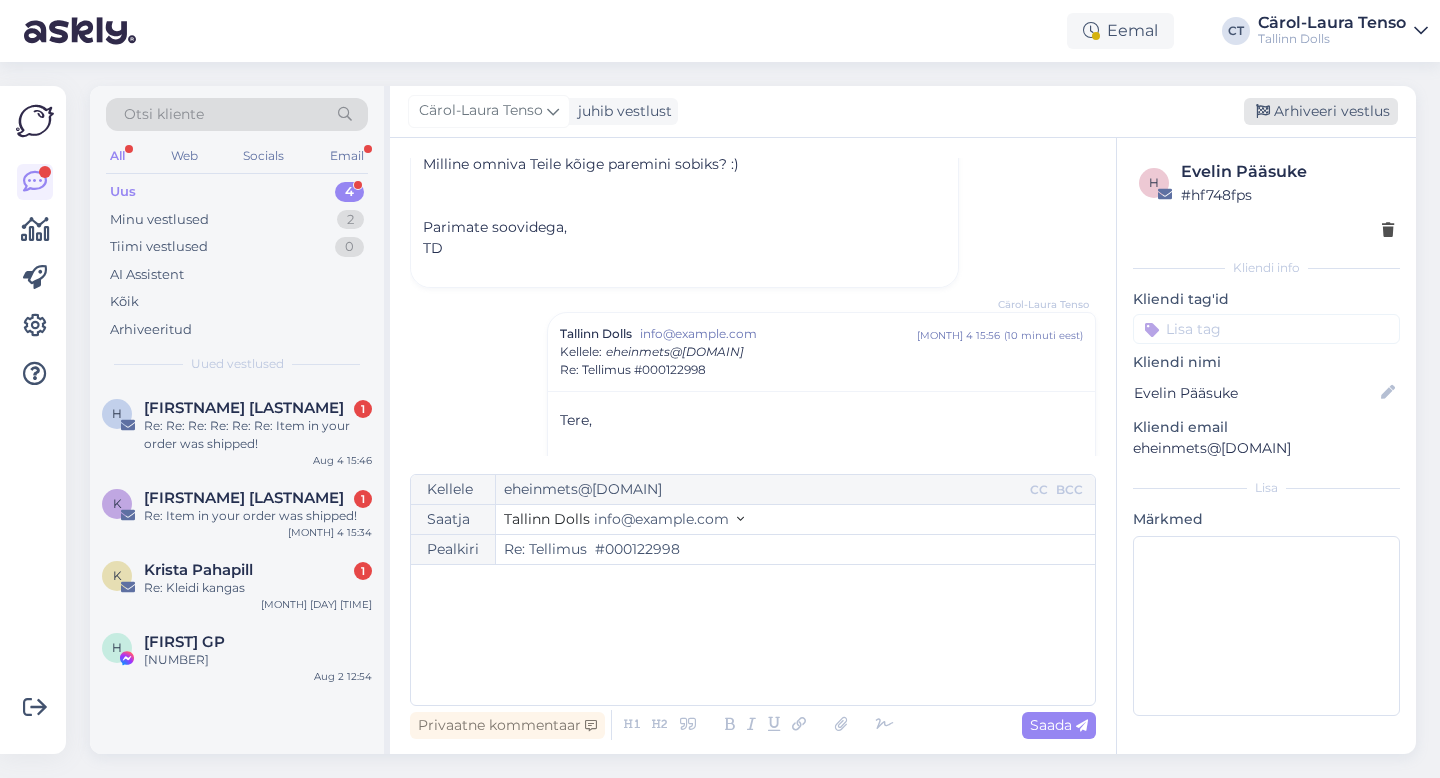 click on "Arhiveeri vestlus" at bounding box center (1321, 111) 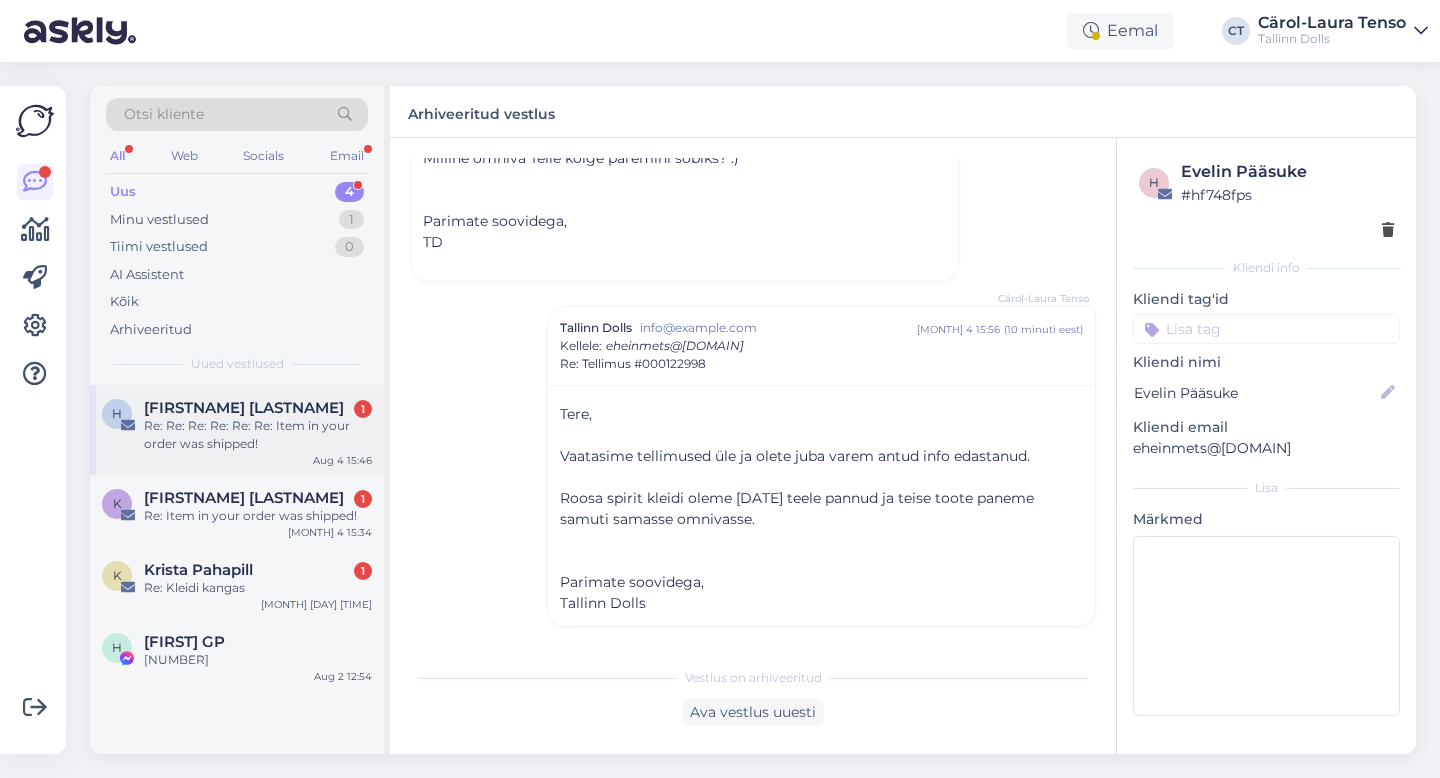 click on "[NAME] [NAME] [DATE] ( [TRACKING_NUMBER] ) [MONTH] [DAY]:[TIME]" at bounding box center (237, 430) 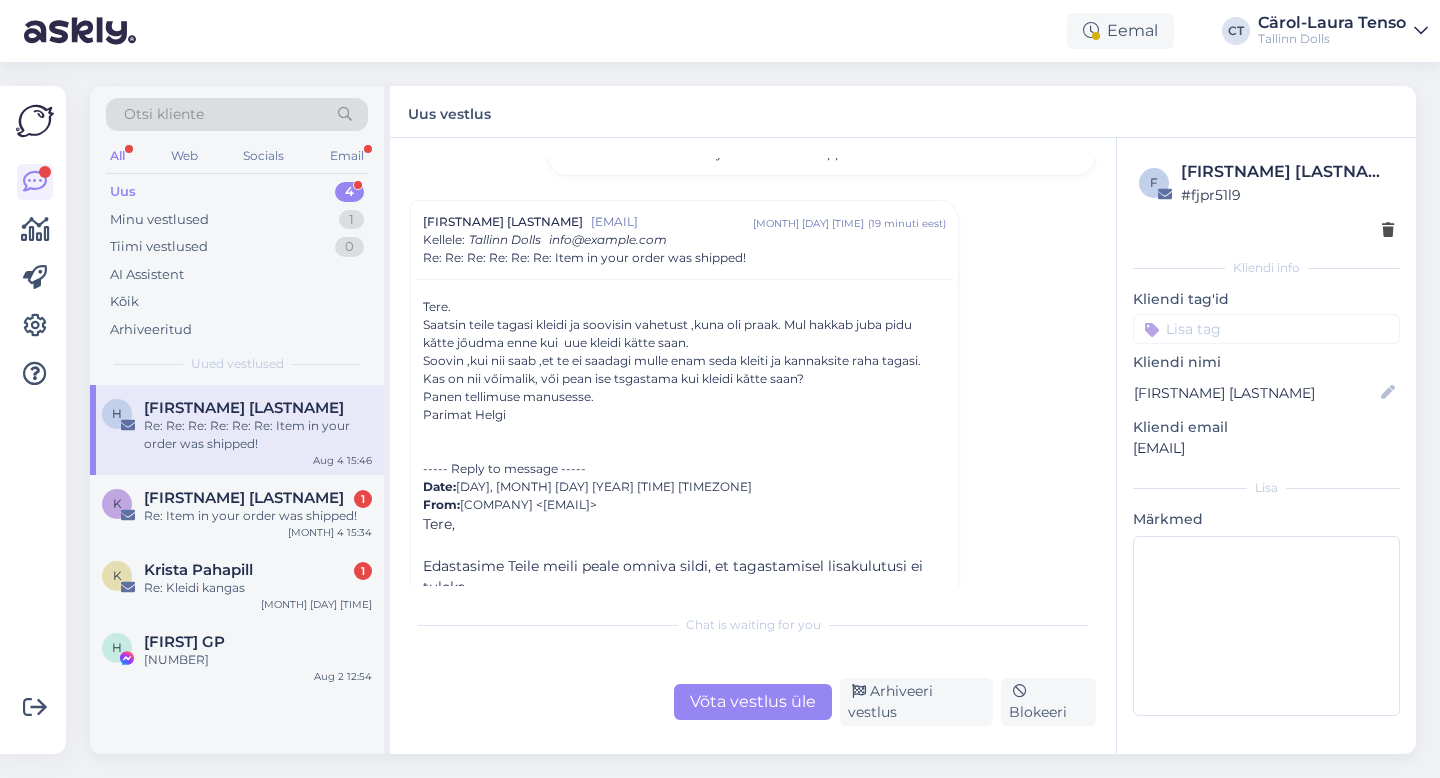 scroll, scrollTop: 922, scrollLeft: 0, axis: vertical 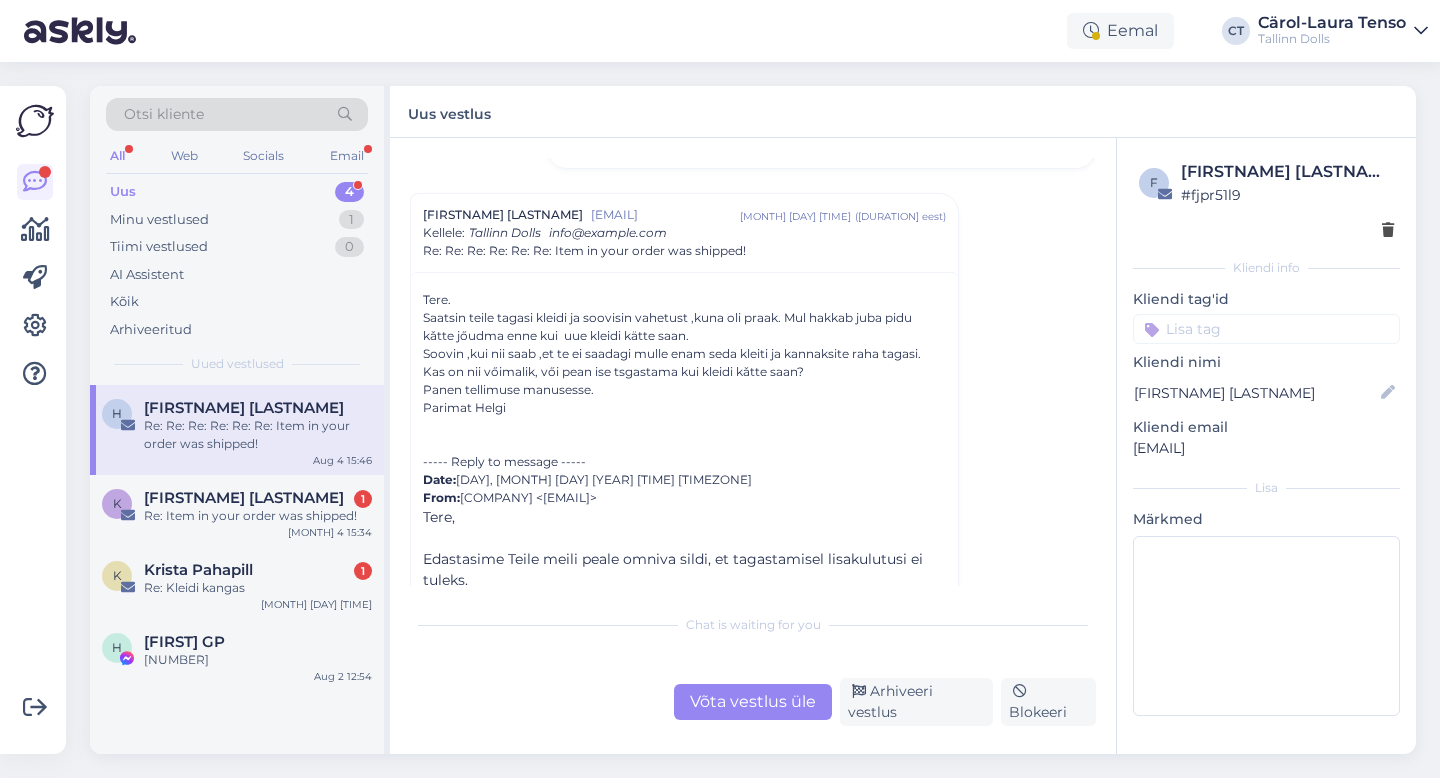 click on "Vestlus algas [NAME] [EMAIL] [MONTH] [DAY] [TIME] ( [DAYS_AGO] päeva eest ) Re: Item in your order was shipped! [NAME] [EMAIL] [MONTH] [DAY] [TIME] ( [DAYS_AGO] päeva eest ) Re: Item in your order was shipped! [NAME] [EMAIL] [MONTH] [DAY] [TIME] ( [DAYS_AGO] päeva eest ) Re: Re: Item in your order was shipped! [NAME] [EMAIL] [MONTH] [DAY] [TIME] ( [DAYS_AGO] päeva eest ) Re: Re: Item in your order was shipped! [NAME] [EMAIL] [MONTH] [DAY] [TIME] ( [DAYS_AGO] päeva eest ) Re: Re: Re: Item in your order was shipped! [NAME] [EMAIL] [MONTH] [DAY] [TIME] ( [DAYS_AGO] päeva eest ) Re: Re: Re: Item in your order was shipped! [FILE_SIZE] [FILE_SIZE] [NAME] [EMAIL] [MONTH] [DAY] [TIME] ( [DAYS_AGO] päeva eest ) Re: Re: Re: Re: Item in your order was shipped! ( )" at bounding box center (753, 446) 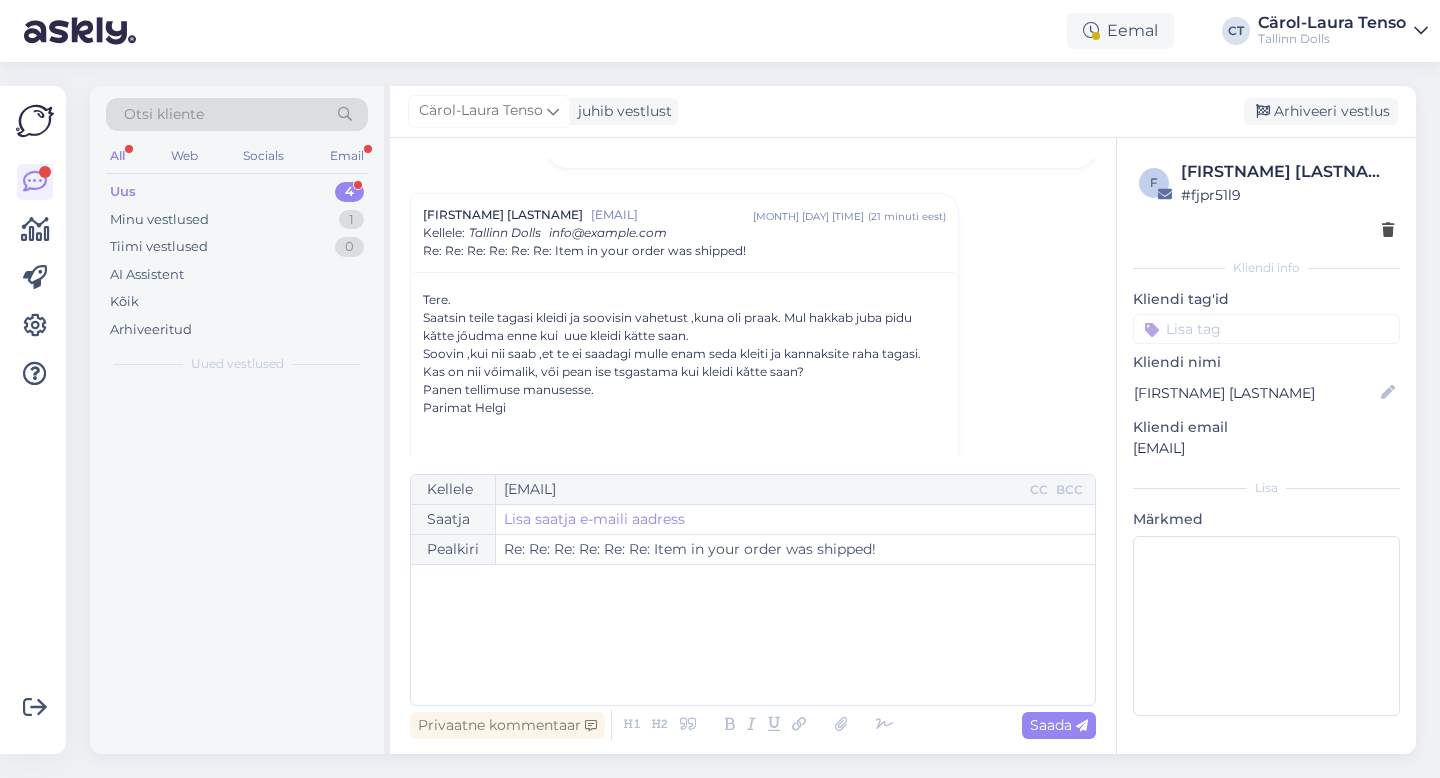 scroll, scrollTop: 957, scrollLeft: 0, axis: vertical 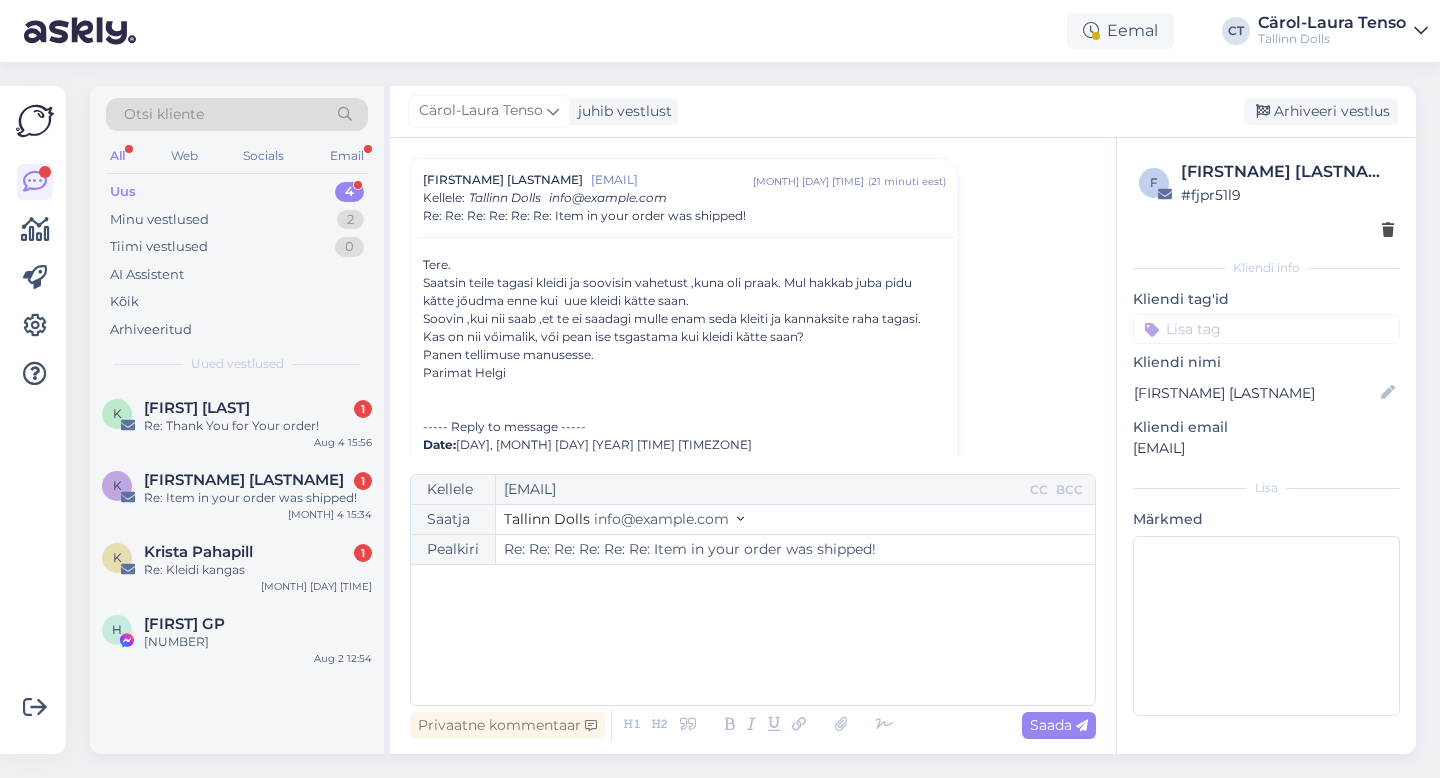 click on "﻿" at bounding box center (753, 635) 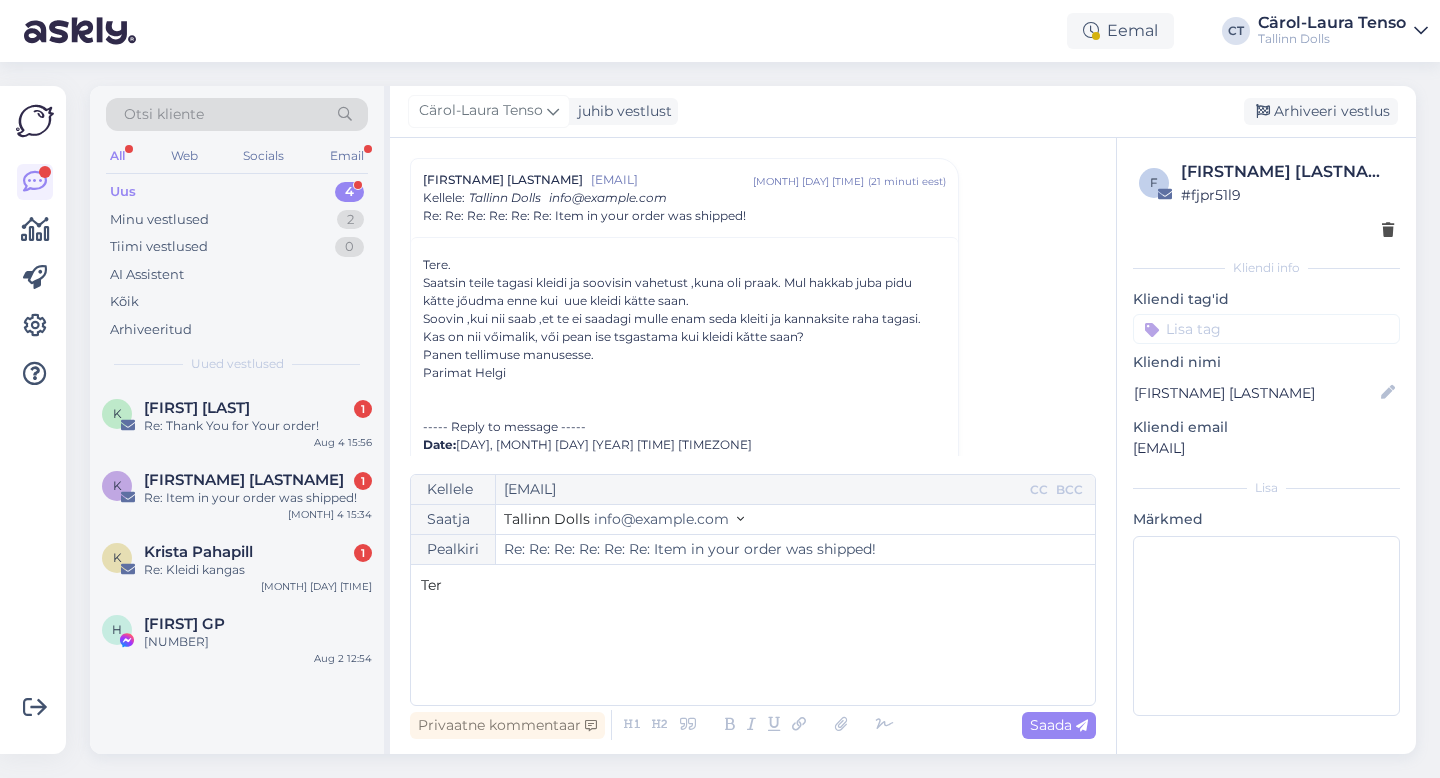 type 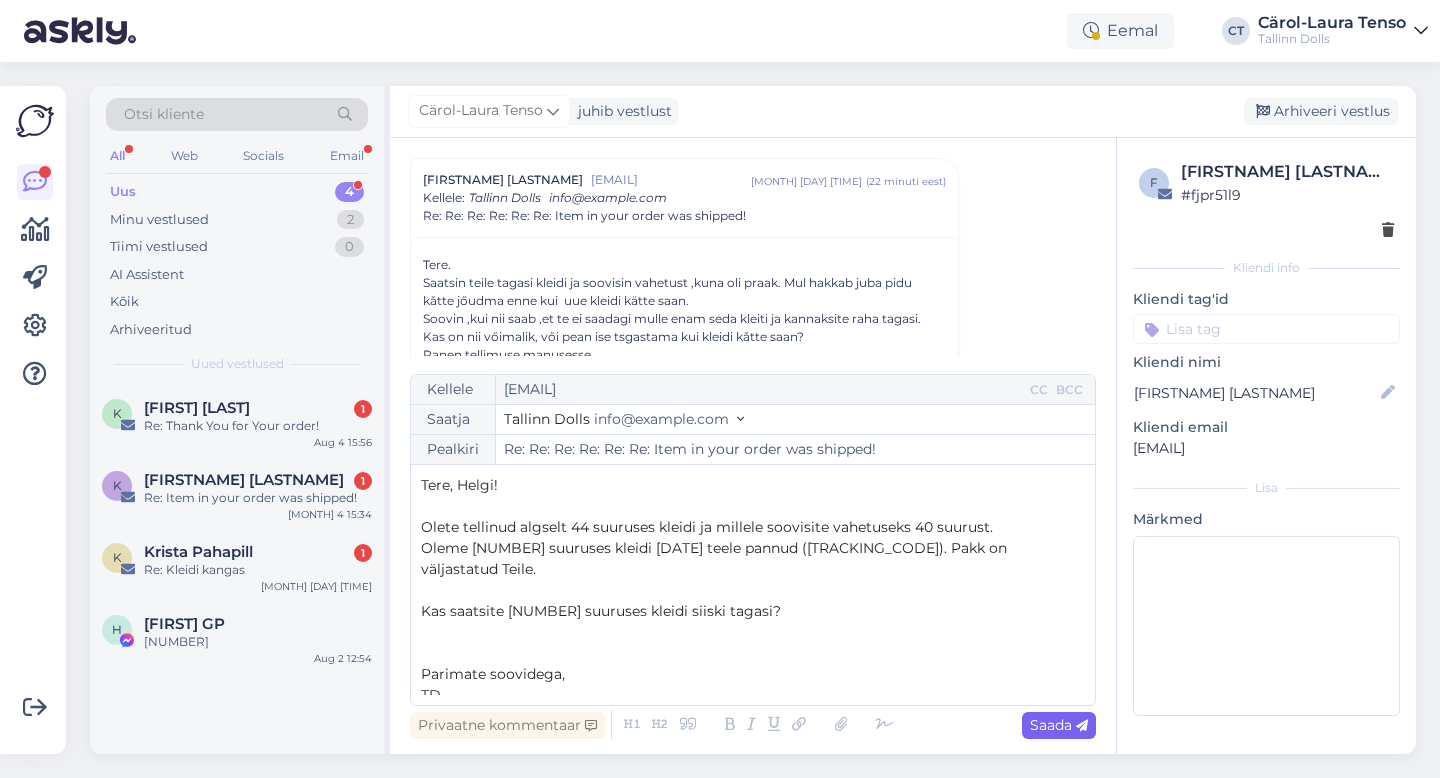 click on "Saada" at bounding box center (1059, 725) 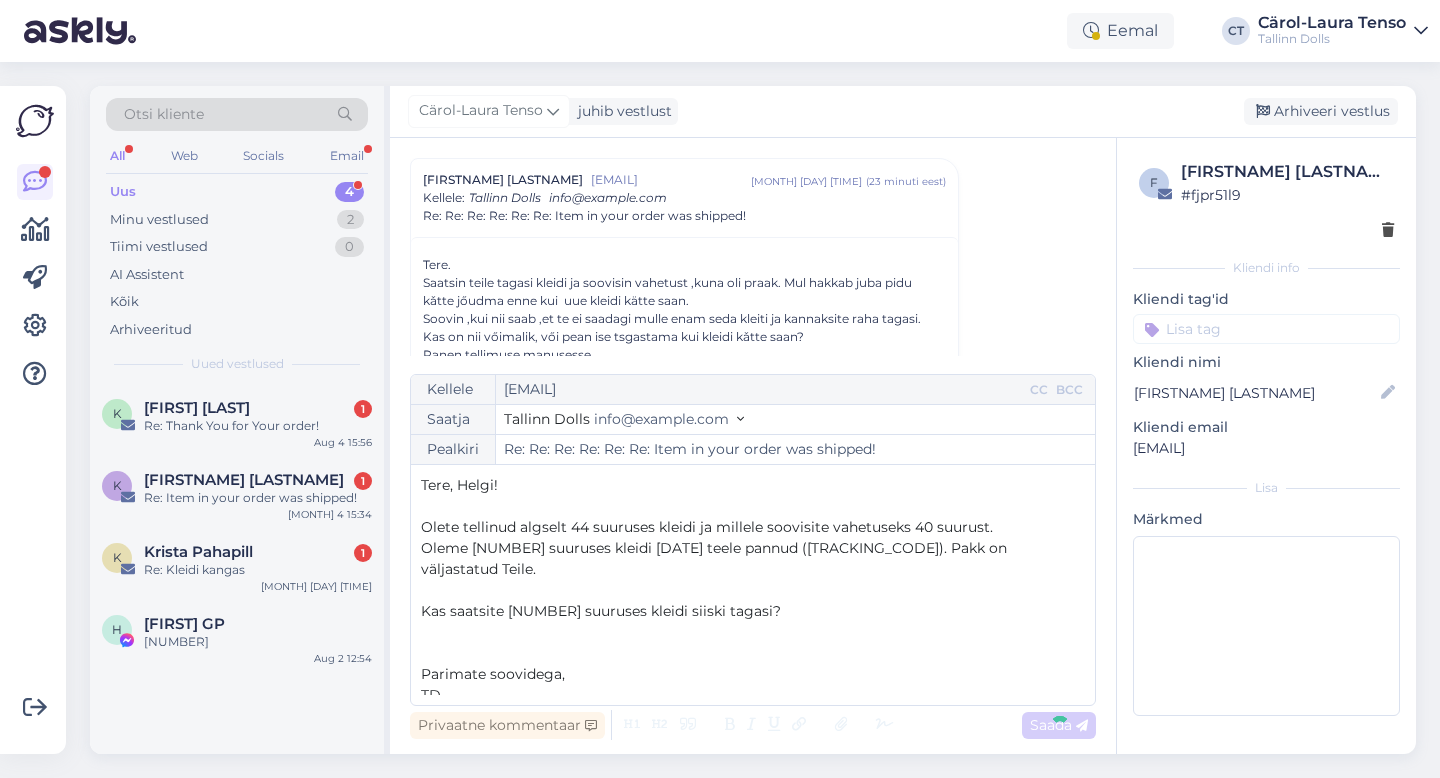 type on "Re: Re: Re: Re: Re: Re: Re: Item in your order was shipped!" 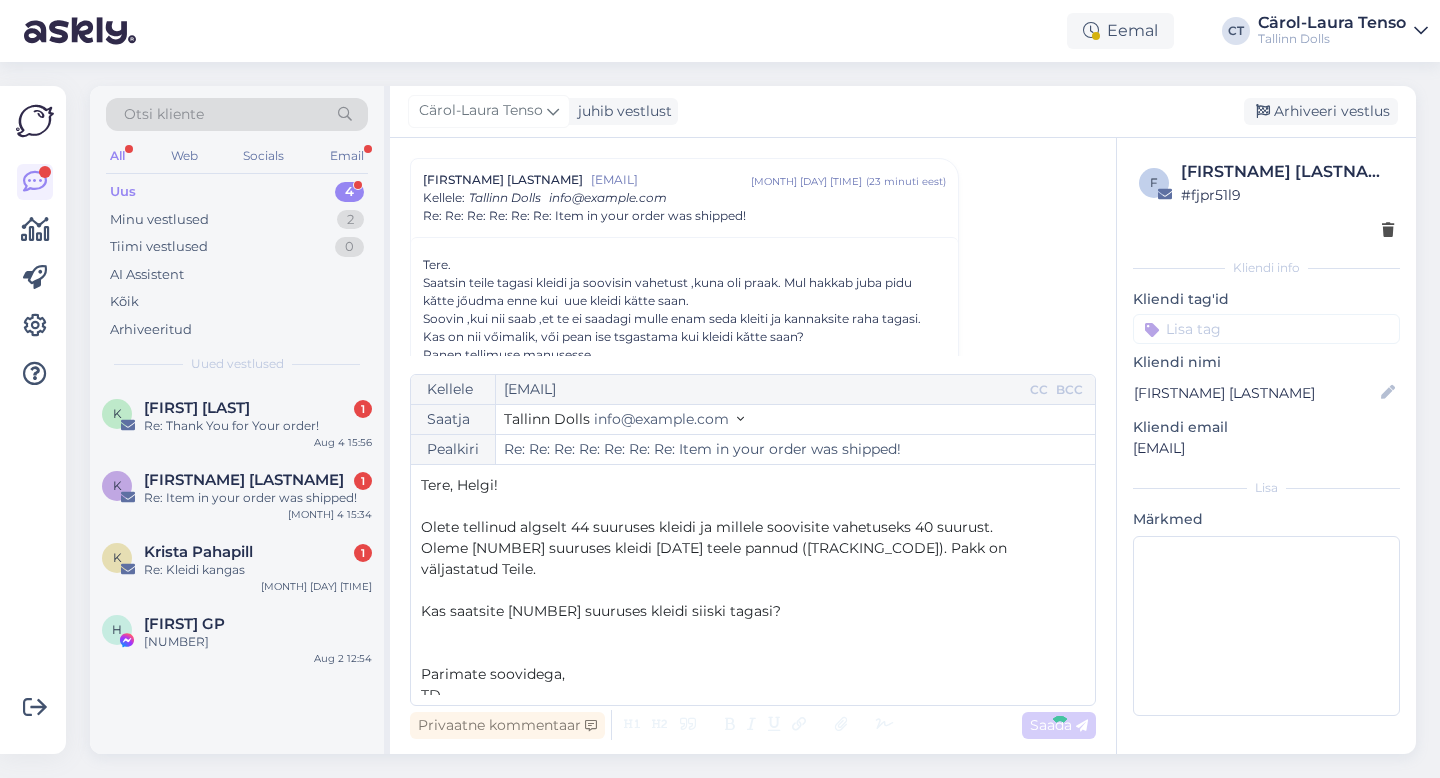 scroll, scrollTop: 1687, scrollLeft: 0, axis: vertical 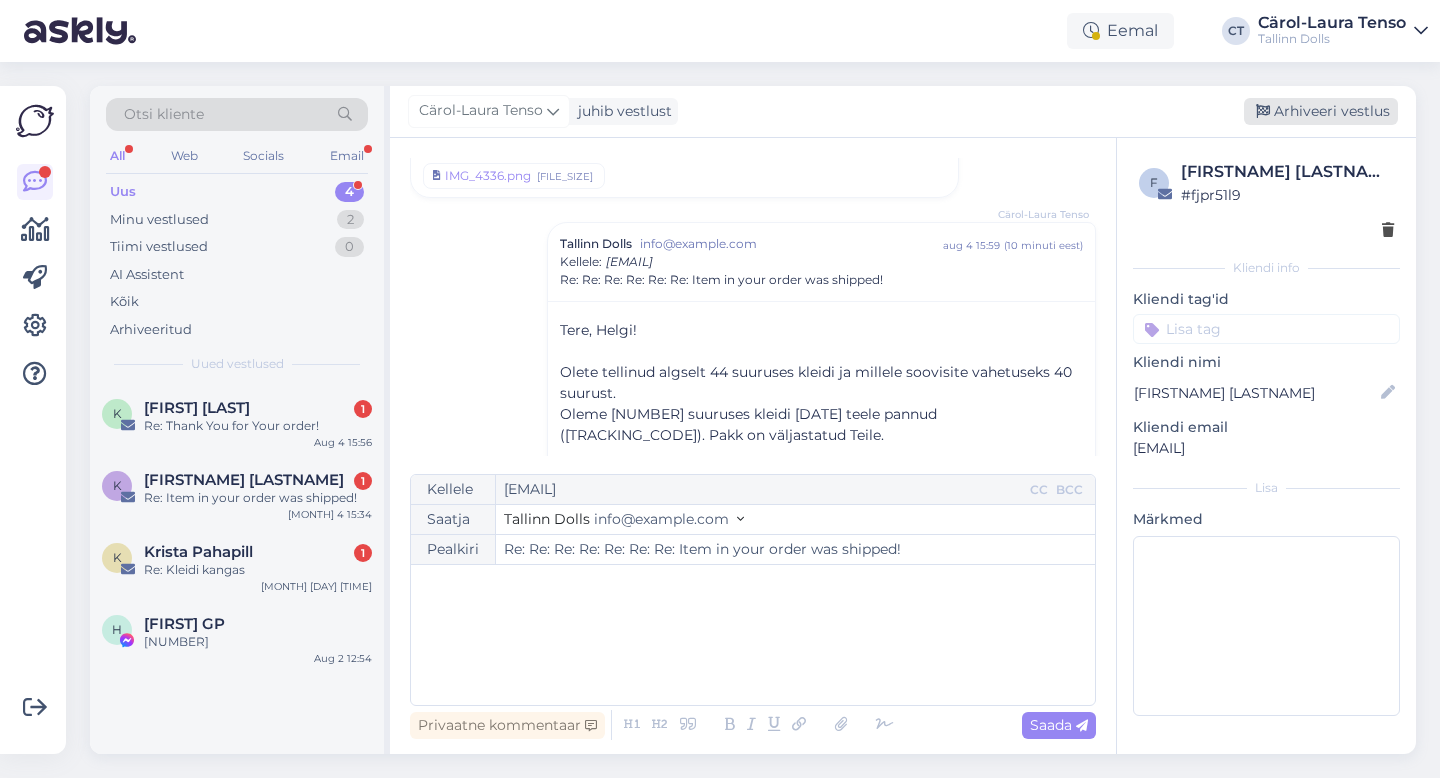 click on "Arhiveeri vestlus" at bounding box center [1321, 111] 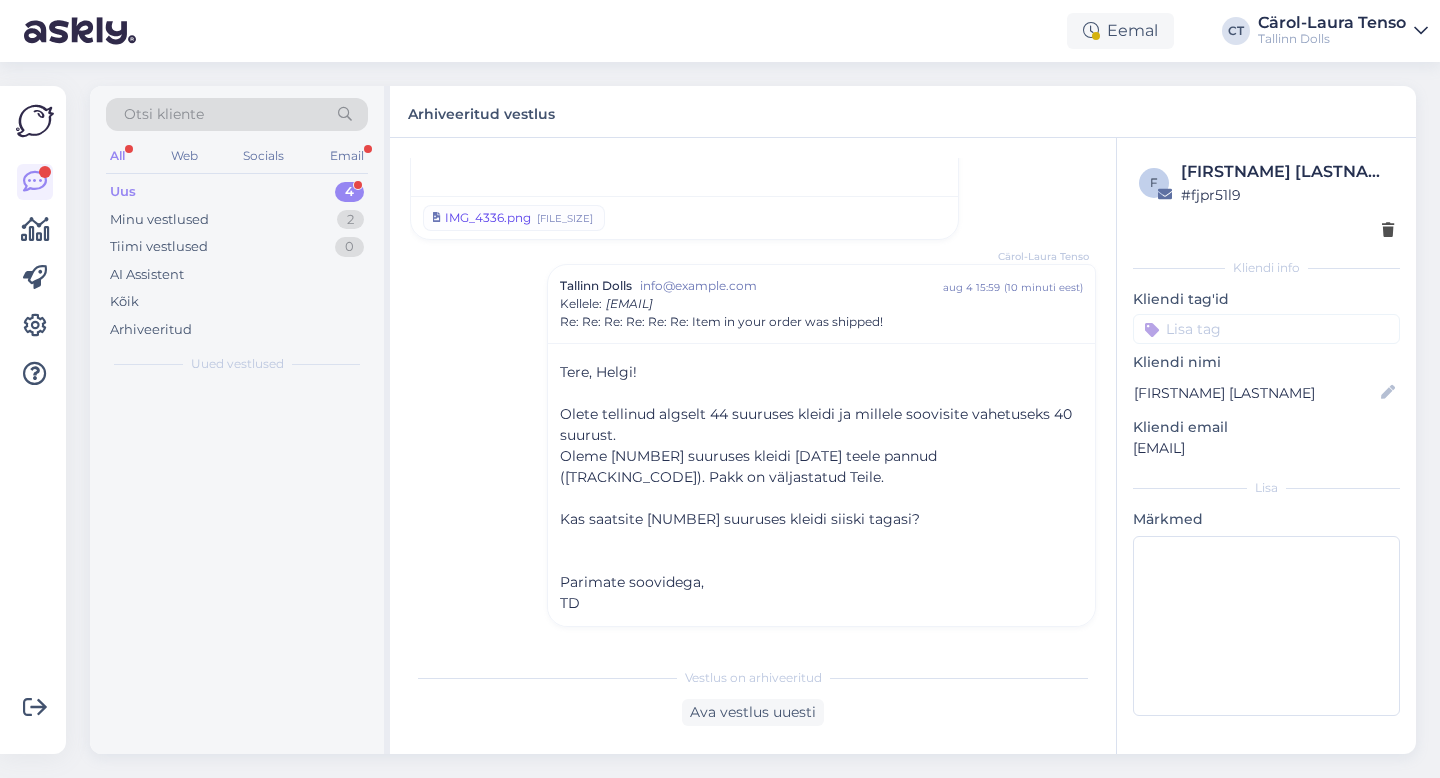 scroll, scrollTop: 1645, scrollLeft: 0, axis: vertical 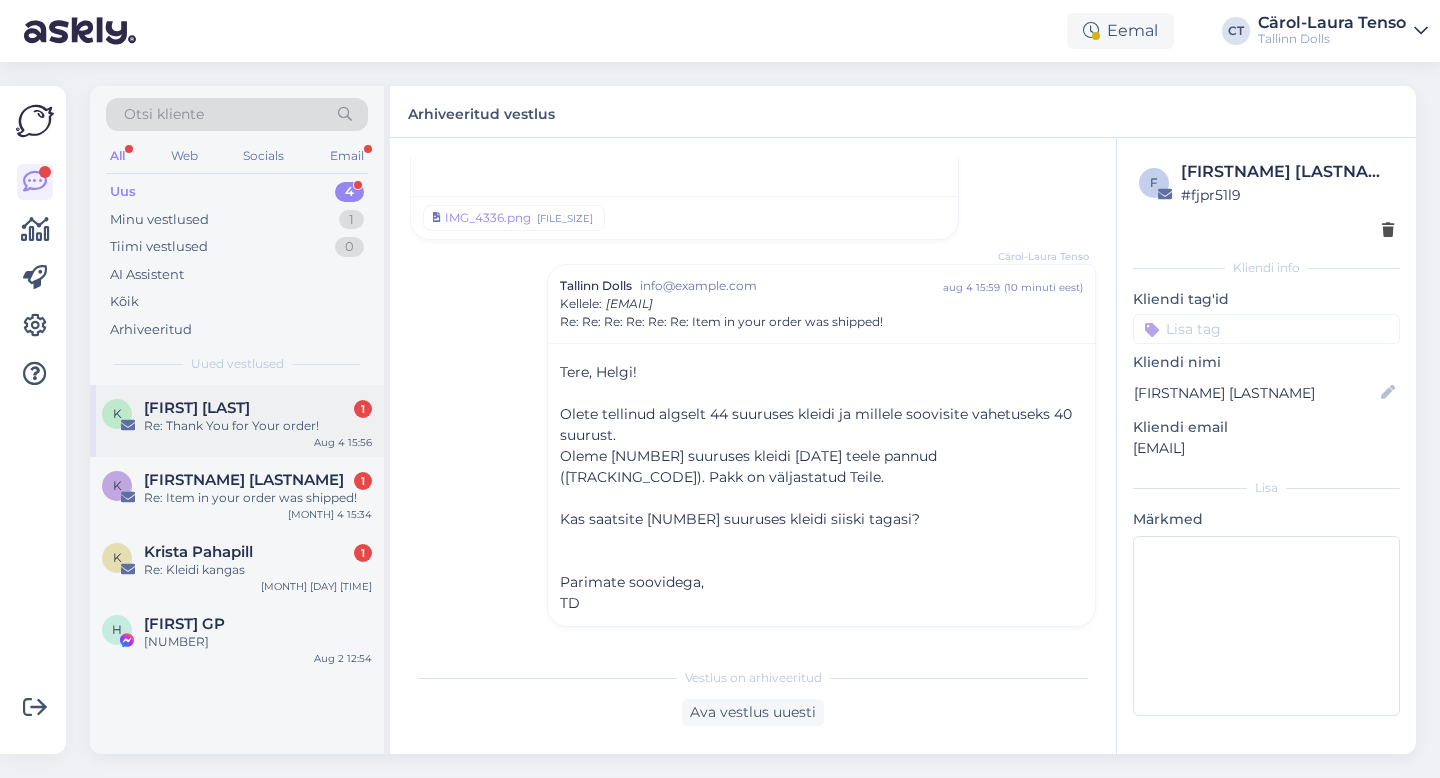 click on "Re: Thank You for Your order!" at bounding box center [258, 426] 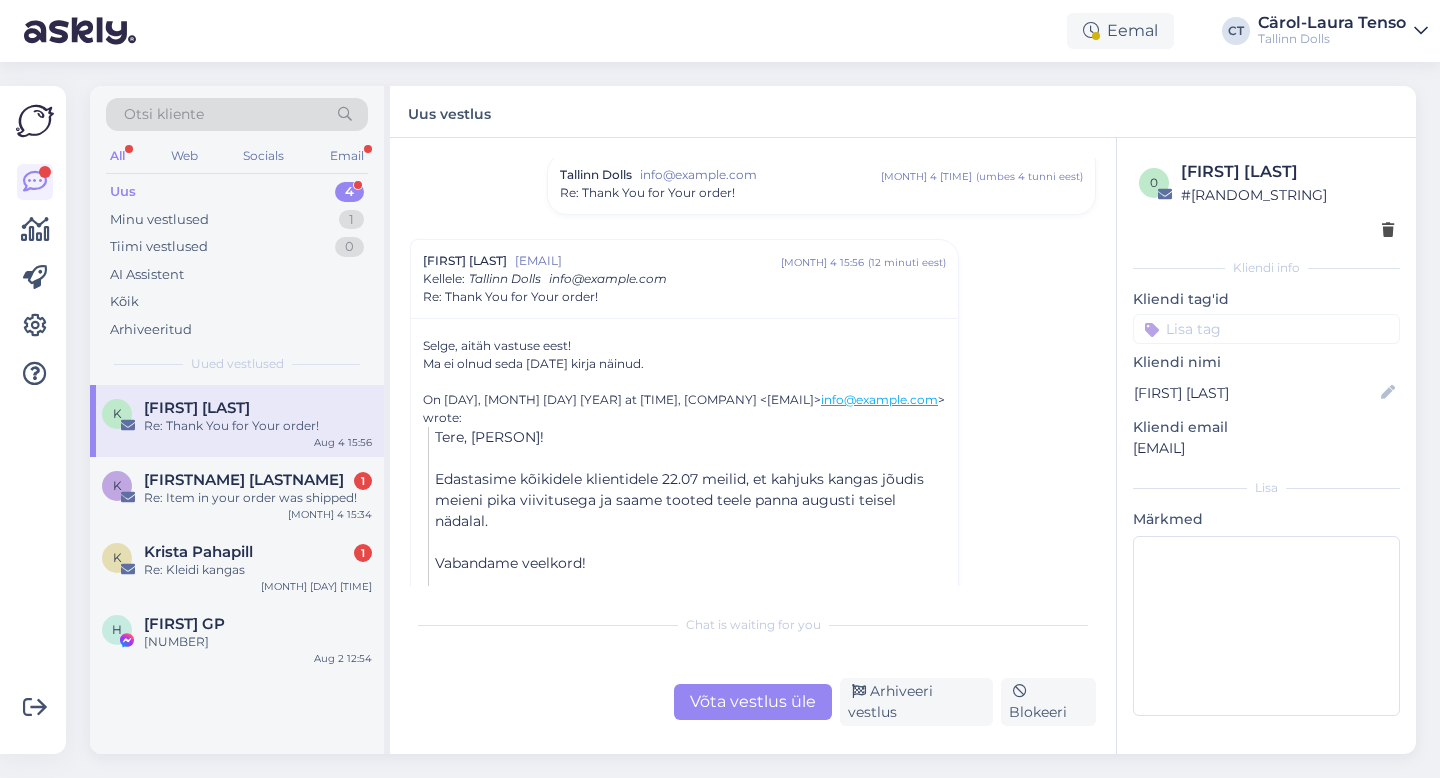 scroll, scrollTop: 146, scrollLeft: 0, axis: vertical 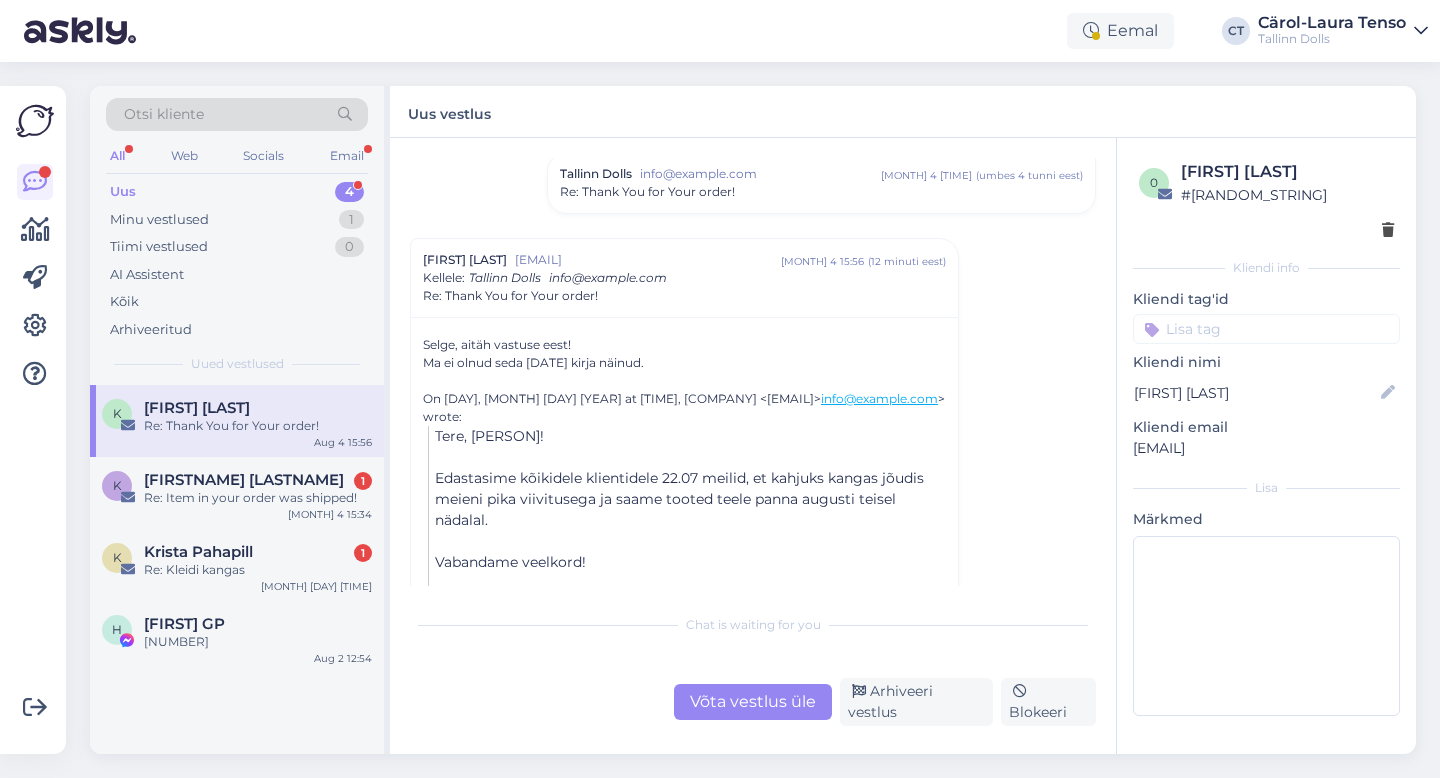 click on "Vestlus algas Kristi Rohtmets kristikelgo@gmail.com [MONTH] 4 11:22 ( umbes 5 tunni eest ) Re: Thank You for Your order! Cärol-Laura Tenso Tallinn Dolls info@tallinndolls.com [MONTH] 4 11:46 ( umbes 4 tunni eest ) Re: Thank You for Your order! Kristi Rohtmets kristikelgo@gmail.com [MONTH] 4 15:56 ( 12 minuti eest ) Kellele : Tallinn Dolls info@tallinndolls.com Re: Thank You for Your order! Selge, aitäh vastuse eest! Ma ei olnud seda 22.07 kirja näinud. On Mon, 4. [MONTH] 2025 at 11:46, Tallinn Dolls < info@tallinndolls.com > wrote: Tere, Kristi! ﻿ Edastasime kõikidele klientidele 22.07 meilid, et kahjuks kangas jõudis meieni pika viivitusega ja saame tooted teele panna augusti teisel nädalal. ﻿ Vabandame veelkord! ﻿ ﻿ Parimate soovidega, TD" at bounding box center (762, 372) 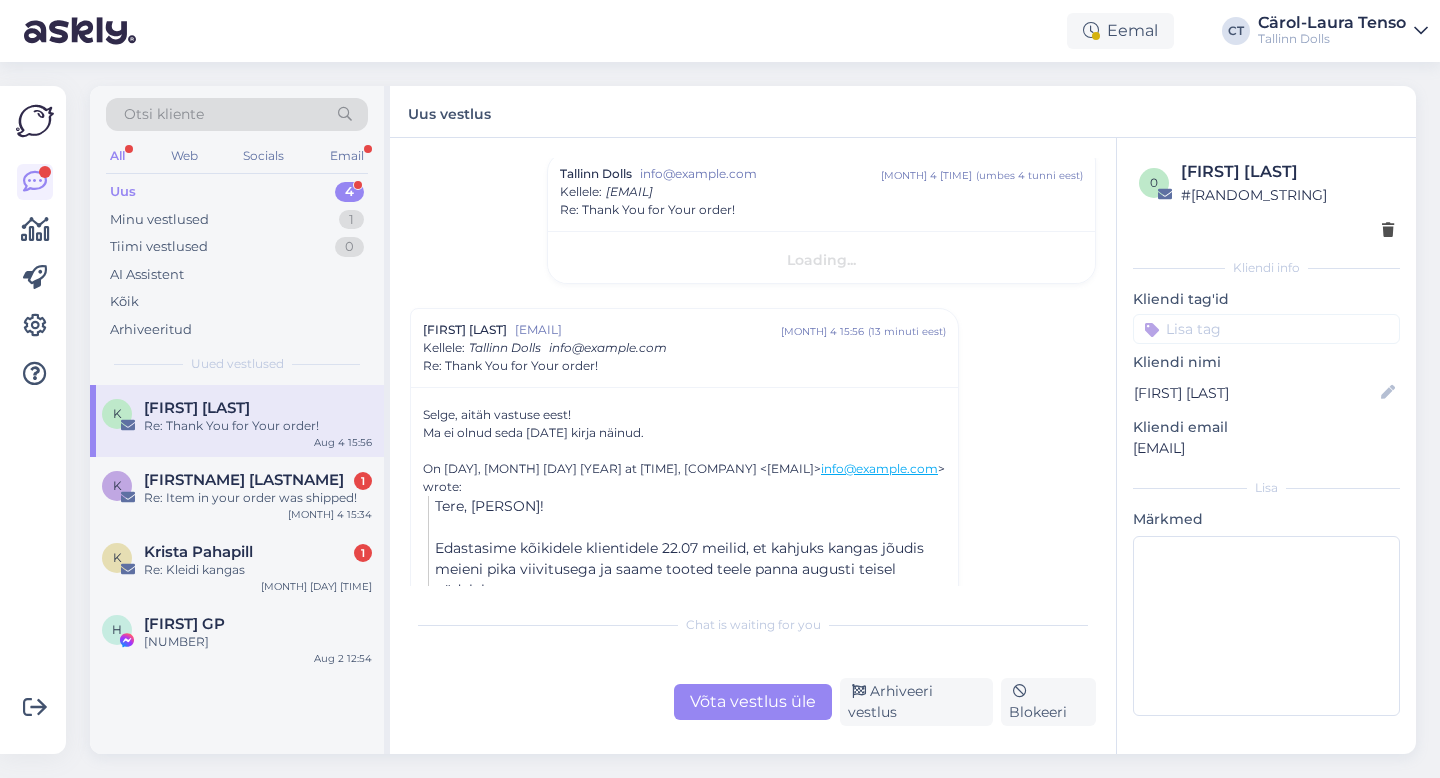 scroll, scrollTop: 405, scrollLeft: 0, axis: vertical 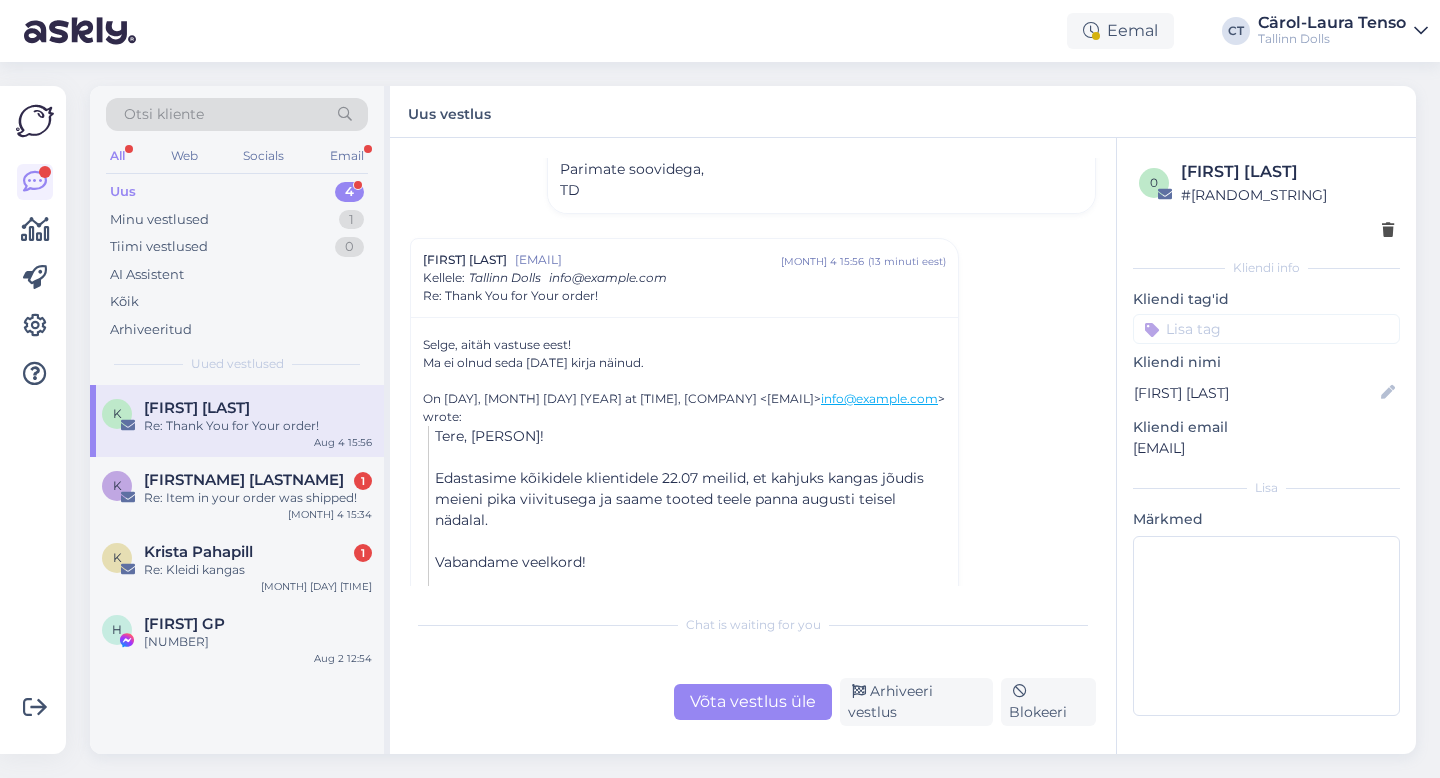 click on "Võta vestlus üle" at bounding box center (753, 702) 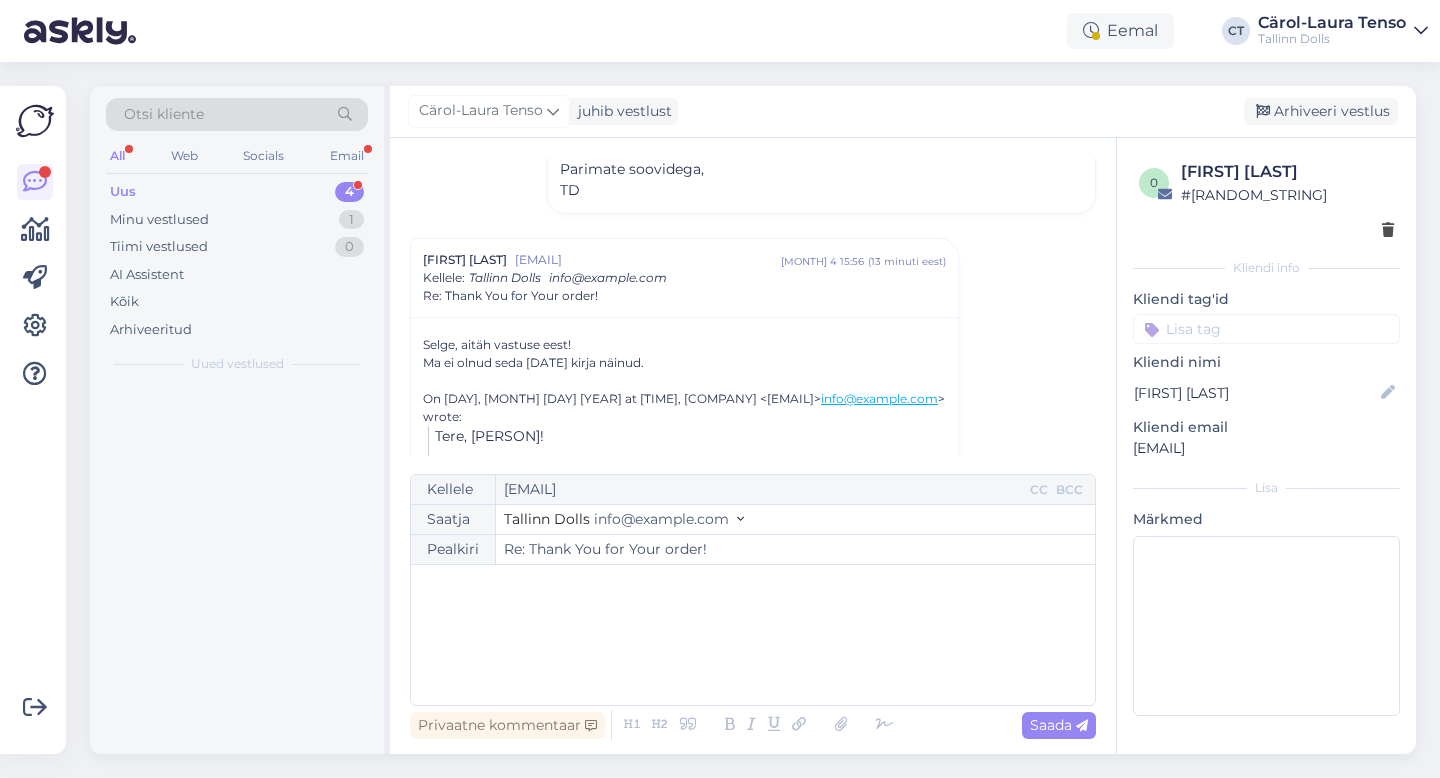 scroll, scrollTop: 485, scrollLeft: 0, axis: vertical 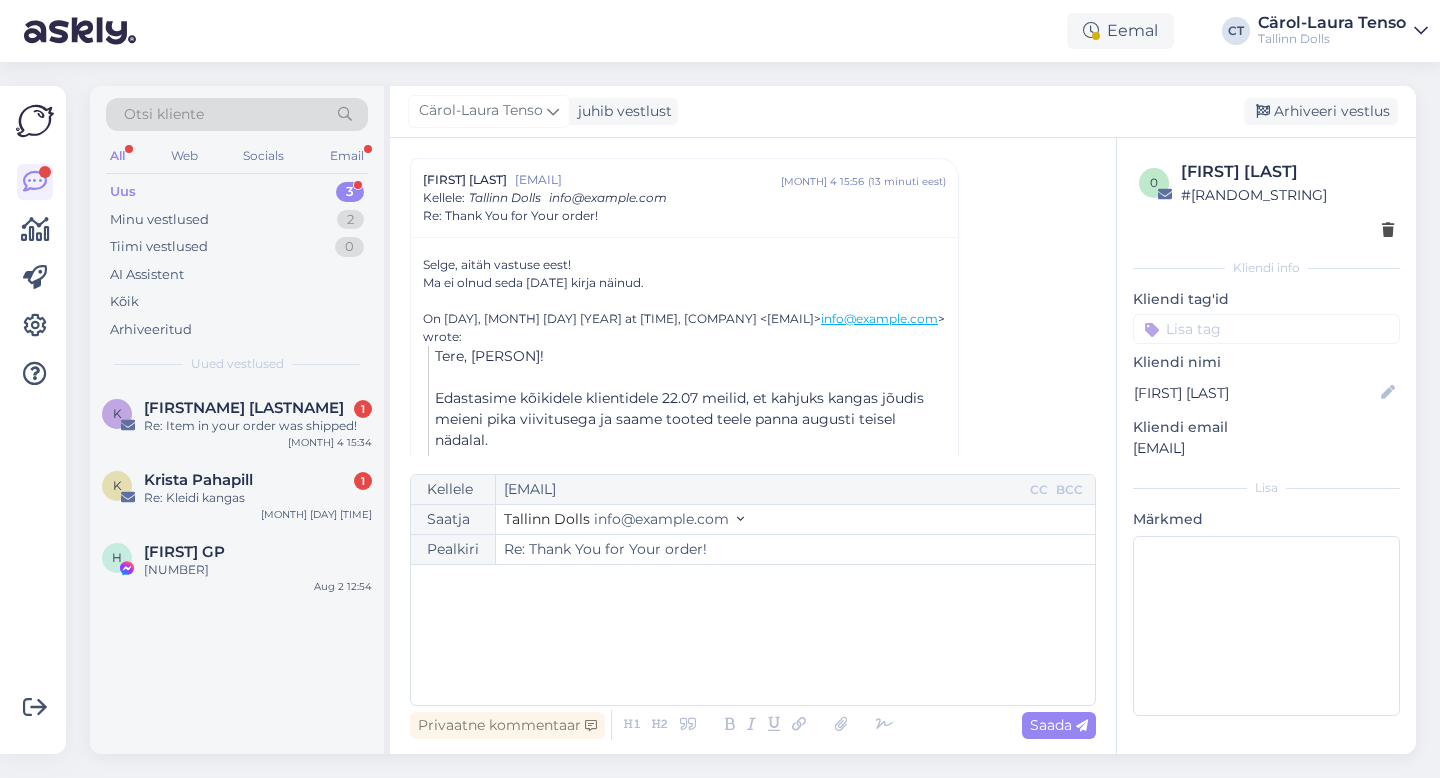 click on "﻿" at bounding box center [753, 635] 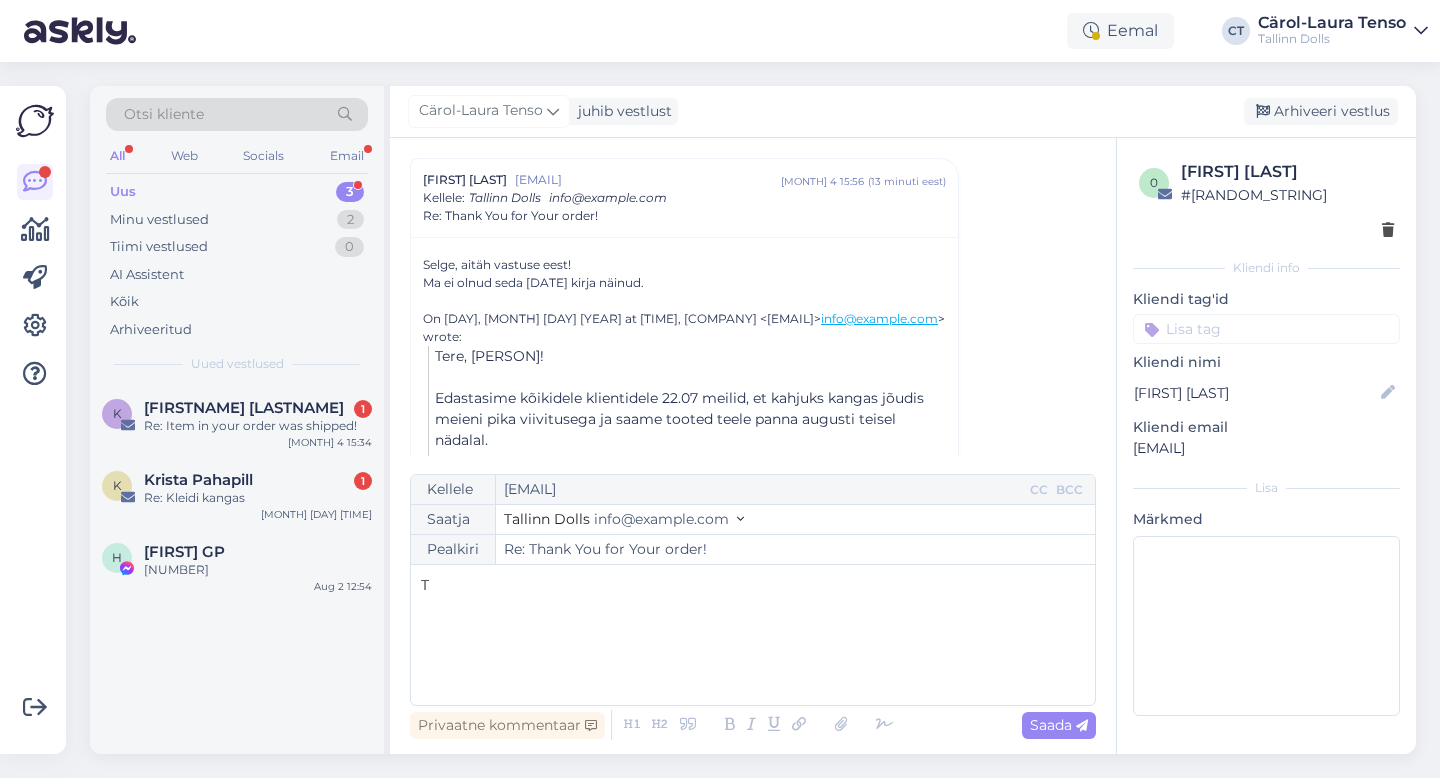 type 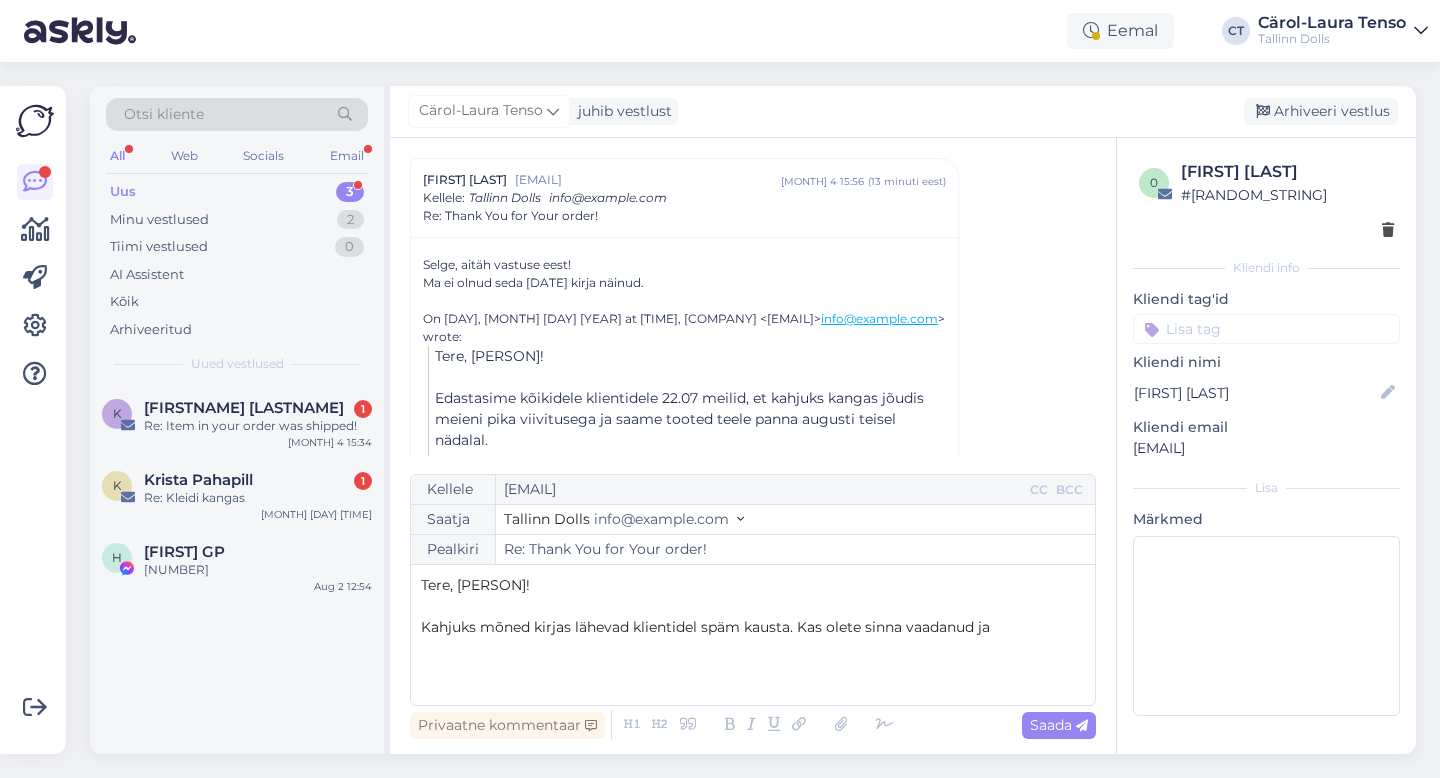click on "Kahjuks mõned kirjas lähevad klientidel späm kausta. Kas olete sinna vaadanud ja" at bounding box center [705, 627] 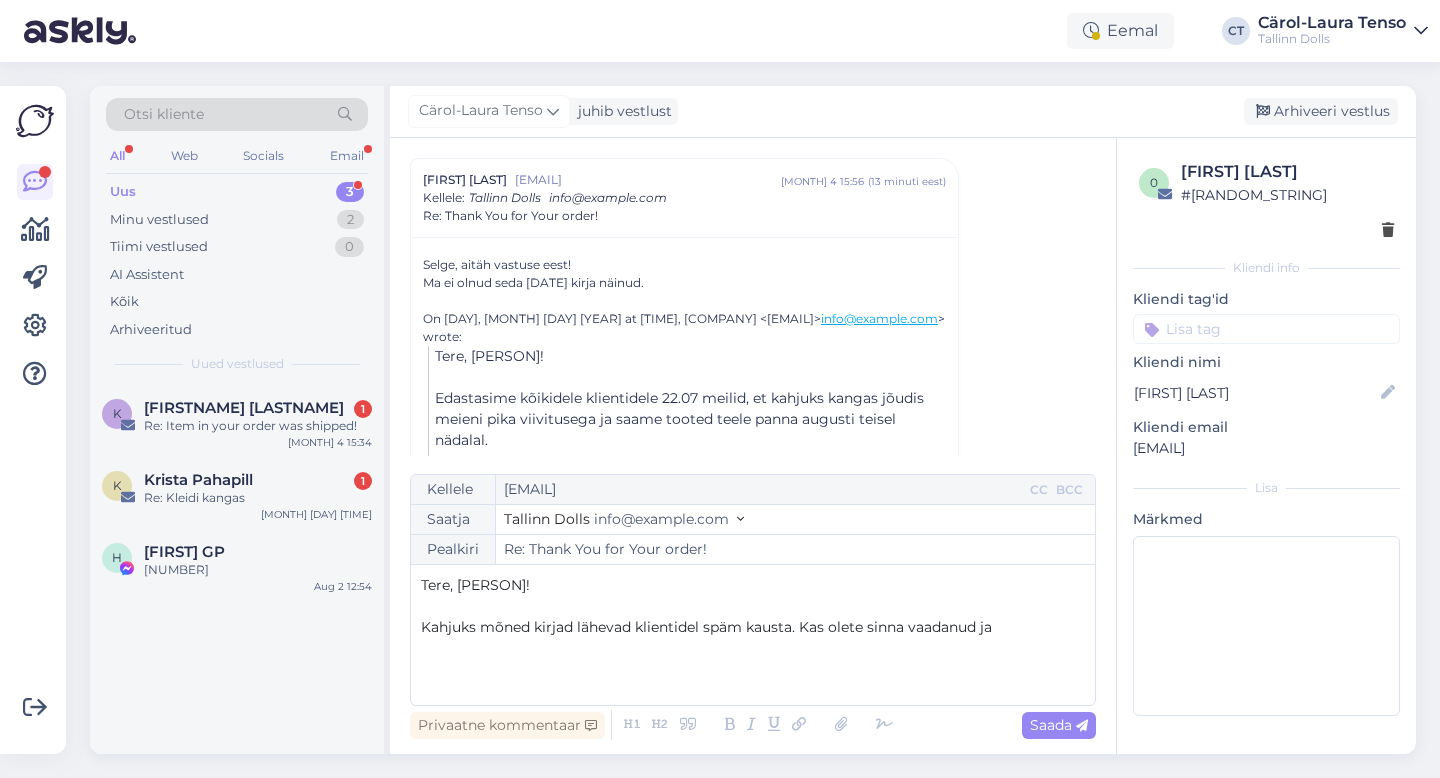 click on "Tere, [FIRST]!  ﻿ Kahjuks mõned kirjad lähevad klientidel späm kausta. Kas olete sinna vaadanud ja" at bounding box center (753, 635) 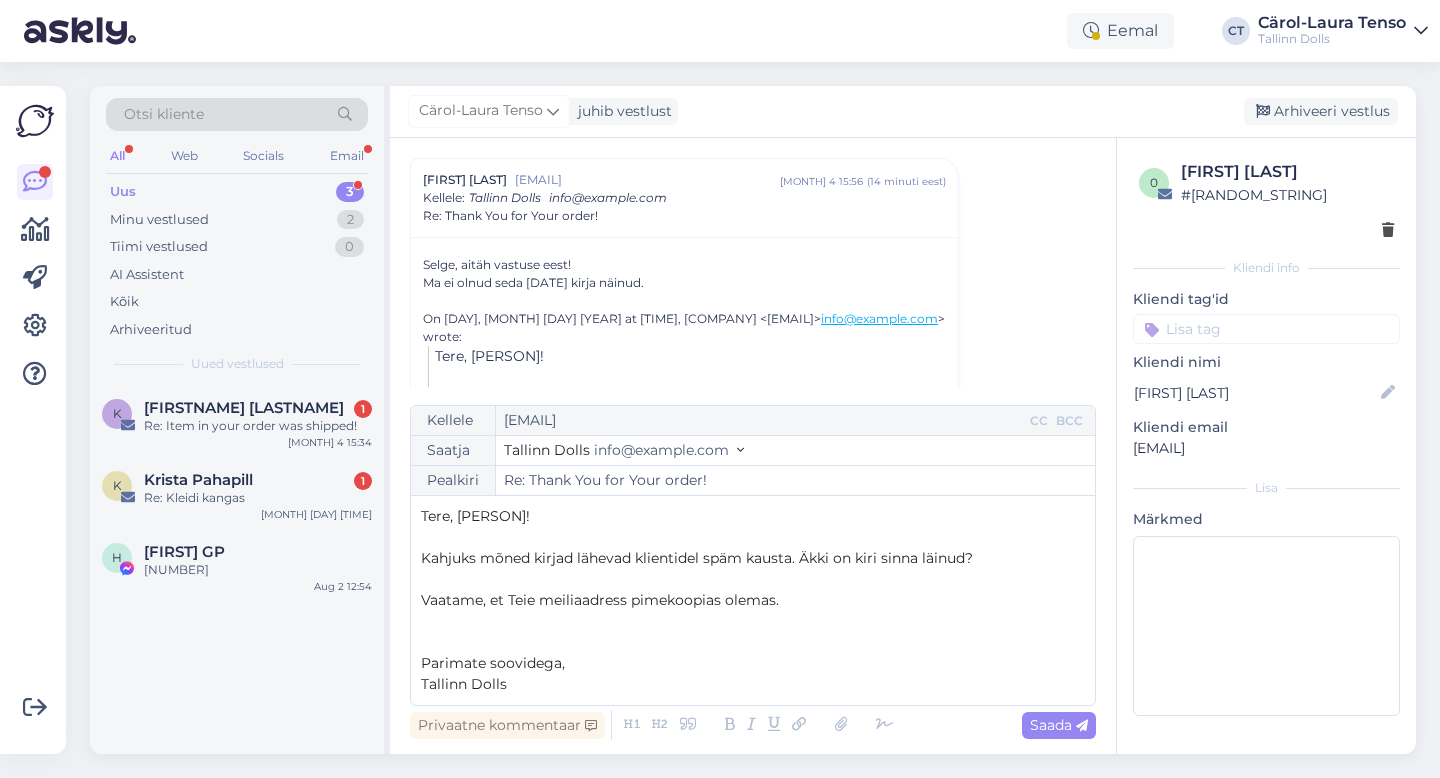 click on "Privaatne kommentaar Saada" at bounding box center (753, 725) 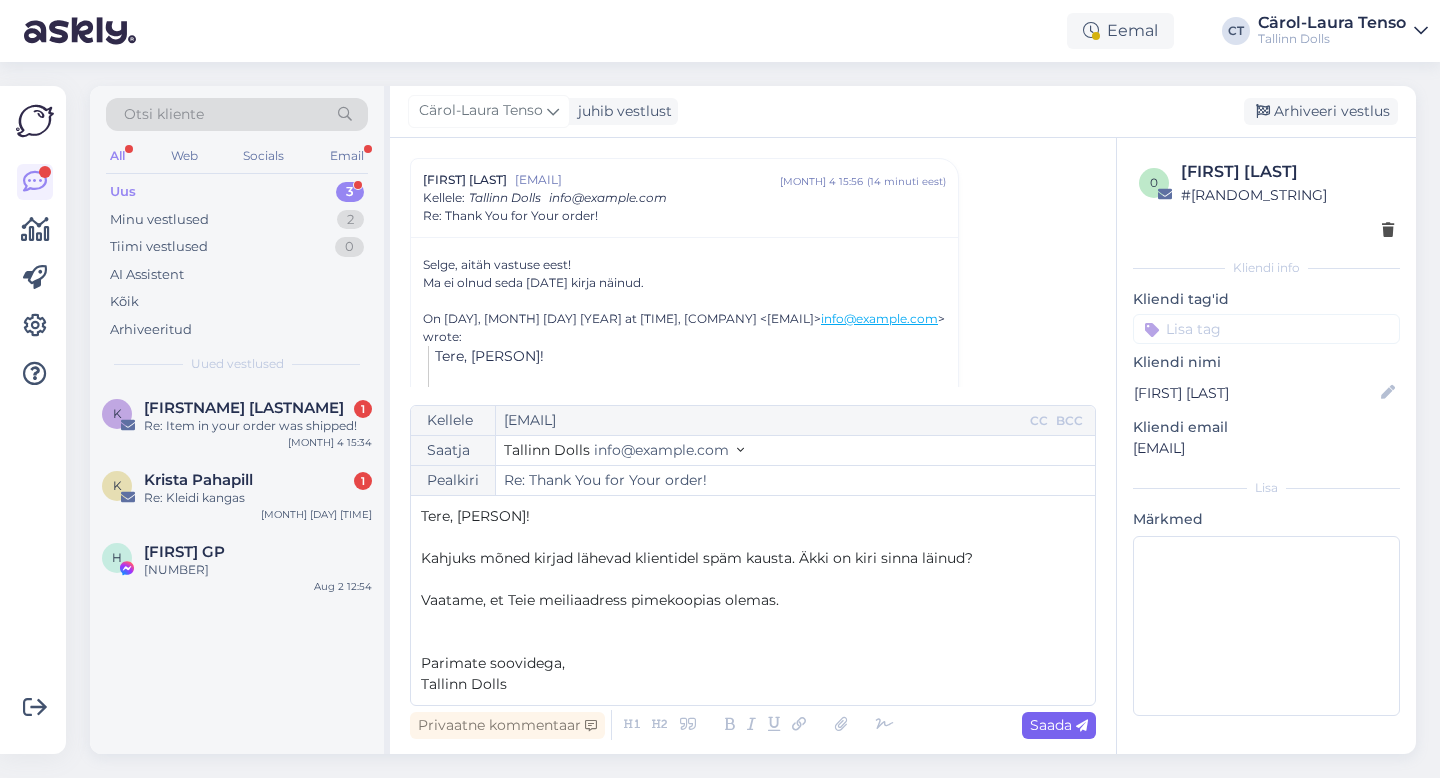 click on "Saada" at bounding box center [1059, 725] 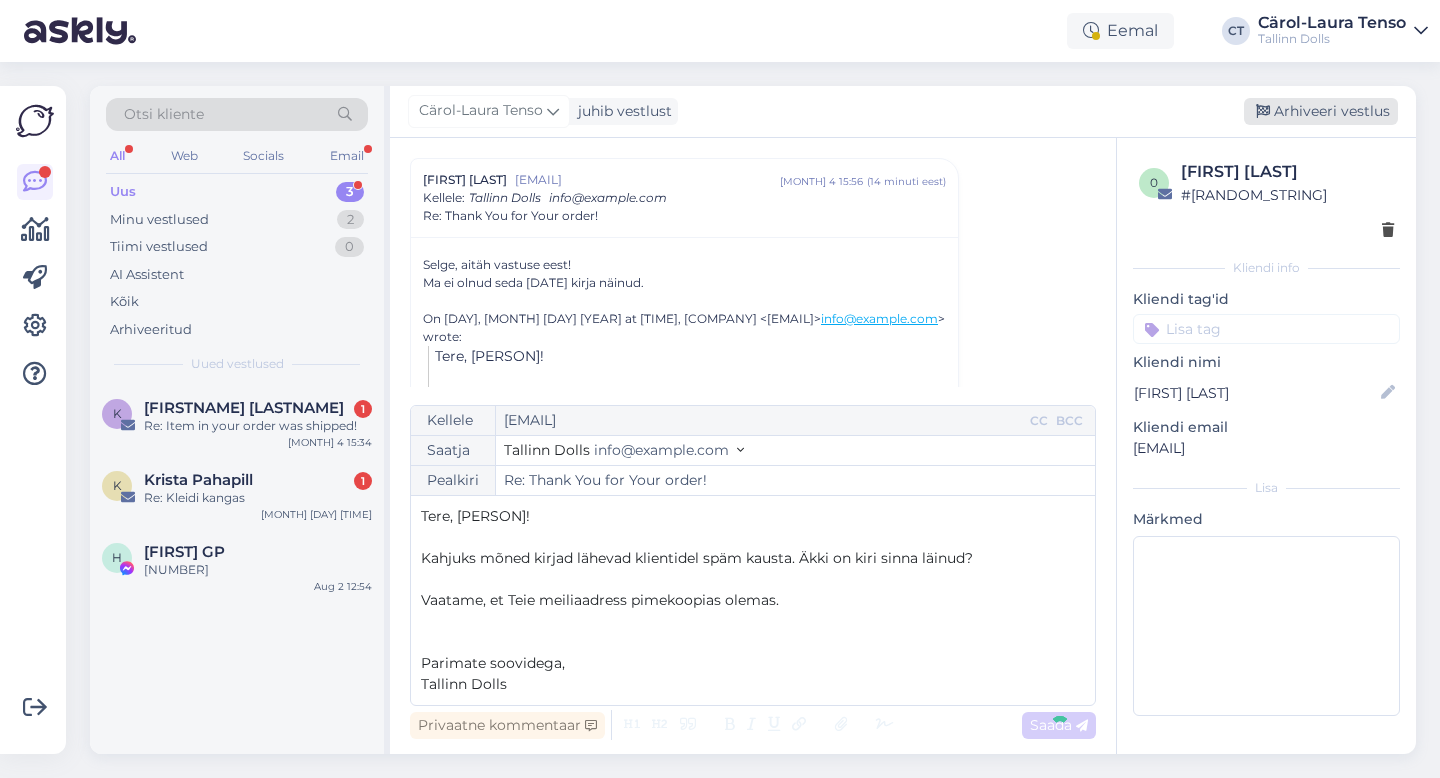 type on "Re: Re: Thank You for Your order!" 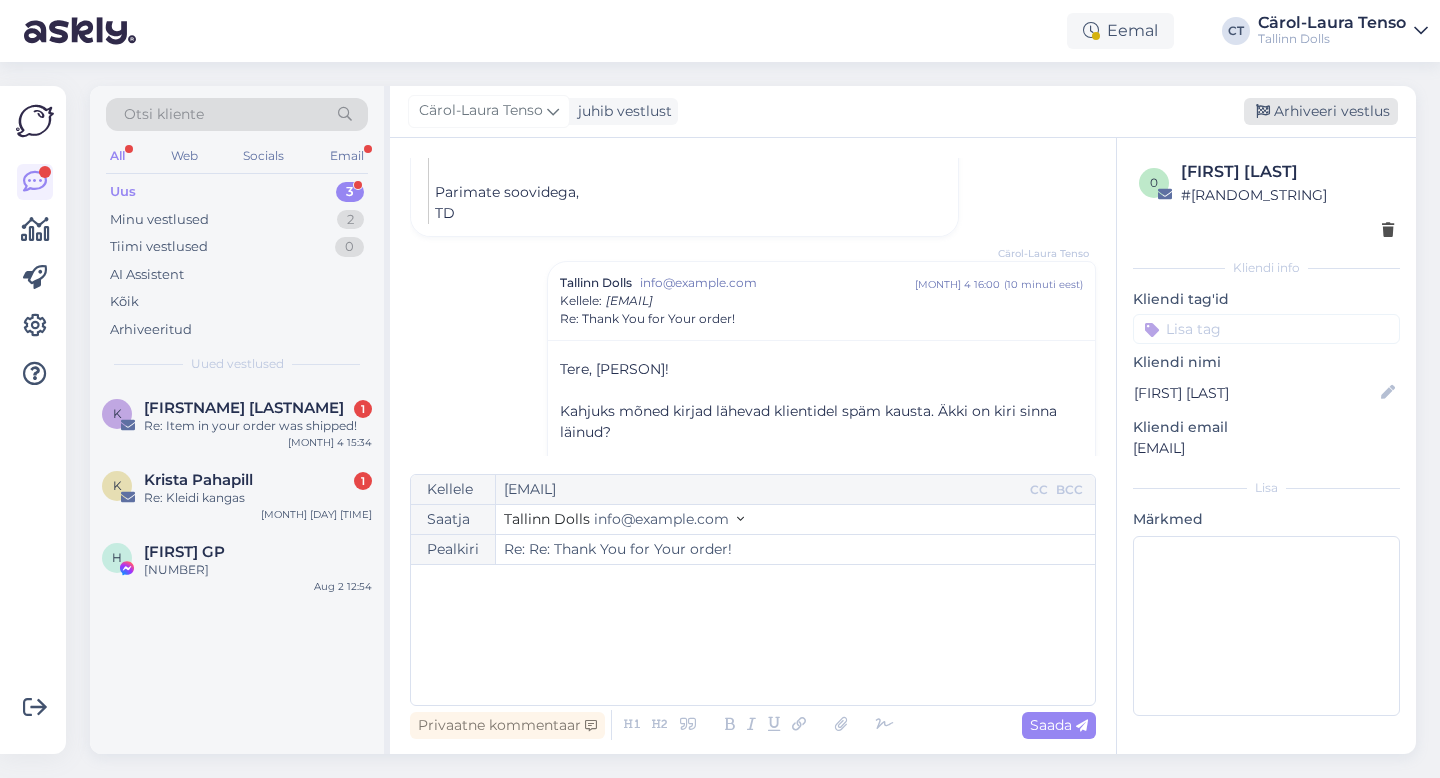 click on "Arhiveeri vestlus" at bounding box center [1321, 111] 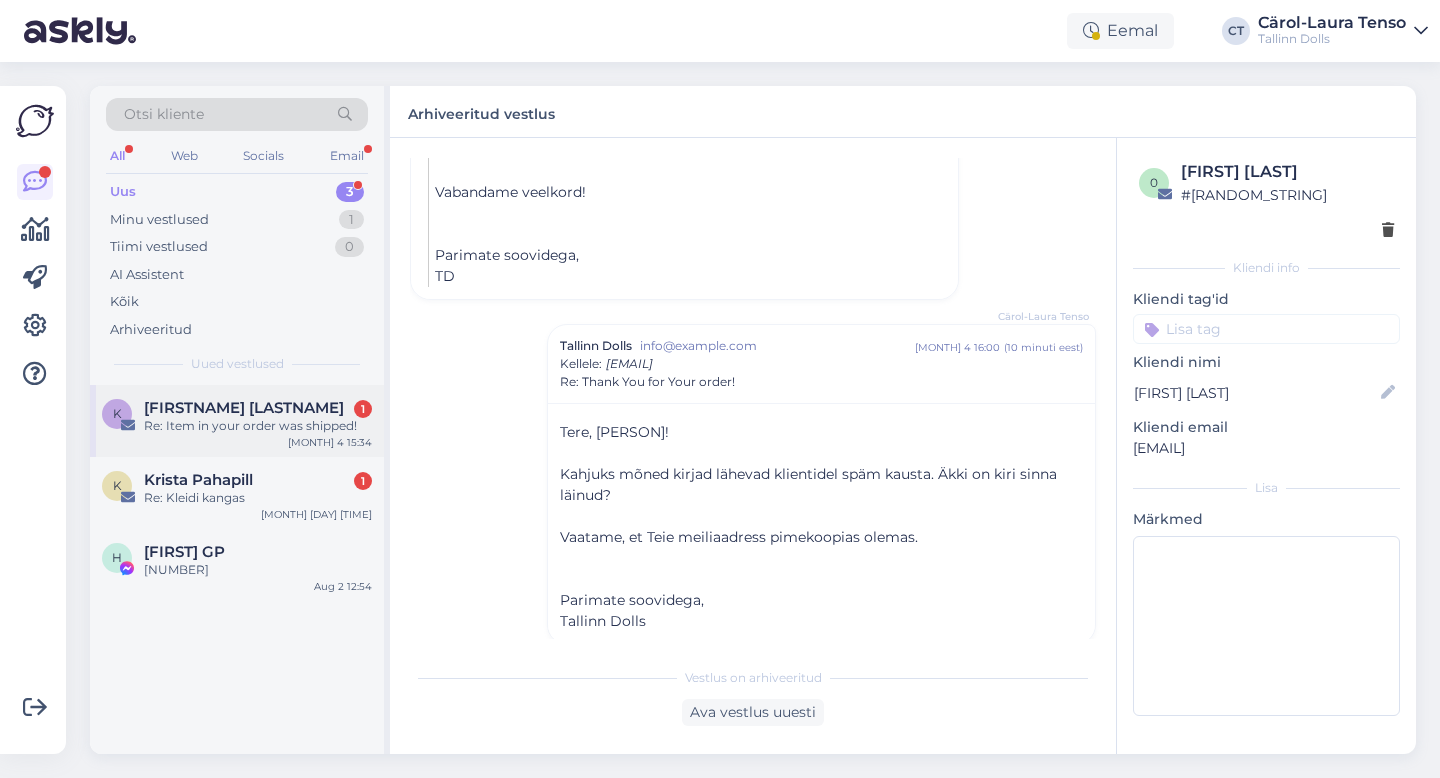 click on "[PERSON] [PERSON] Re: Tarne muutmine [MONTH] [DAY] [TIME]" at bounding box center [237, 421] 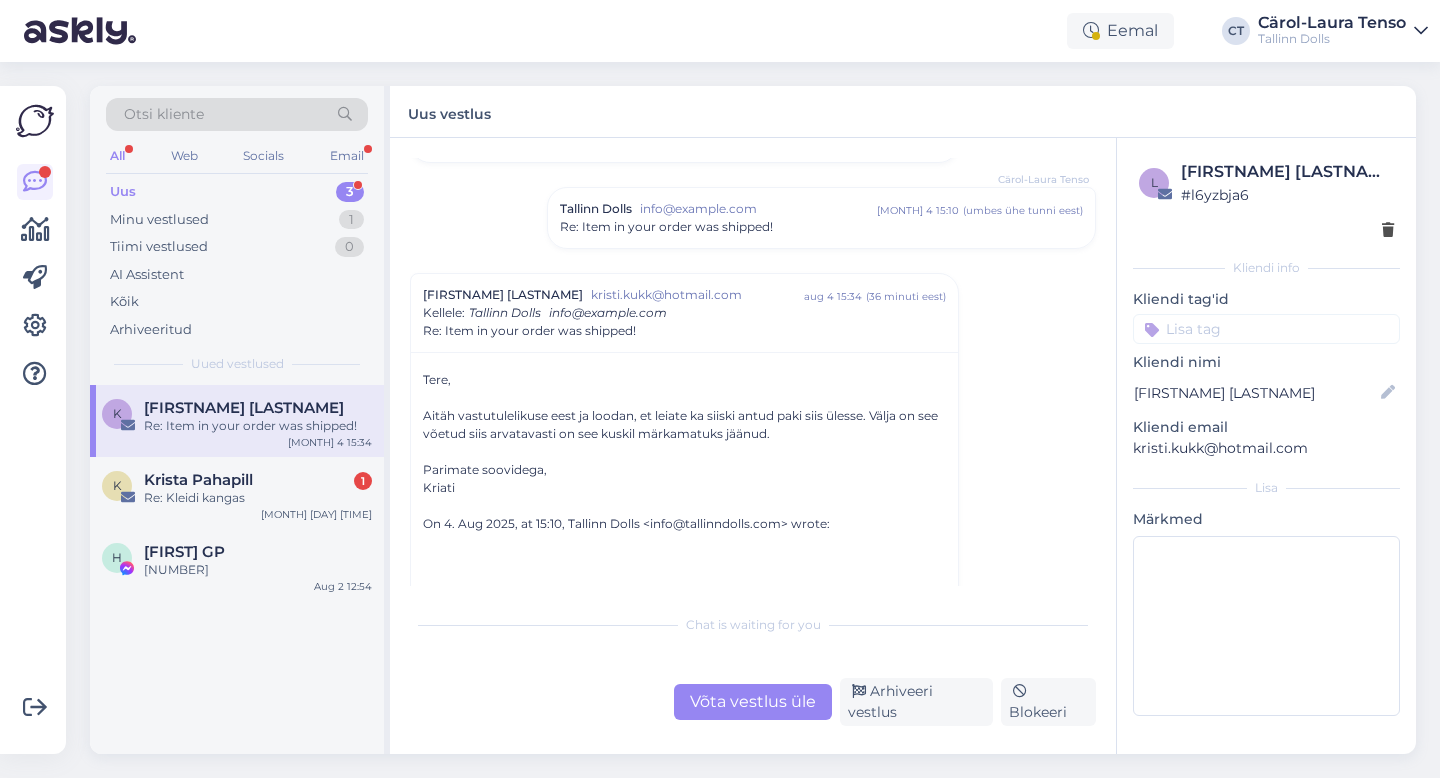 scroll, scrollTop: 801, scrollLeft: 0, axis: vertical 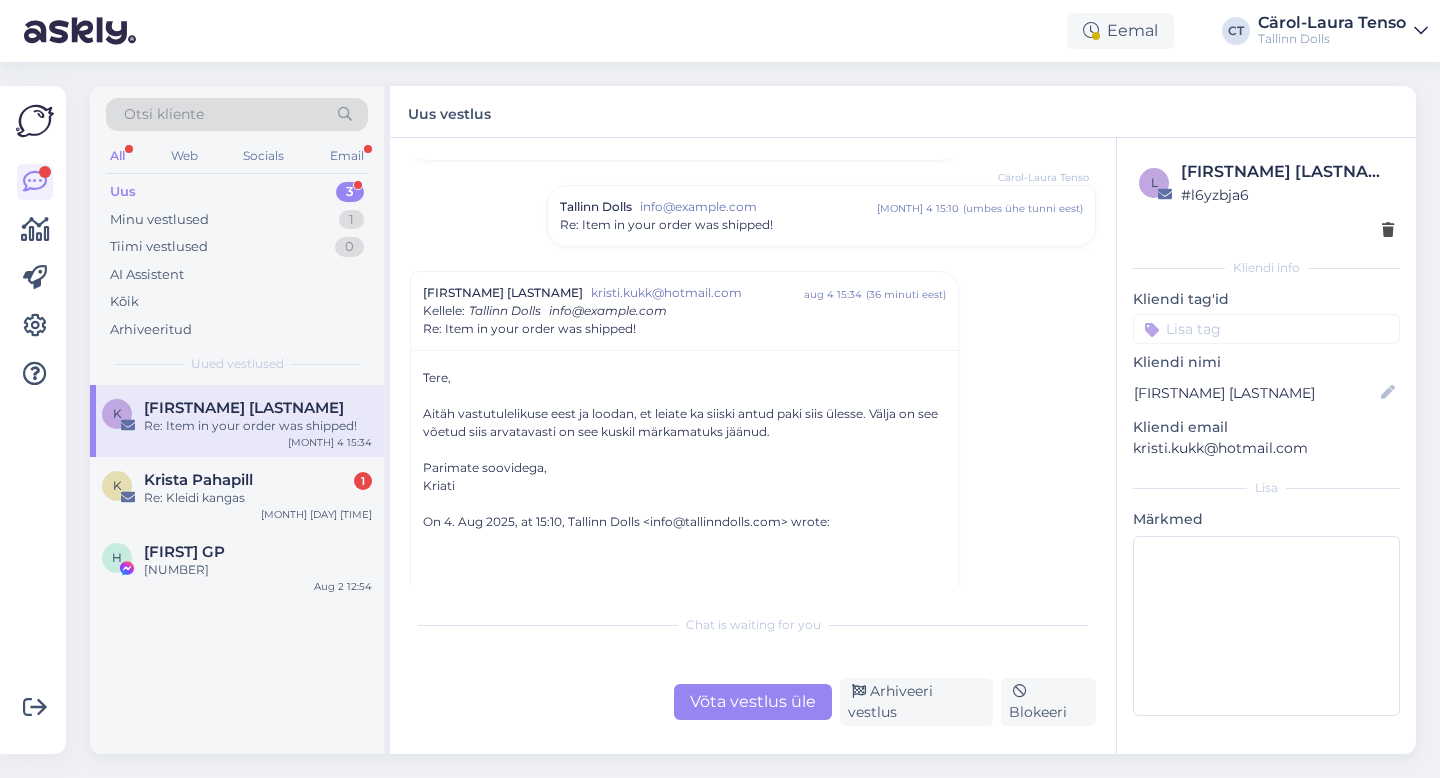 click on "Võta vestlus üle" at bounding box center [753, 702] 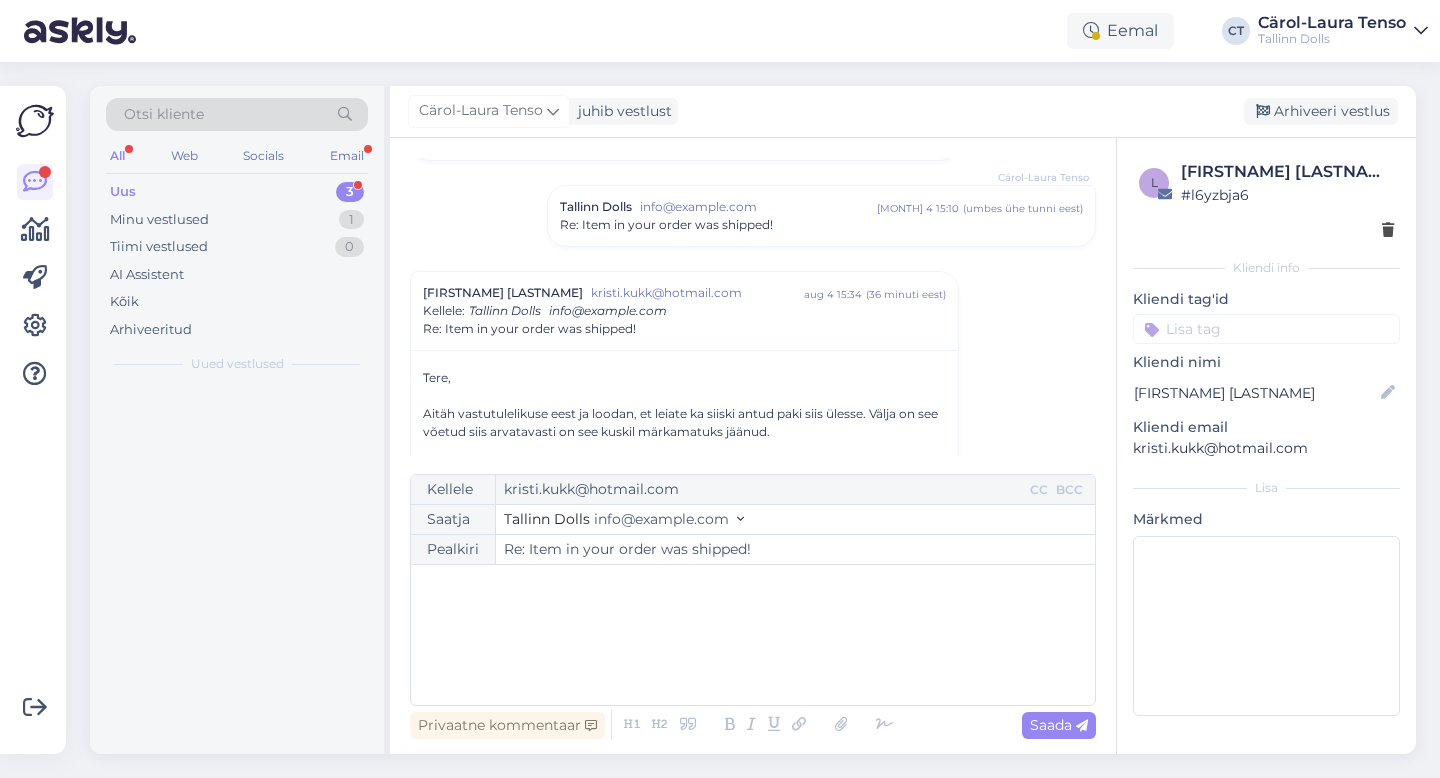 scroll, scrollTop: 914, scrollLeft: 0, axis: vertical 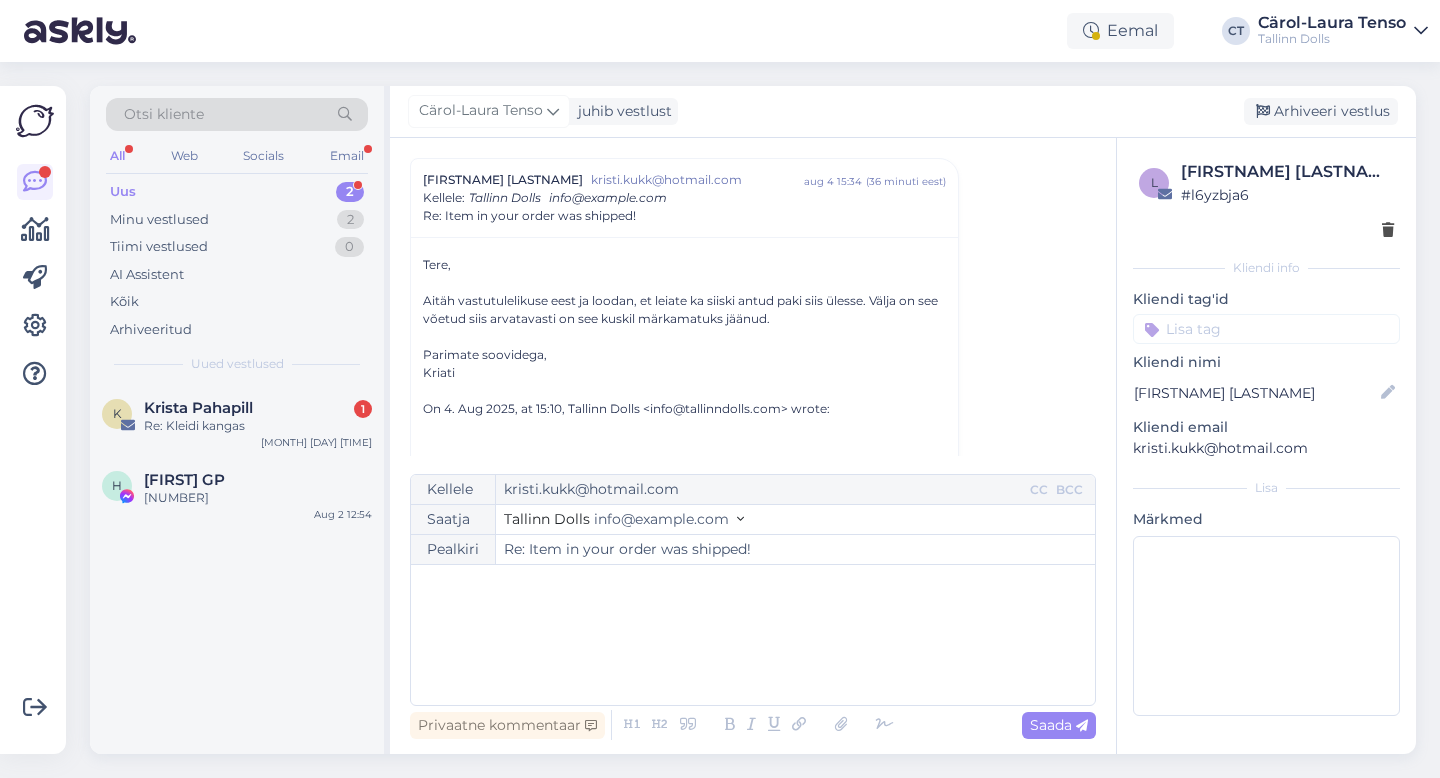 click on "﻿" at bounding box center [753, 635] 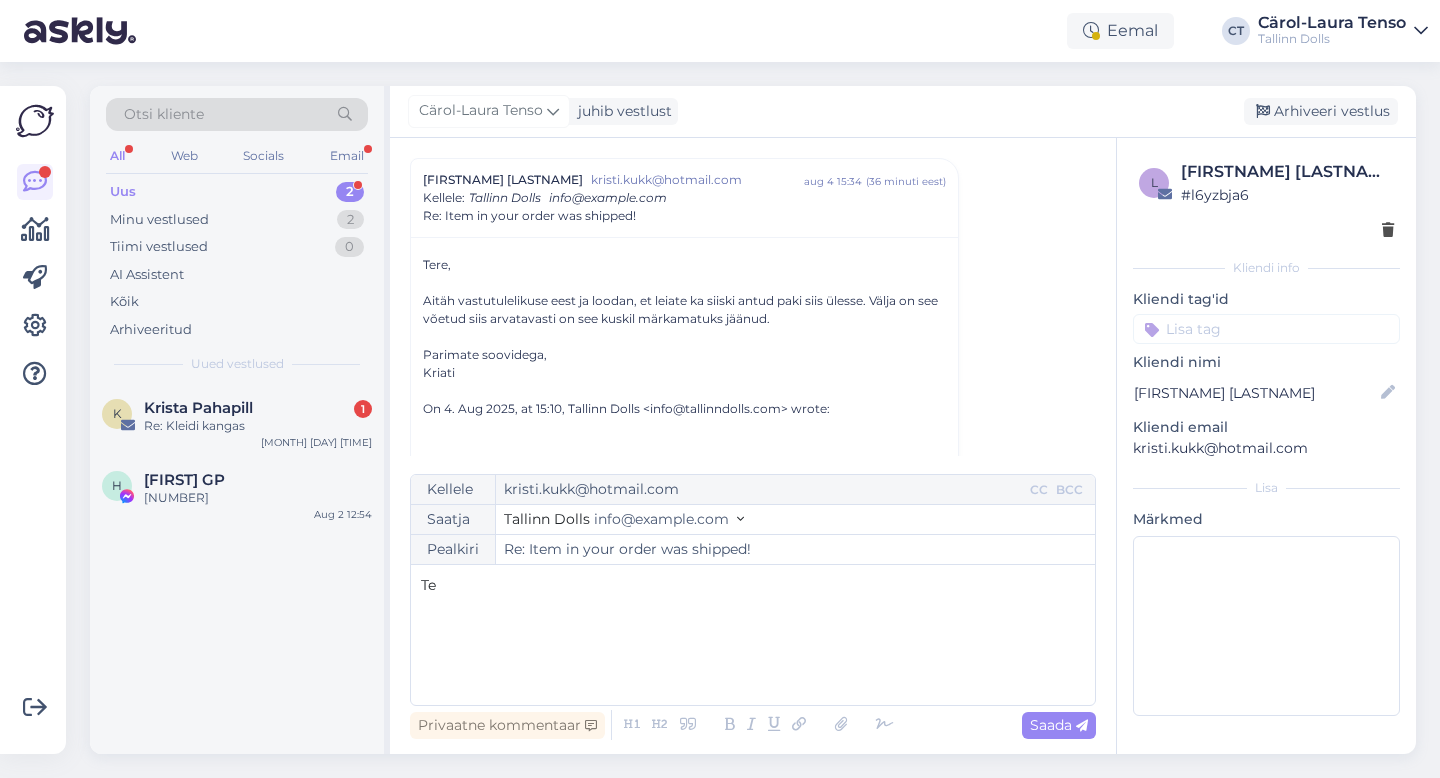 type 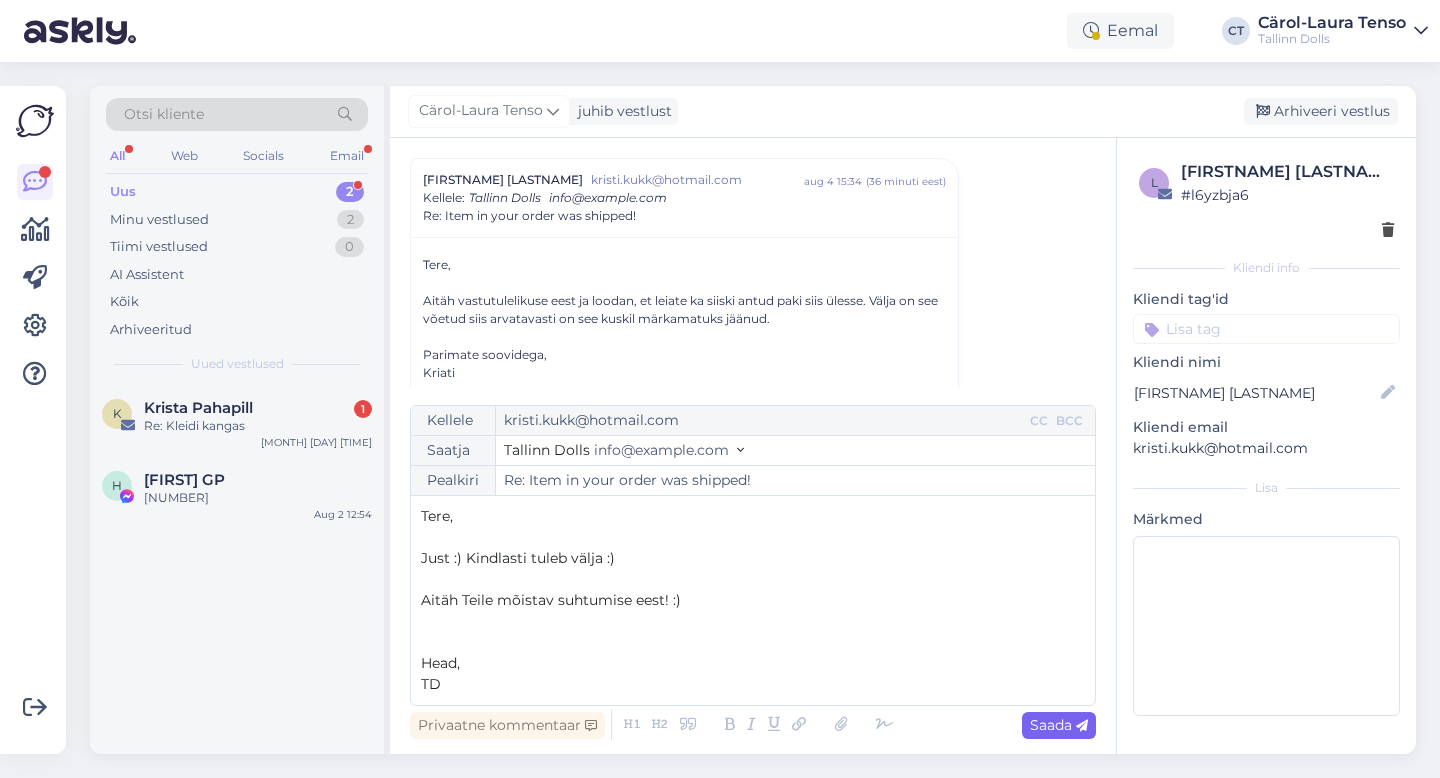 click at bounding box center (1082, 726) 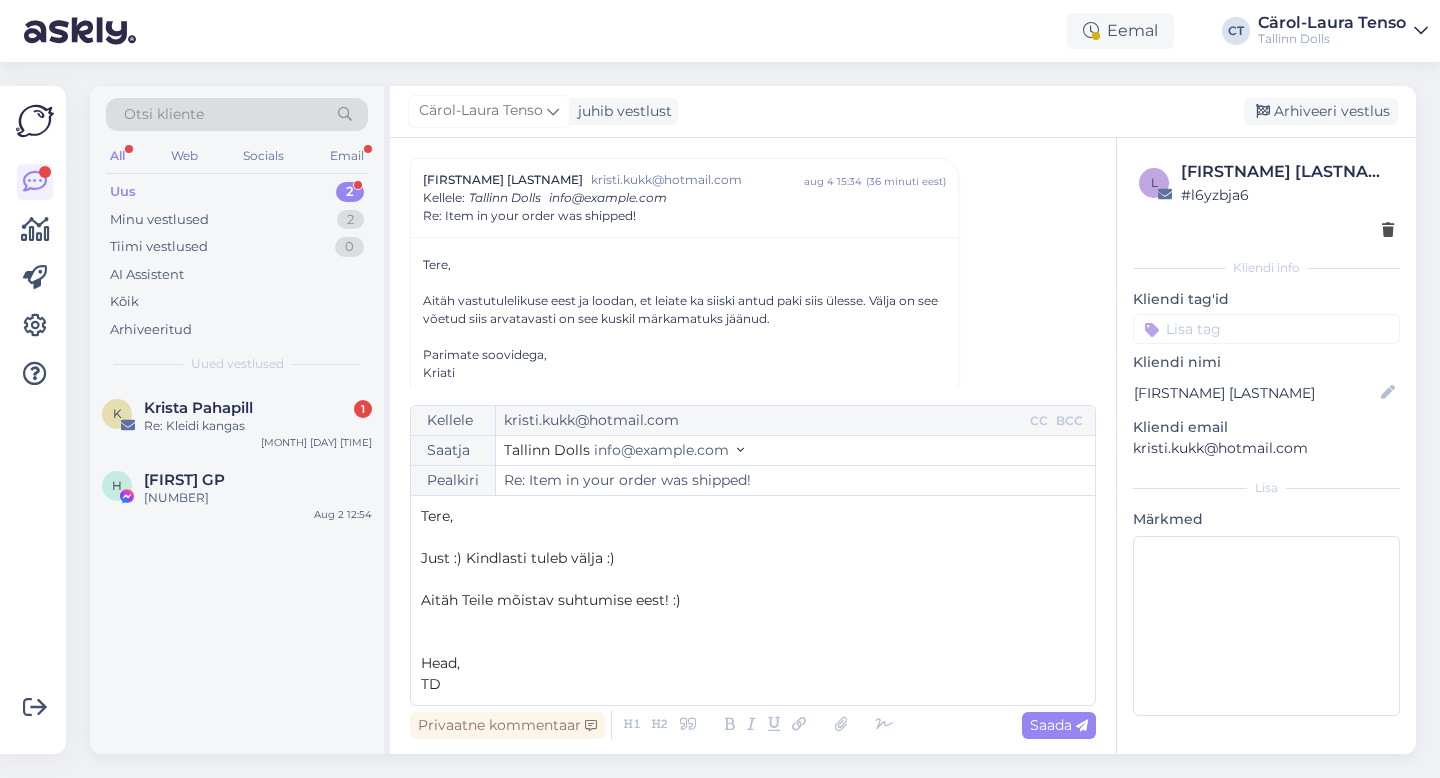 type on "Re: Re: Item in your order was shipped!" 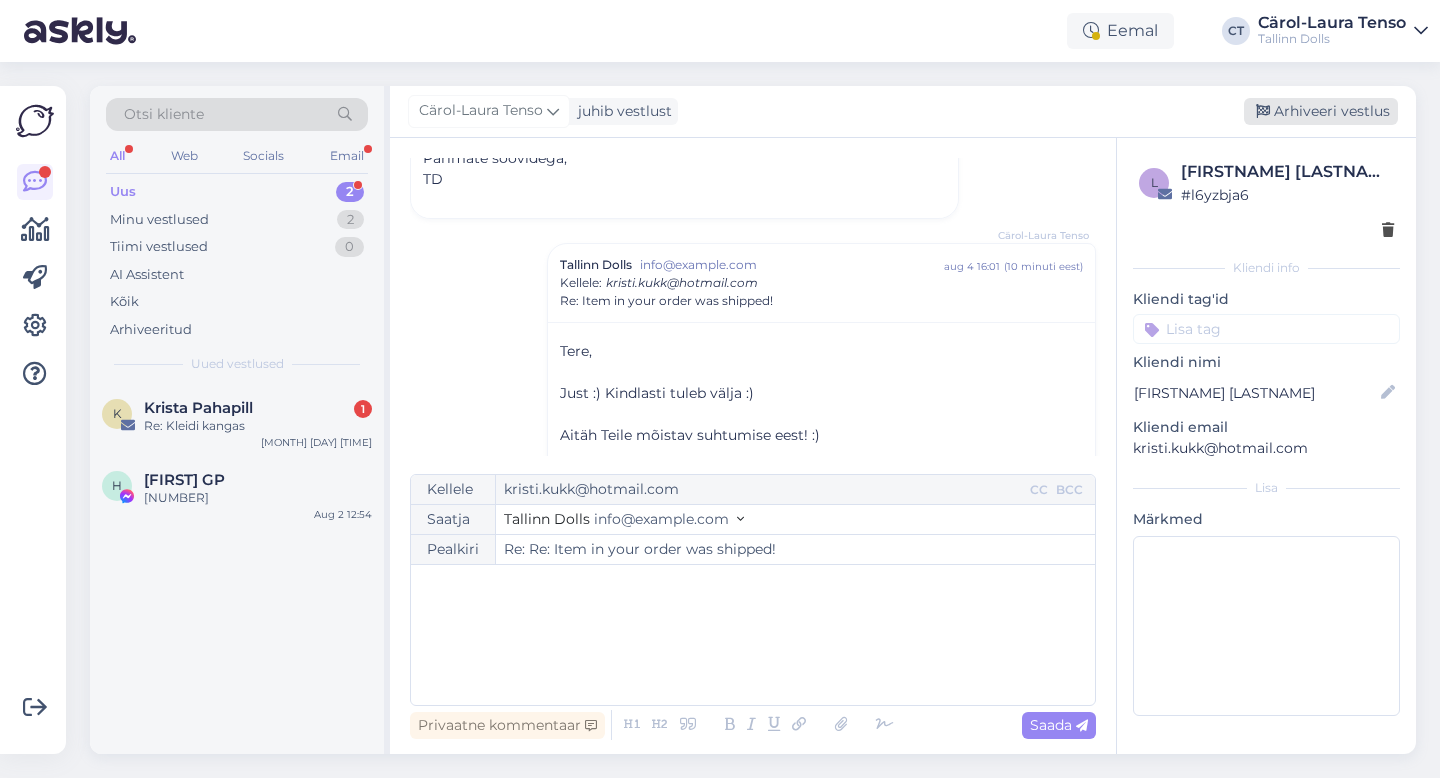 click on "Arhiveeri vestlus" at bounding box center [1321, 111] 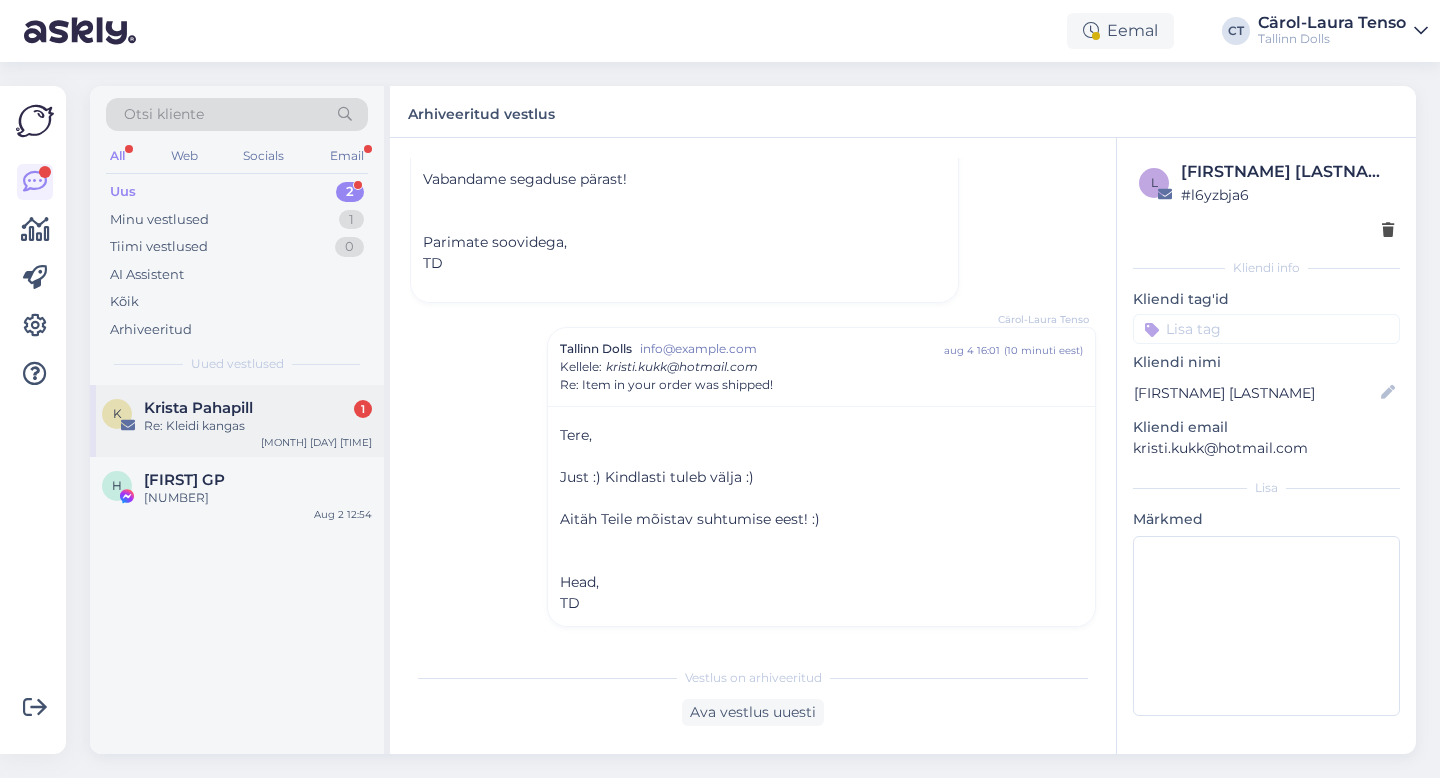 click on "K Krista Pahapill 1 Re: Kleidi kangas [MONTH] 4 15:33" at bounding box center (237, 421) 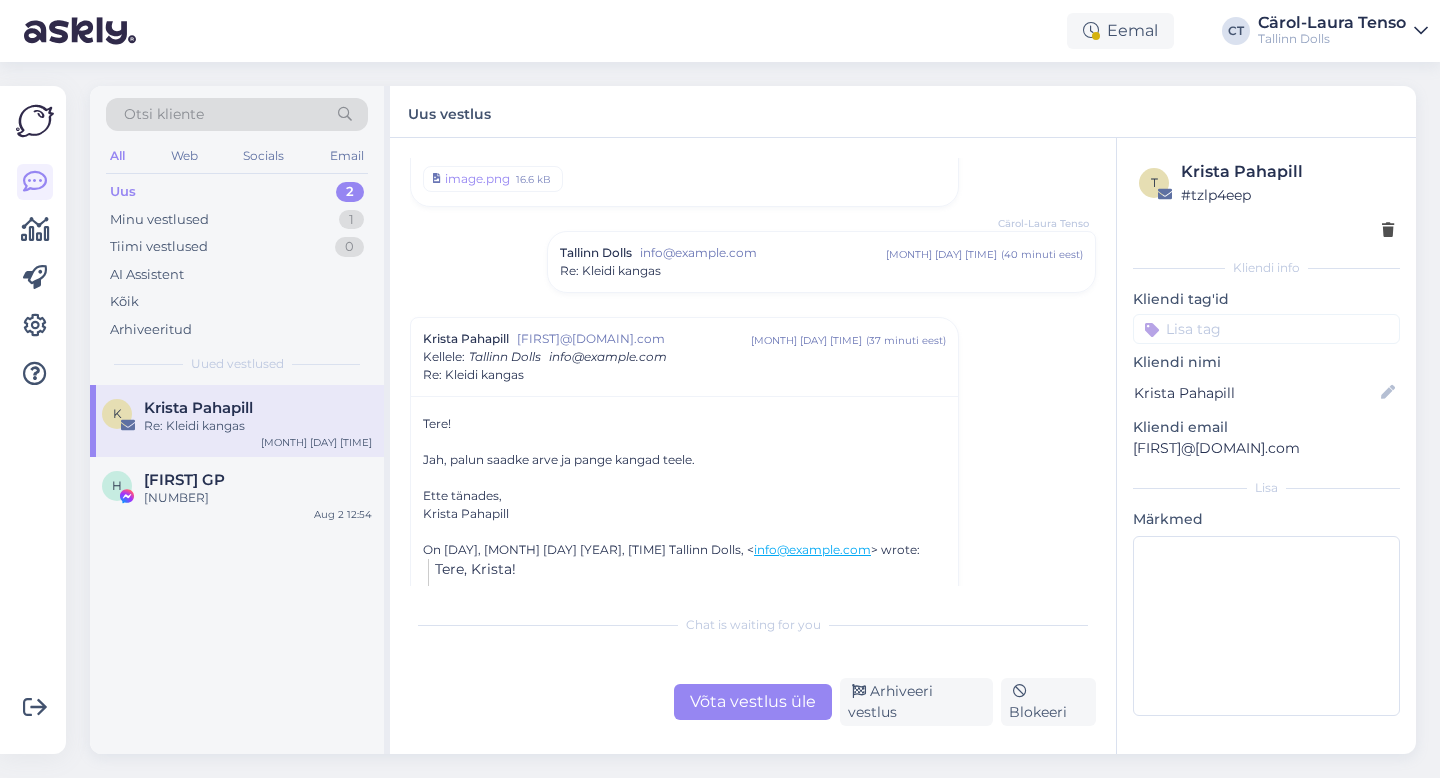 scroll, scrollTop: 725, scrollLeft: 0, axis: vertical 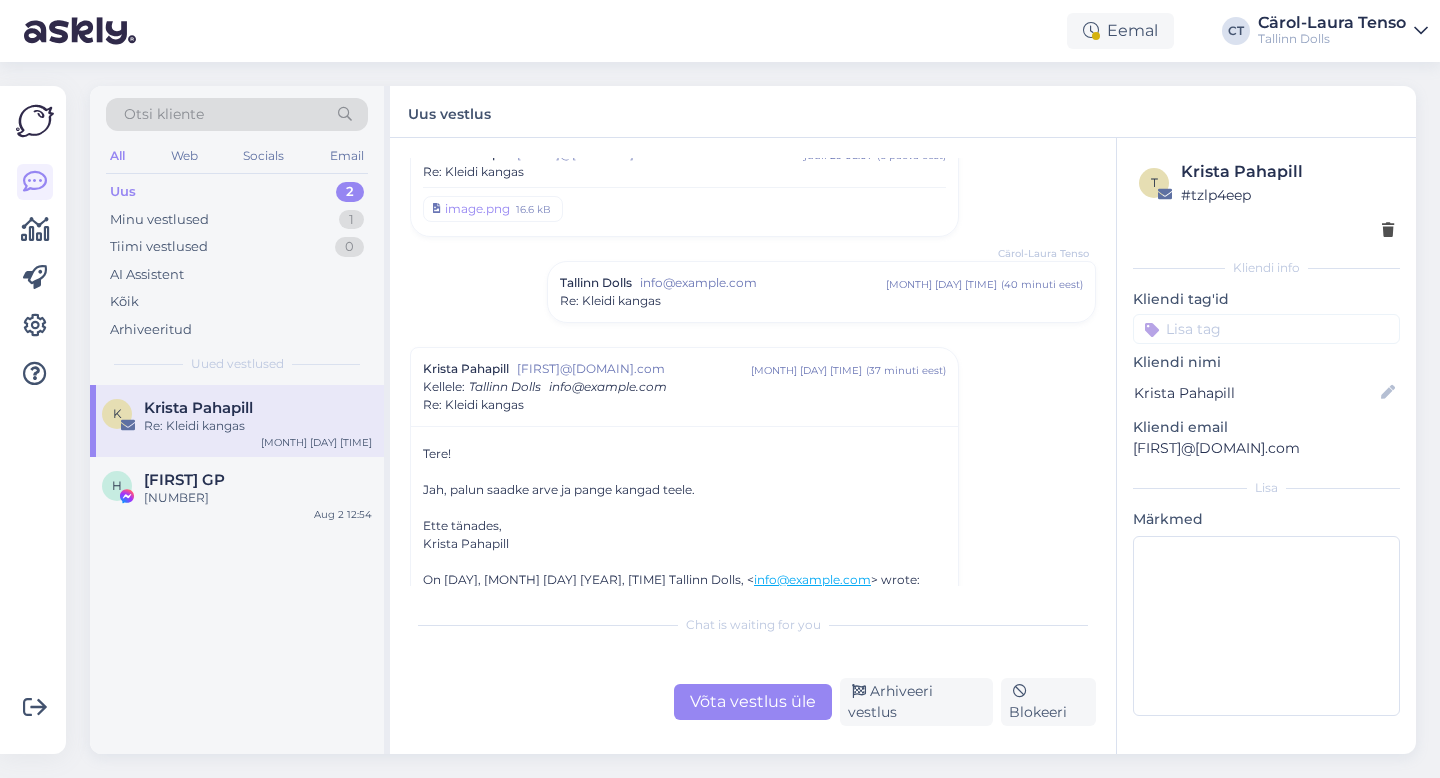 click on "[COMPANY] [EMAIL] [MONTH] [DAY] [TIME] ( [DURATION] eest ) Re: Kleidi kangas" at bounding box center (821, 292) 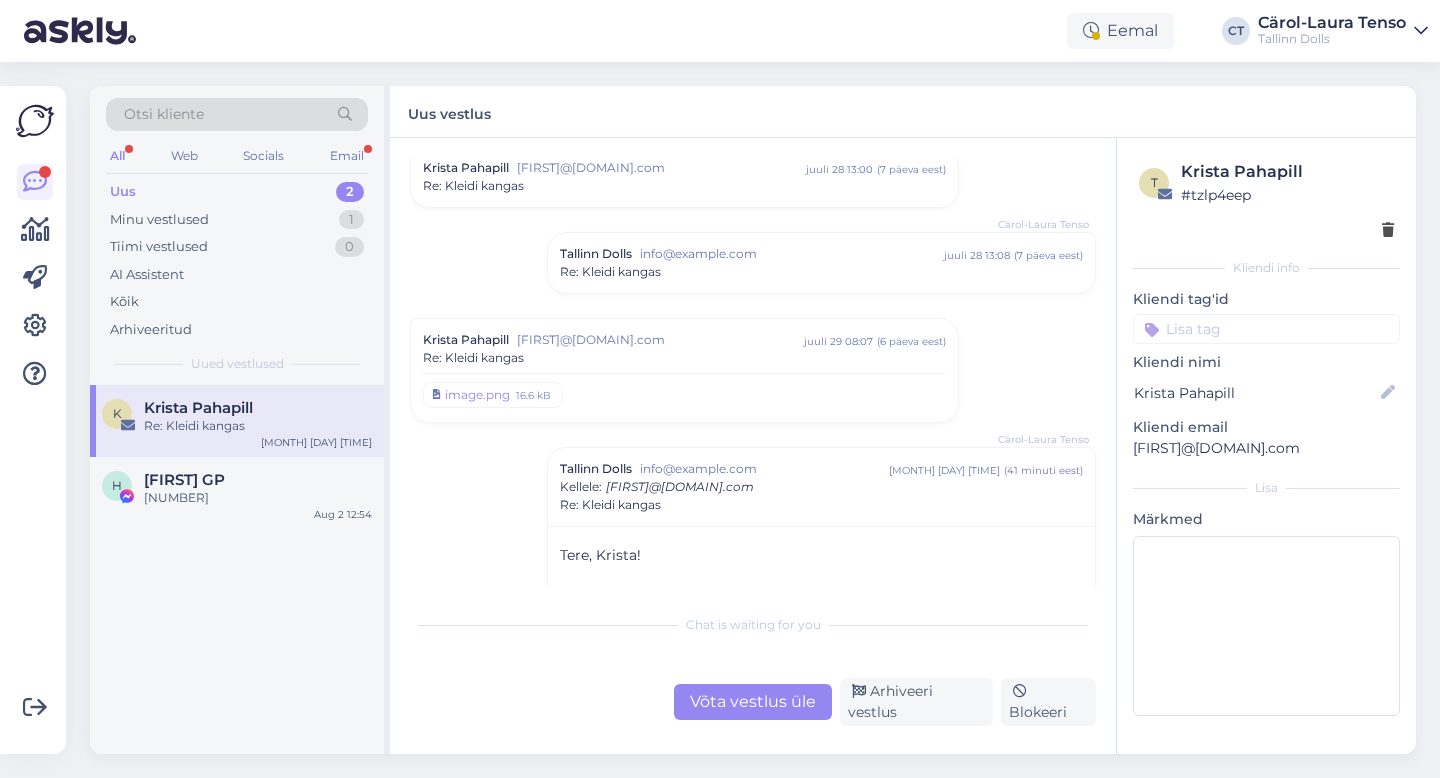 scroll, scrollTop: 522, scrollLeft: 0, axis: vertical 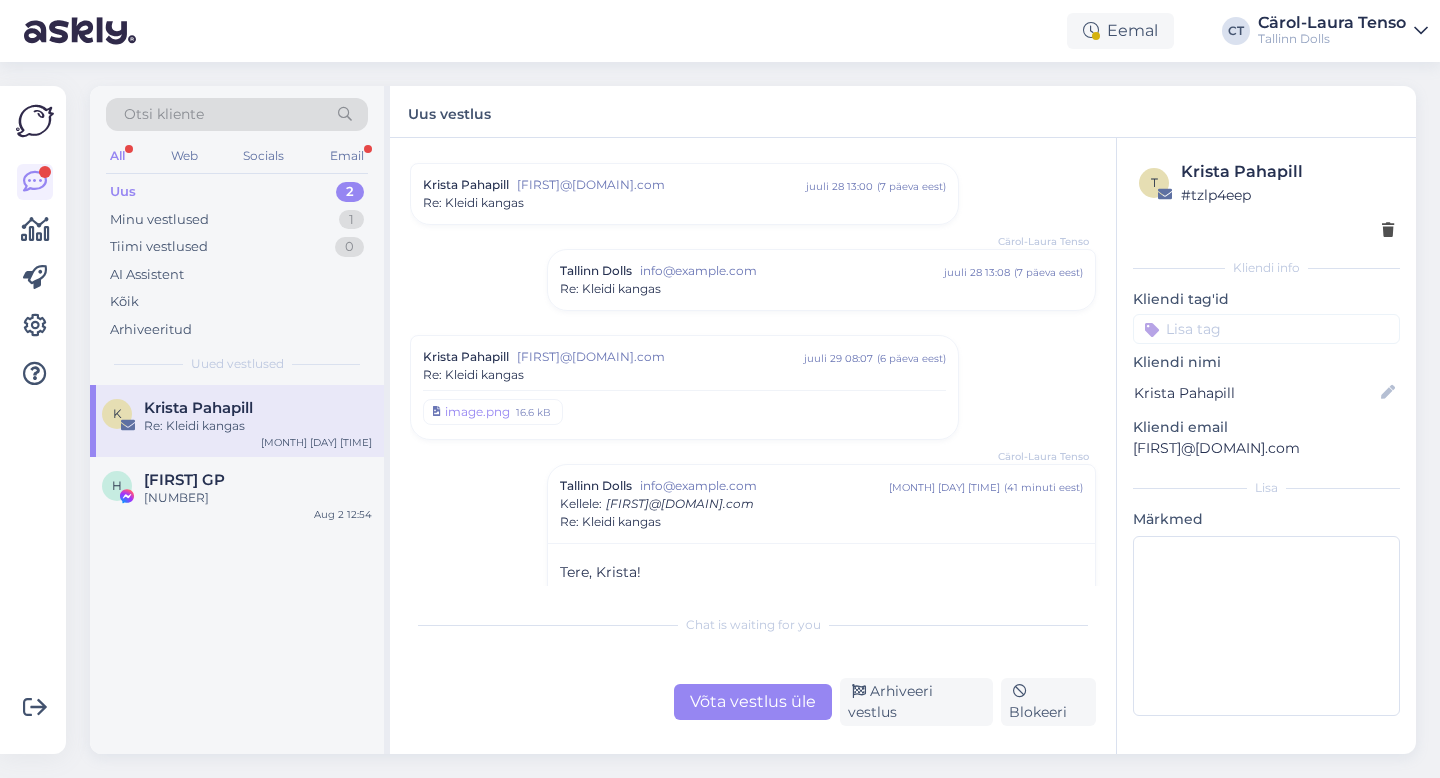click on "[FIRST]@[DOMAIN].com" at bounding box center (660, 357) 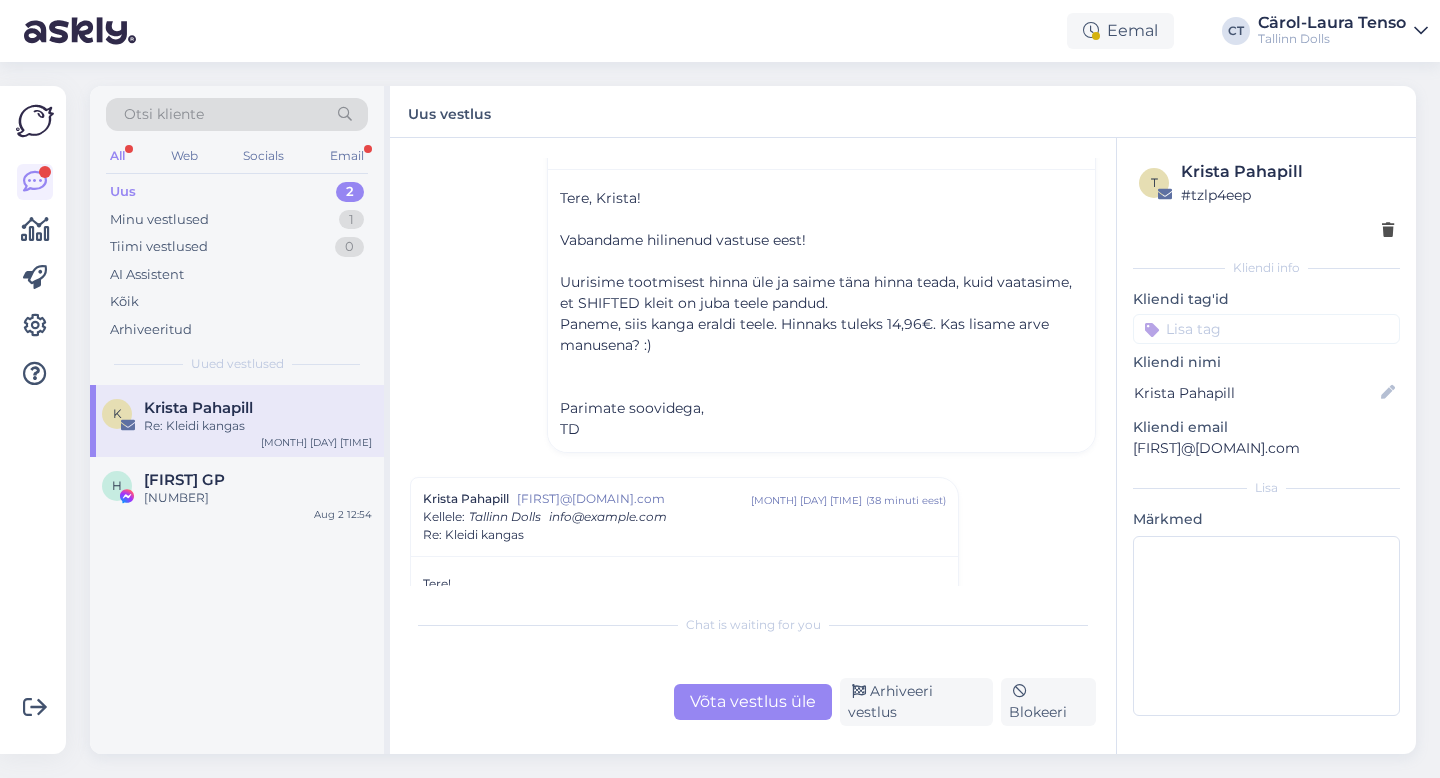 scroll, scrollTop: 1529, scrollLeft: 0, axis: vertical 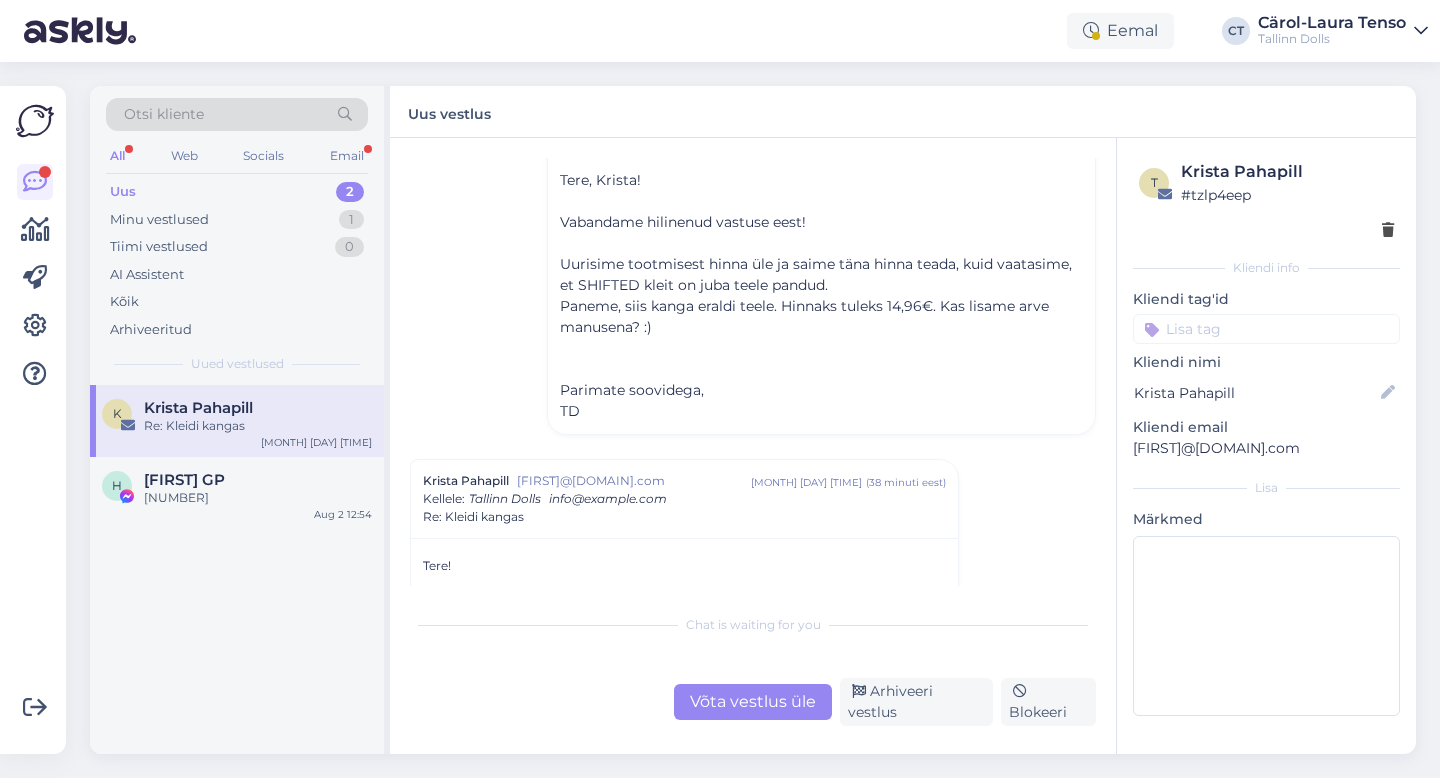 click on "Võta vestlus üle" at bounding box center (753, 702) 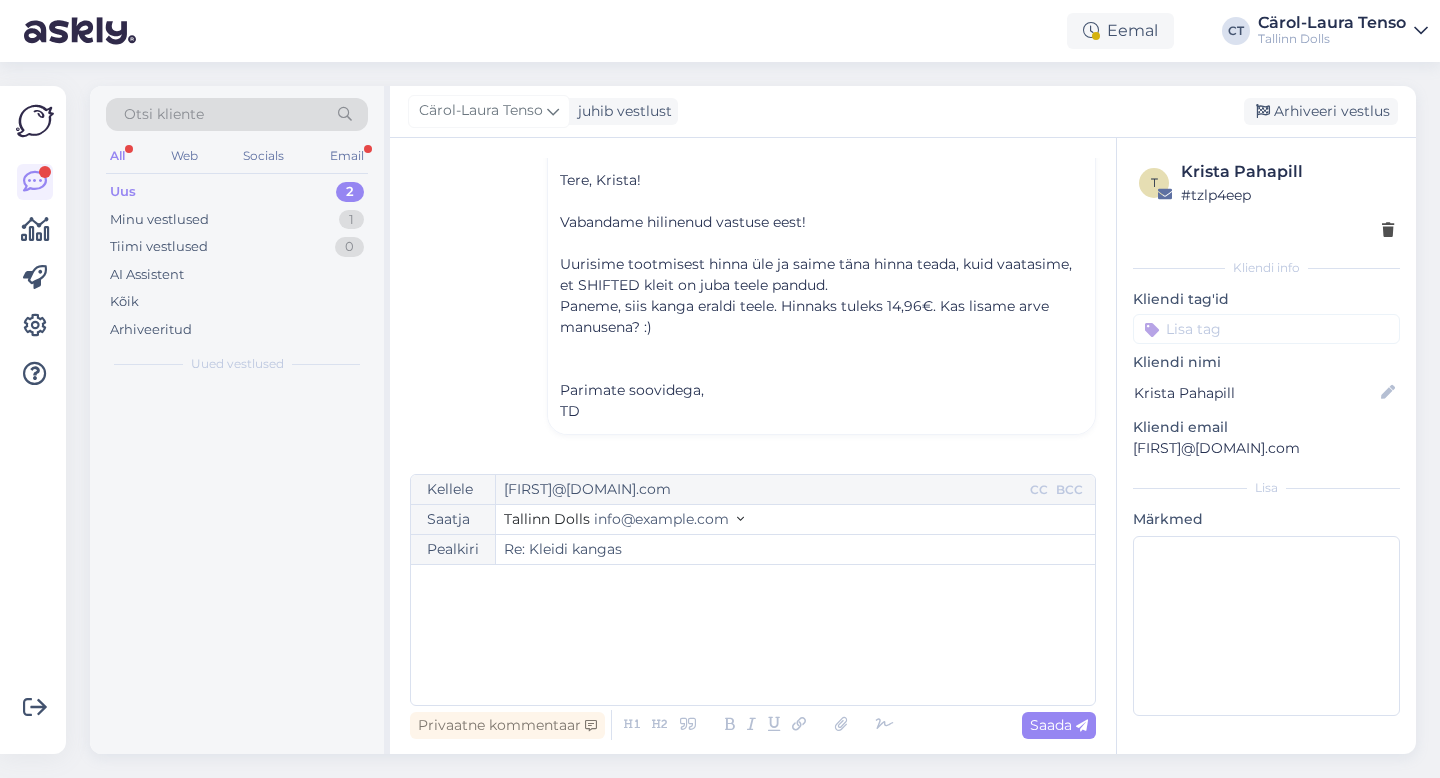 scroll, scrollTop: 1830, scrollLeft: 0, axis: vertical 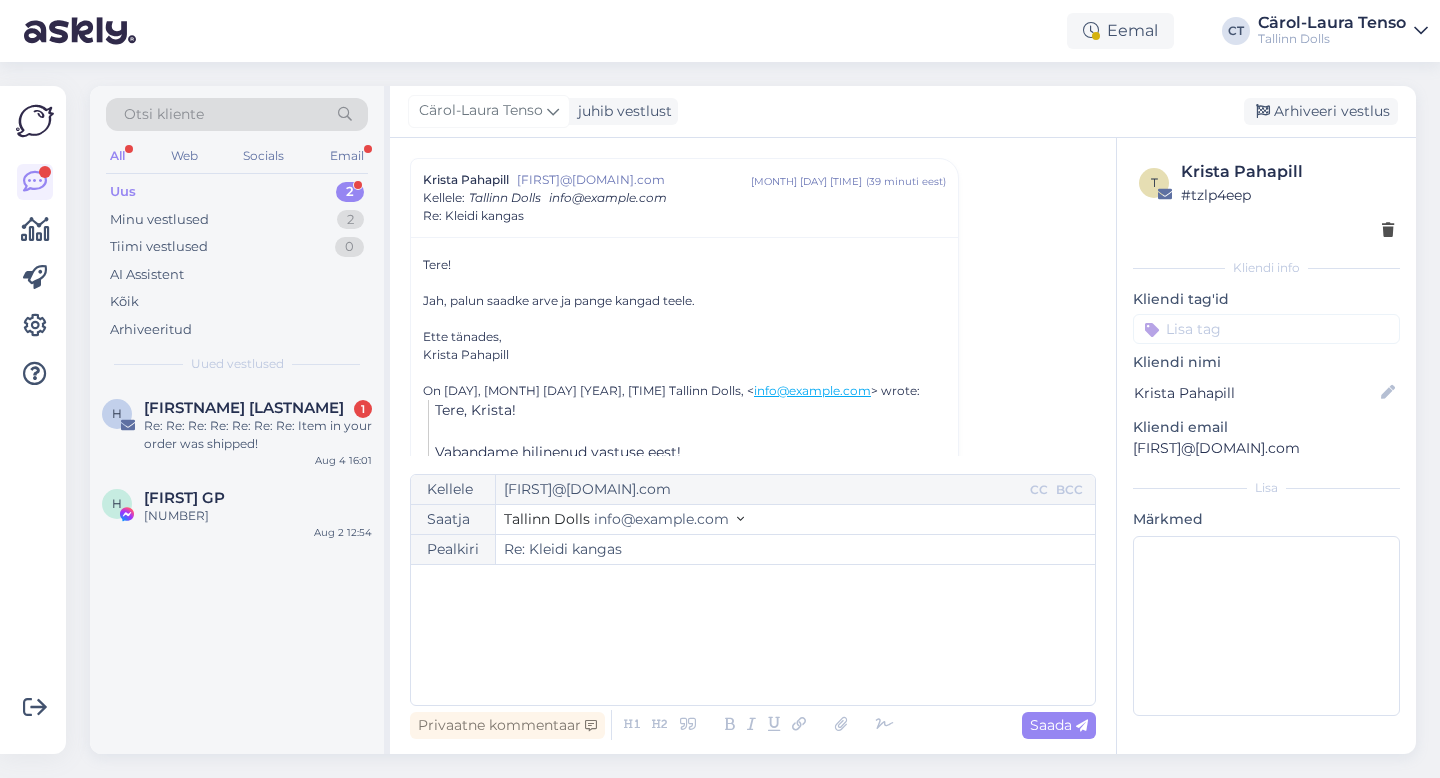 click on "﻿" at bounding box center [753, 635] 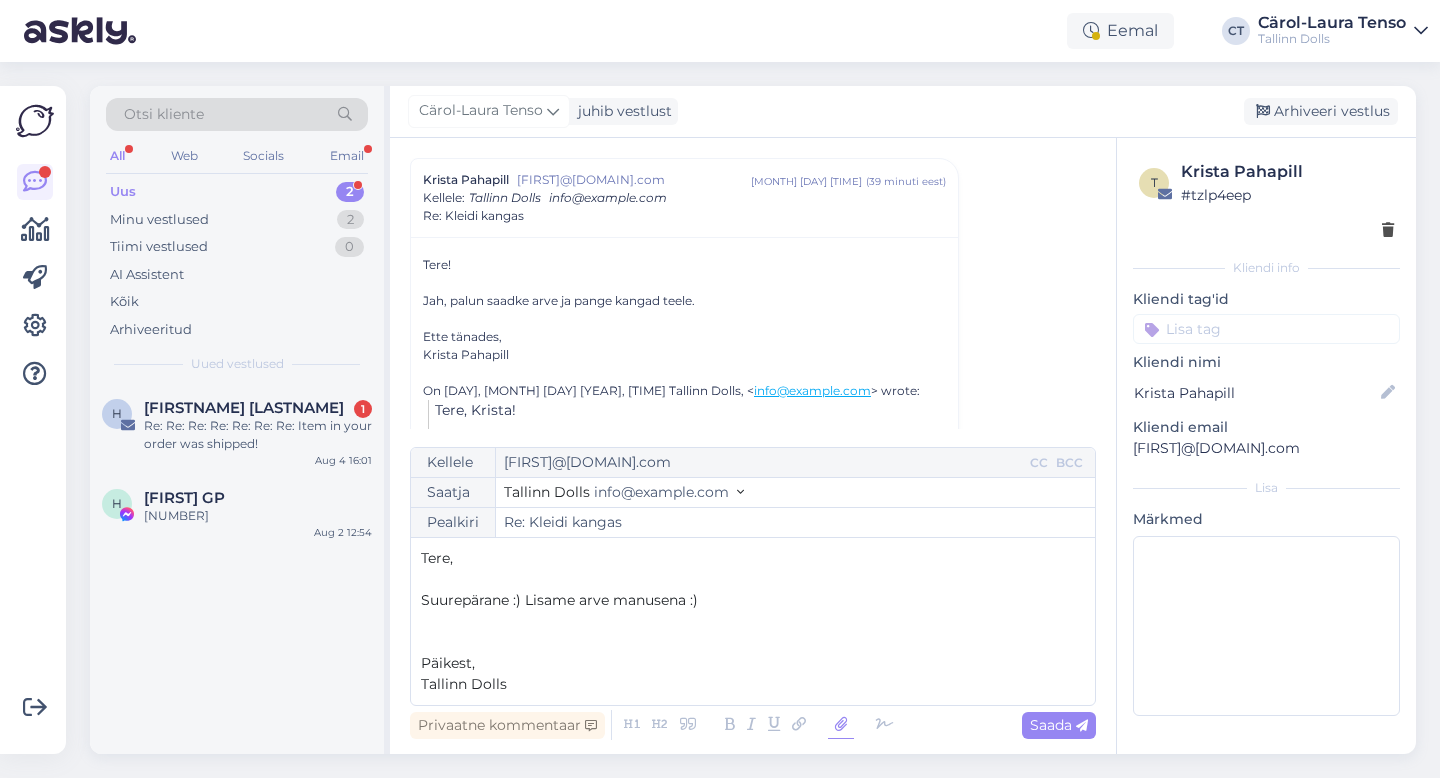click at bounding box center [841, 725] 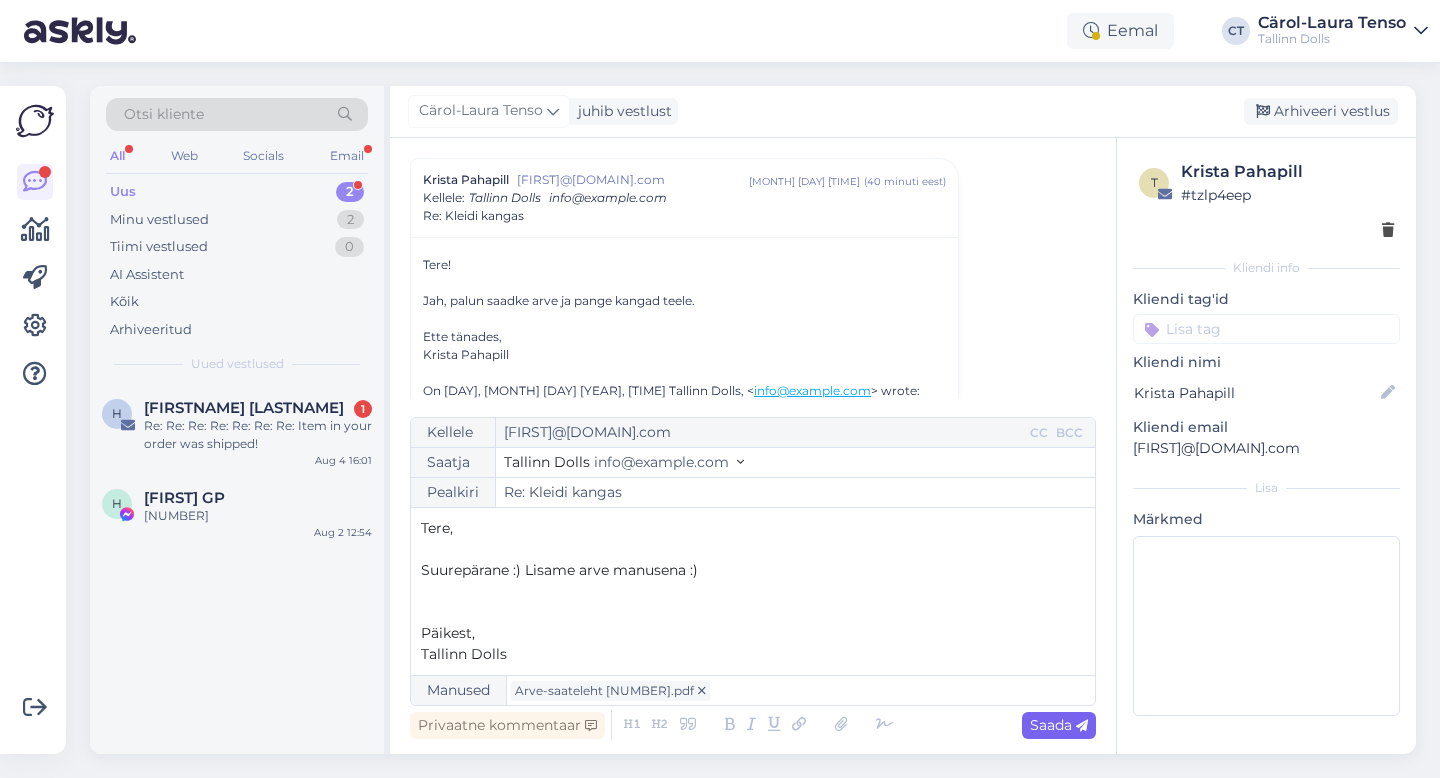 click on "Saada" at bounding box center [1059, 725] 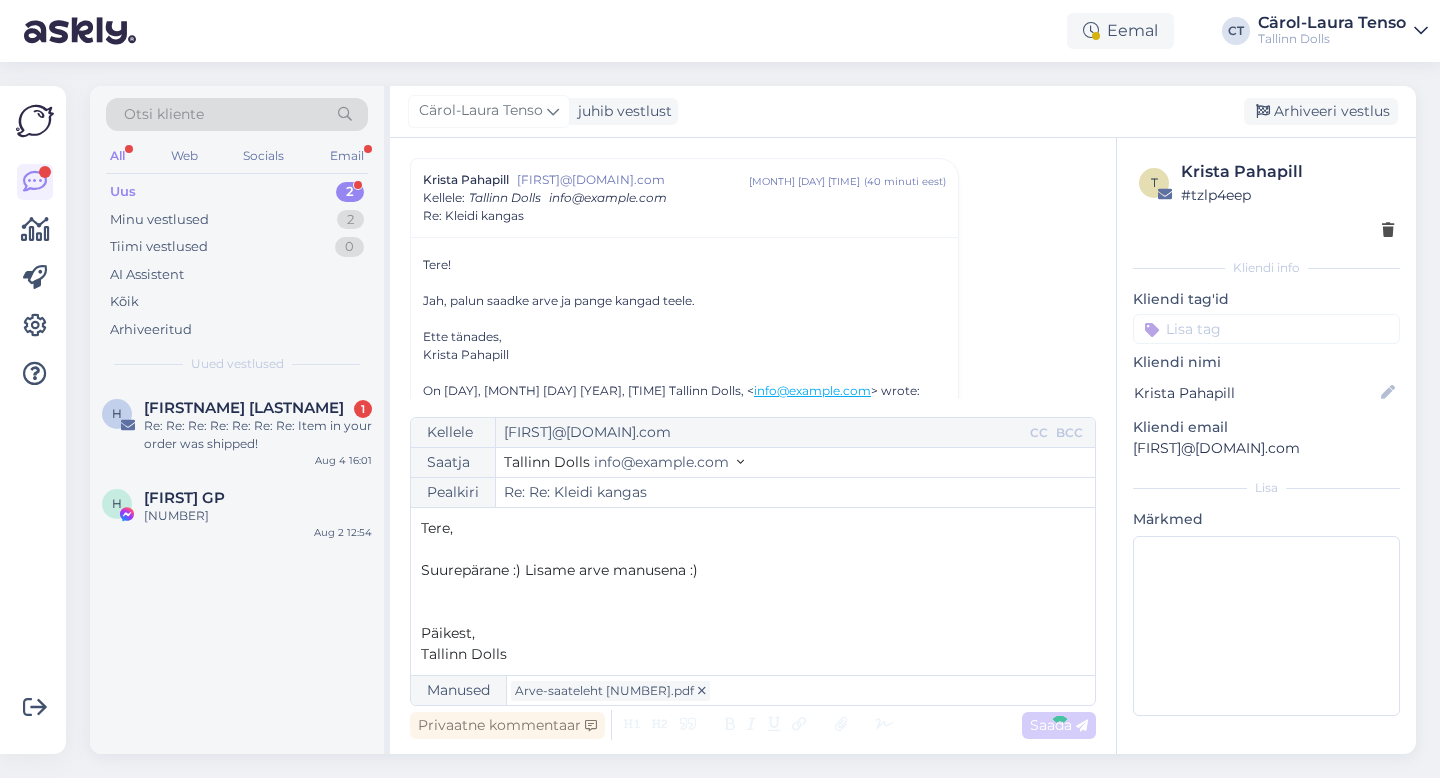 type on "Re: Kleidi kangas" 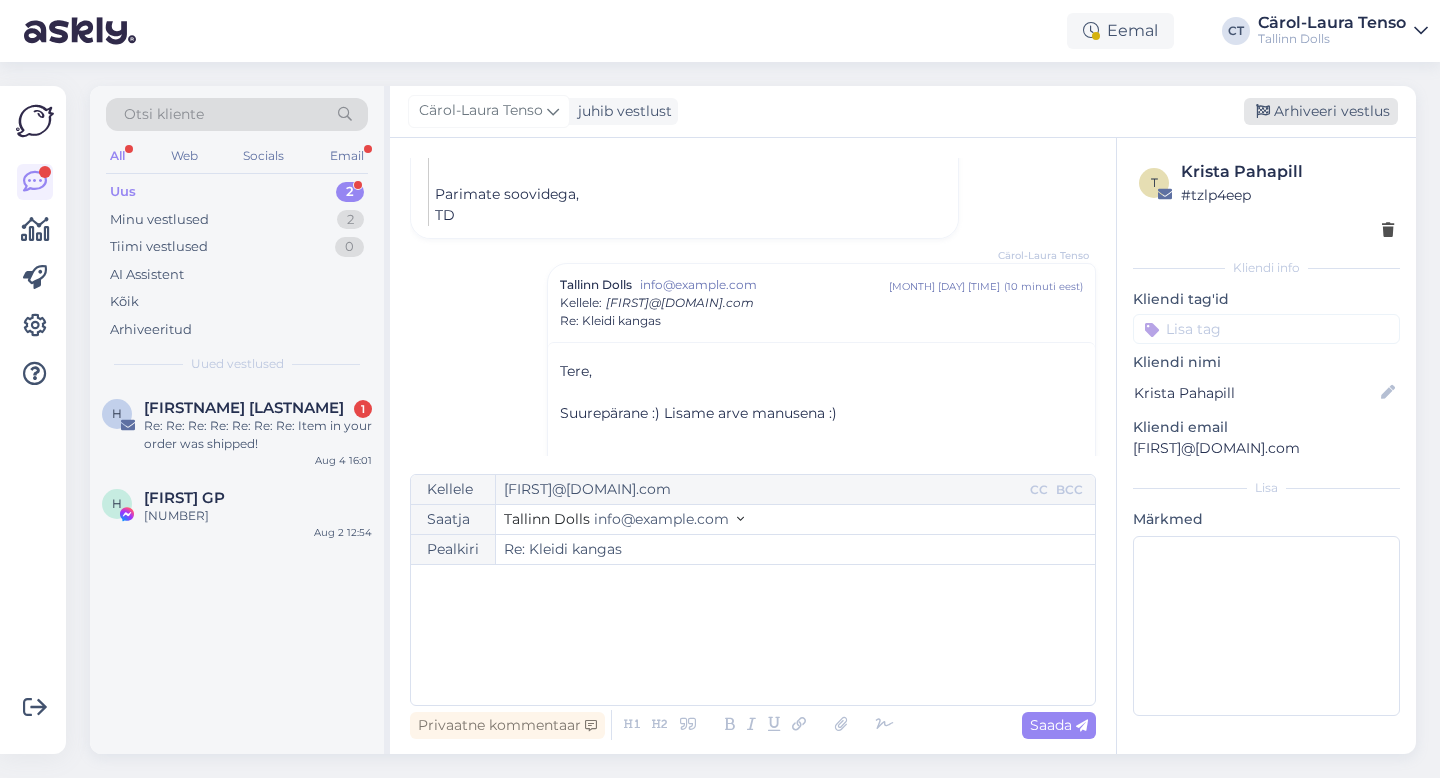 click on "Arhiveeri vestlus" at bounding box center [1321, 111] 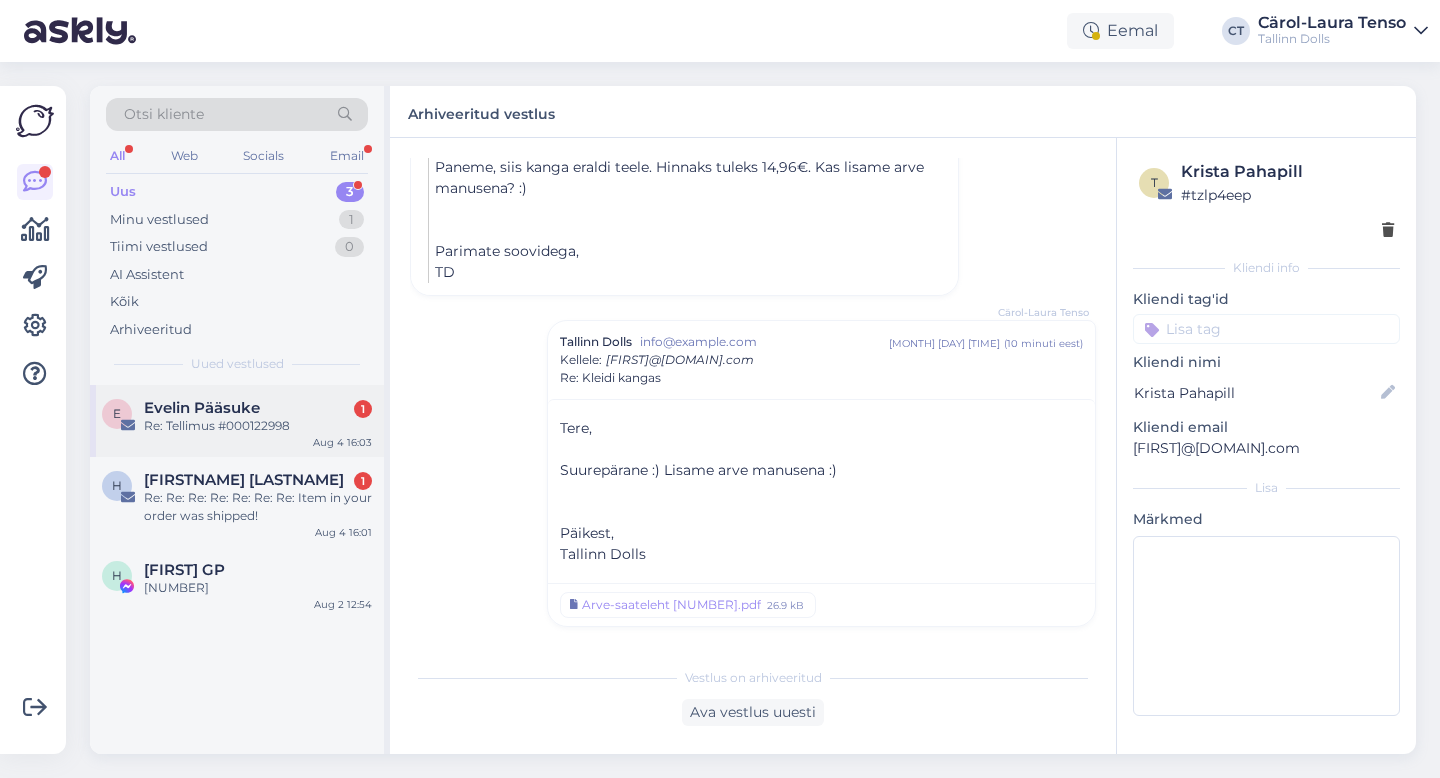 click on "Re: Tellimus  #000122998" at bounding box center (258, 426) 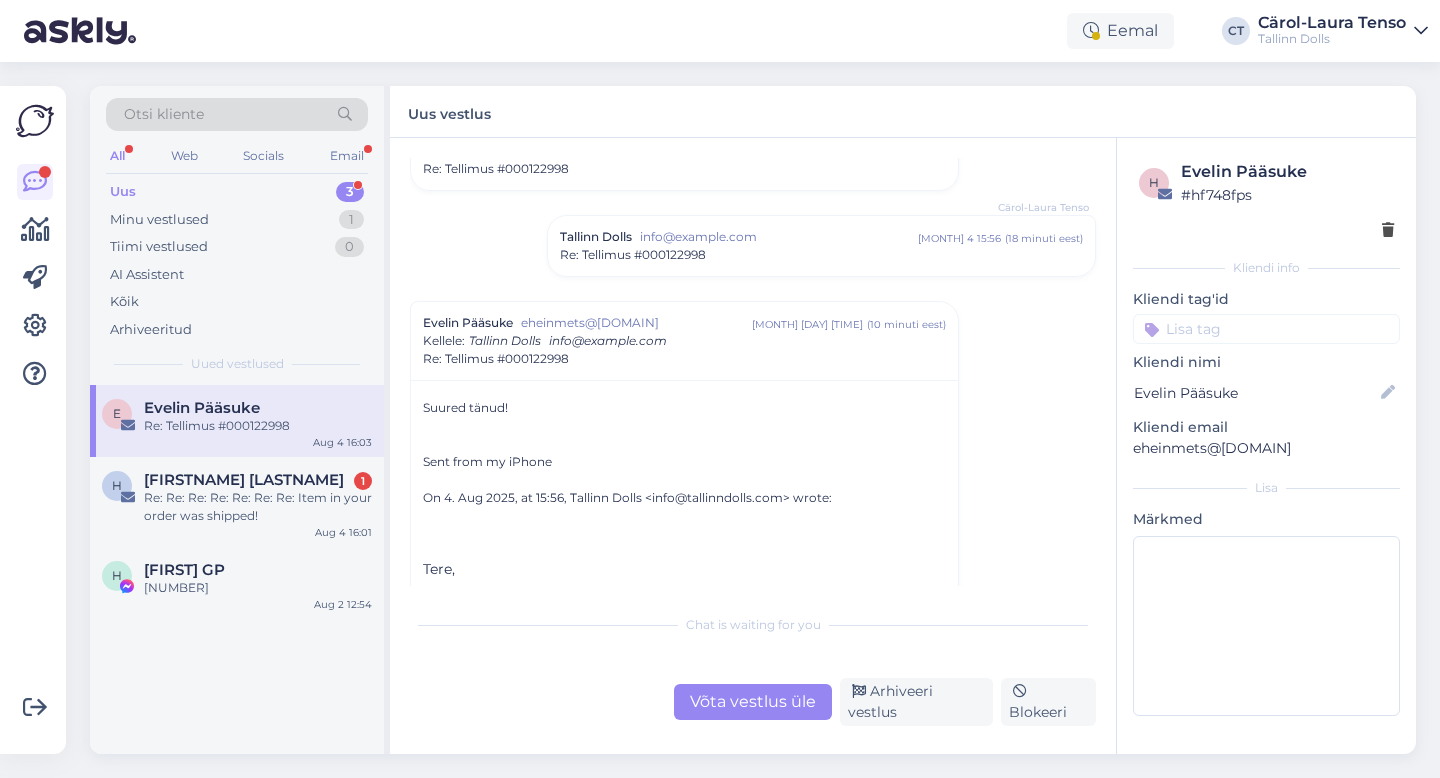 scroll, scrollTop: 601, scrollLeft: 0, axis: vertical 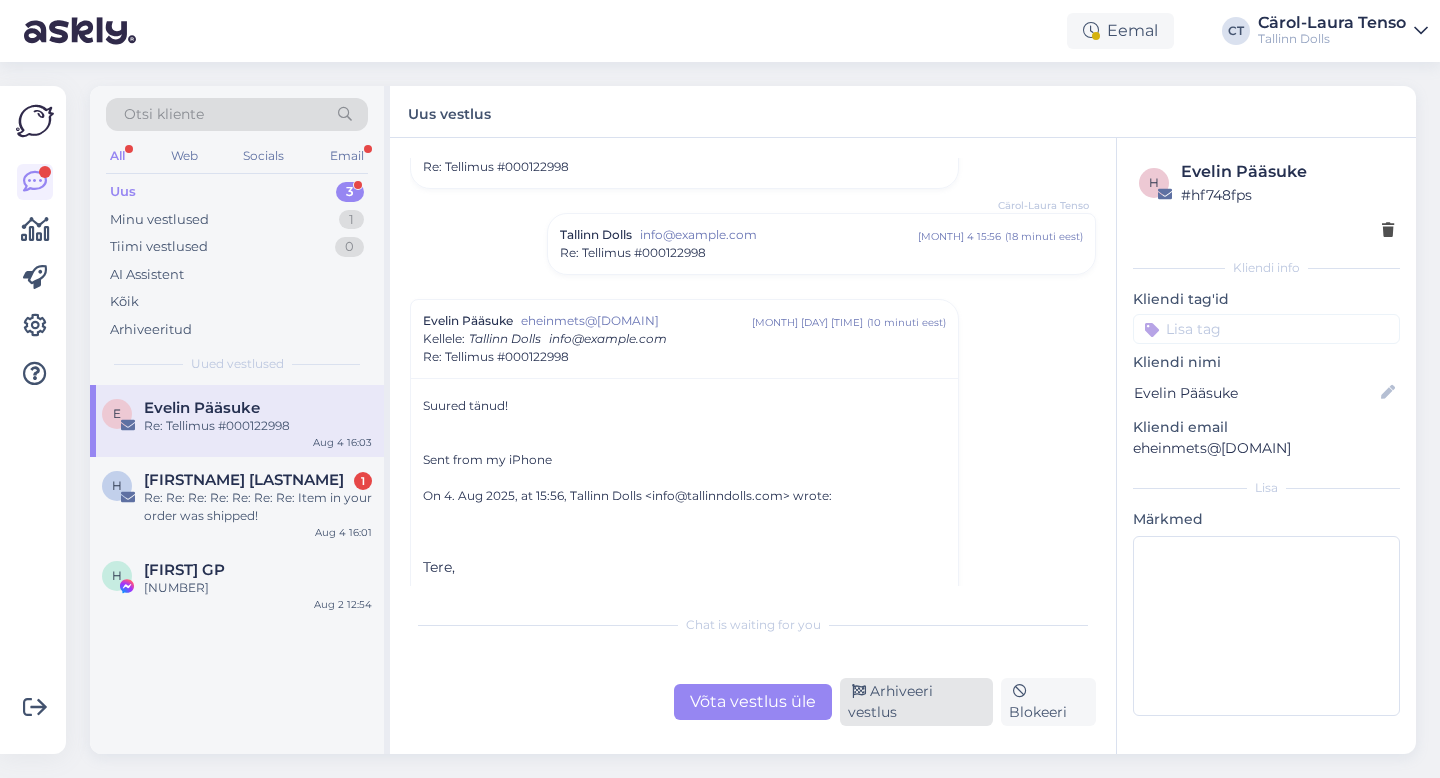 click on "Arhiveeri vestlus" at bounding box center (916, 702) 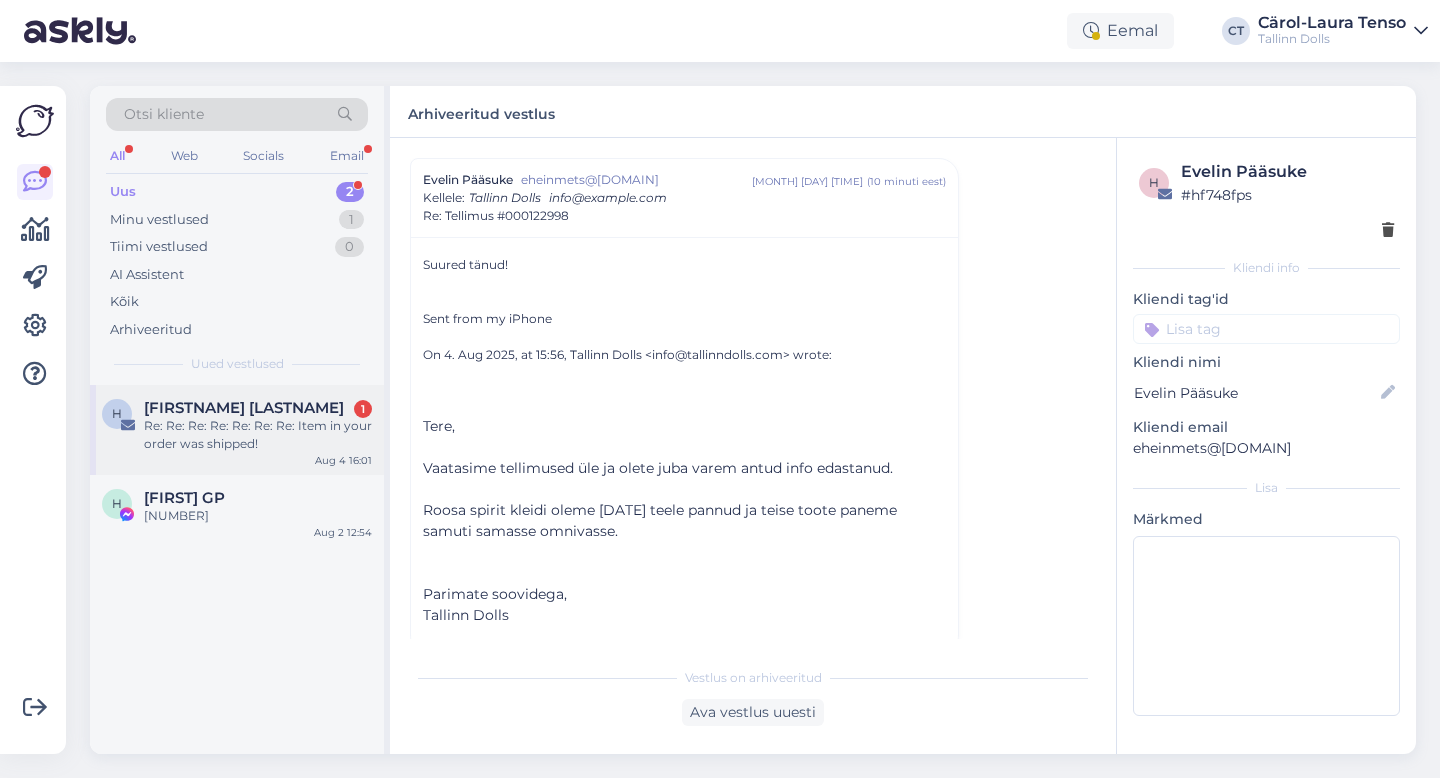 click on "Re: Re: Re: Re: Re: Re: Re: Item in your order was shipped!" at bounding box center [258, 435] 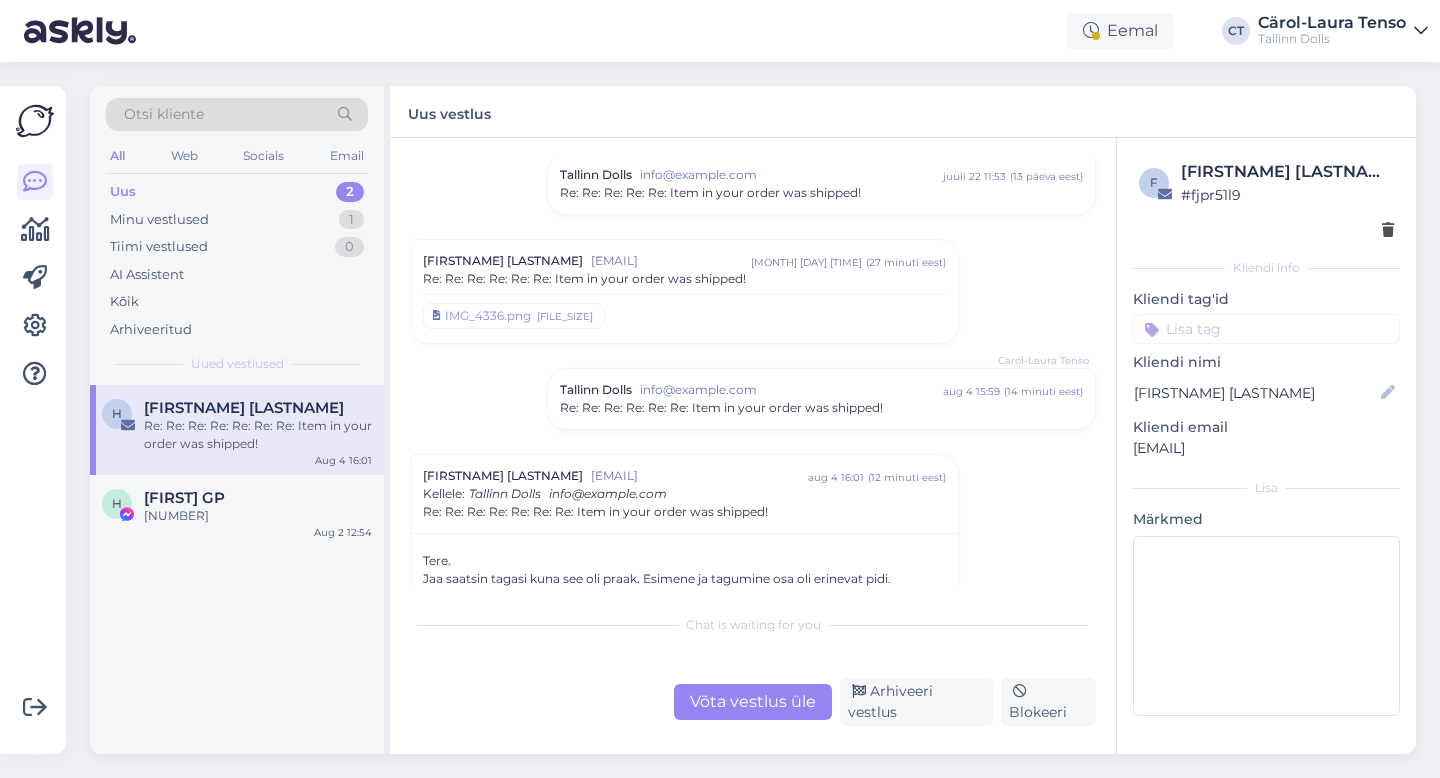 scroll, scrollTop: 1008, scrollLeft: 0, axis: vertical 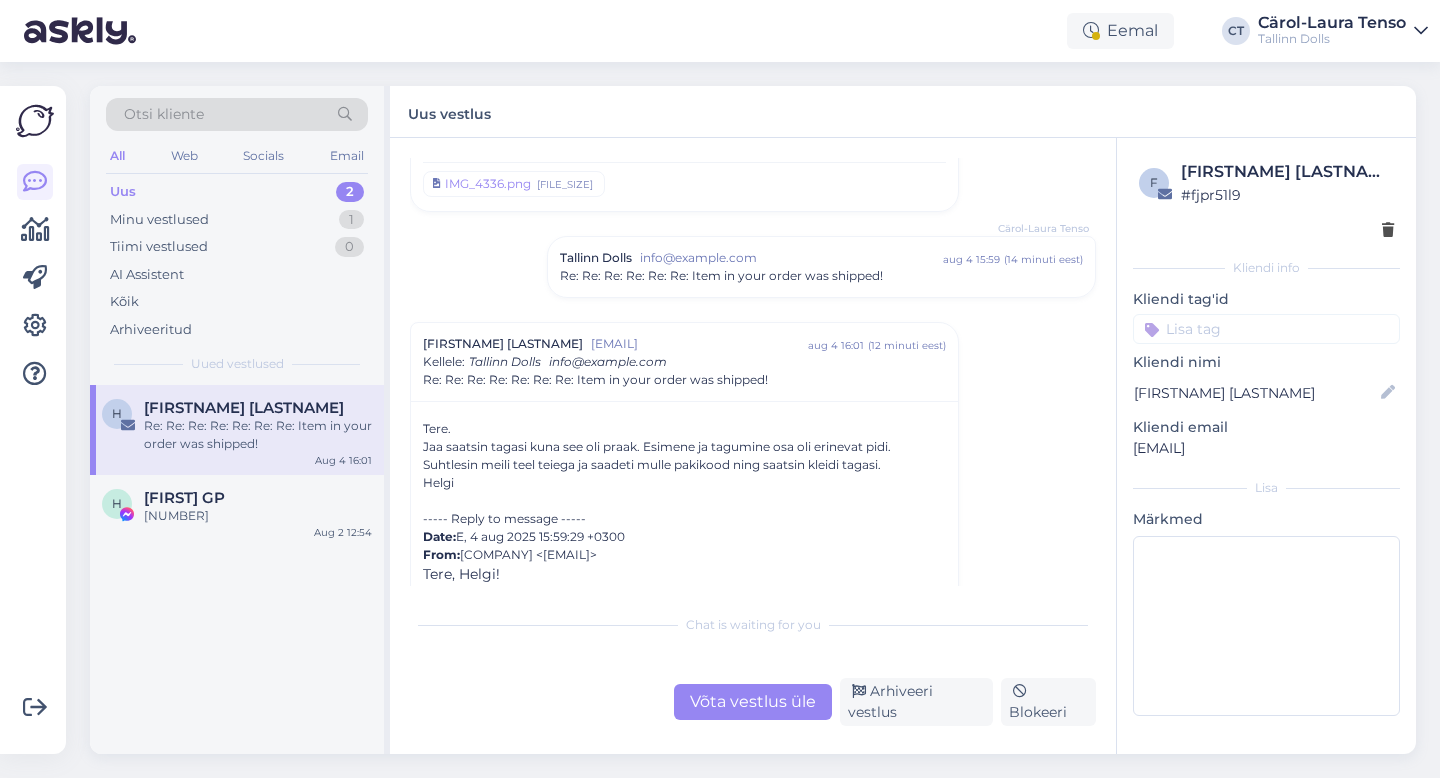 click on "Võta vestlus üle" at bounding box center [753, 702] 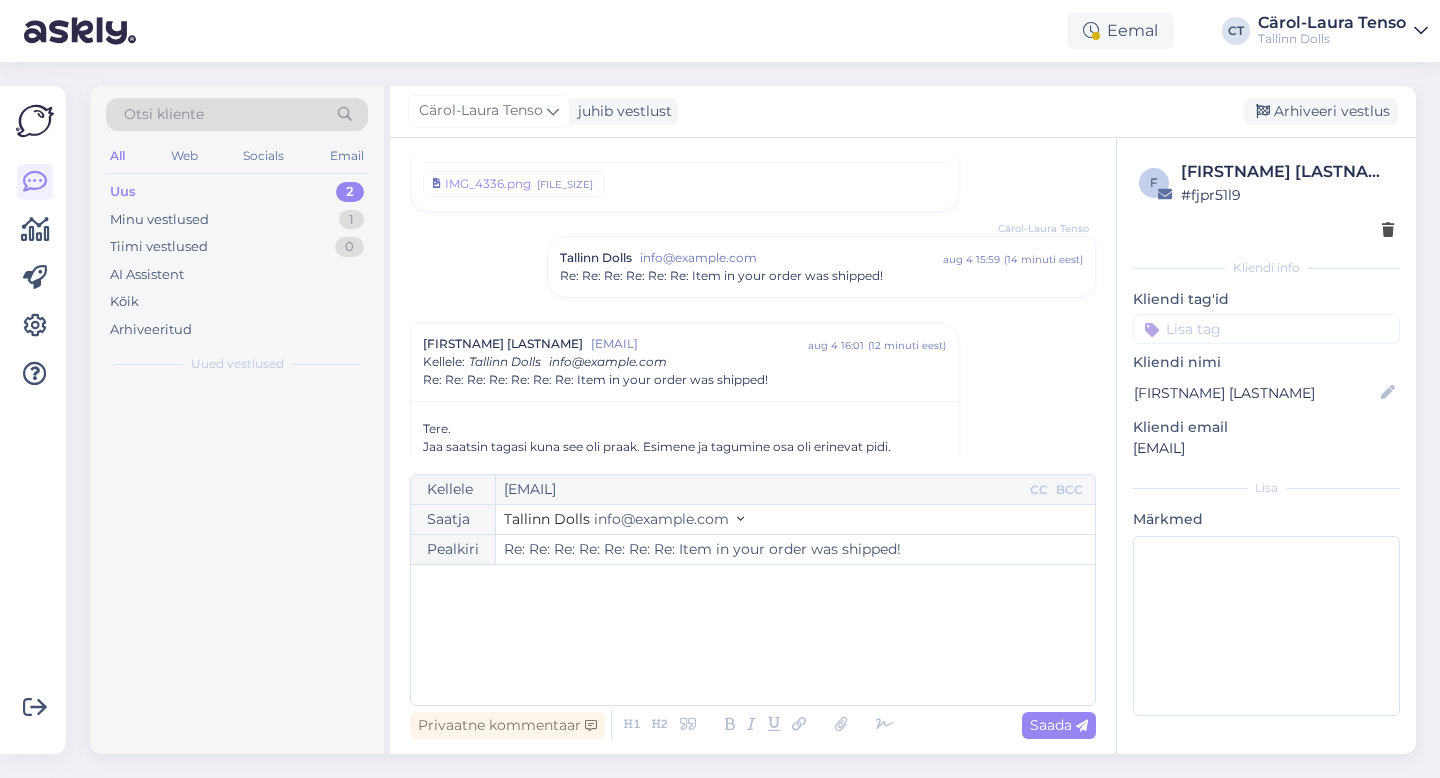scroll, scrollTop: 1172, scrollLeft: 0, axis: vertical 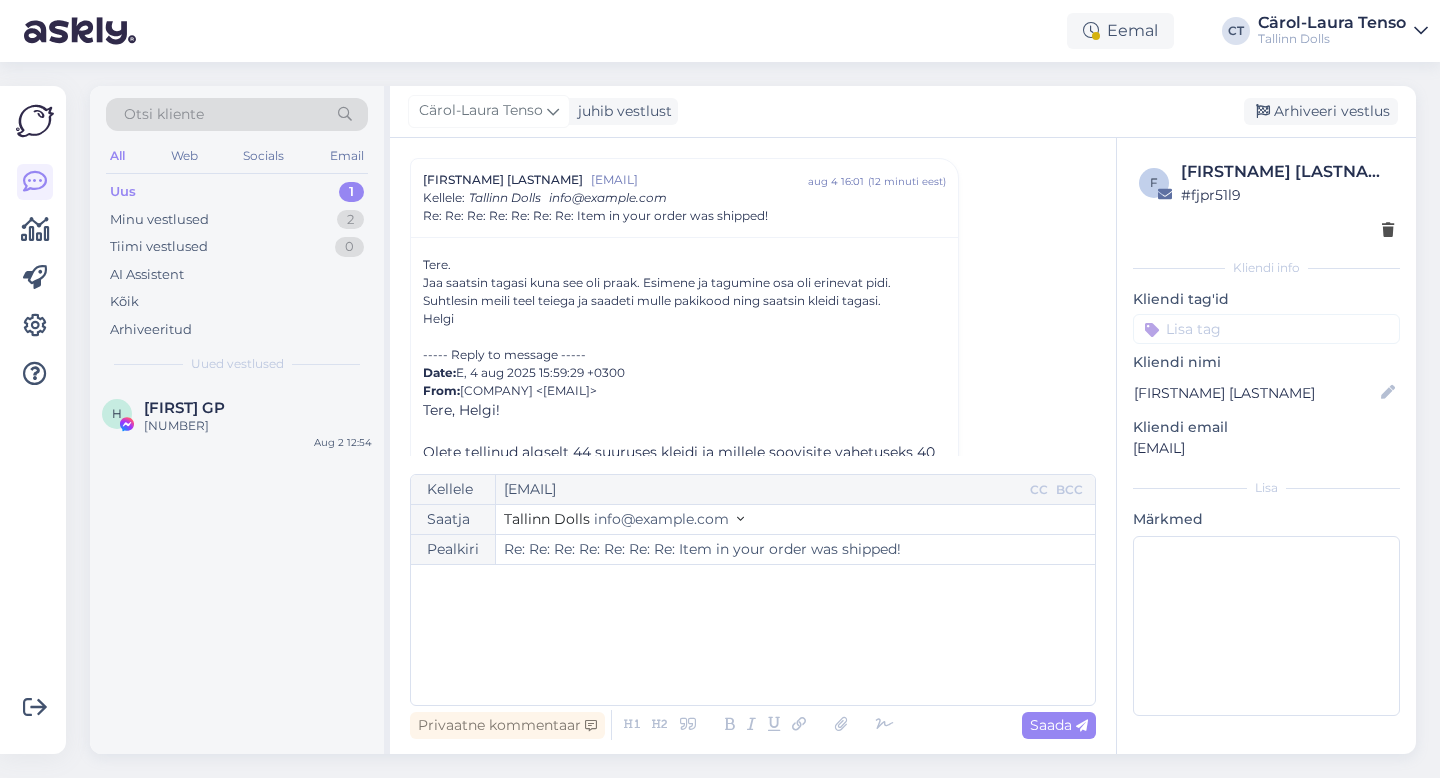 click on "﻿" at bounding box center (753, 635) 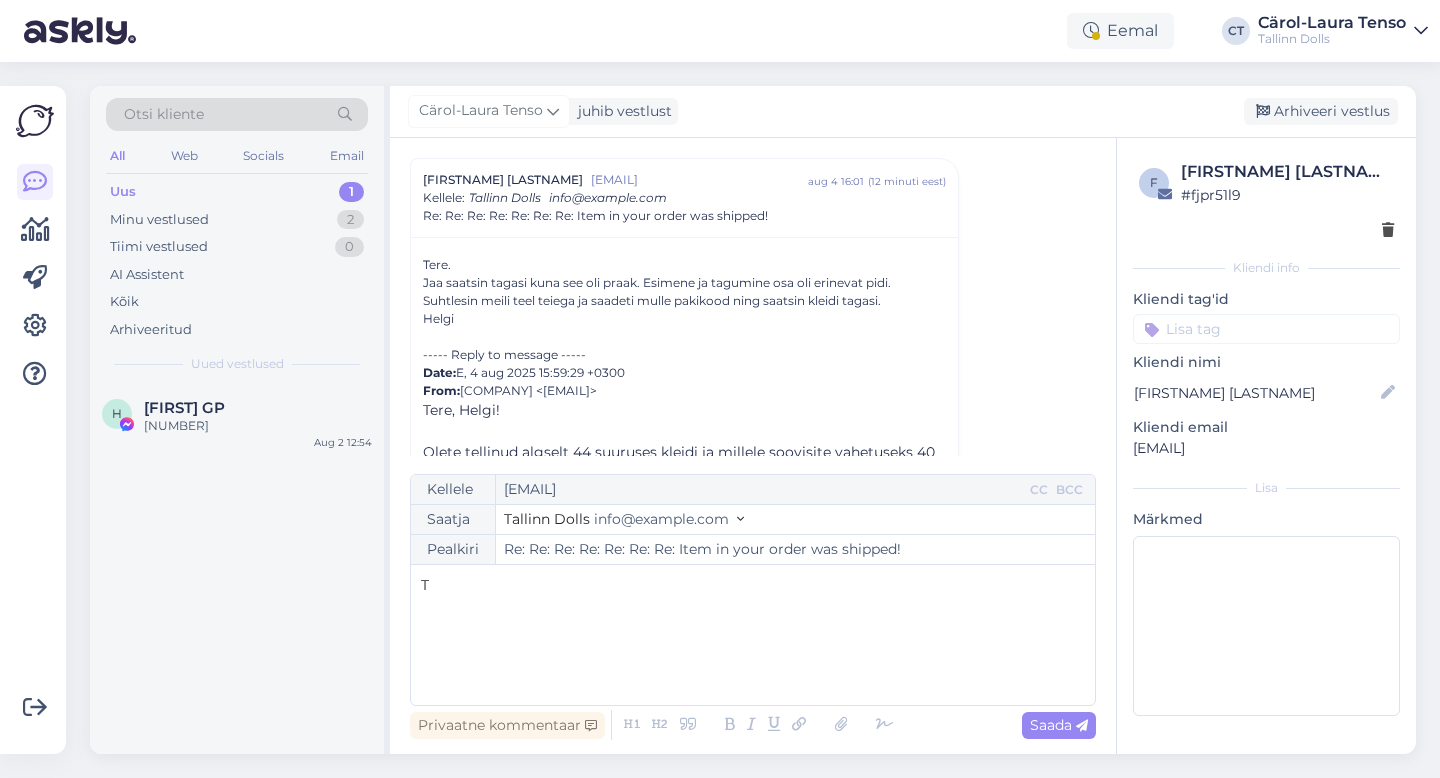 type 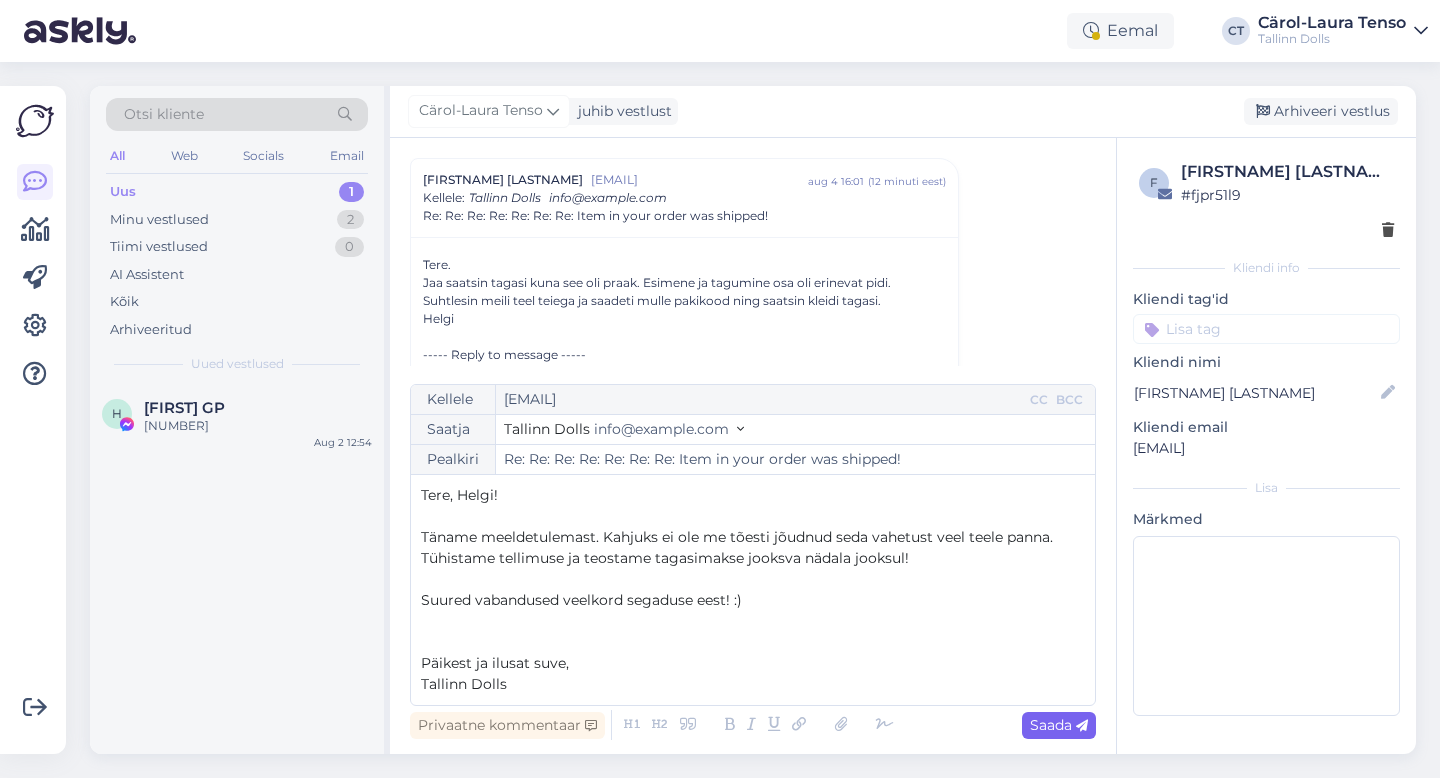 click on "Saada" at bounding box center [1059, 725] 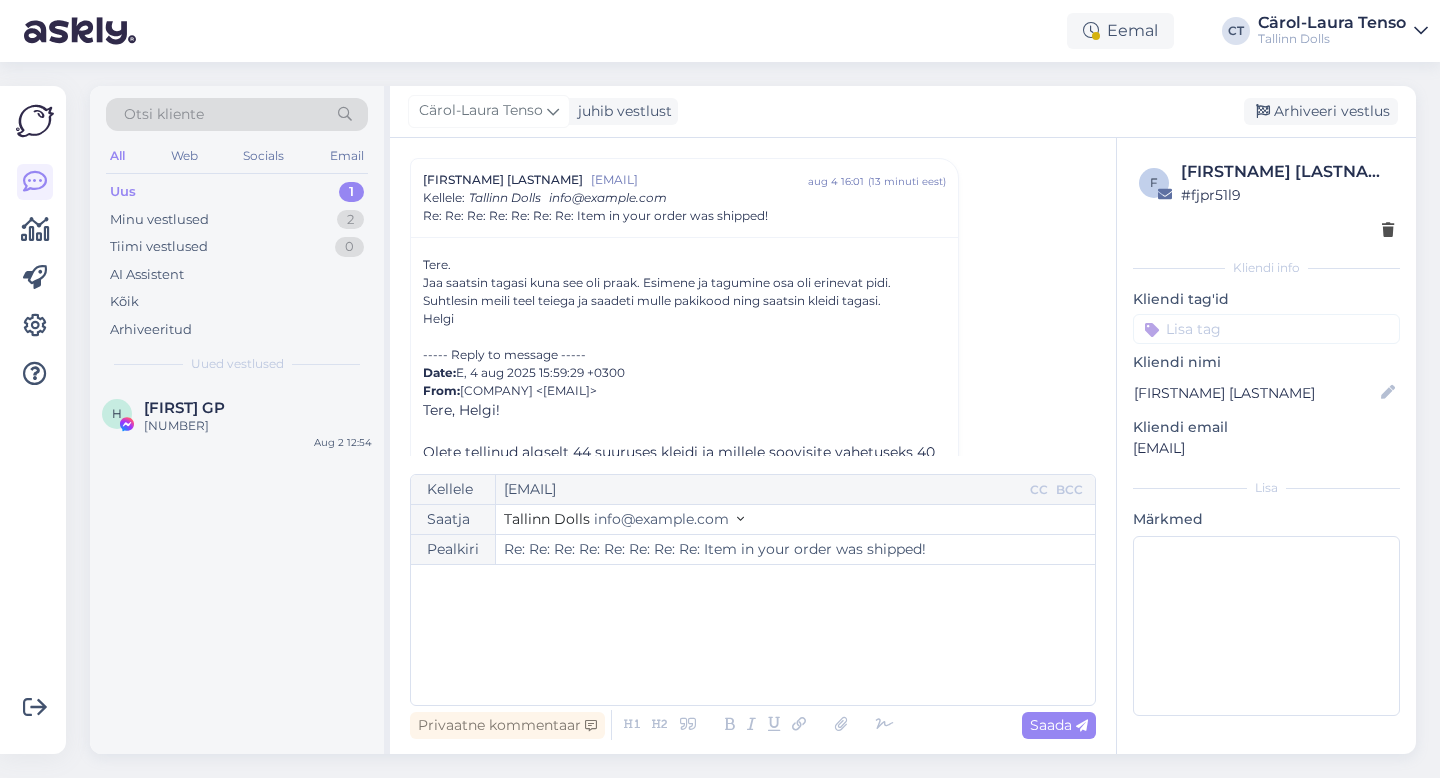 type on "Re: Re: Re: Re: Re: Re: Re: Item in your order was shipped!" 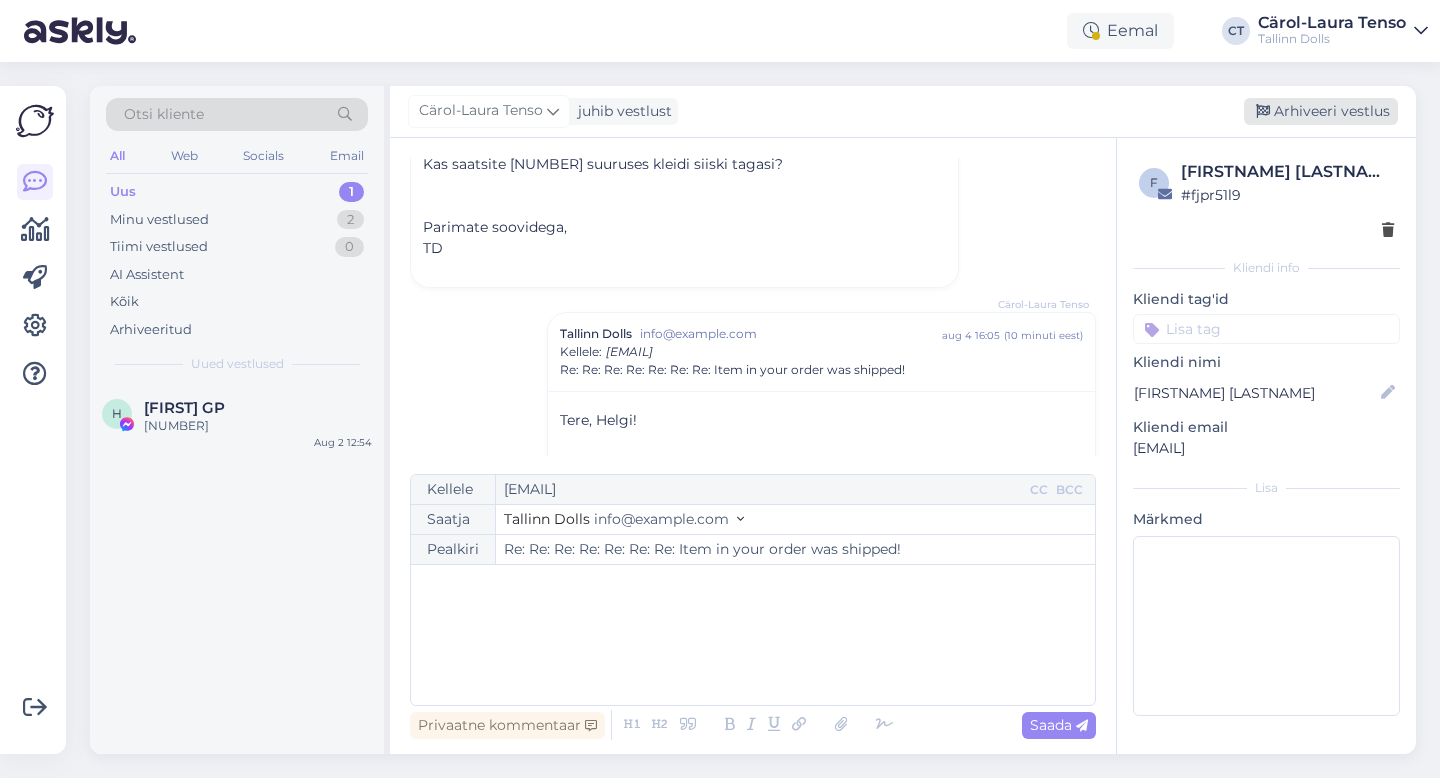 click on "Arhiveeri vestlus" at bounding box center (1321, 111) 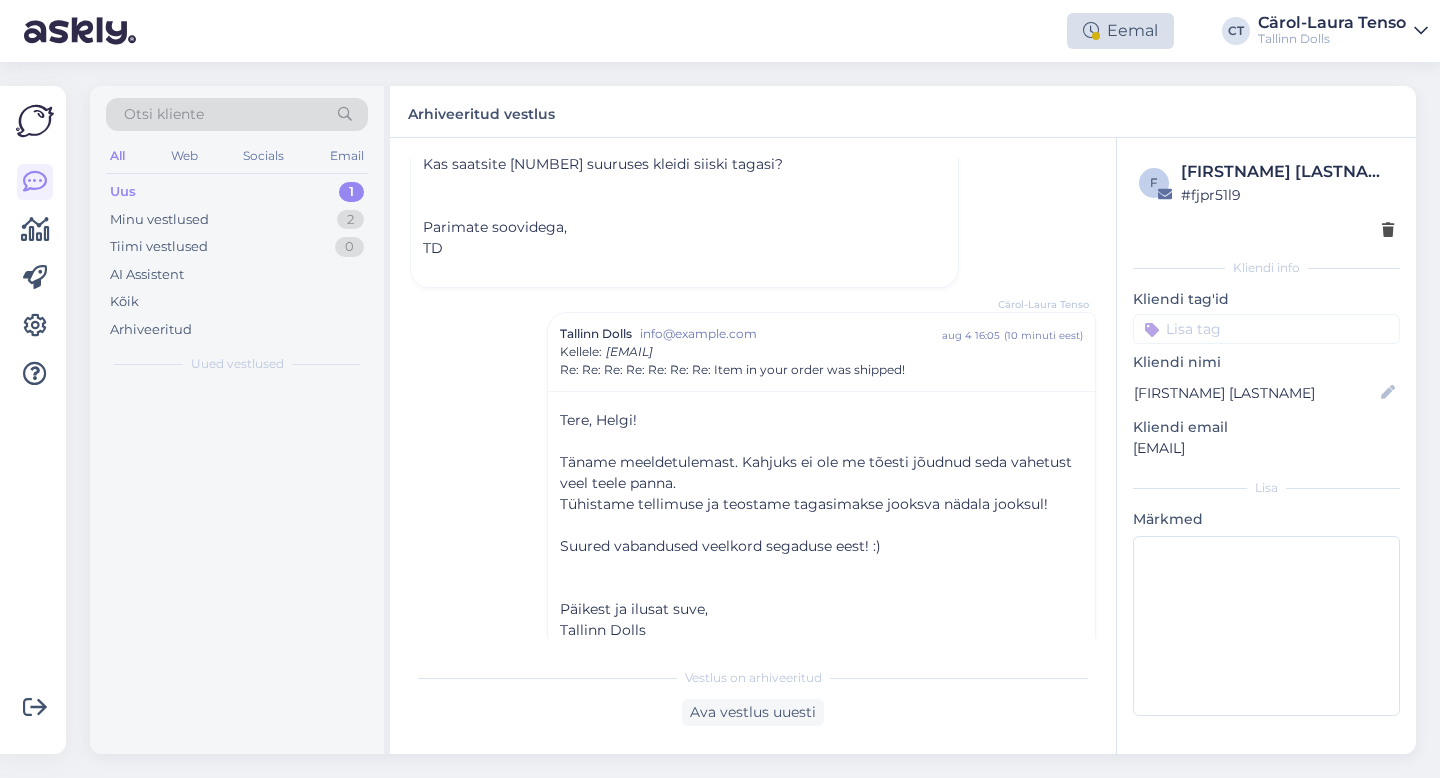 scroll, scrollTop: 1592, scrollLeft: 0, axis: vertical 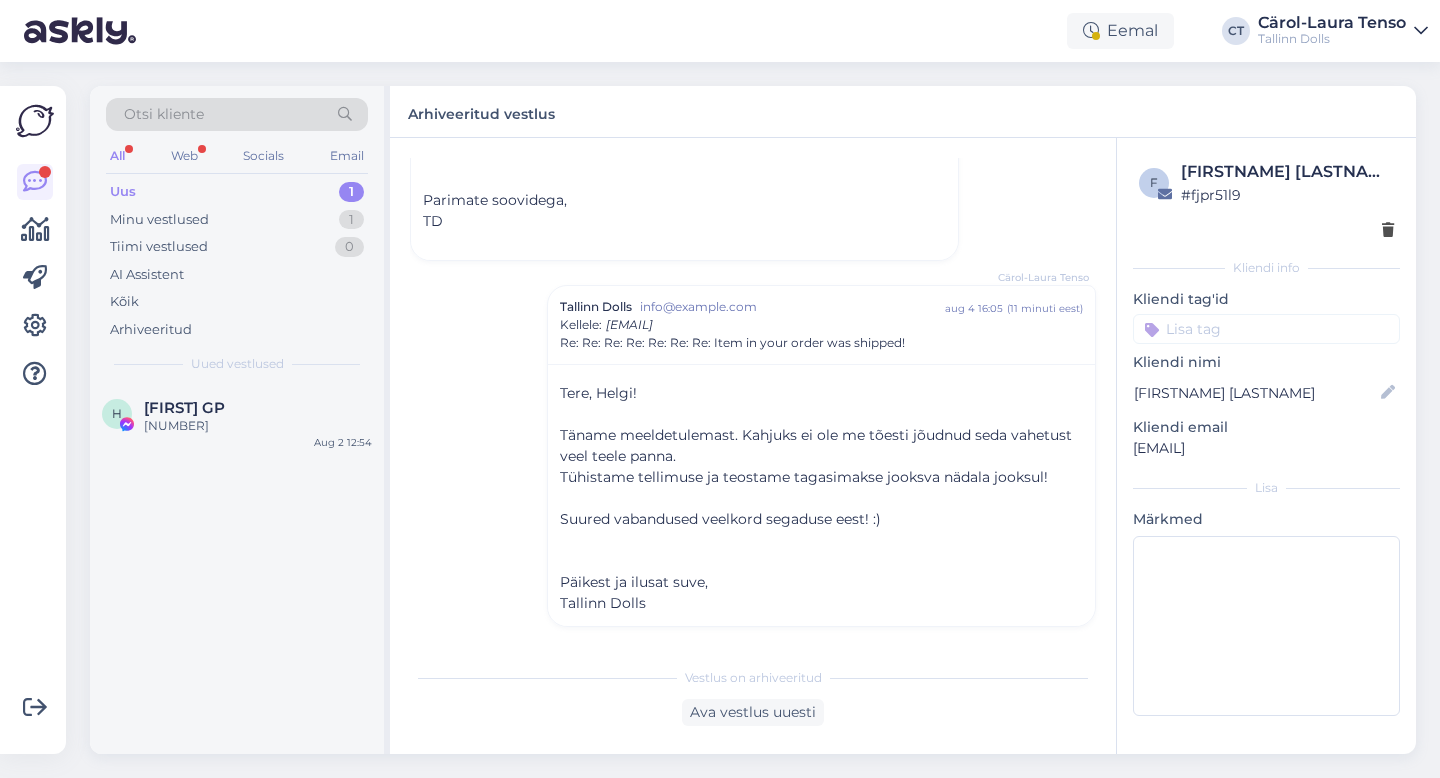 click on "Uus 1" at bounding box center (237, 192) 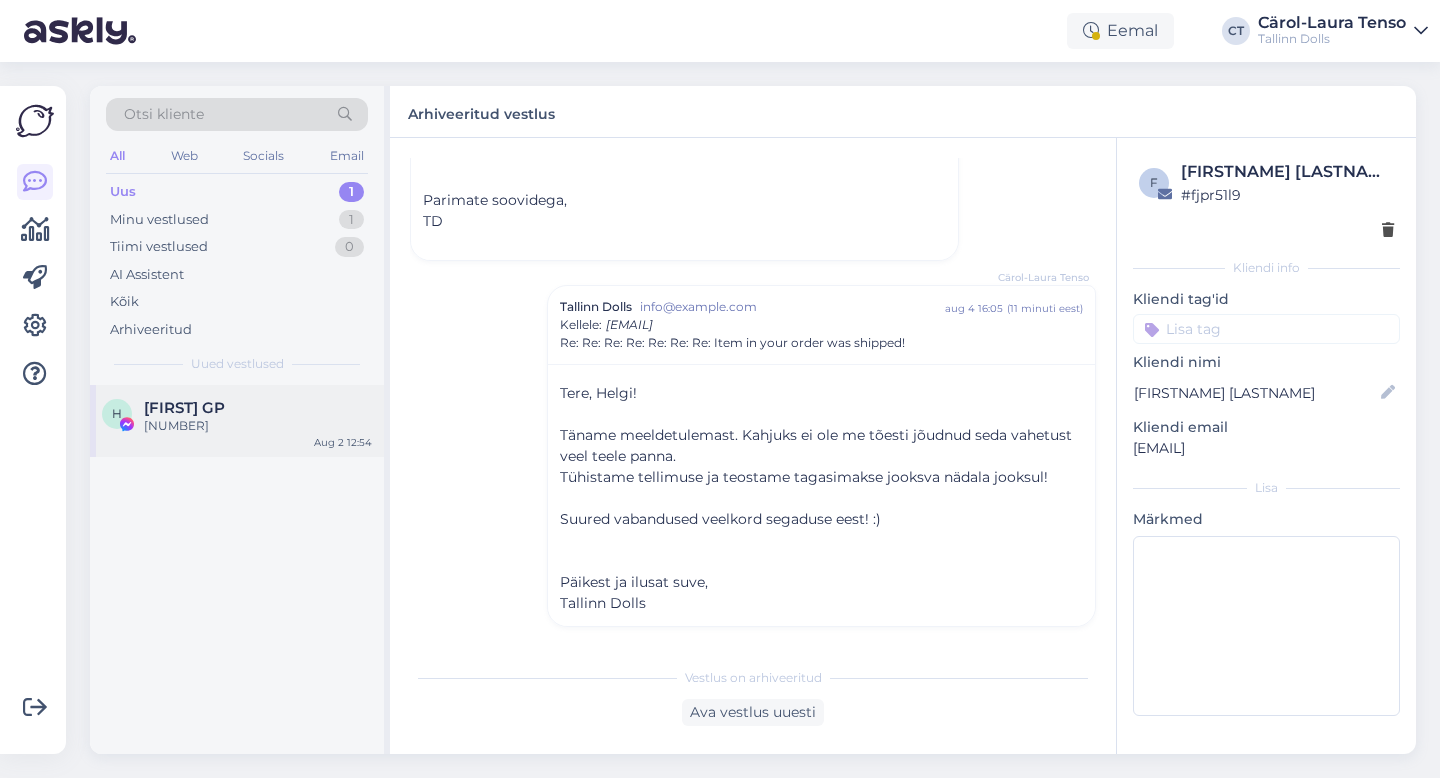 click on "[NUMBER]" at bounding box center [258, 426] 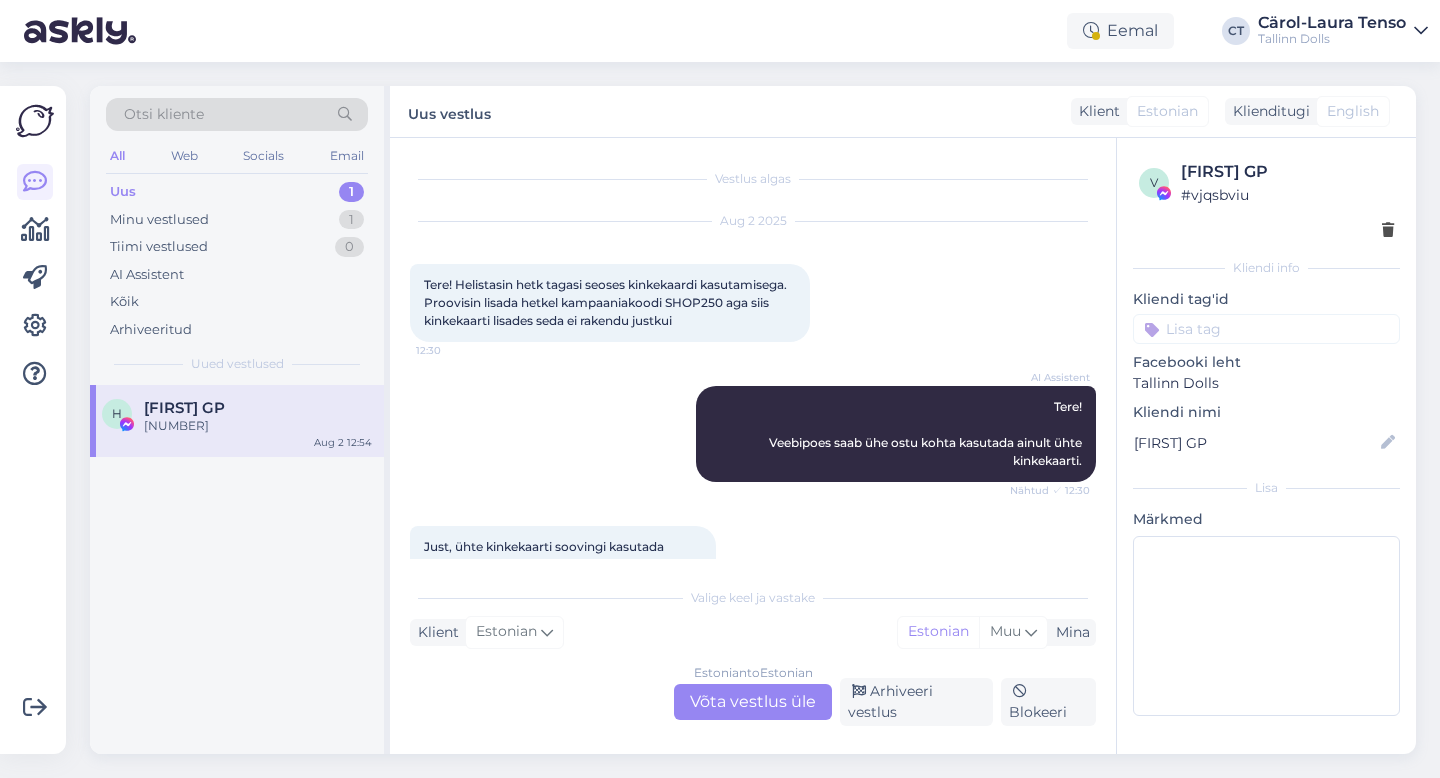 scroll, scrollTop: 674, scrollLeft: 0, axis: vertical 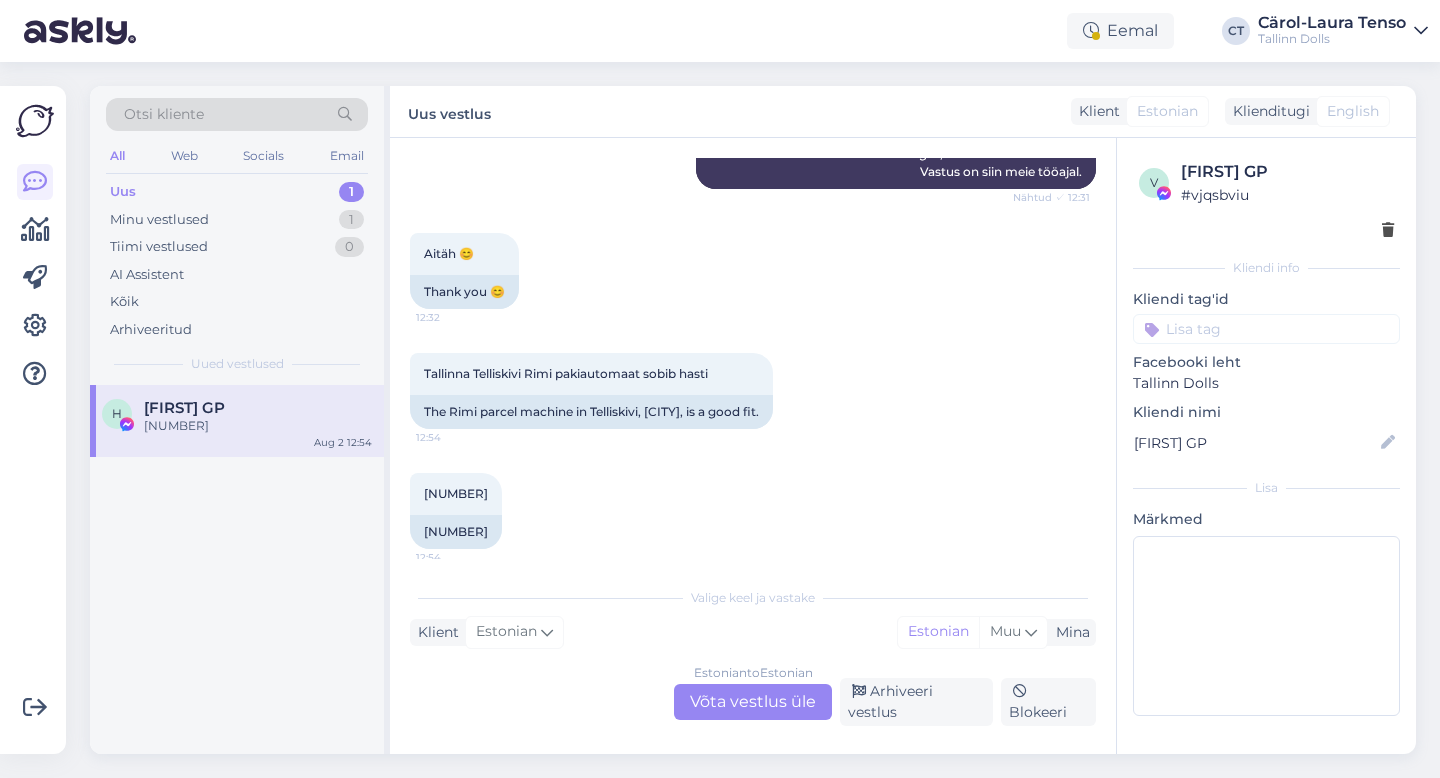 click on "Estonian  to  Estonian Võta vestlus üle" at bounding box center [753, 702] 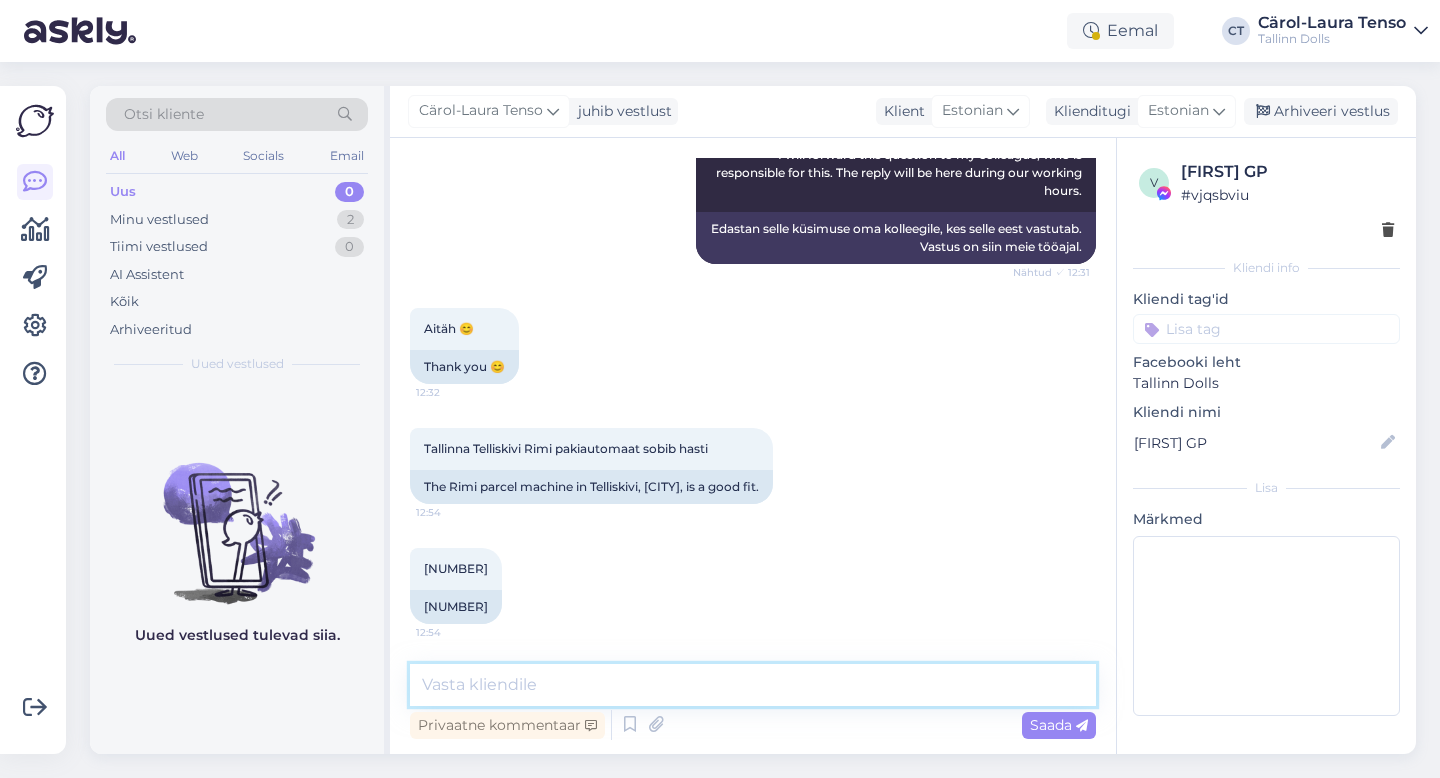 click at bounding box center (753, 685) 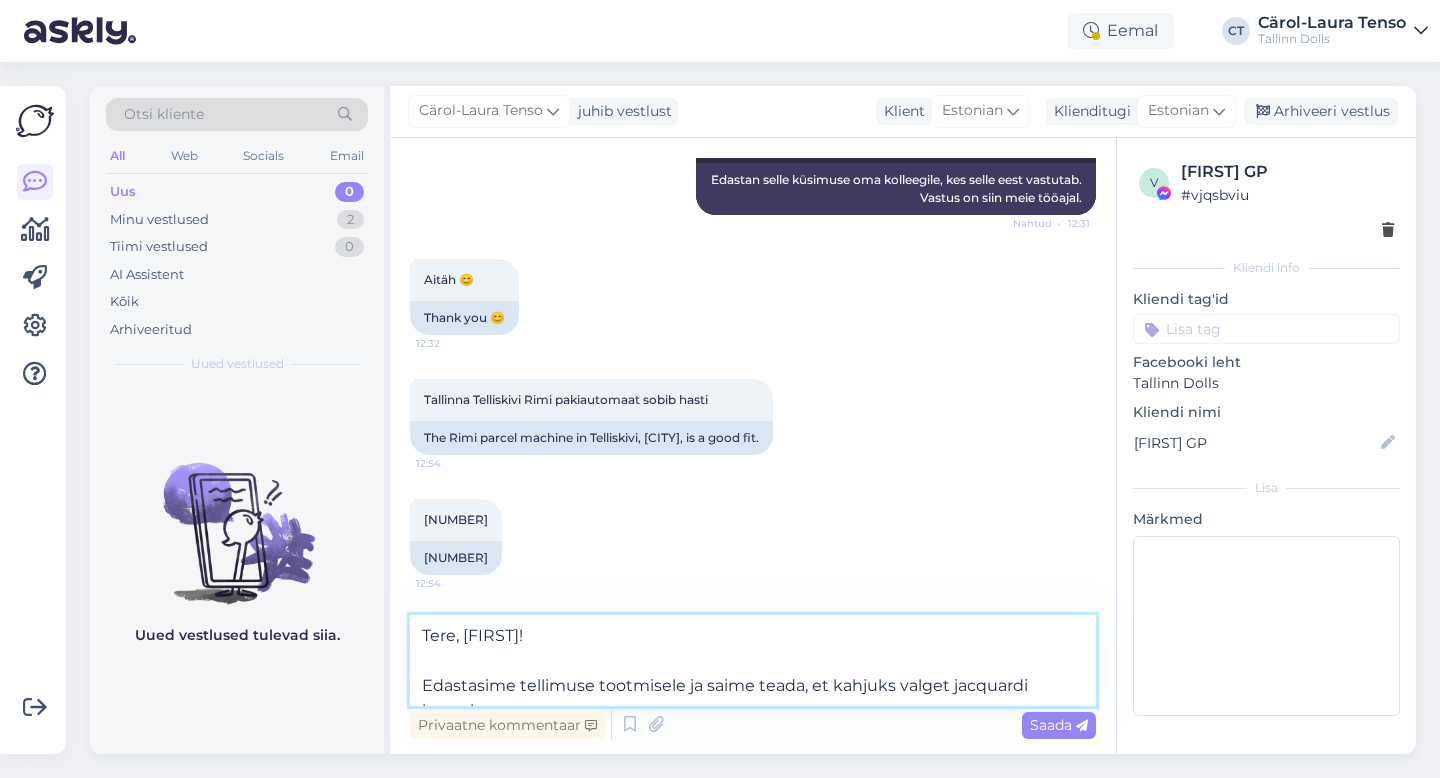 scroll, scrollTop: 673, scrollLeft: 0, axis: vertical 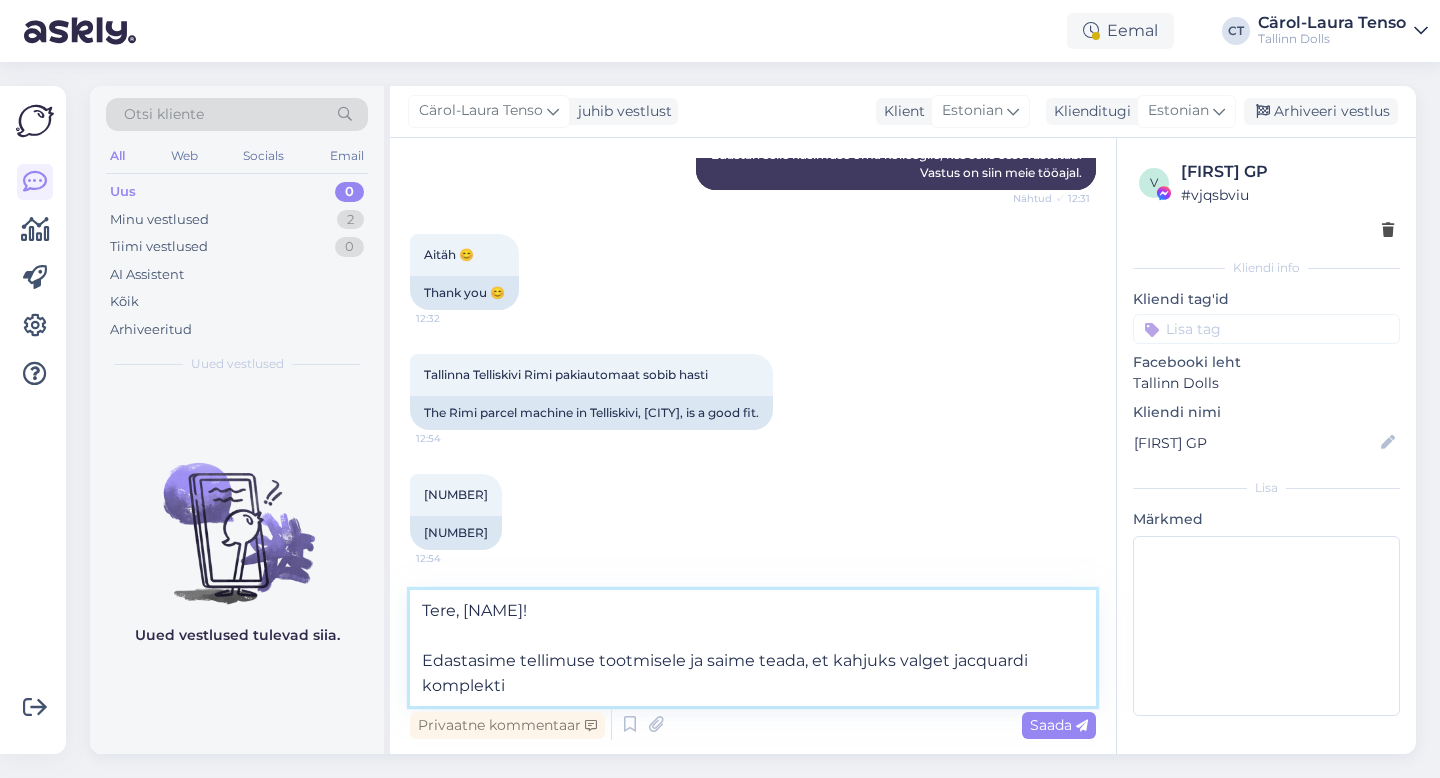 type on "Tere, [NAME]!
Edastasime tellimuse tootmisele ja saime teada, et kahjuks valget jacquardi komplekti" 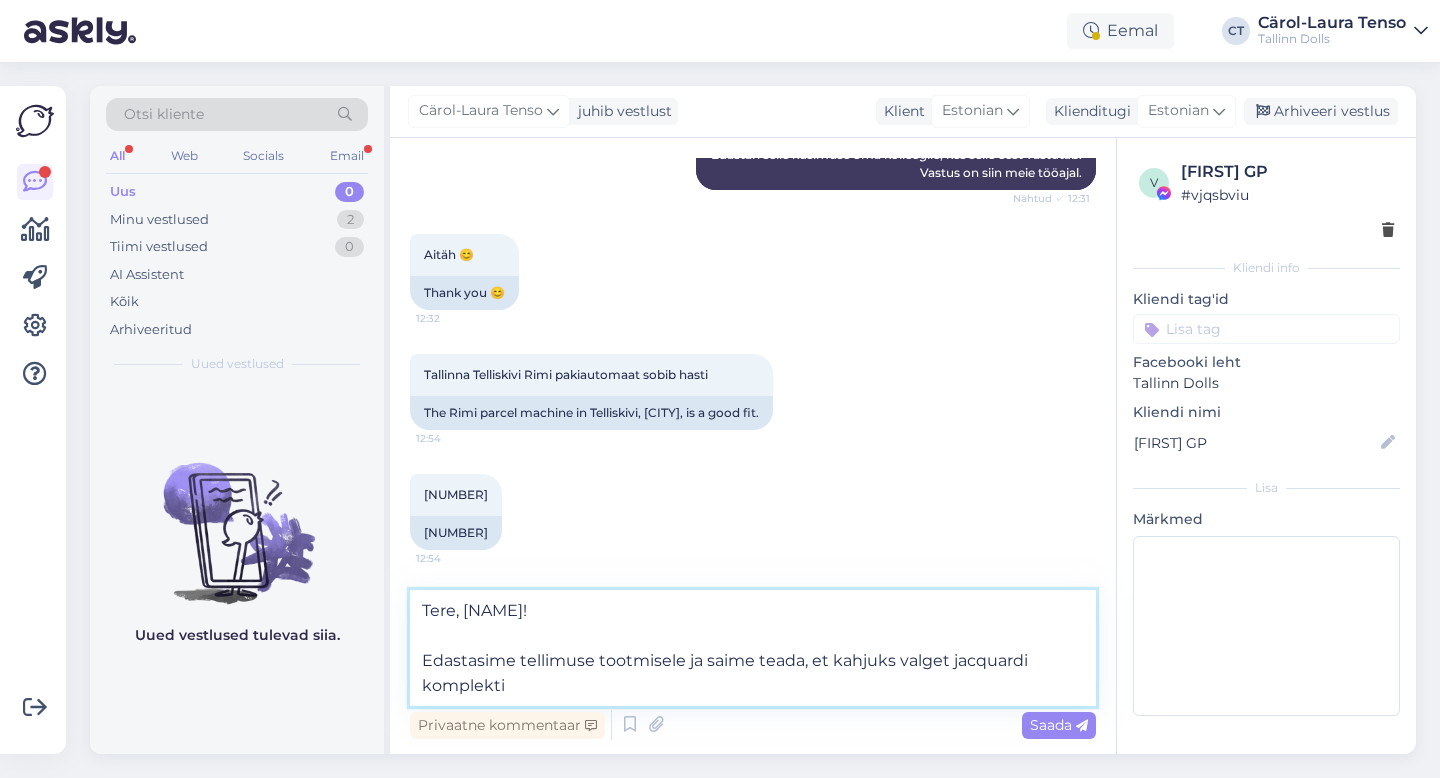 click on "Tere, [NAME]!
Edastasime tellimuse tootmisele ja saime teada, et kahjuks valget jacquardi komplekti" at bounding box center [753, 648] 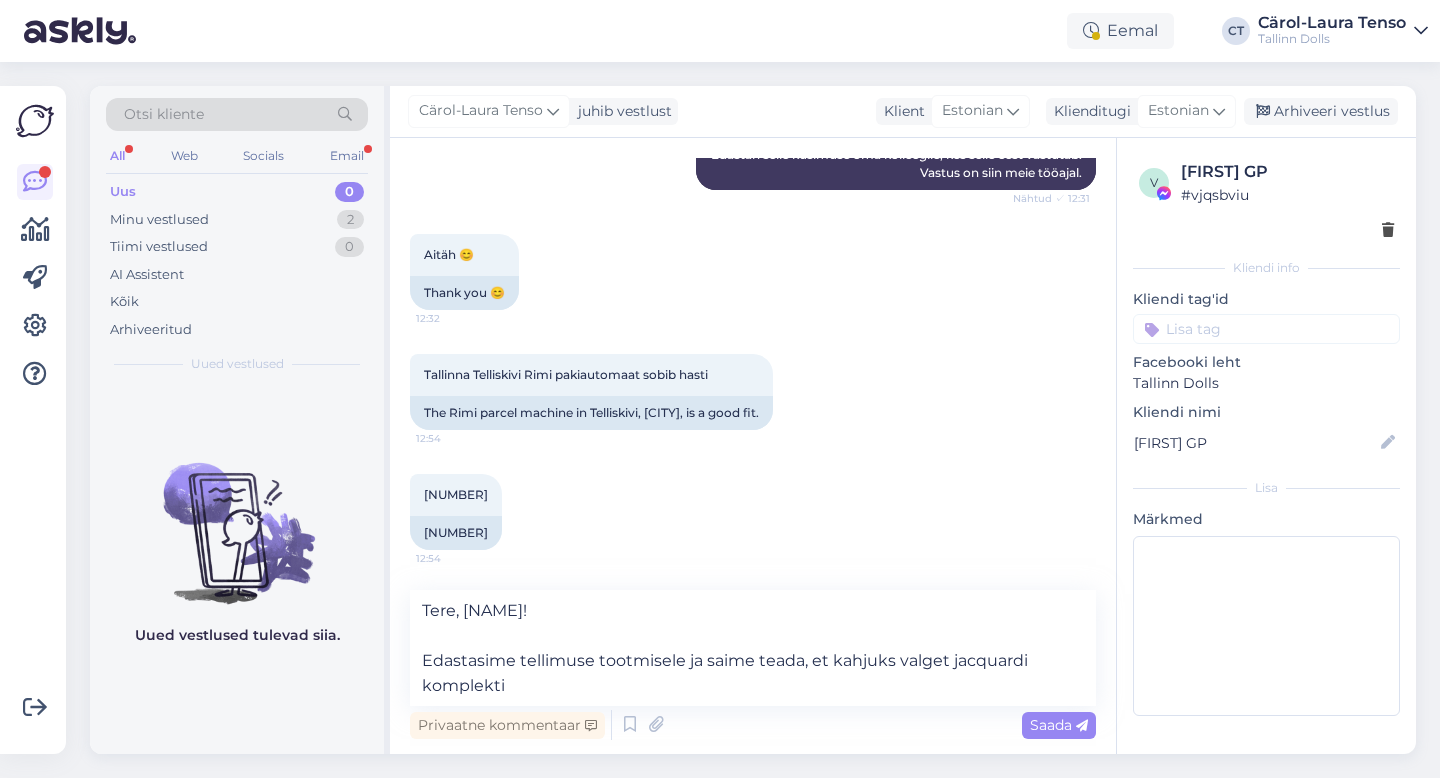 click on "Uus 0" at bounding box center (237, 192) 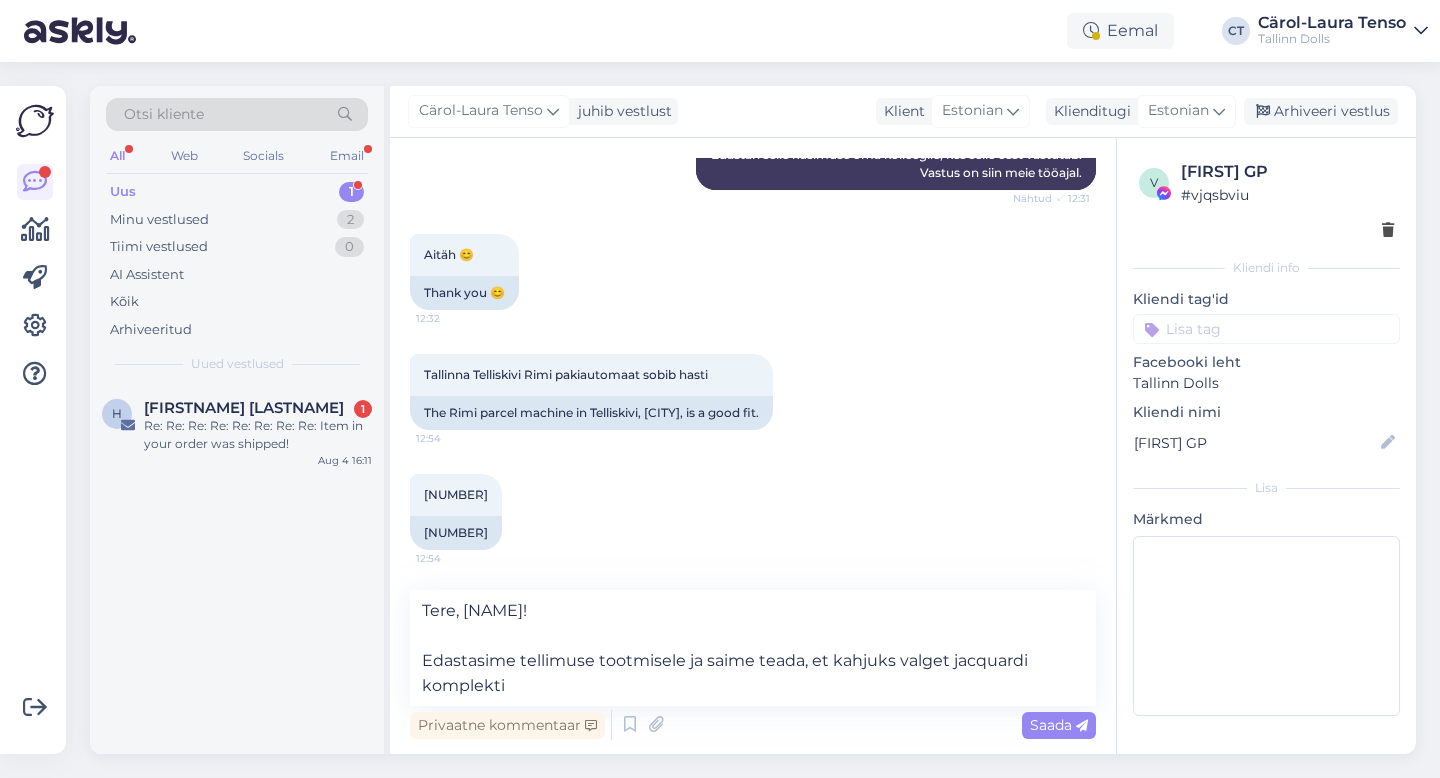 click on "Uus 1" at bounding box center (237, 192) 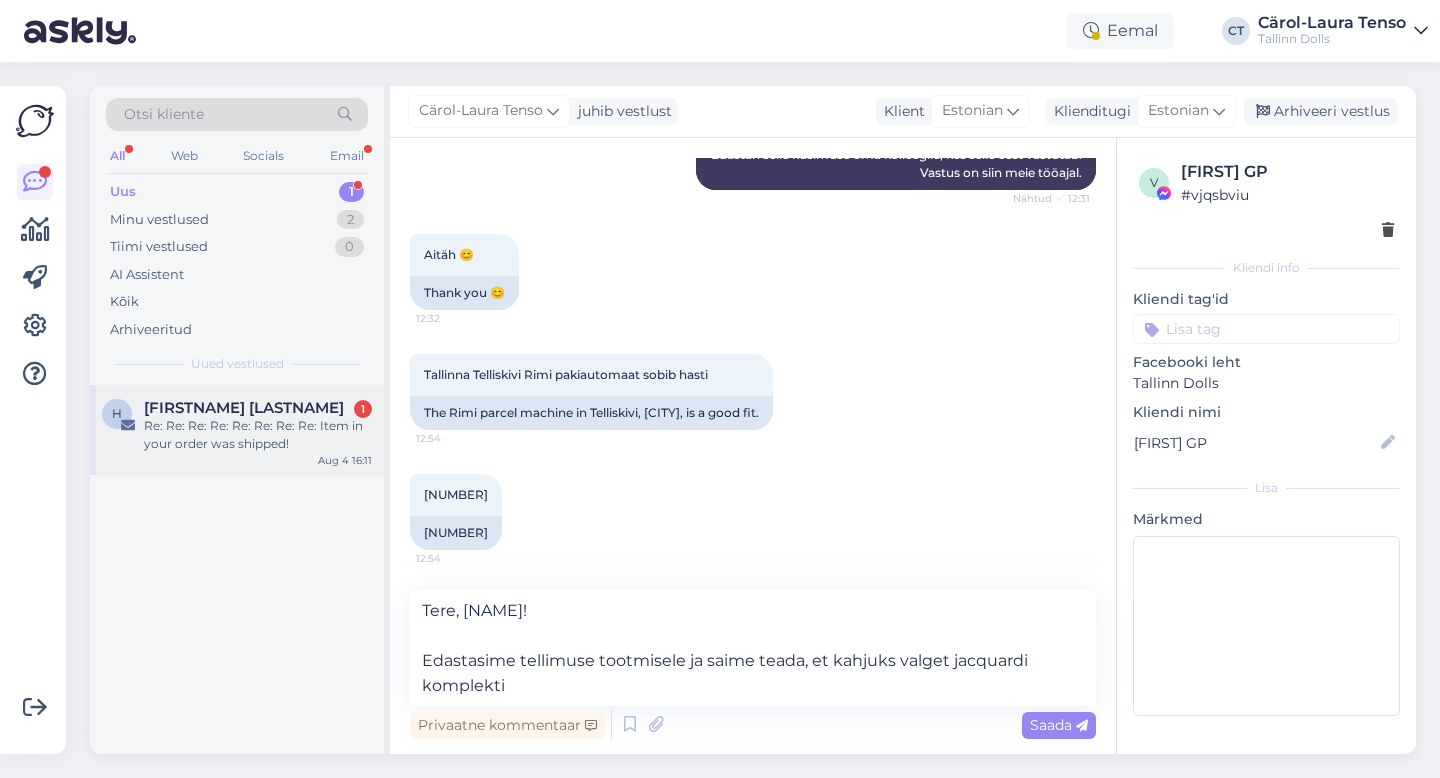 click on "Re: Re: Re: Re: Re: Re: Re: Re: Item in your order was shipped!" at bounding box center [258, 435] 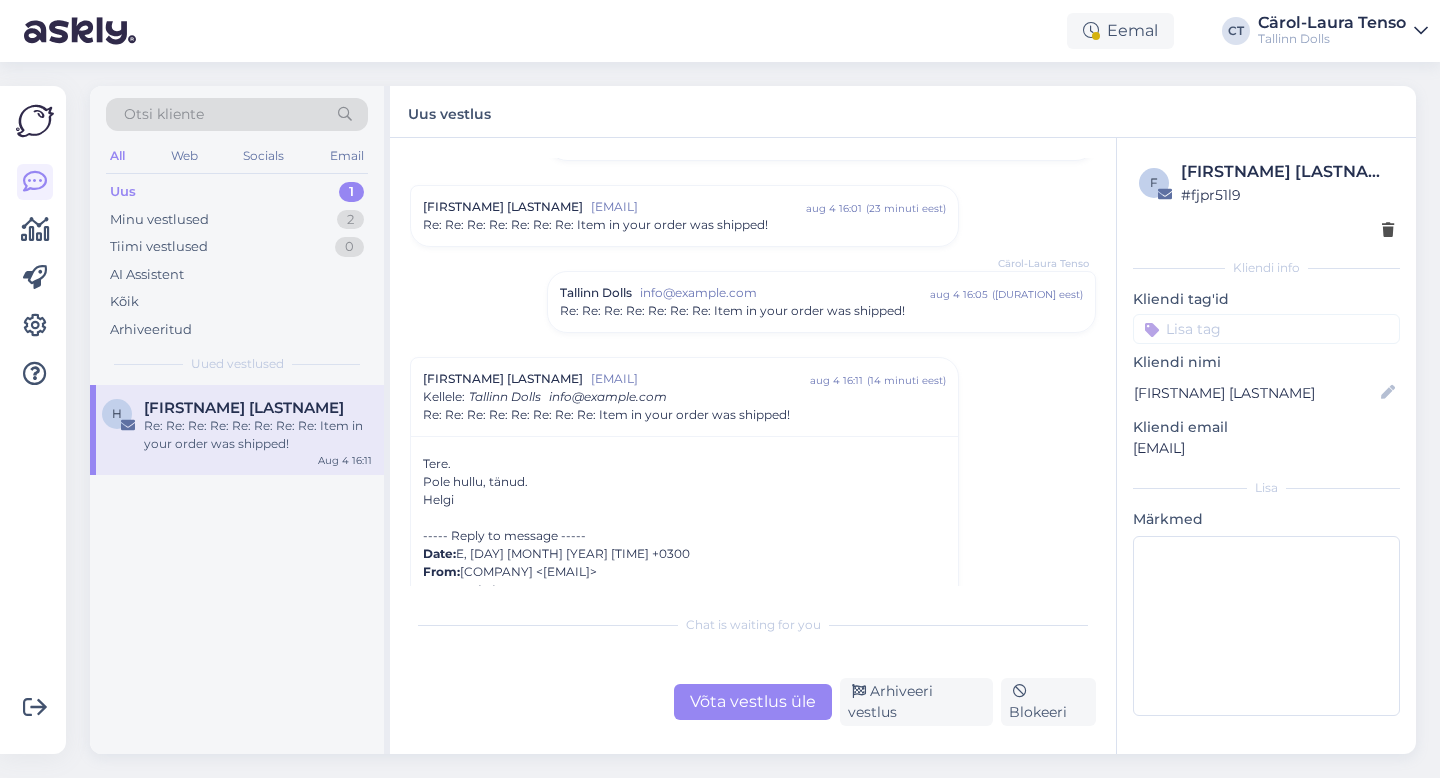 scroll, scrollTop: 1158, scrollLeft: 0, axis: vertical 